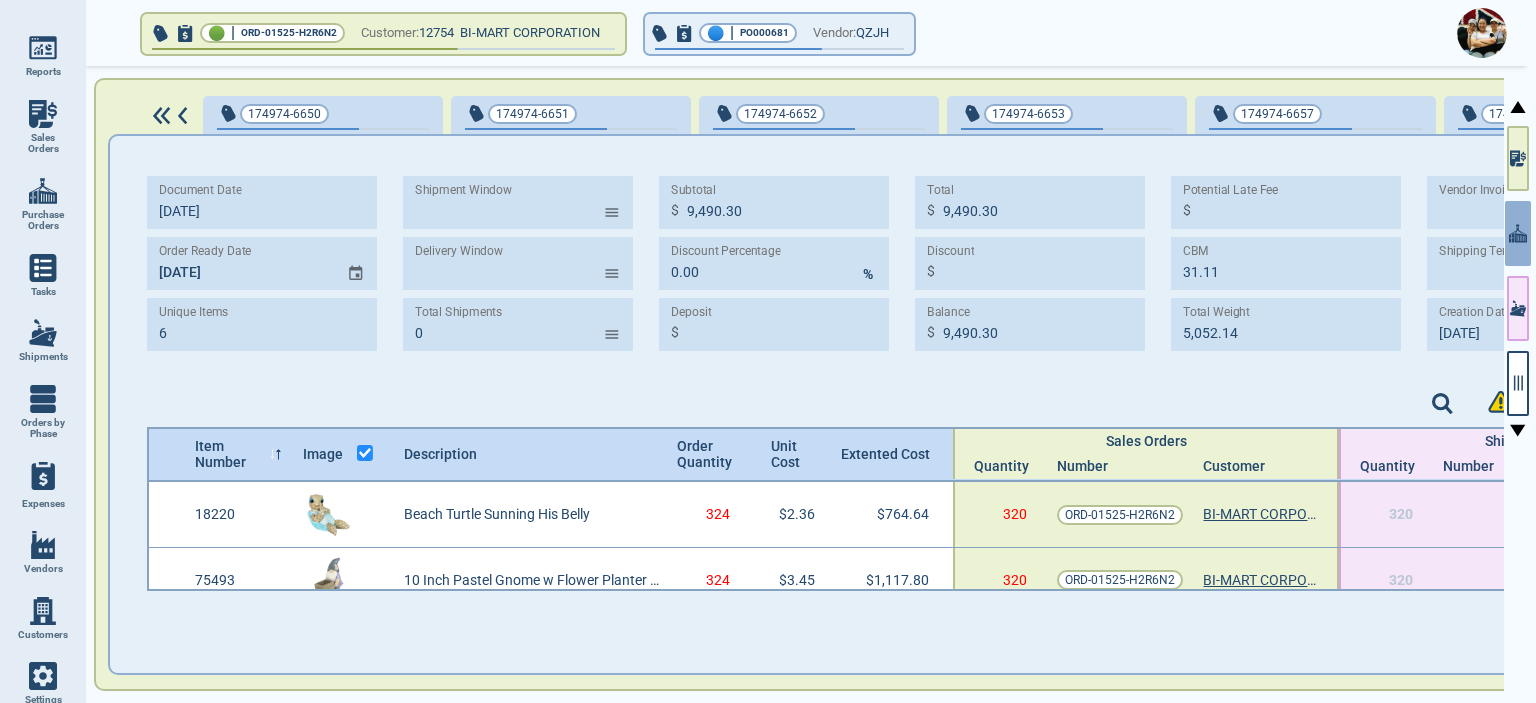 scroll, scrollTop: 0, scrollLeft: 0, axis: both 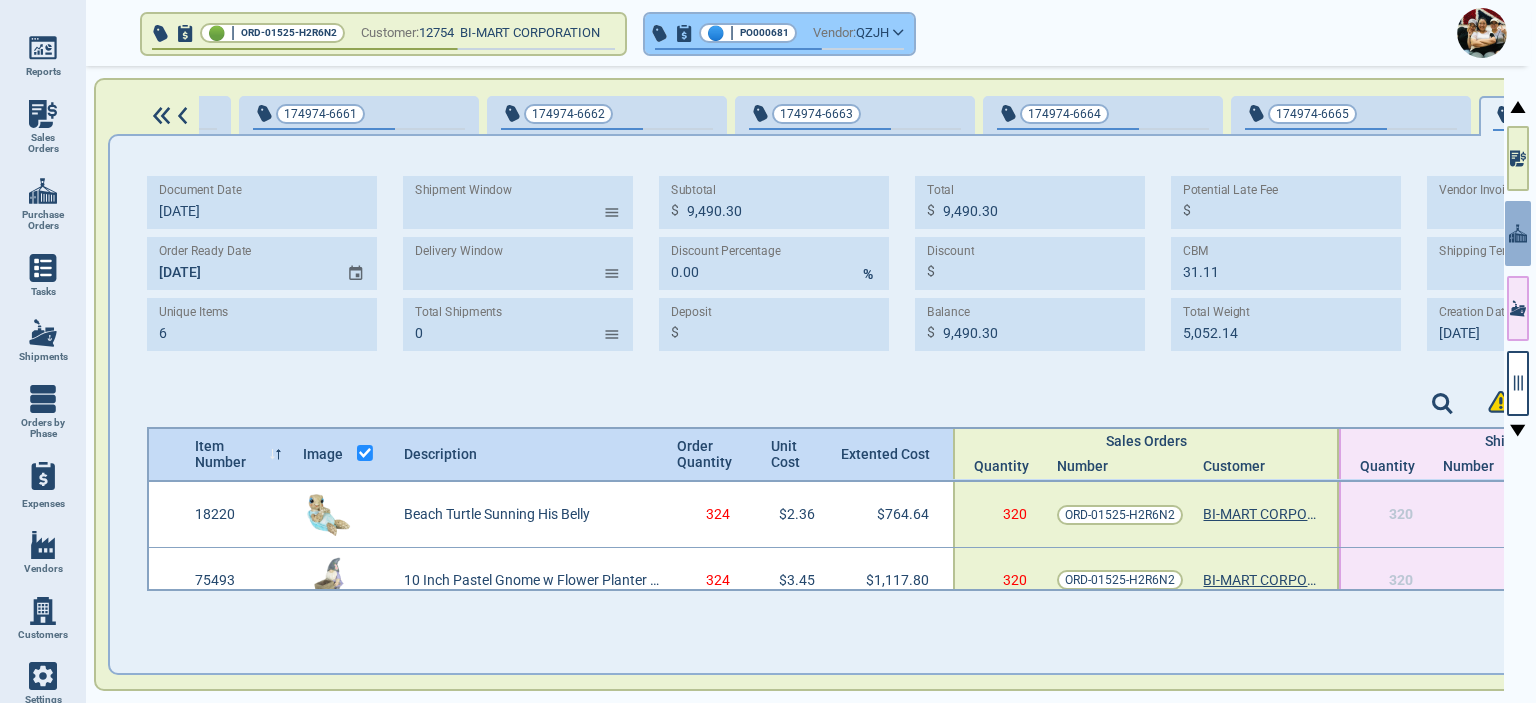 click 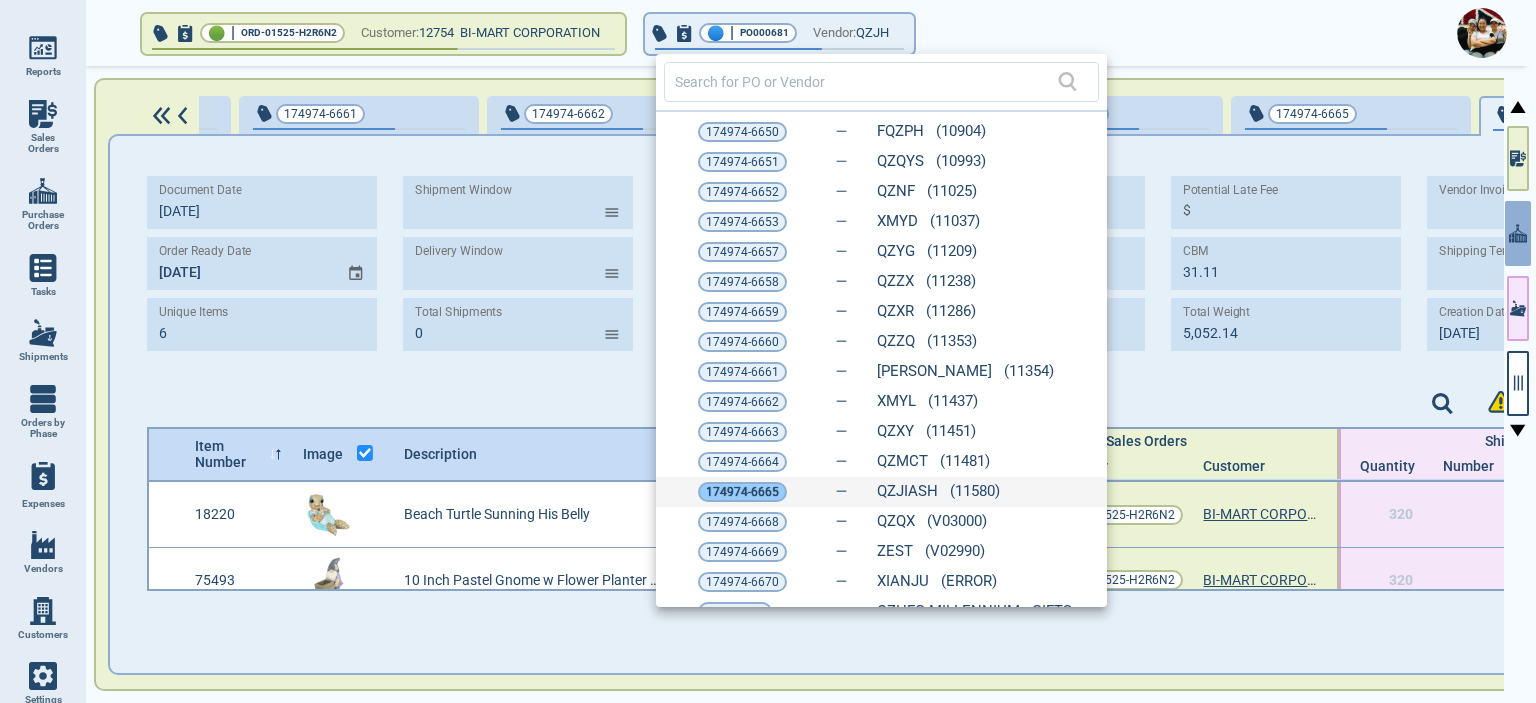 click on "174974-6665" at bounding box center [742, 492] 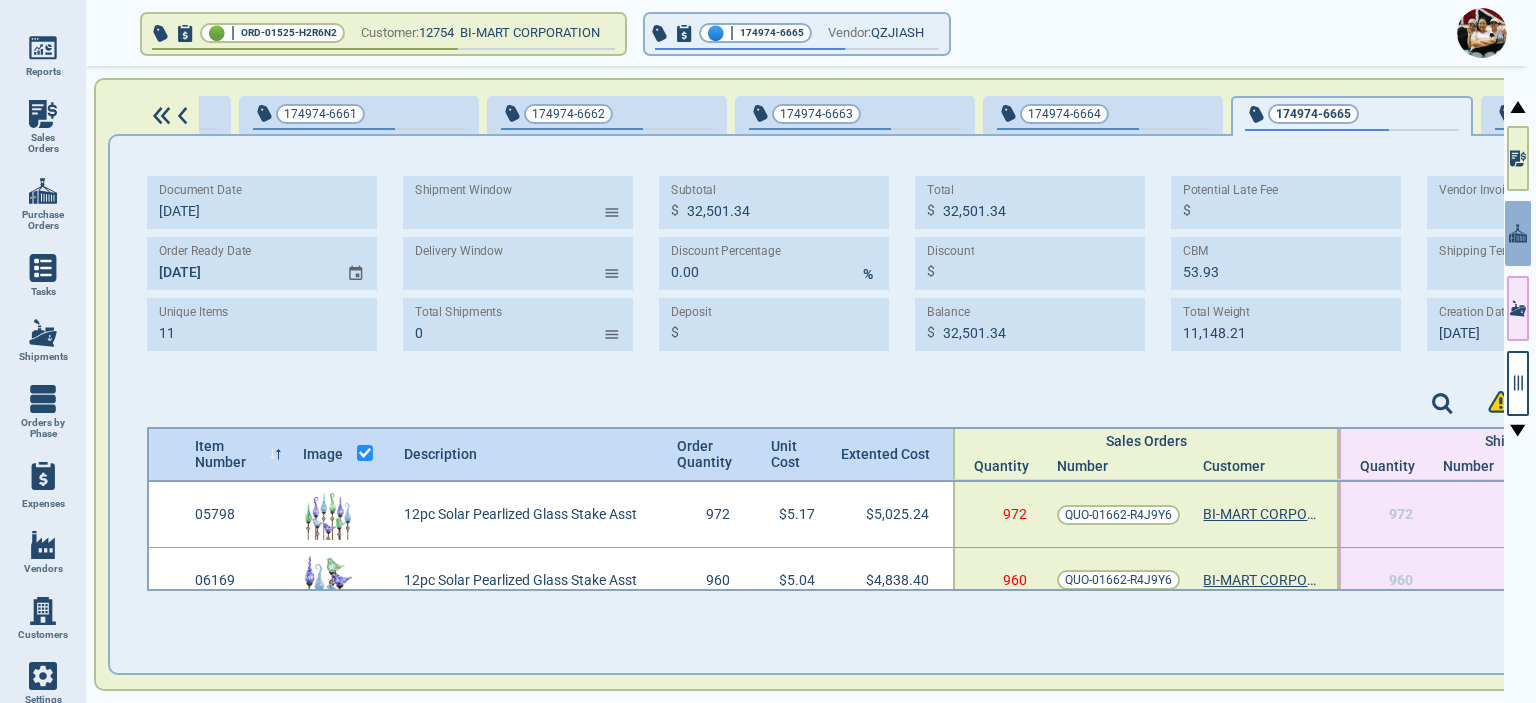 type on "11" 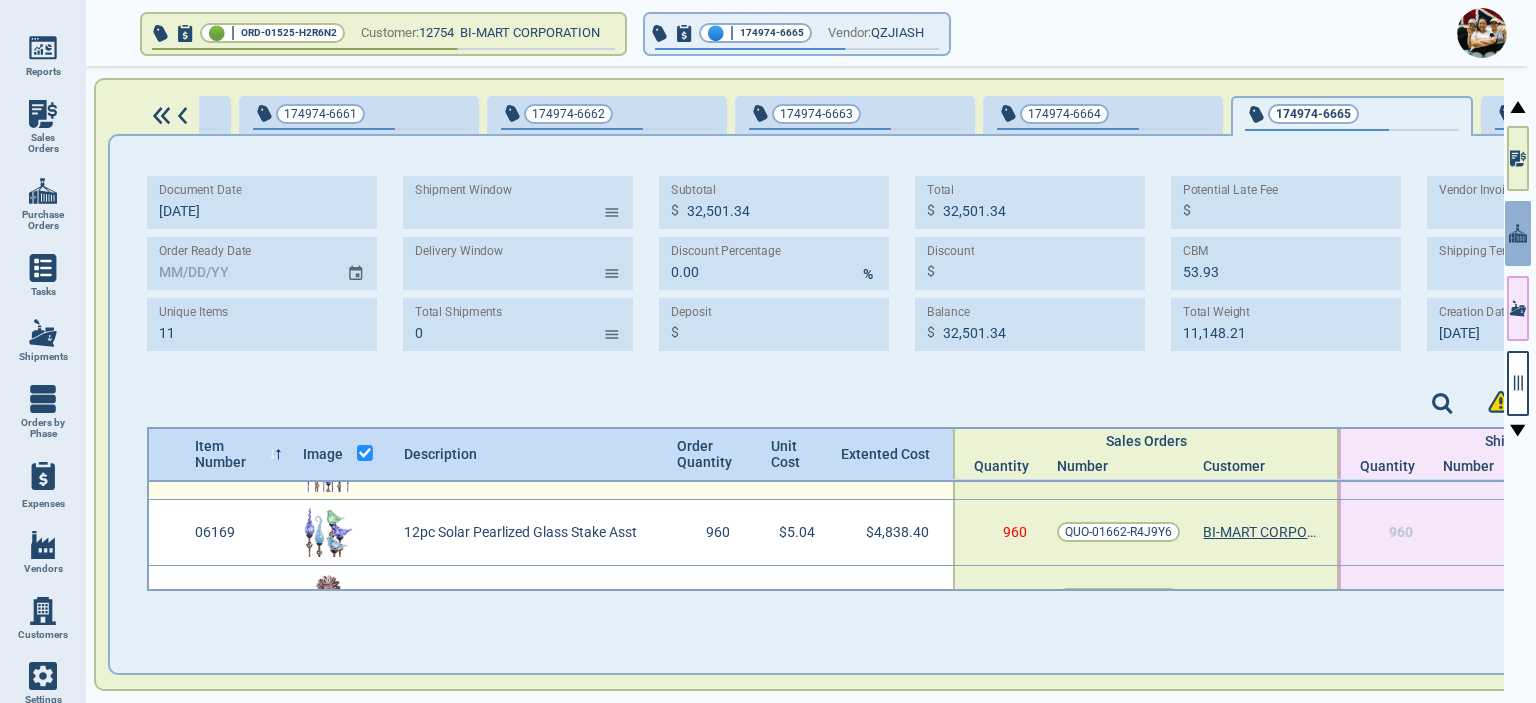 scroll, scrollTop: 0, scrollLeft: 0, axis: both 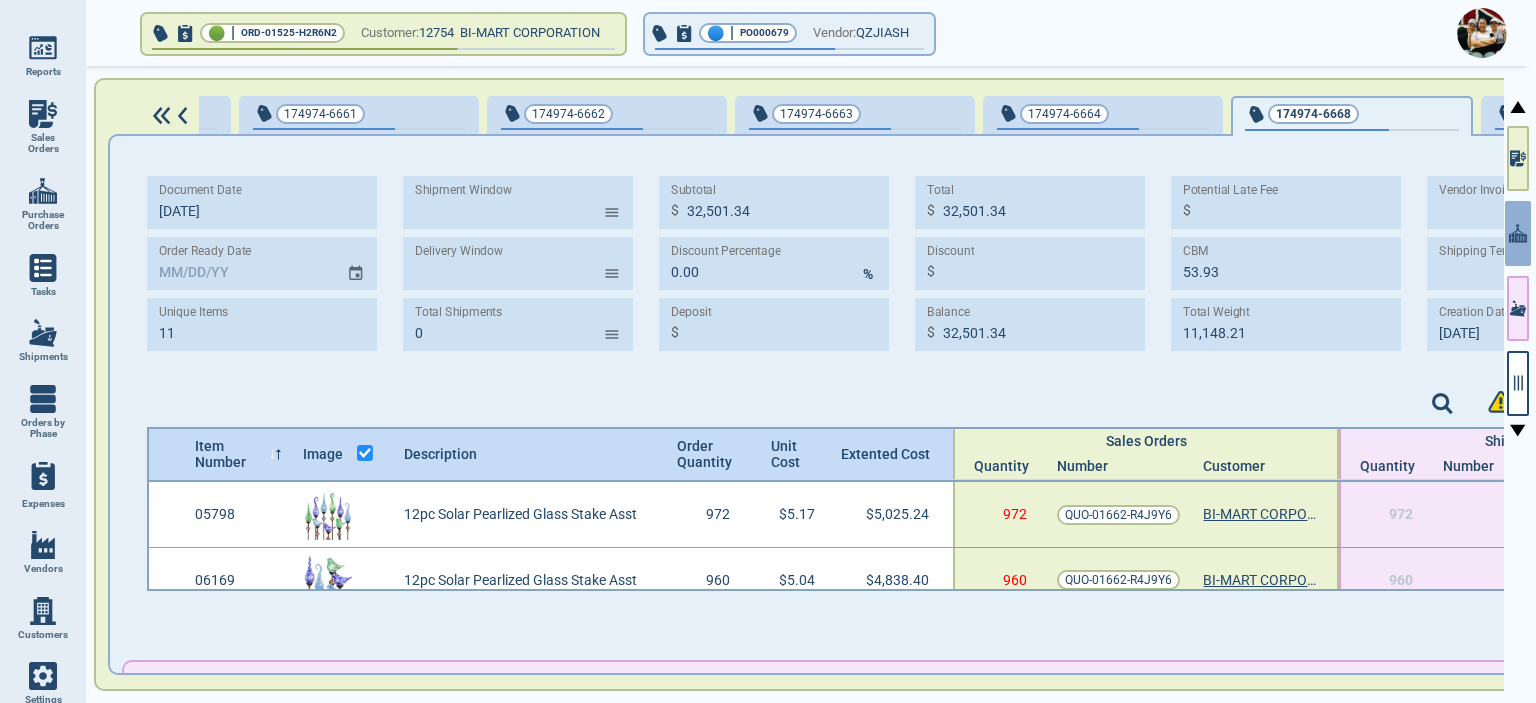 type on "[DATE]" 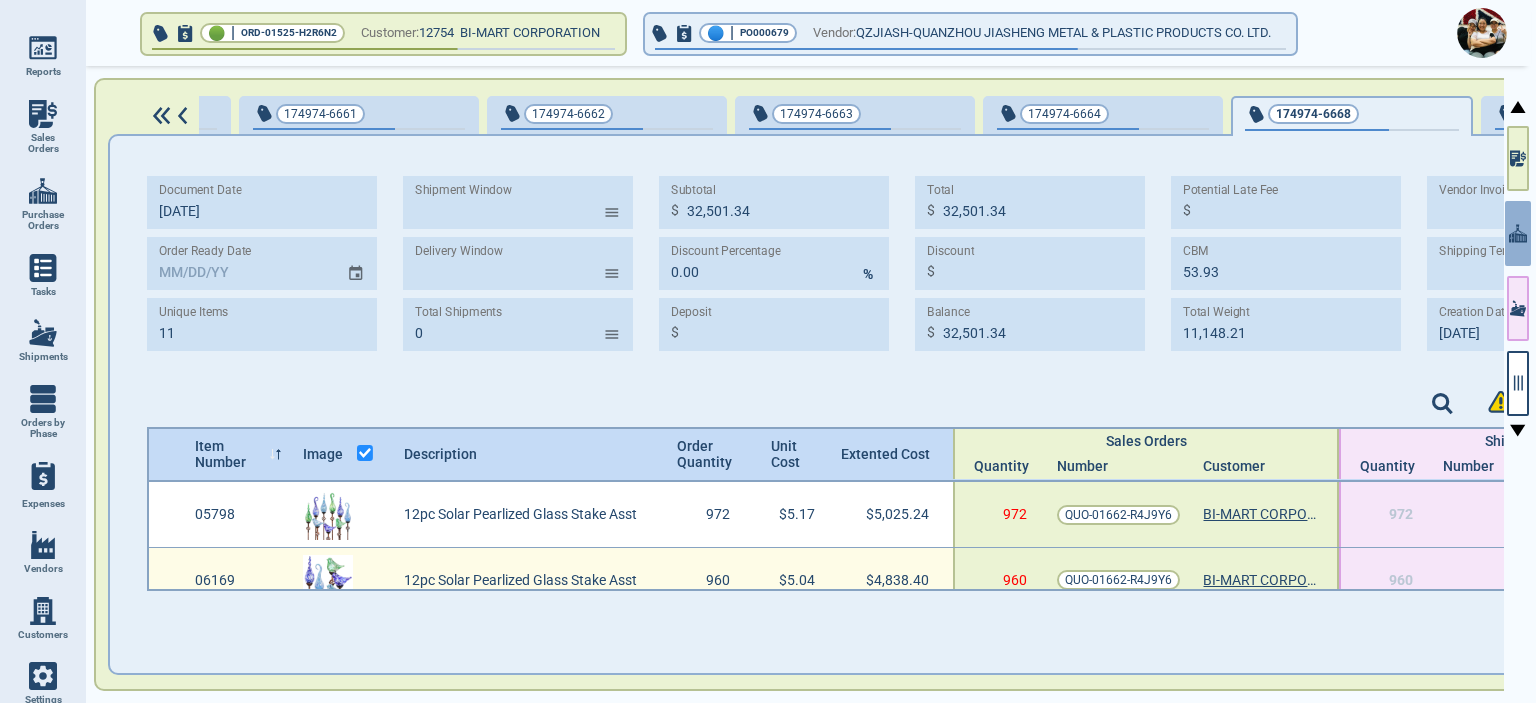 type on "32,112.54" 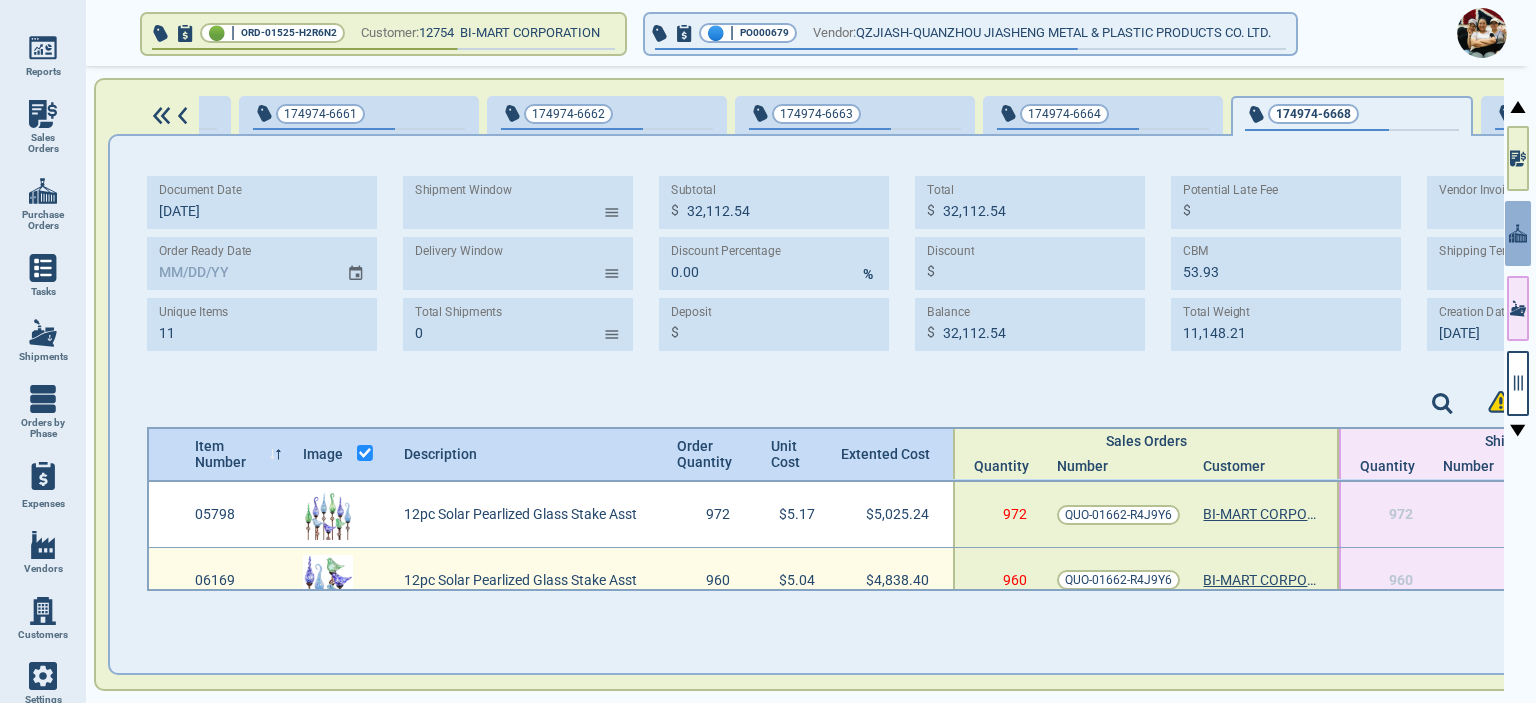 type on "[DATE]" 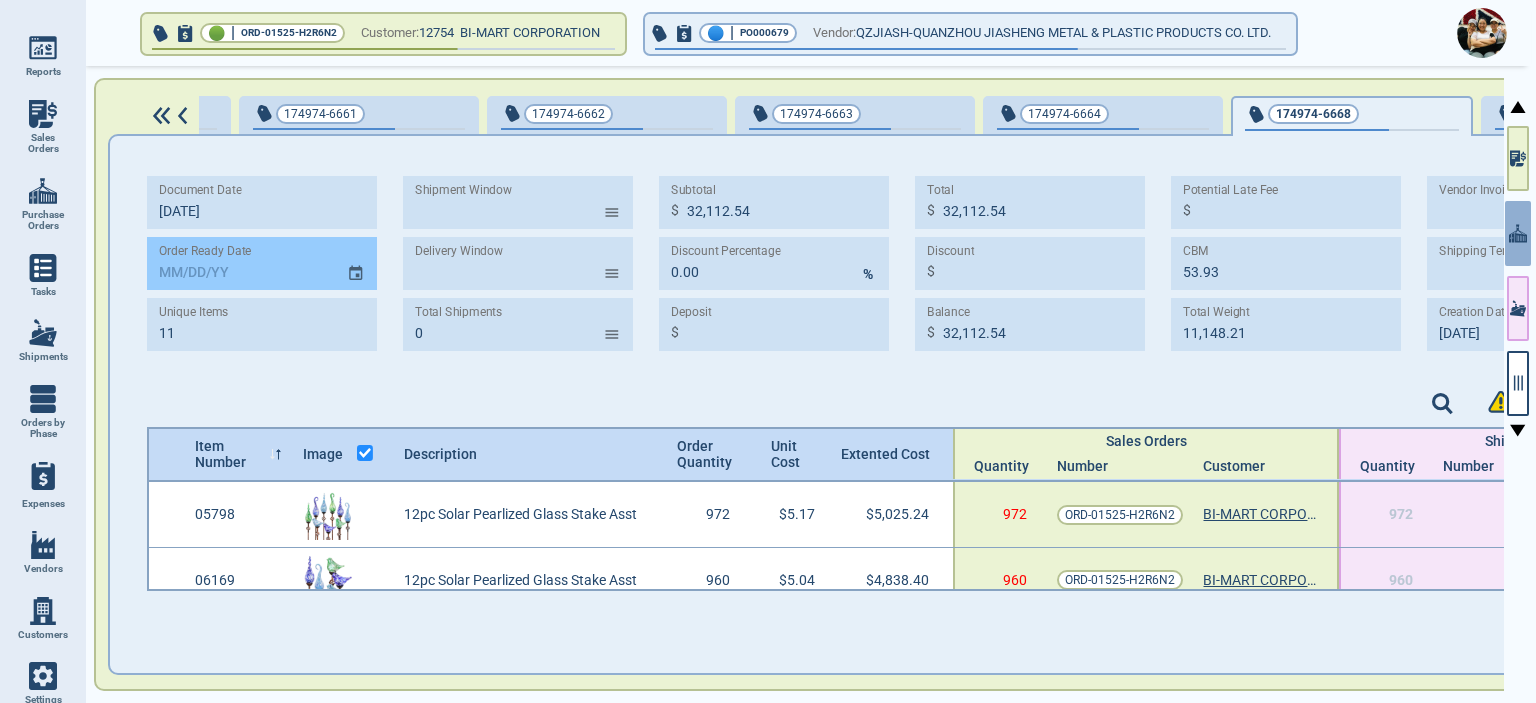 click 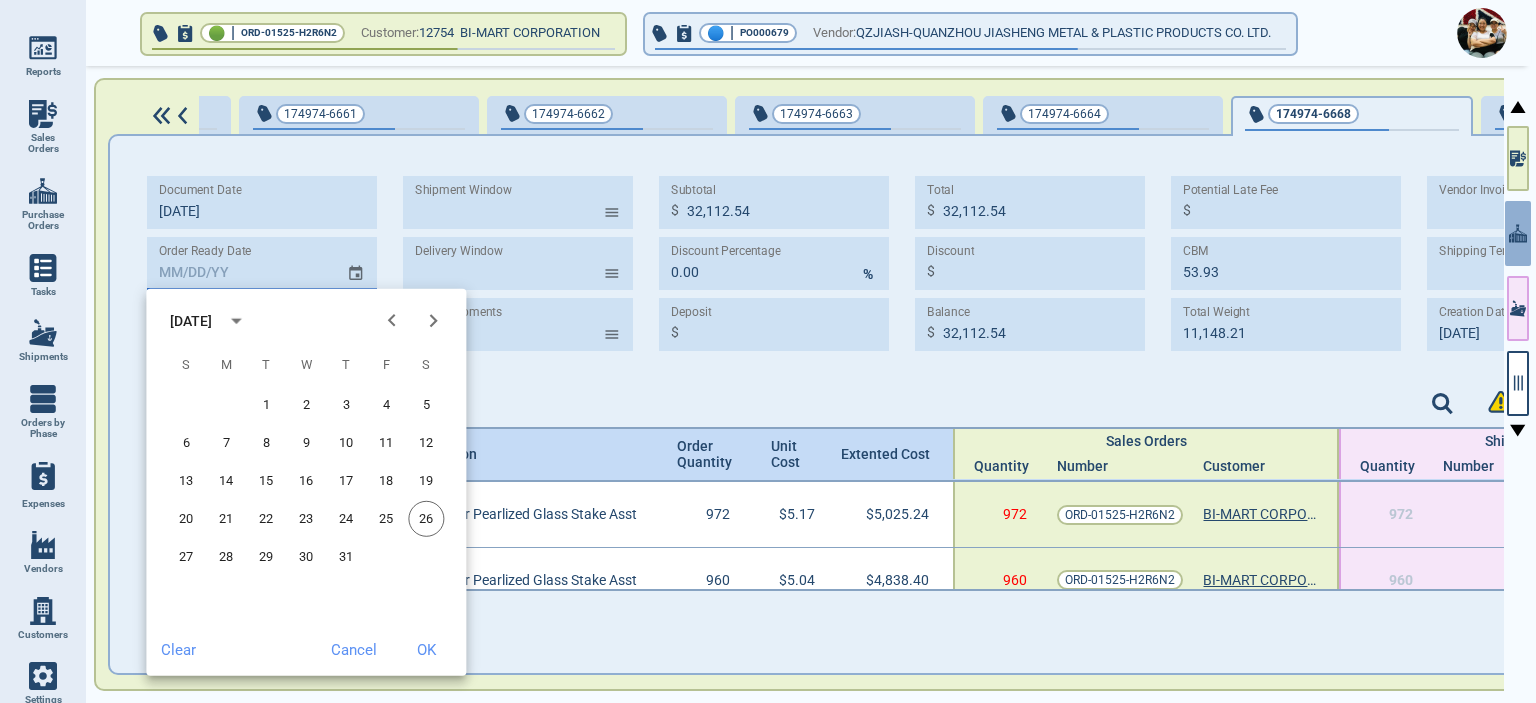 click on "[DATE]" at bounding box center (191, 320) 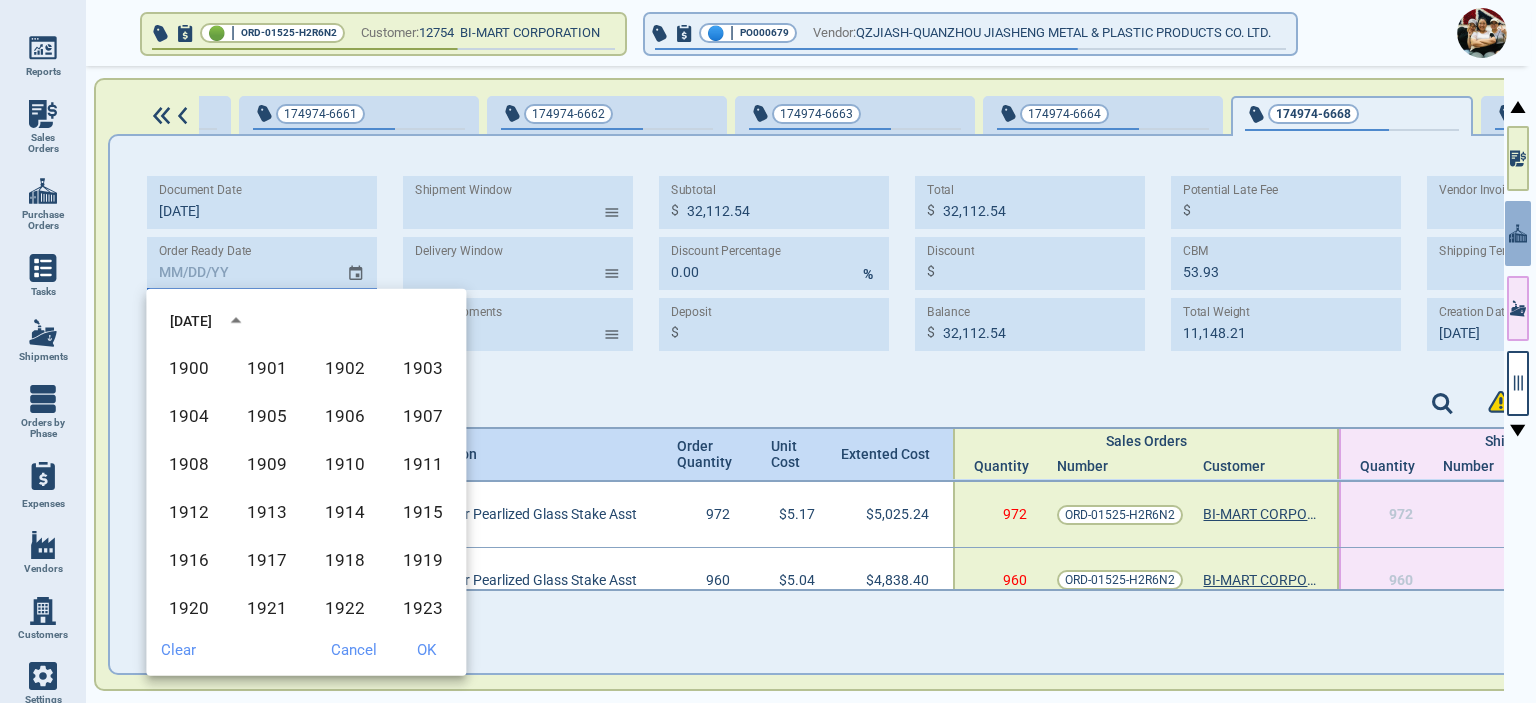 scroll, scrollTop: 1372, scrollLeft: 0, axis: vertical 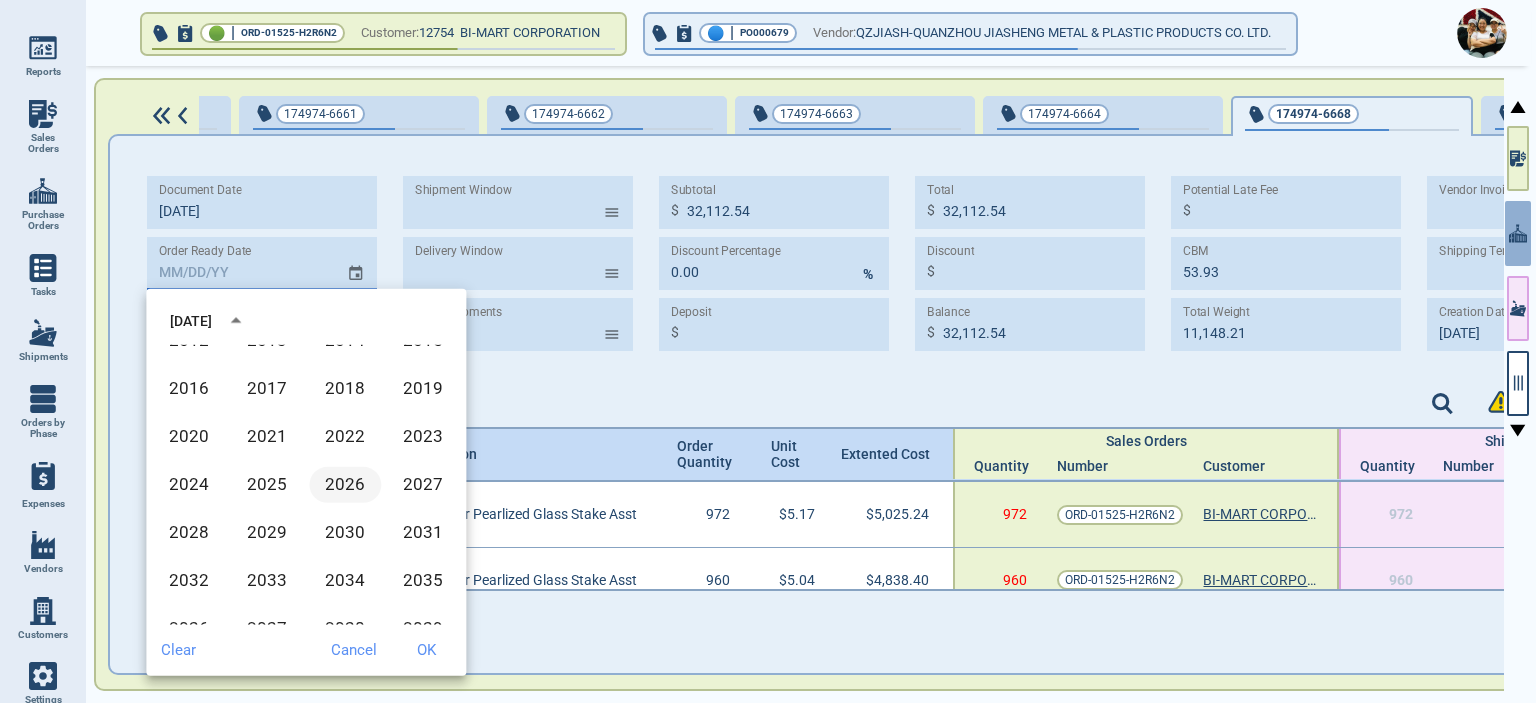 click on "2026" at bounding box center (345, 485) 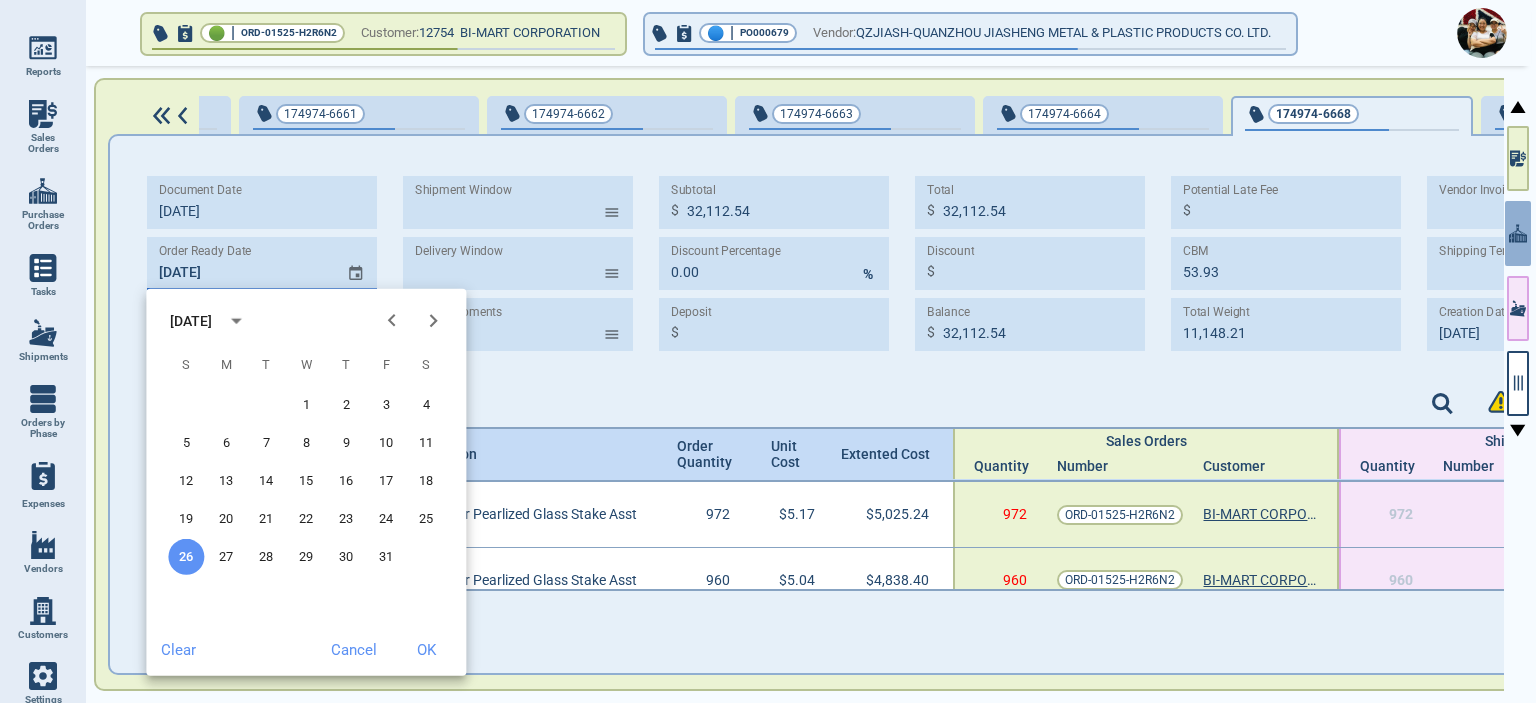 click 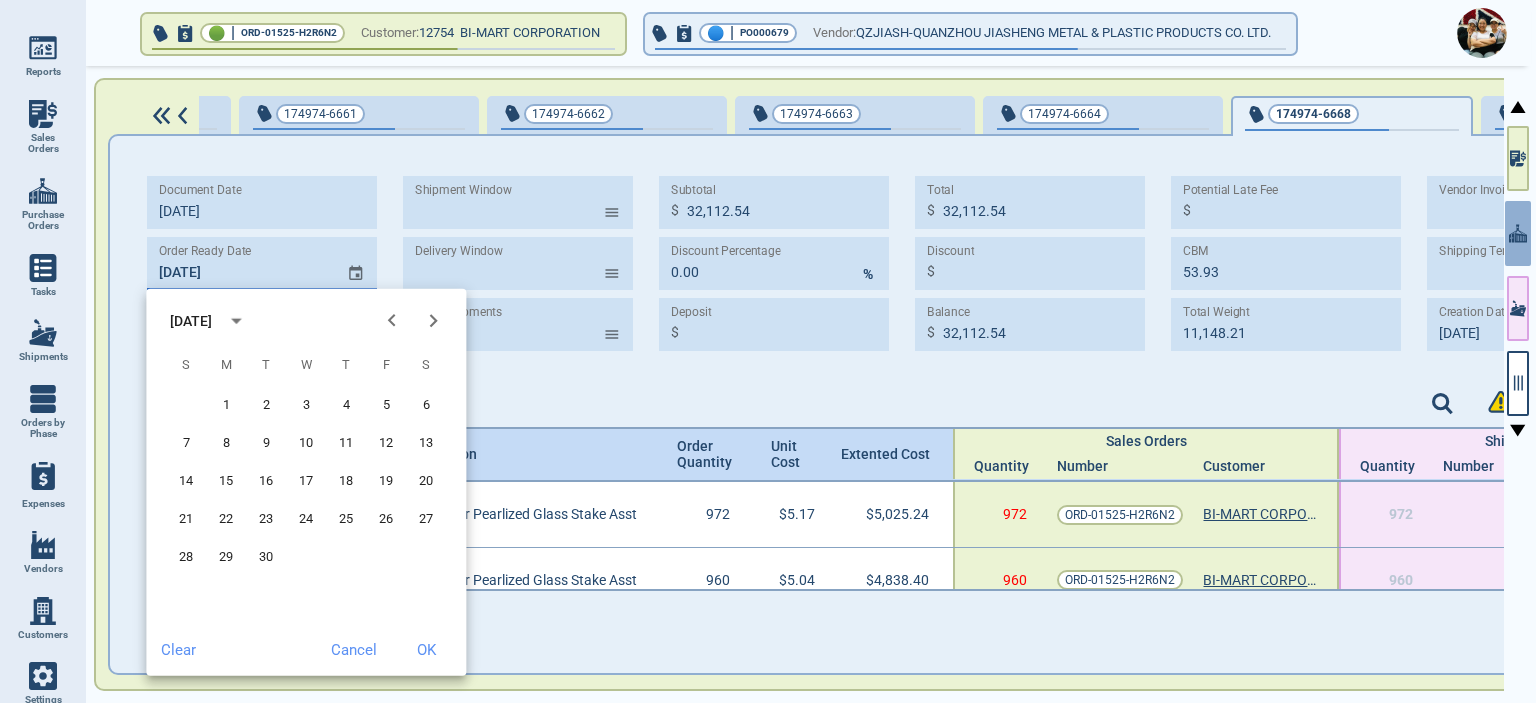 click 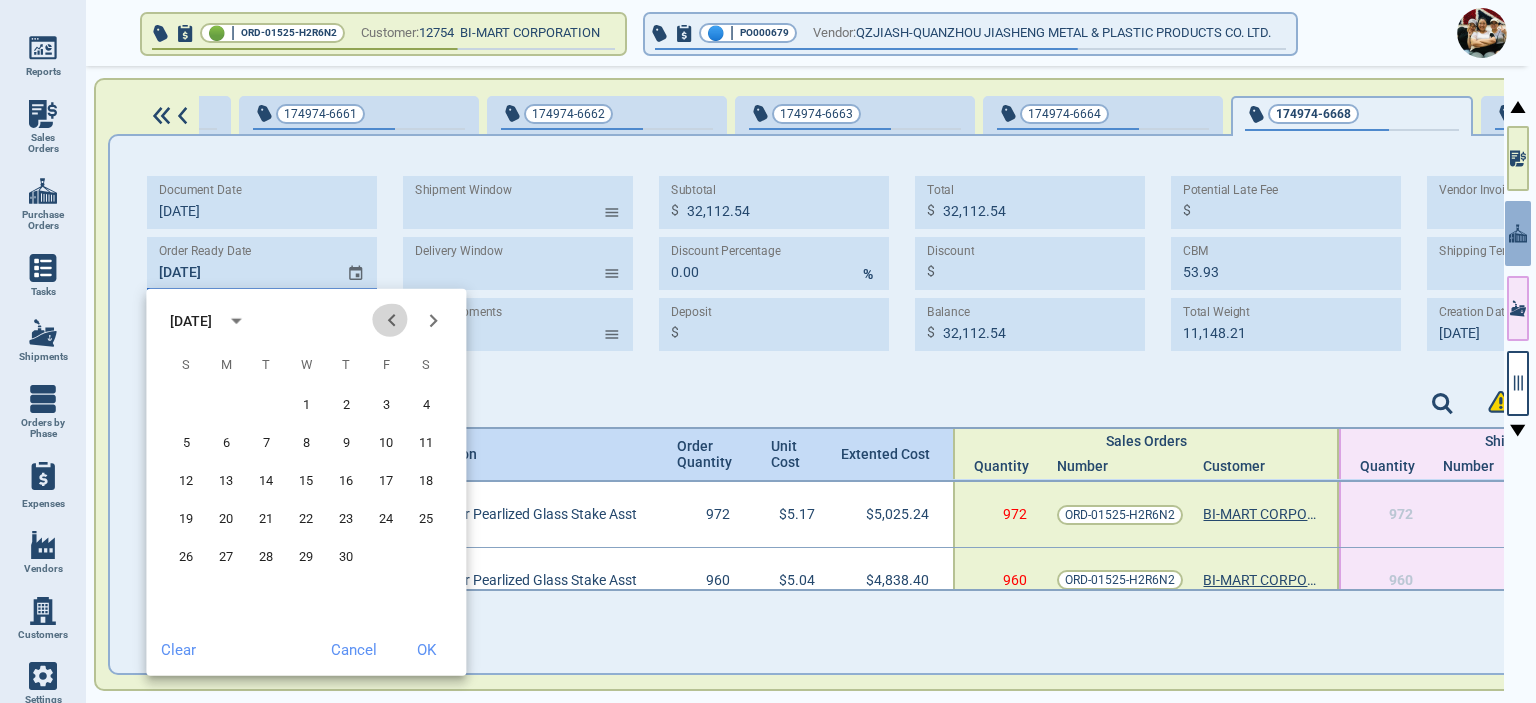 click 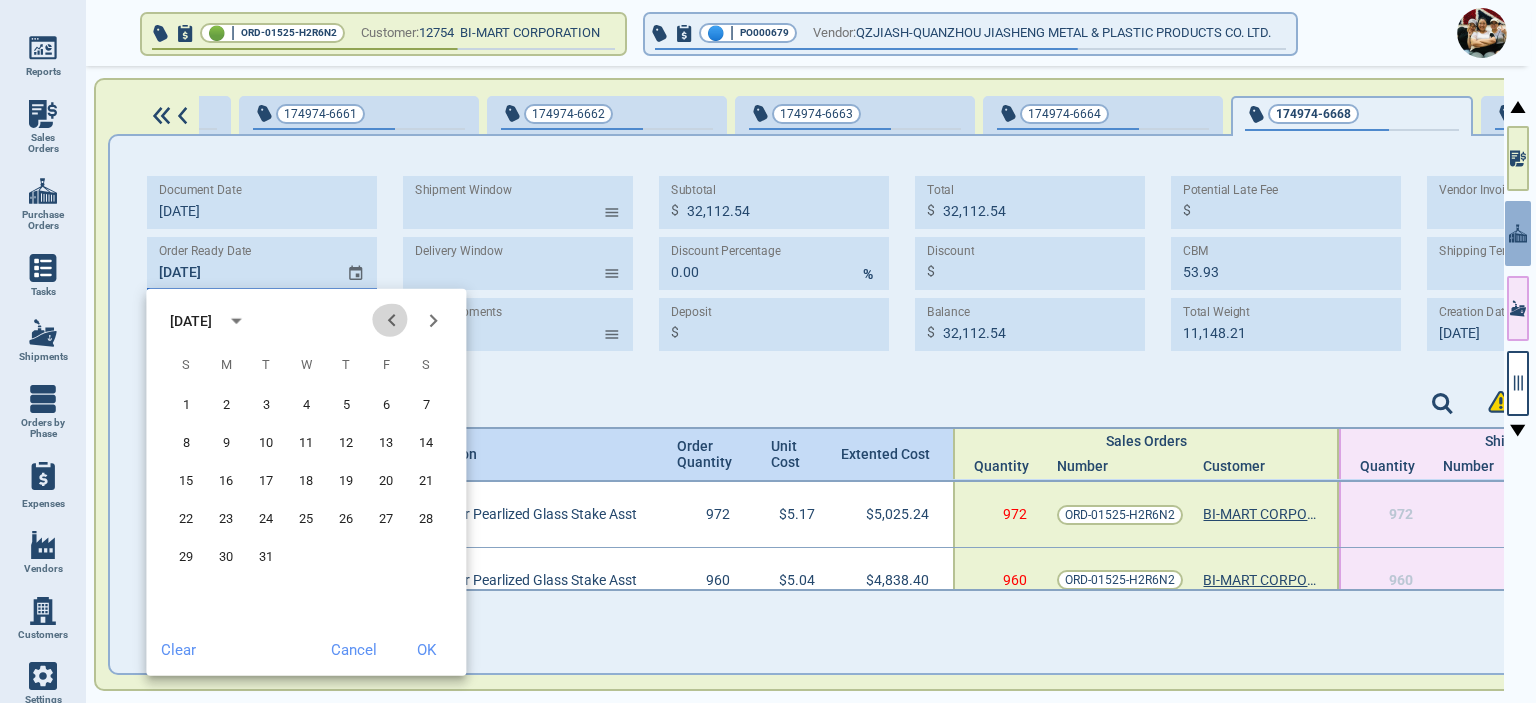 click 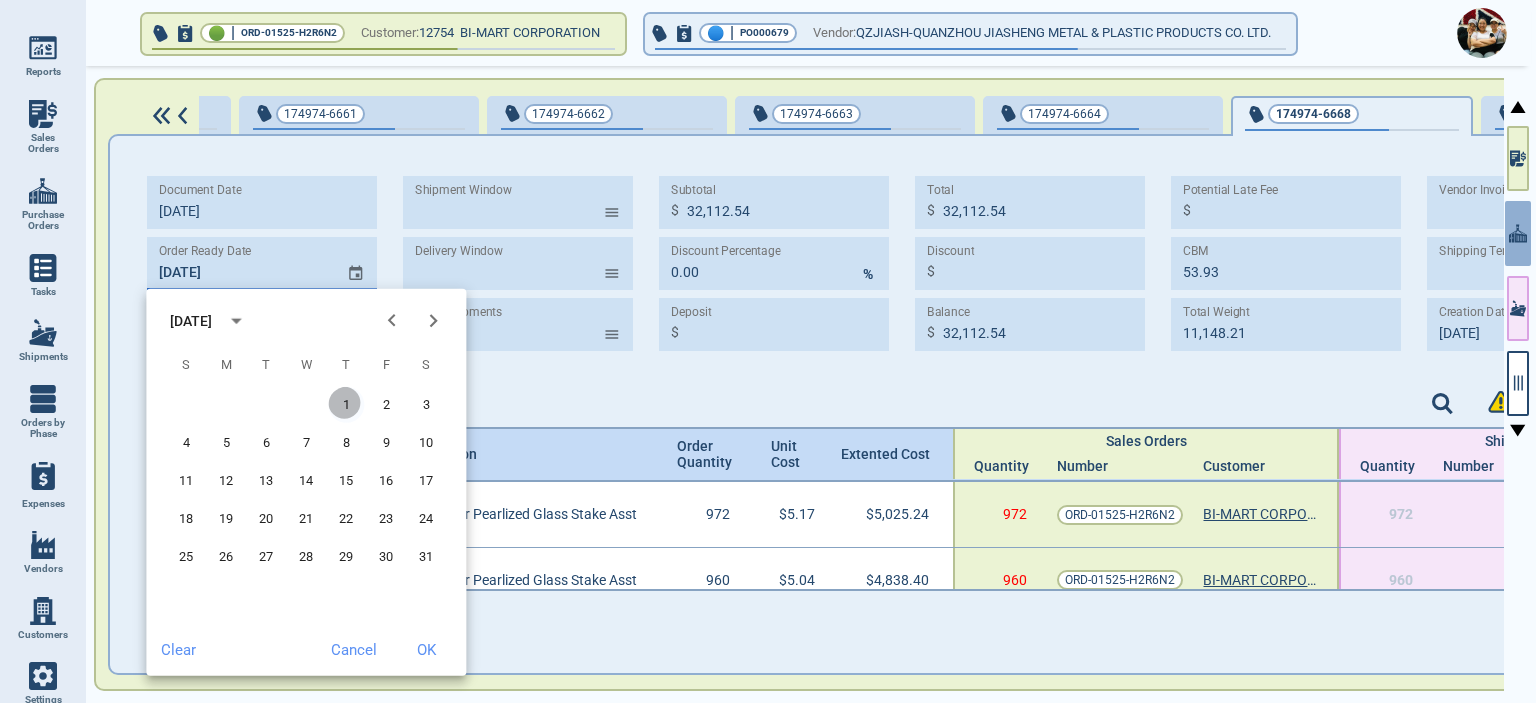 click on "1" at bounding box center [346, 405] 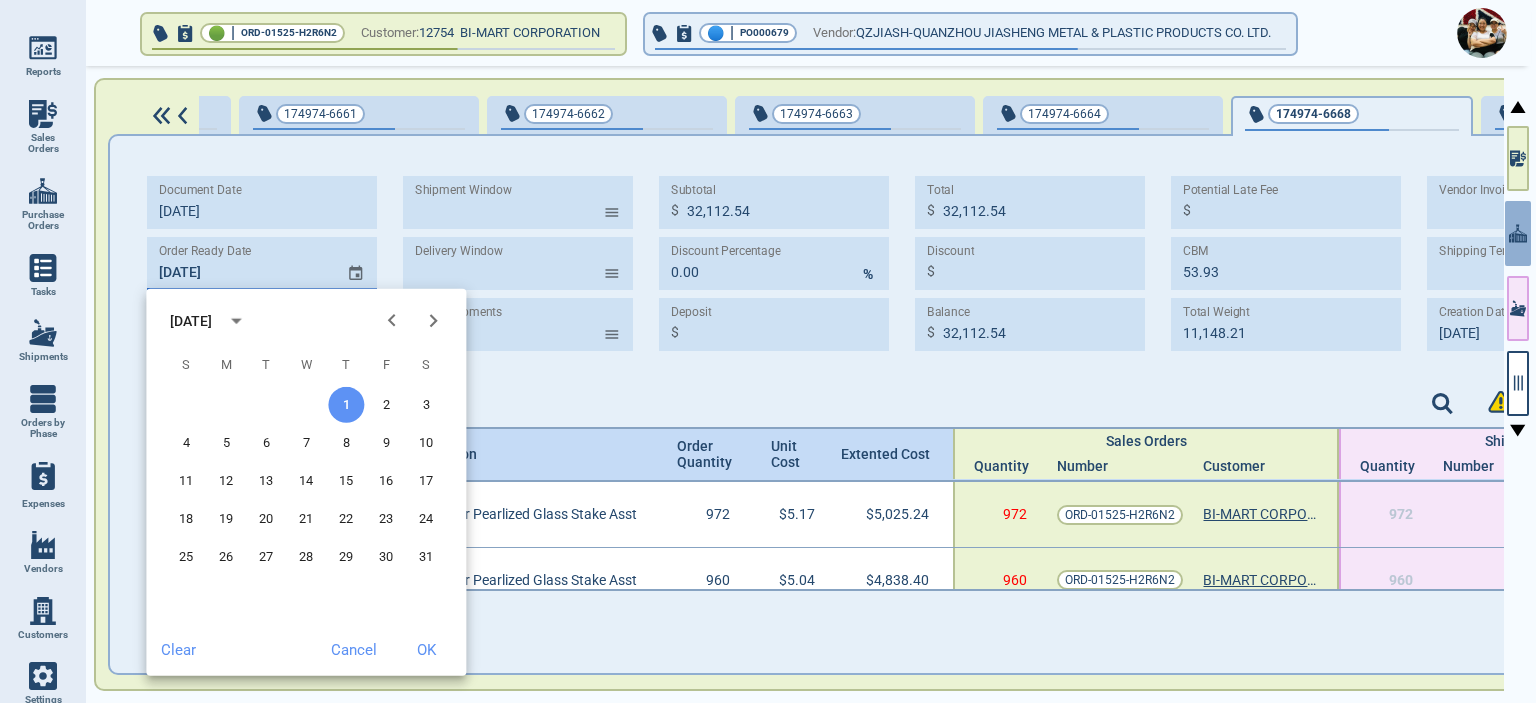 click on "OK" at bounding box center (426, 650) 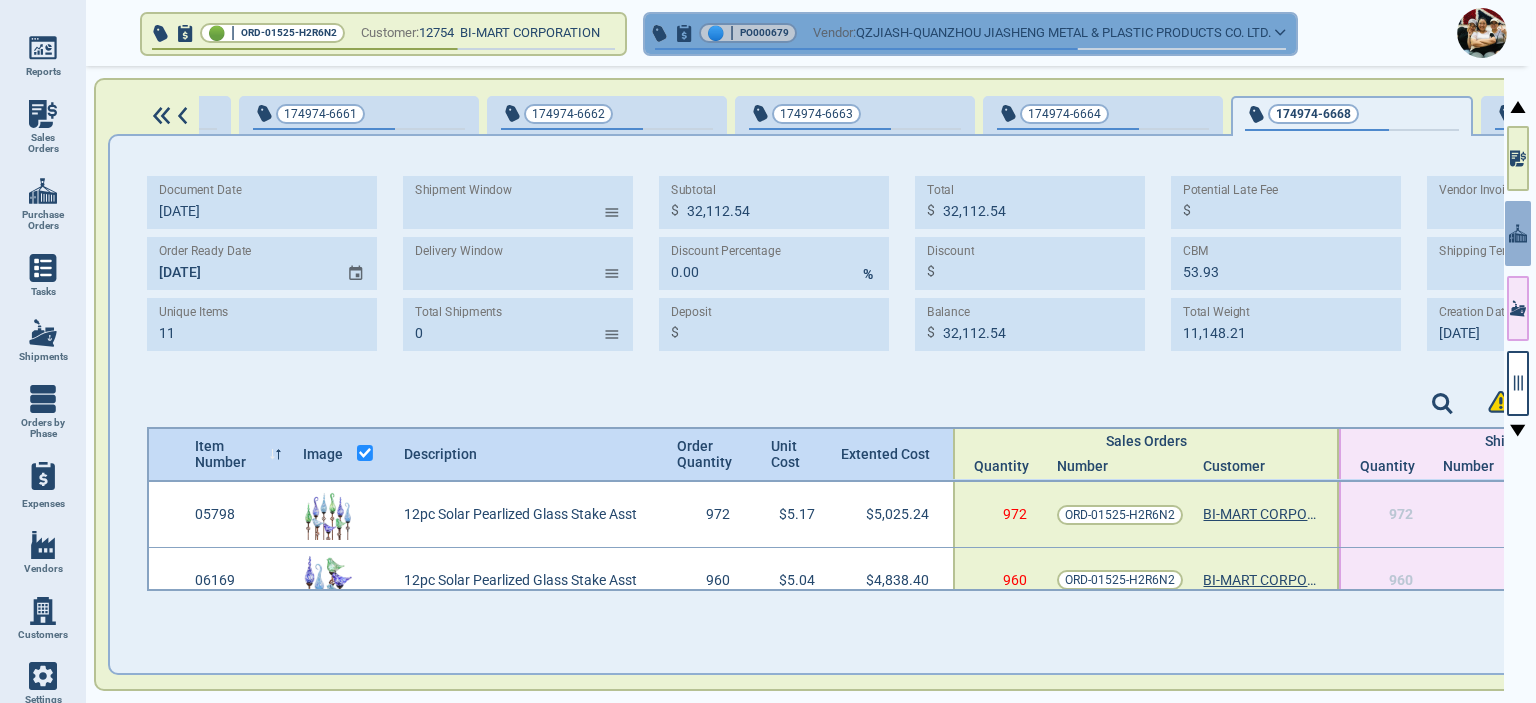click on "🔵 | PO000679 Vendor:   QZJIASH-QUANZHOU JIASHENG METAL & PLASTIC PRODUCTS CO. LTD." at bounding box center (970, 34) 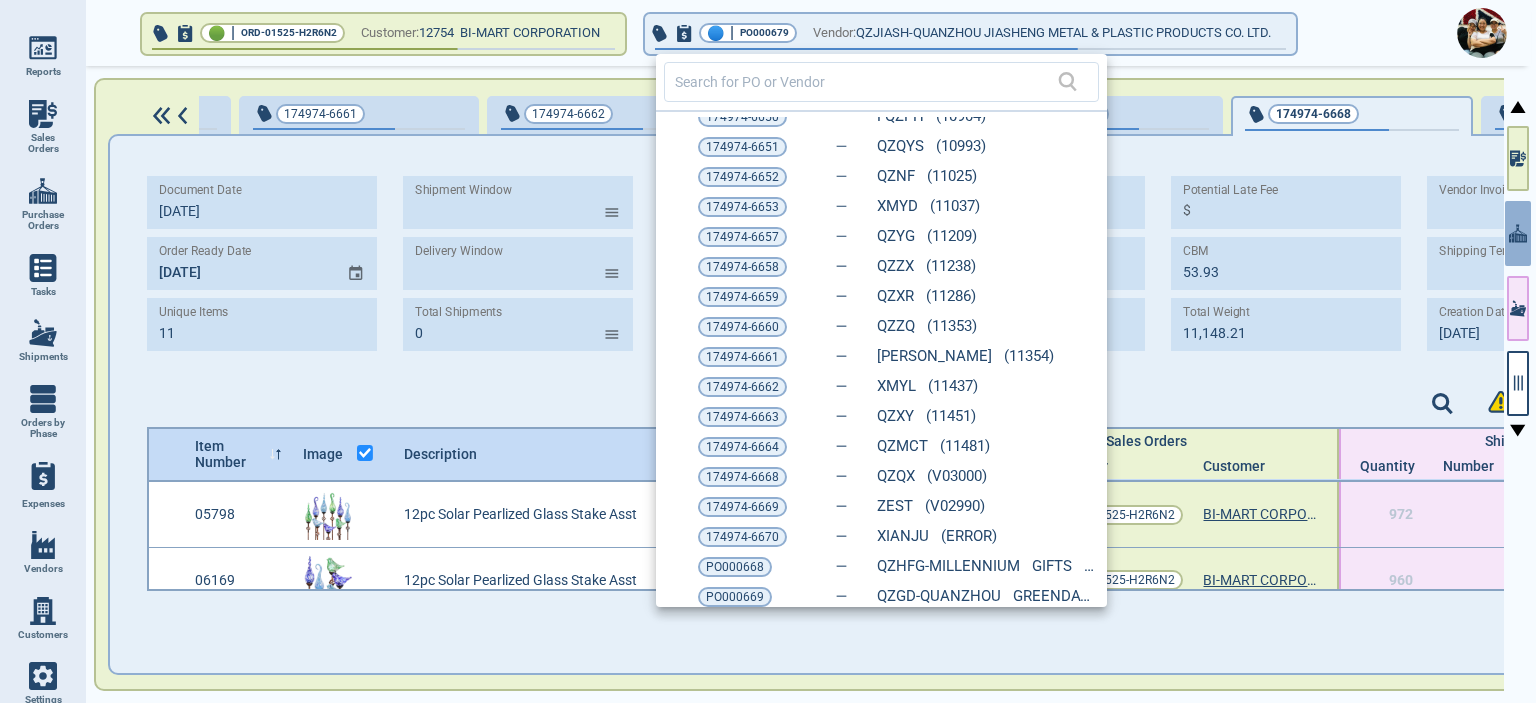 scroll, scrollTop: 0, scrollLeft: 0, axis: both 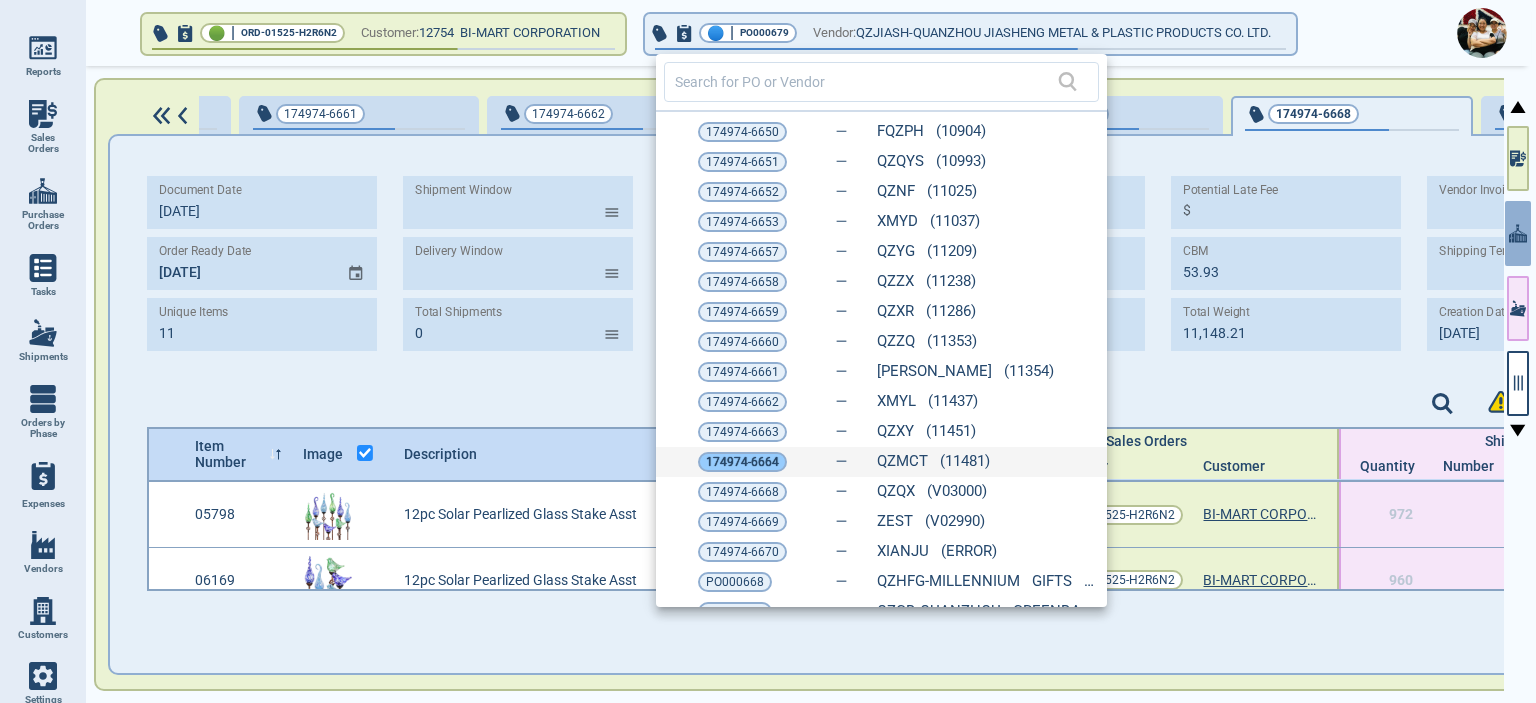 click on "174974-6664" at bounding box center (742, 462) 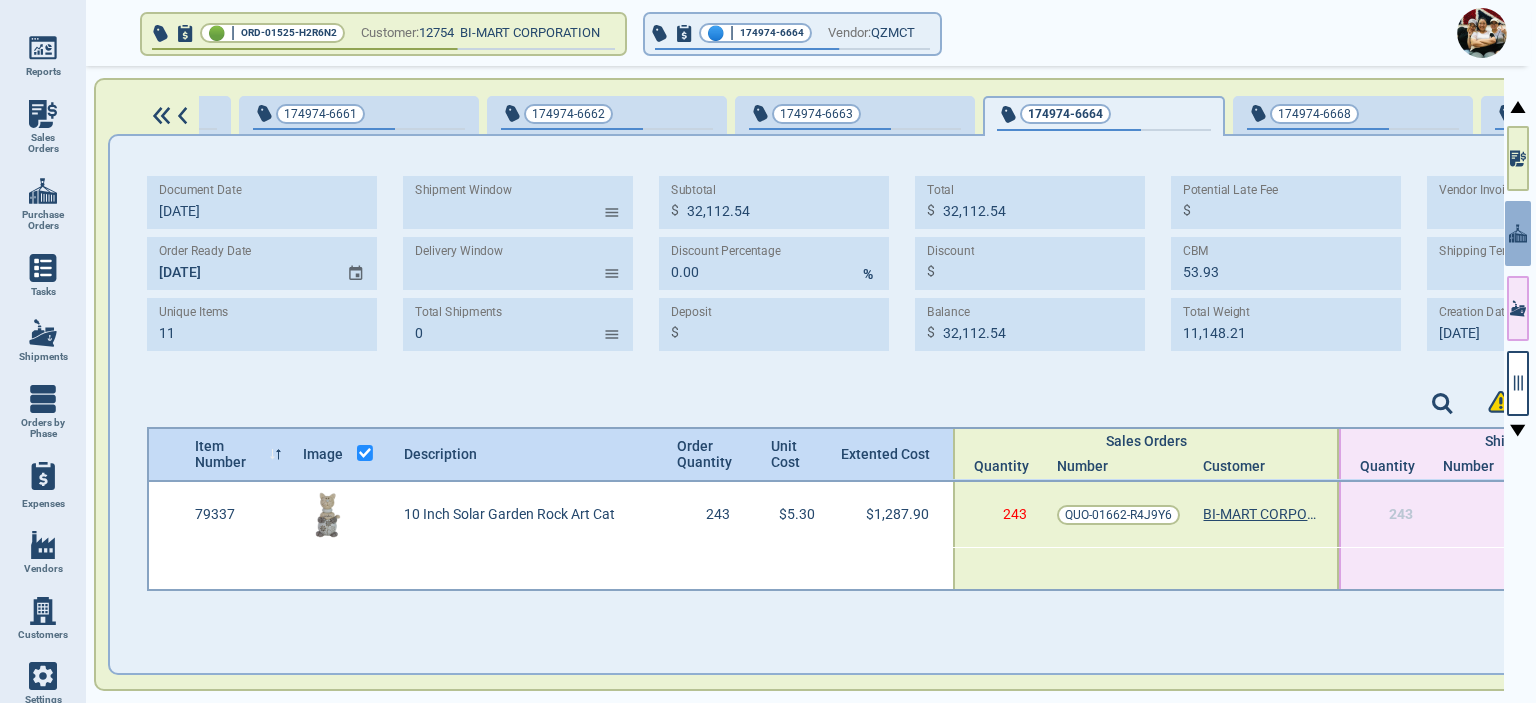 type on "1" 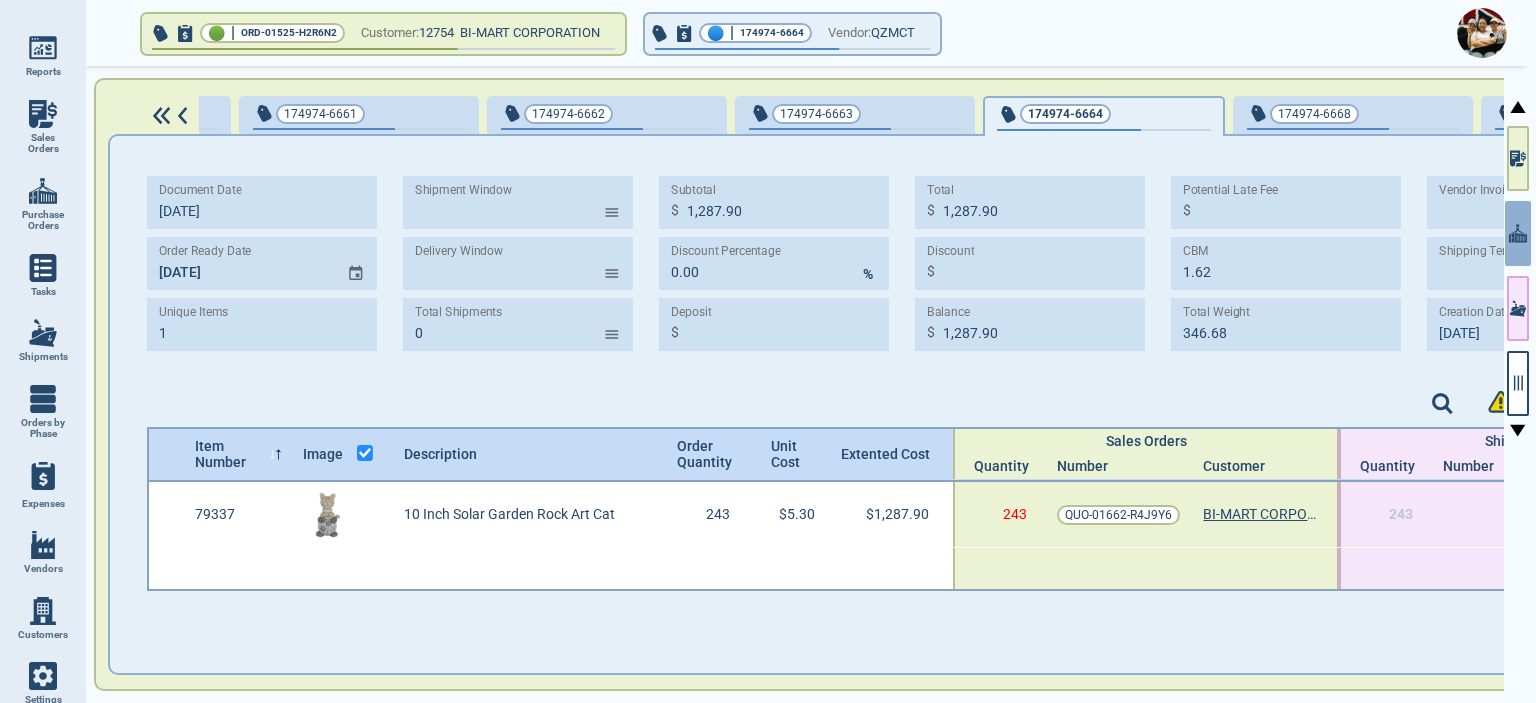 type on "[DATE]" 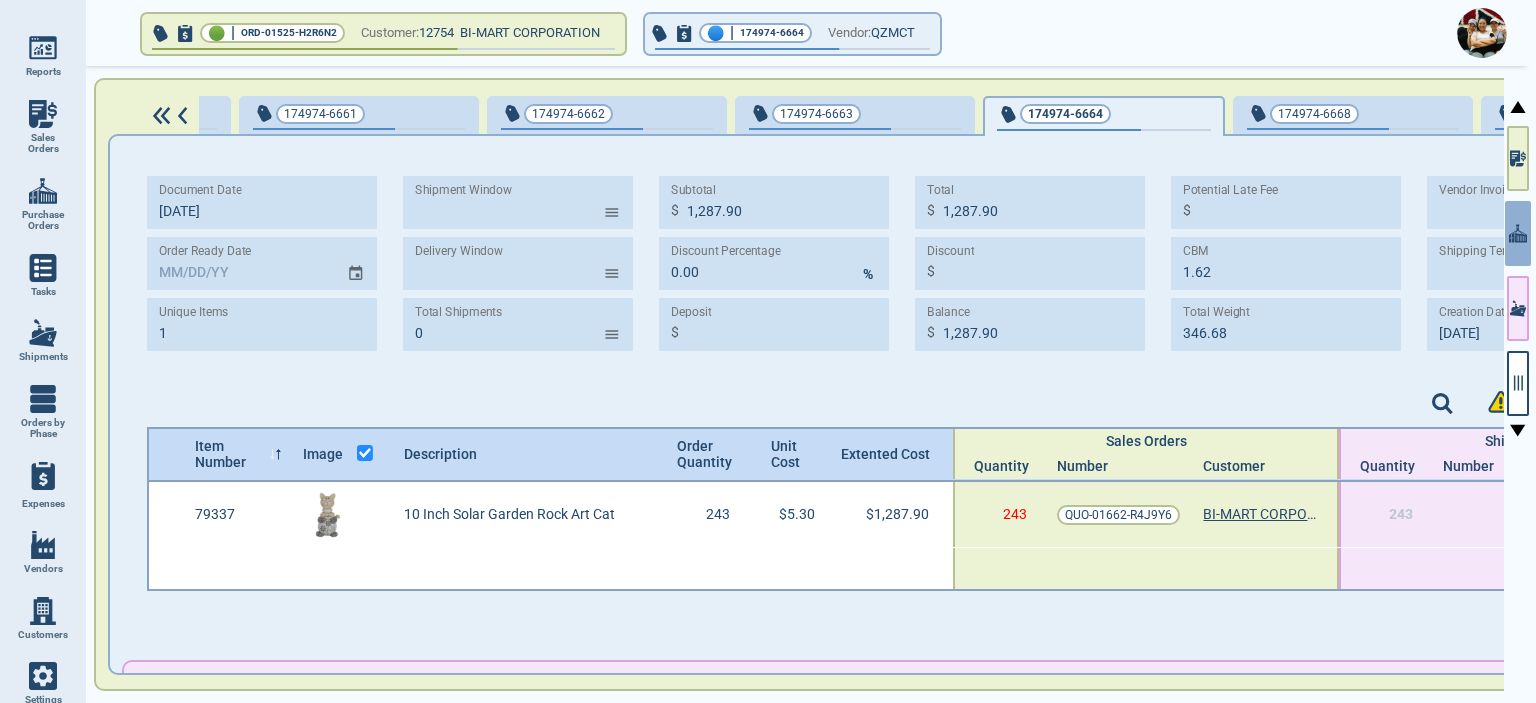 type on "[DATE]" 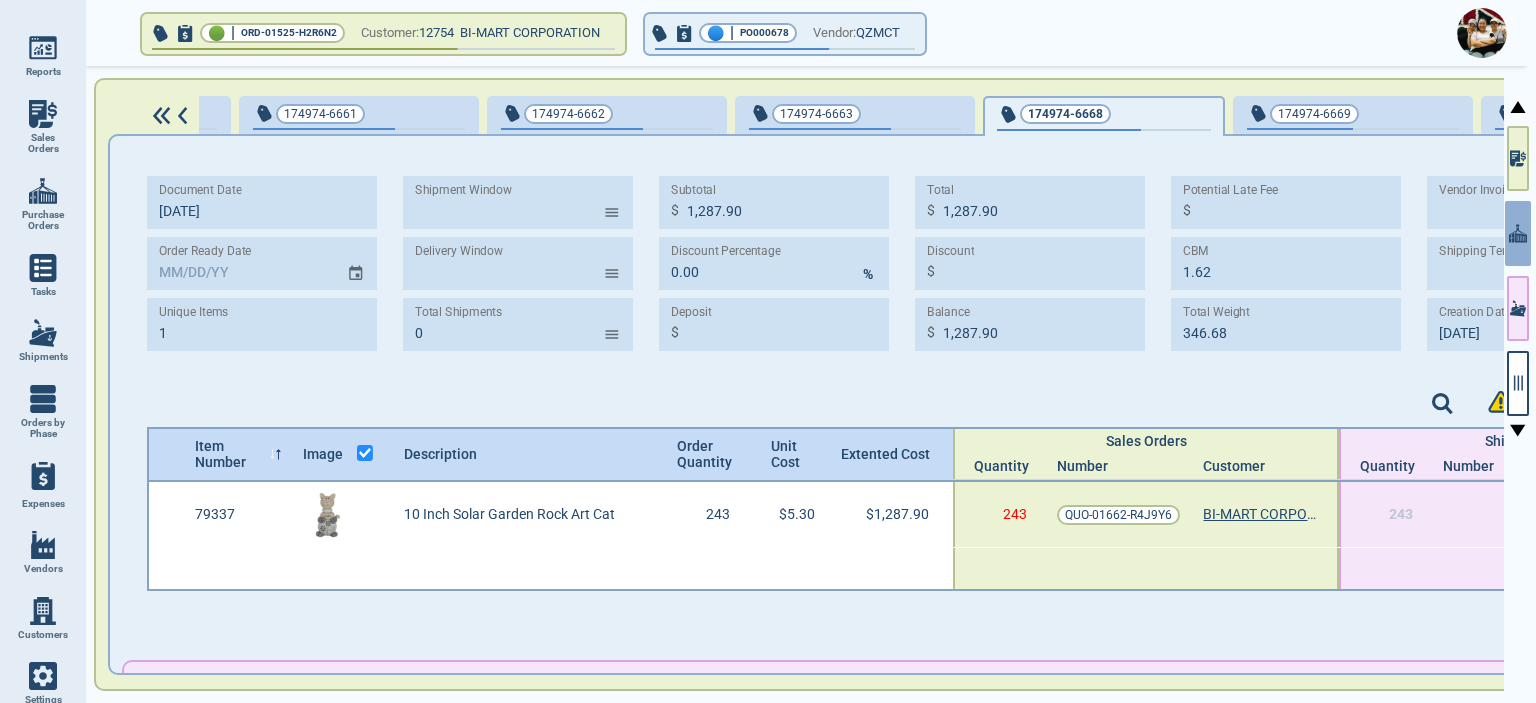 type on "[DATE]" 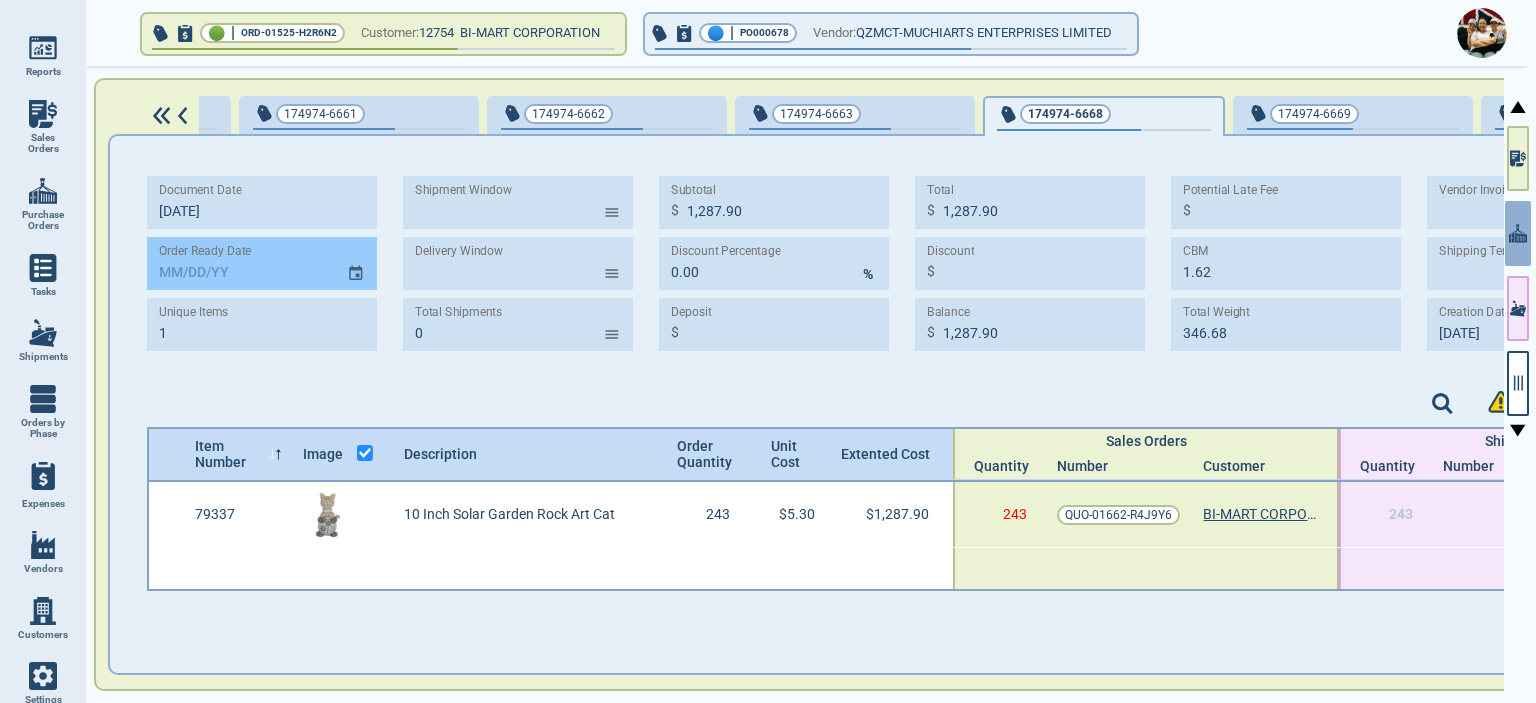 click 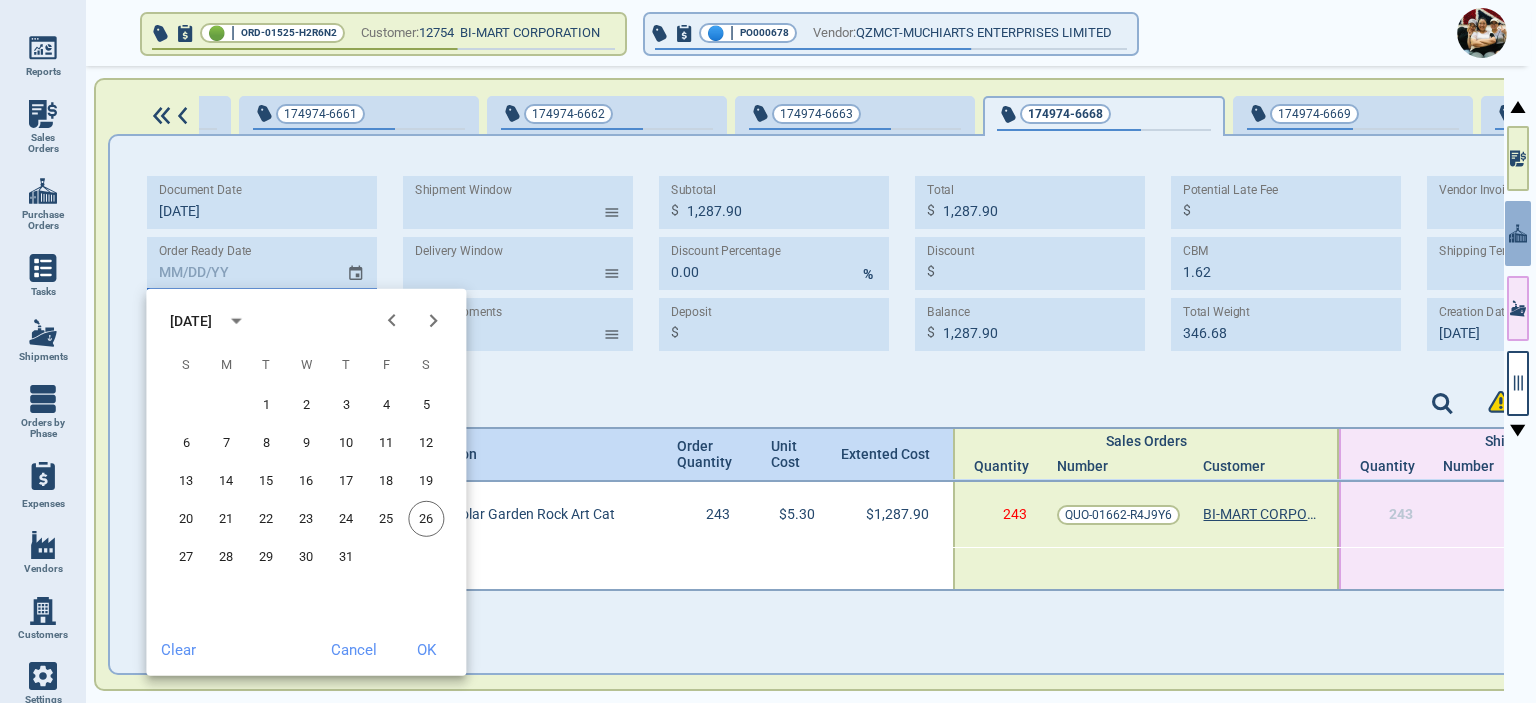 drag, startPoint x: 215, startPoint y: 319, endPoint x: 219, endPoint y: 330, distance: 11.7046995 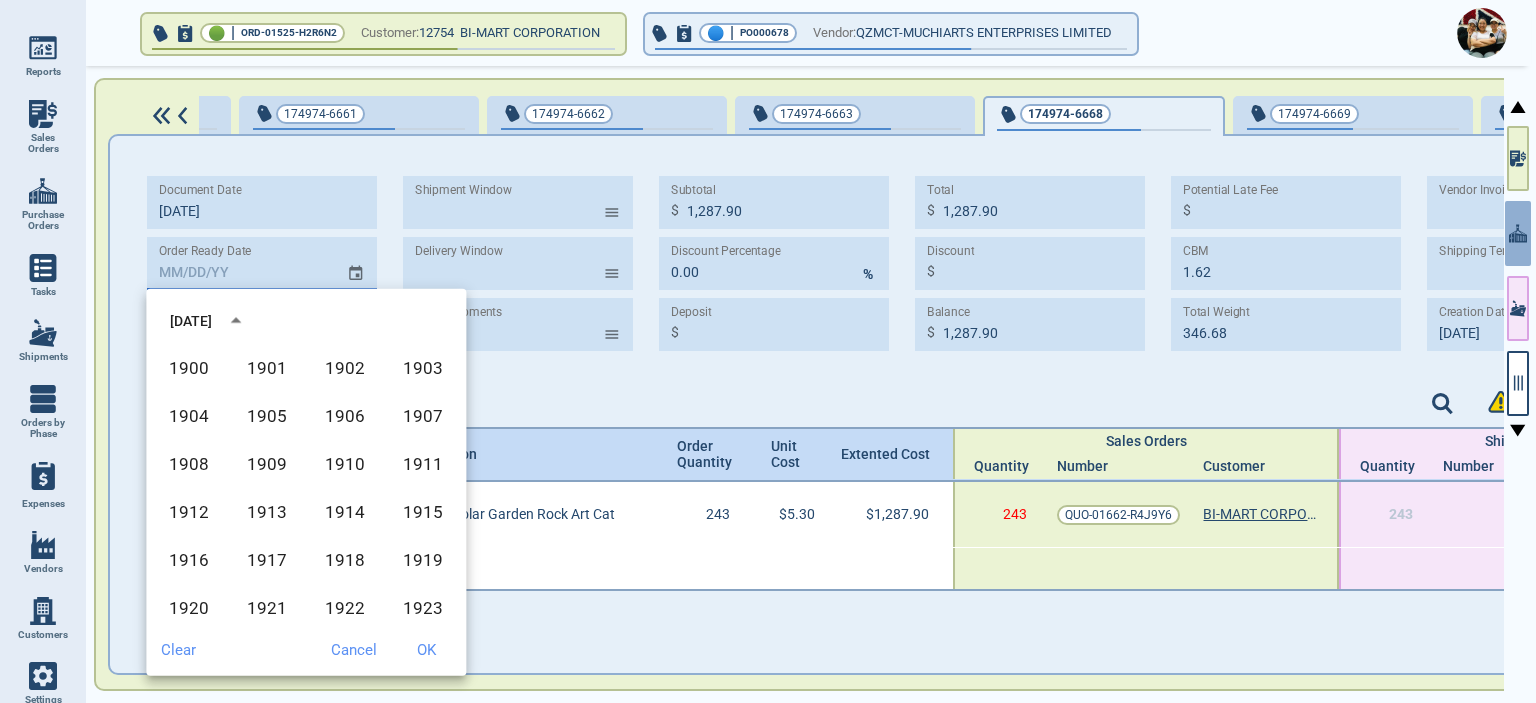 scroll, scrollTop: 1372, scrollLeft: 0, axis: vertical 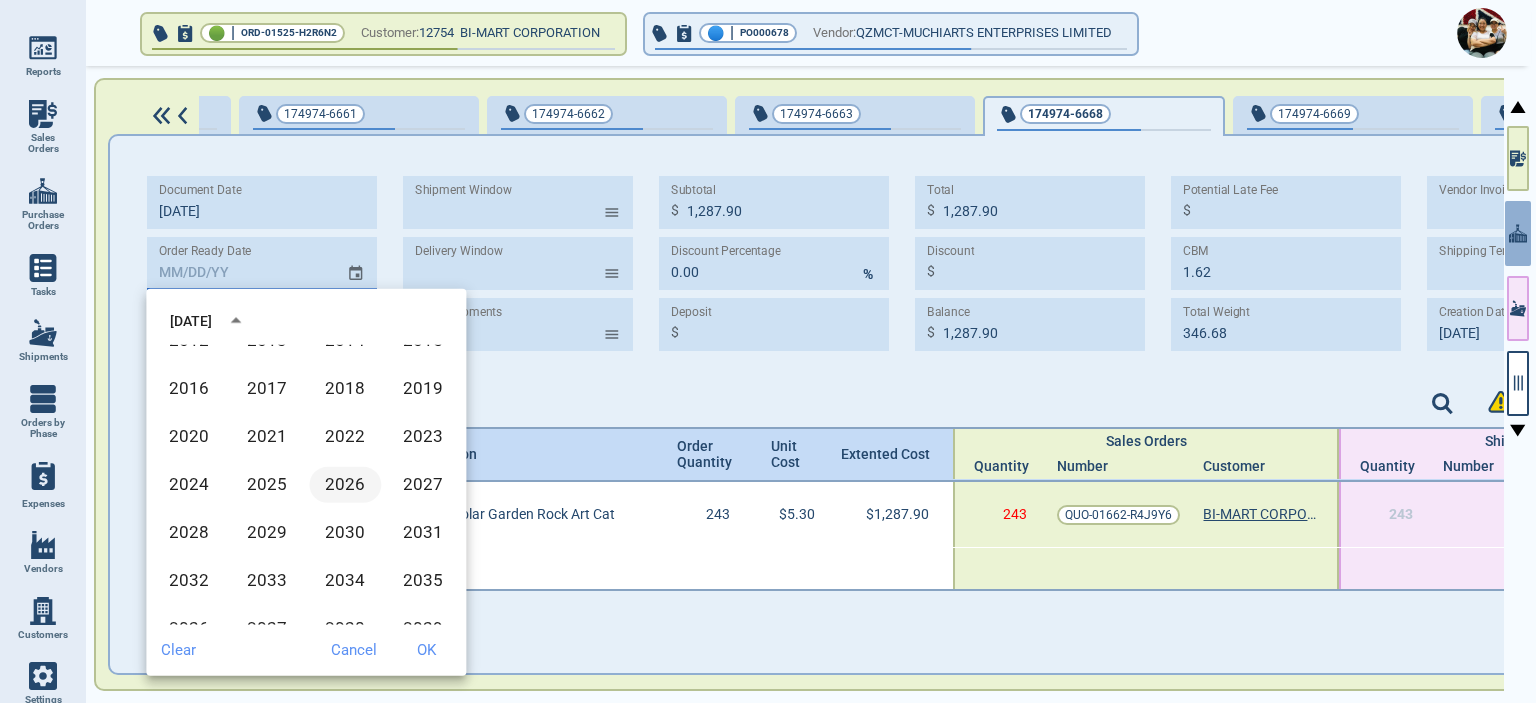 click on "2026" at bounding box center [345, 485] 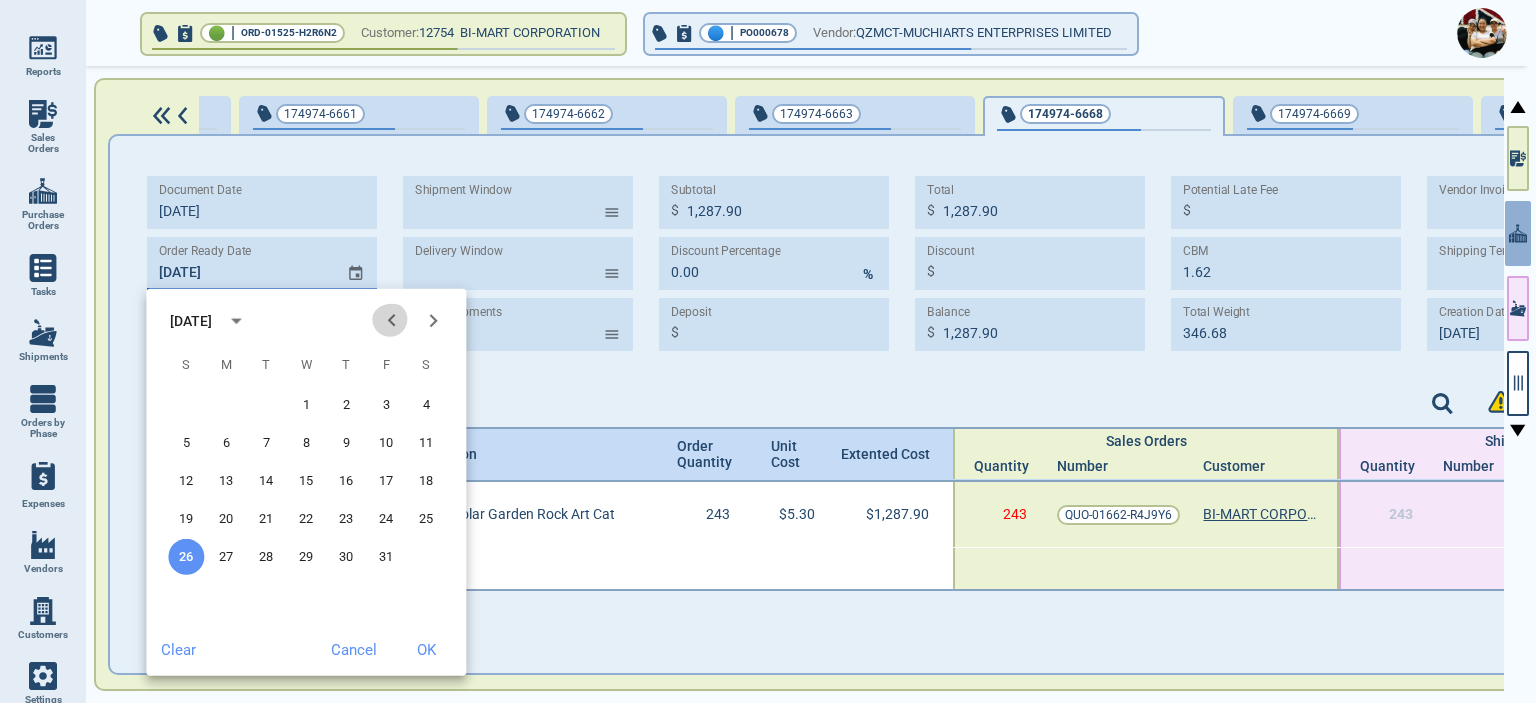 click 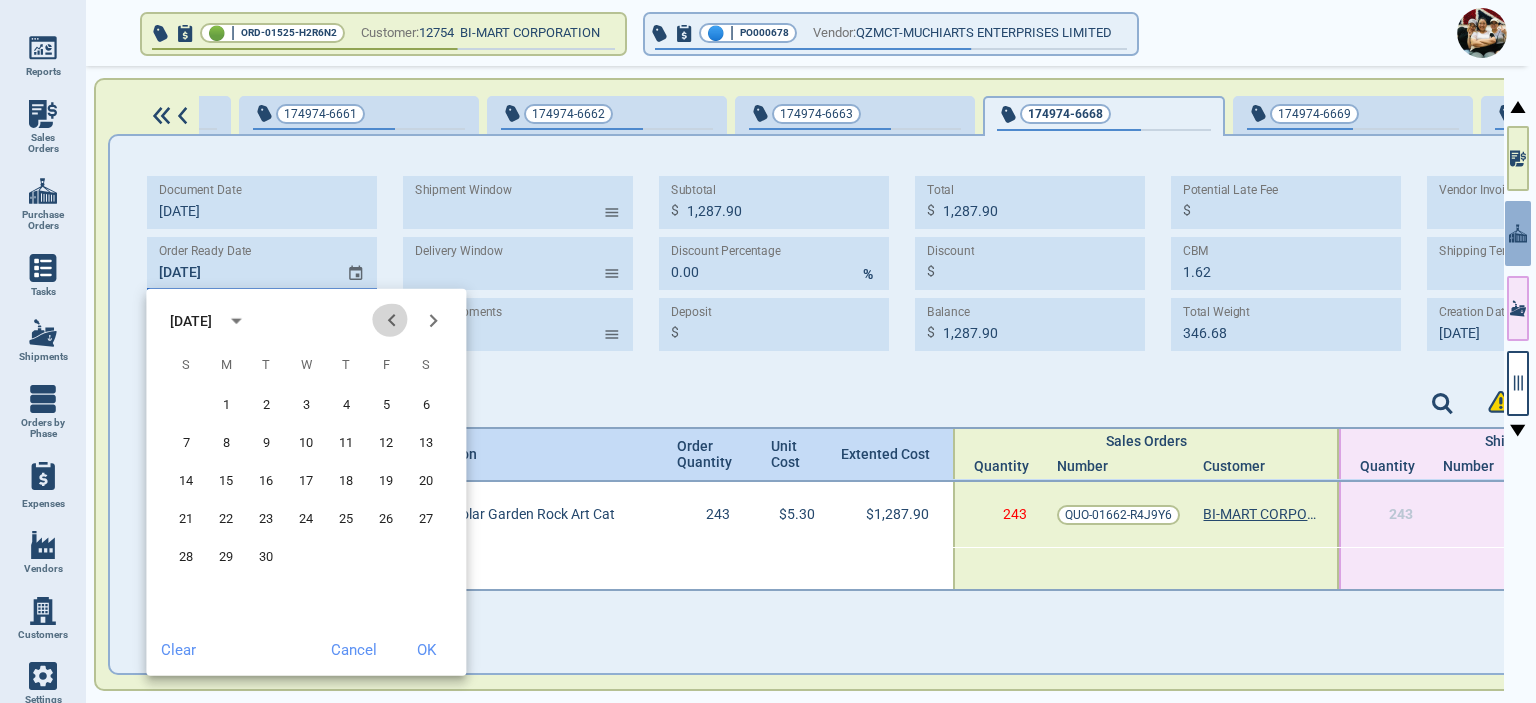 click 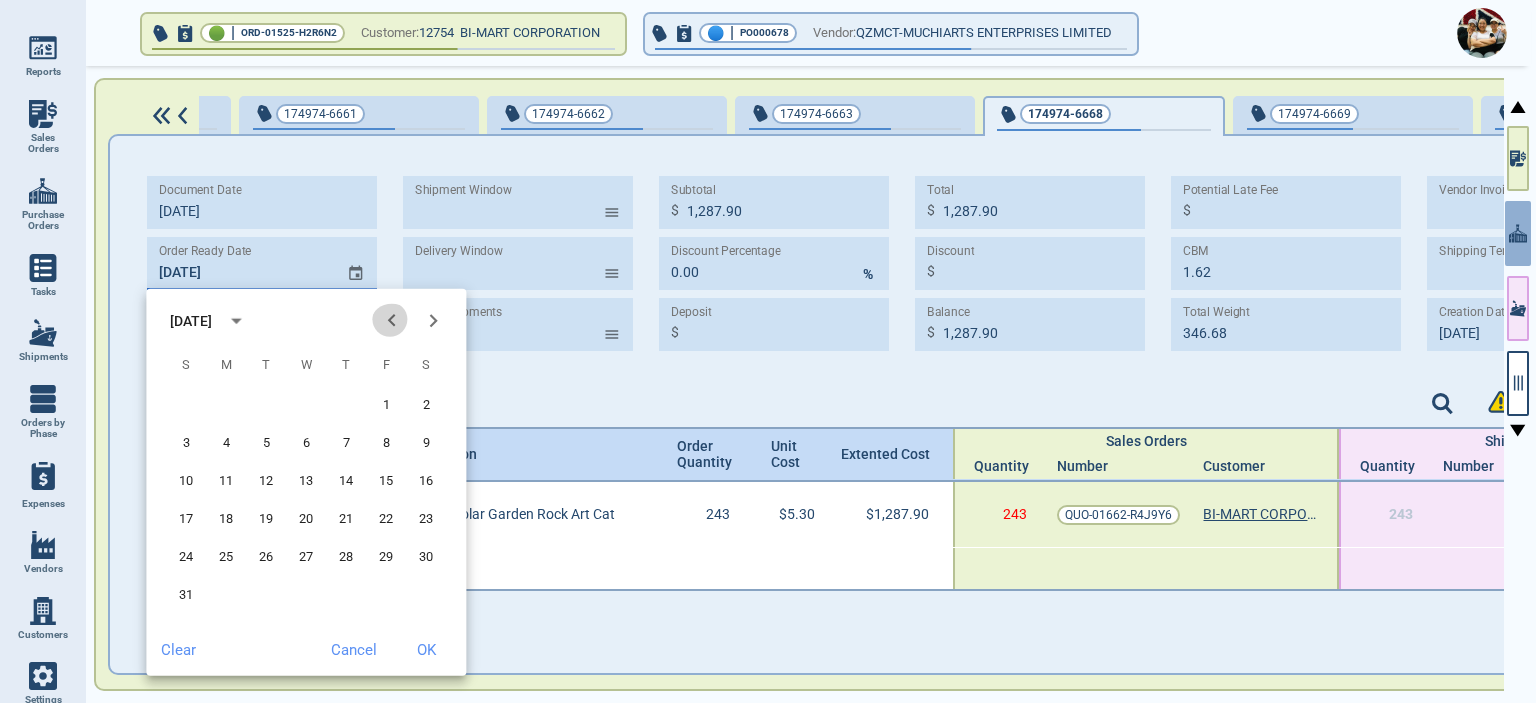 click 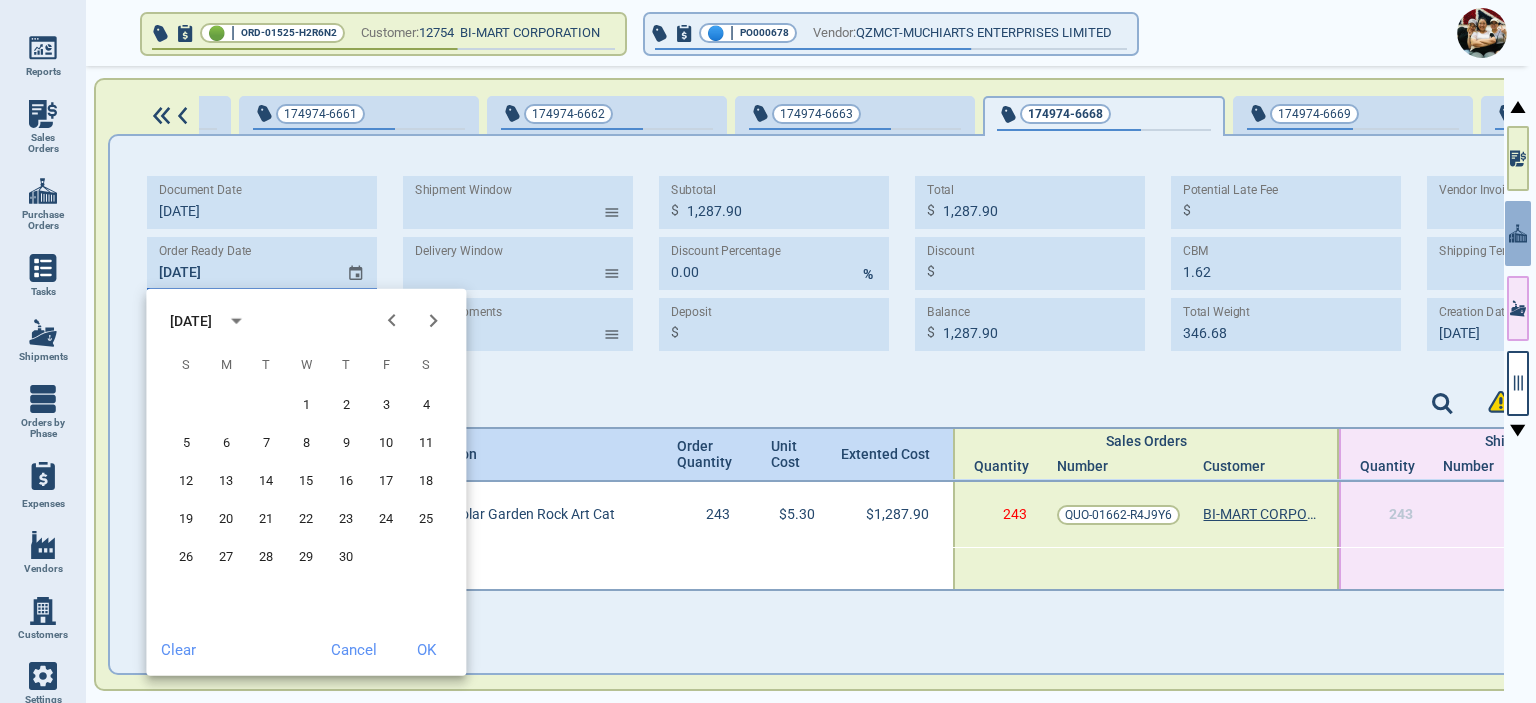 click 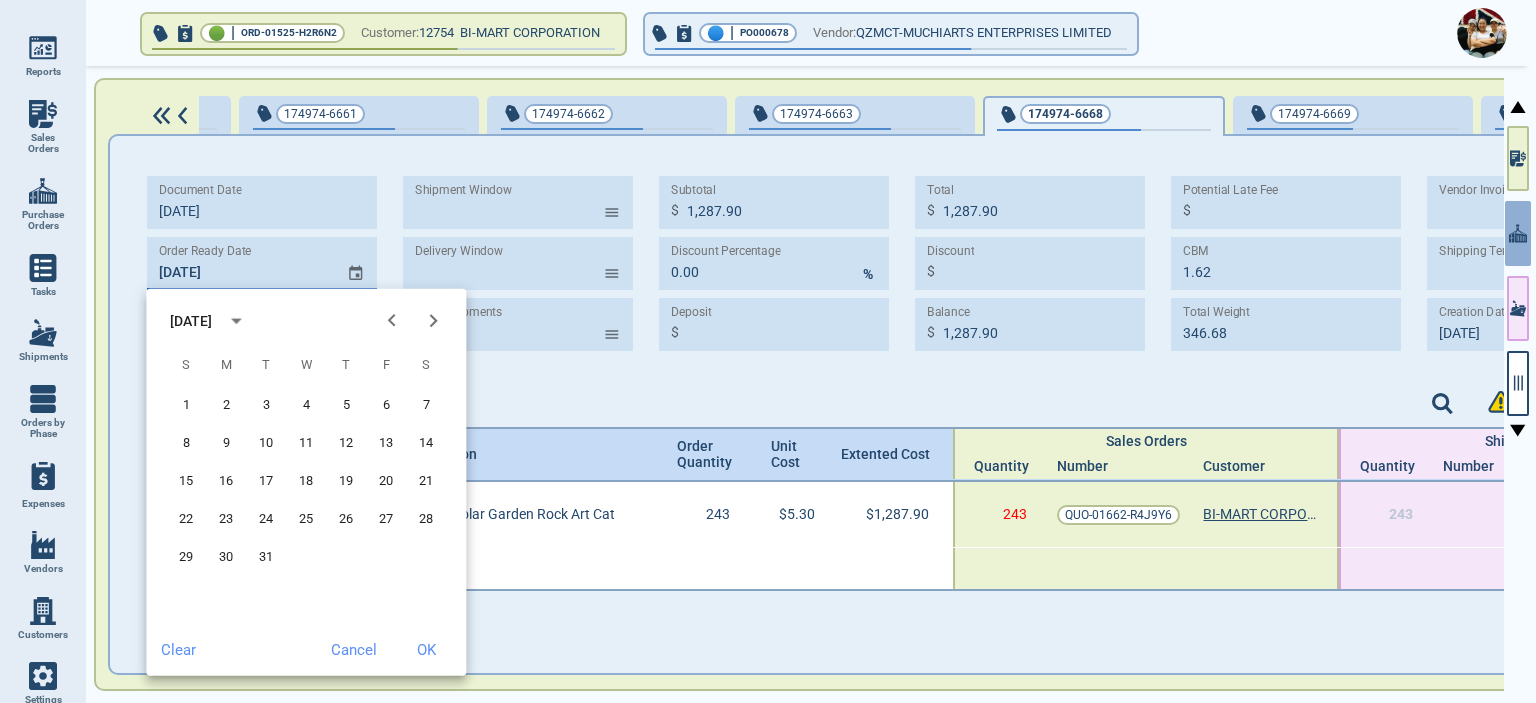click 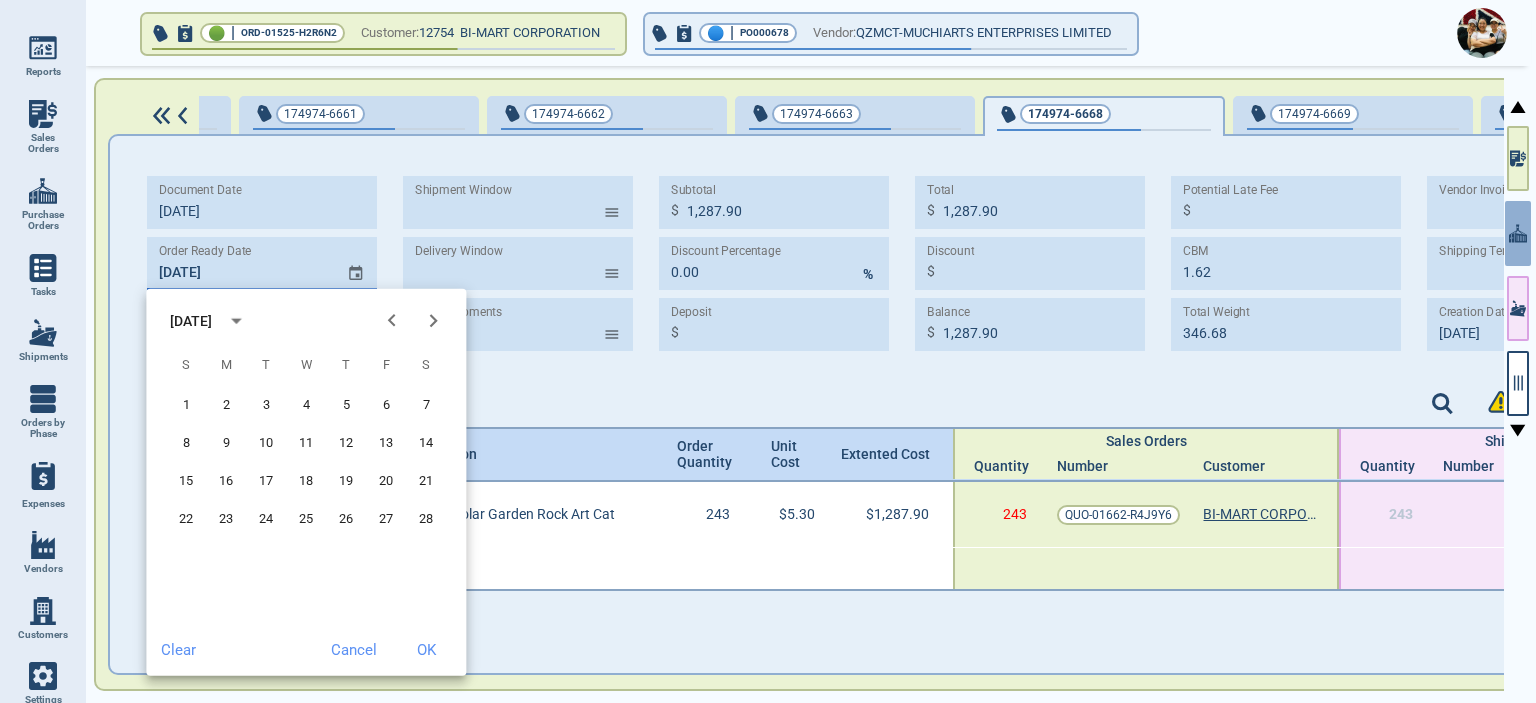 click 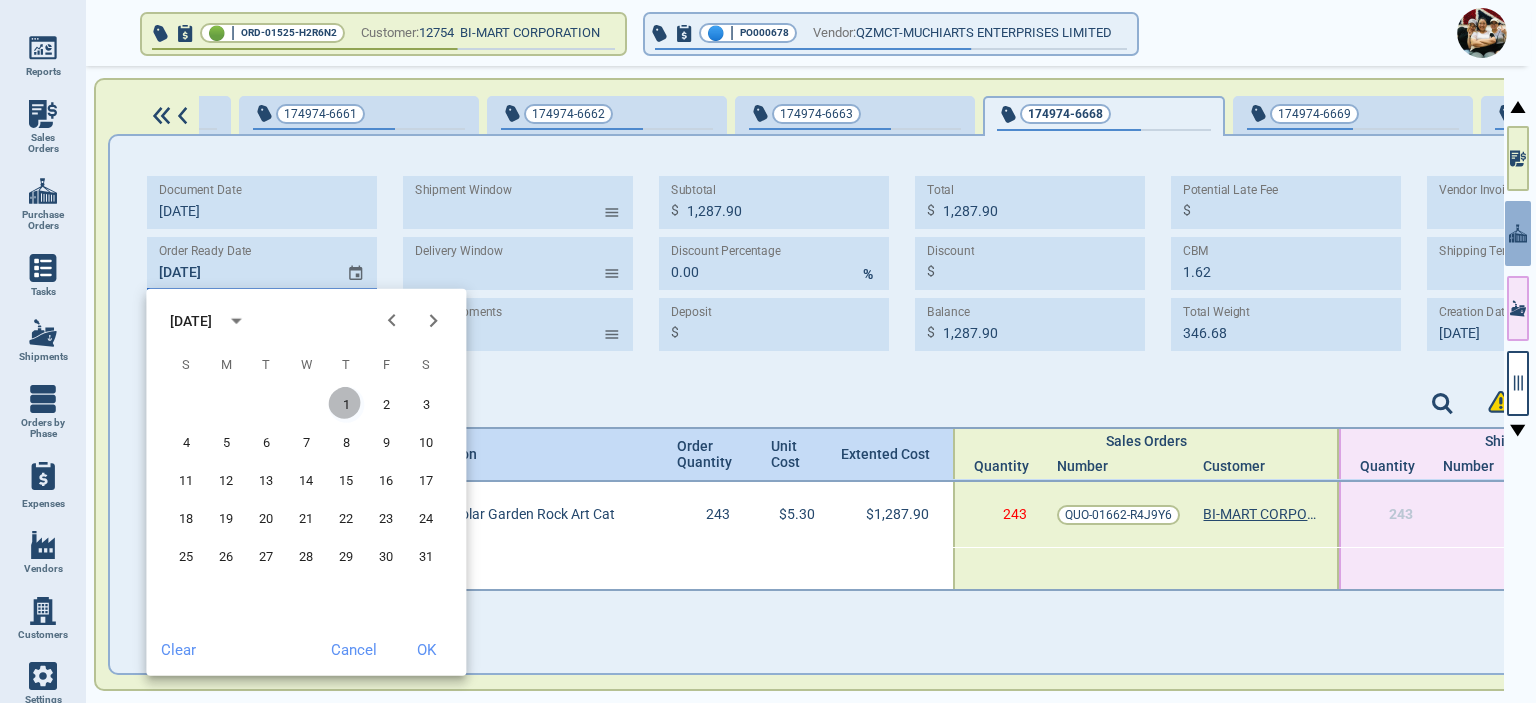 click on "1" at bounding box center [346, 405] 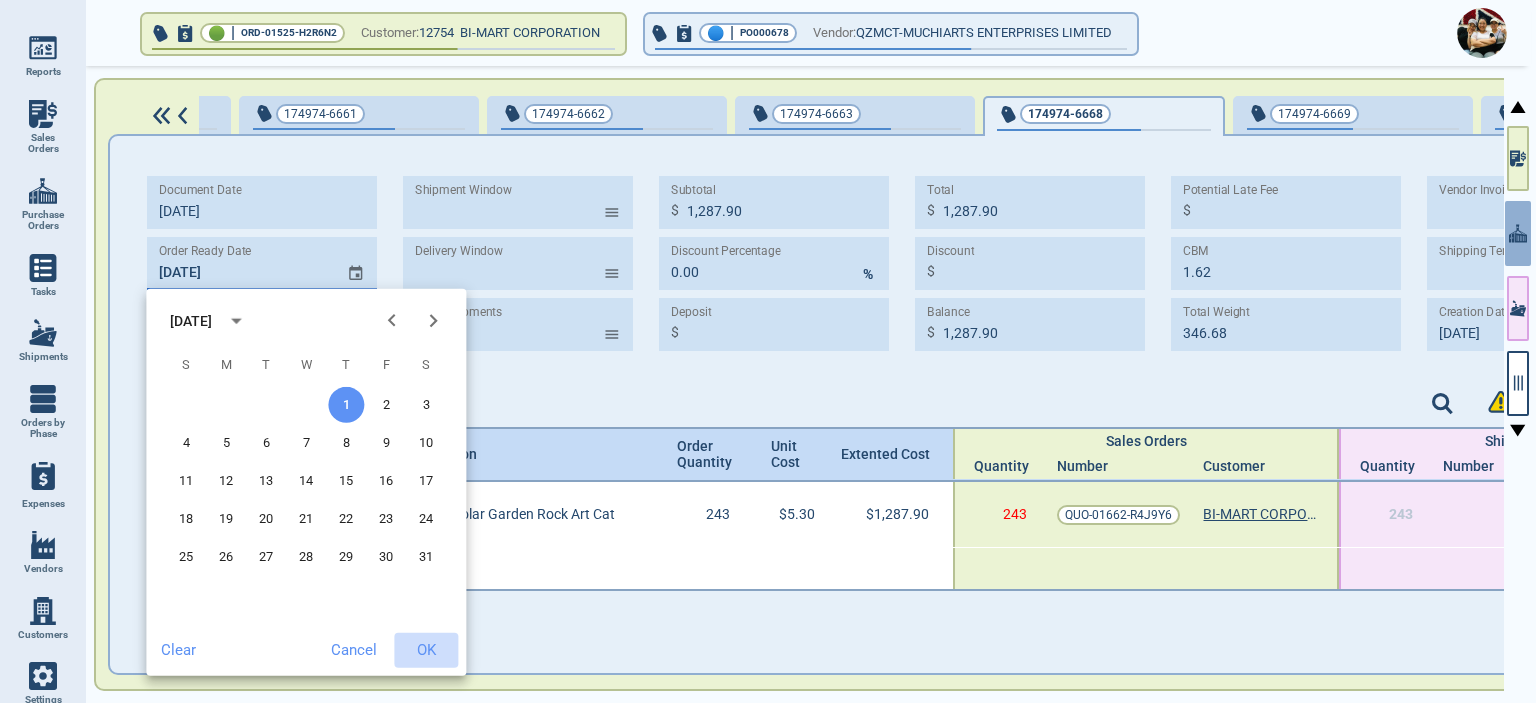 click on "OK" at bounding box center (426, 650) 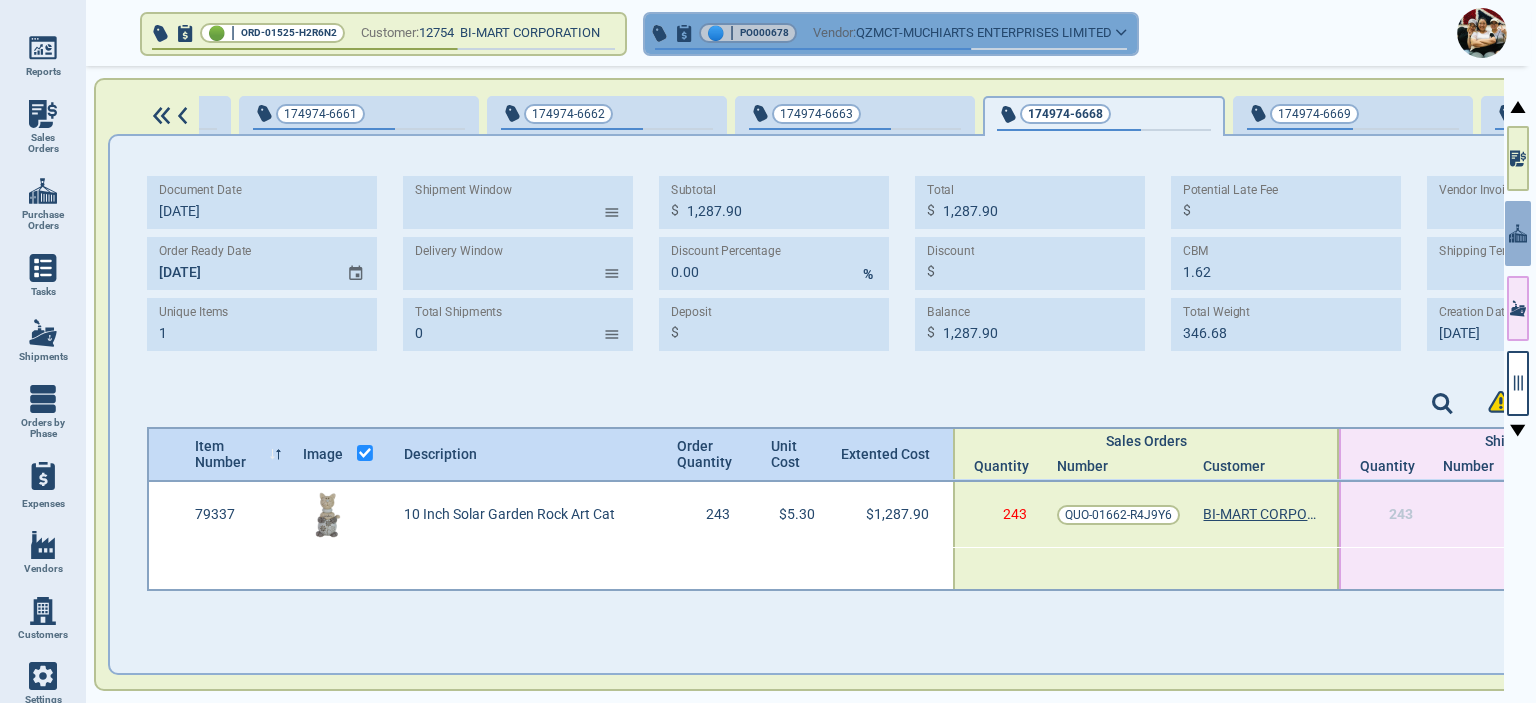 click 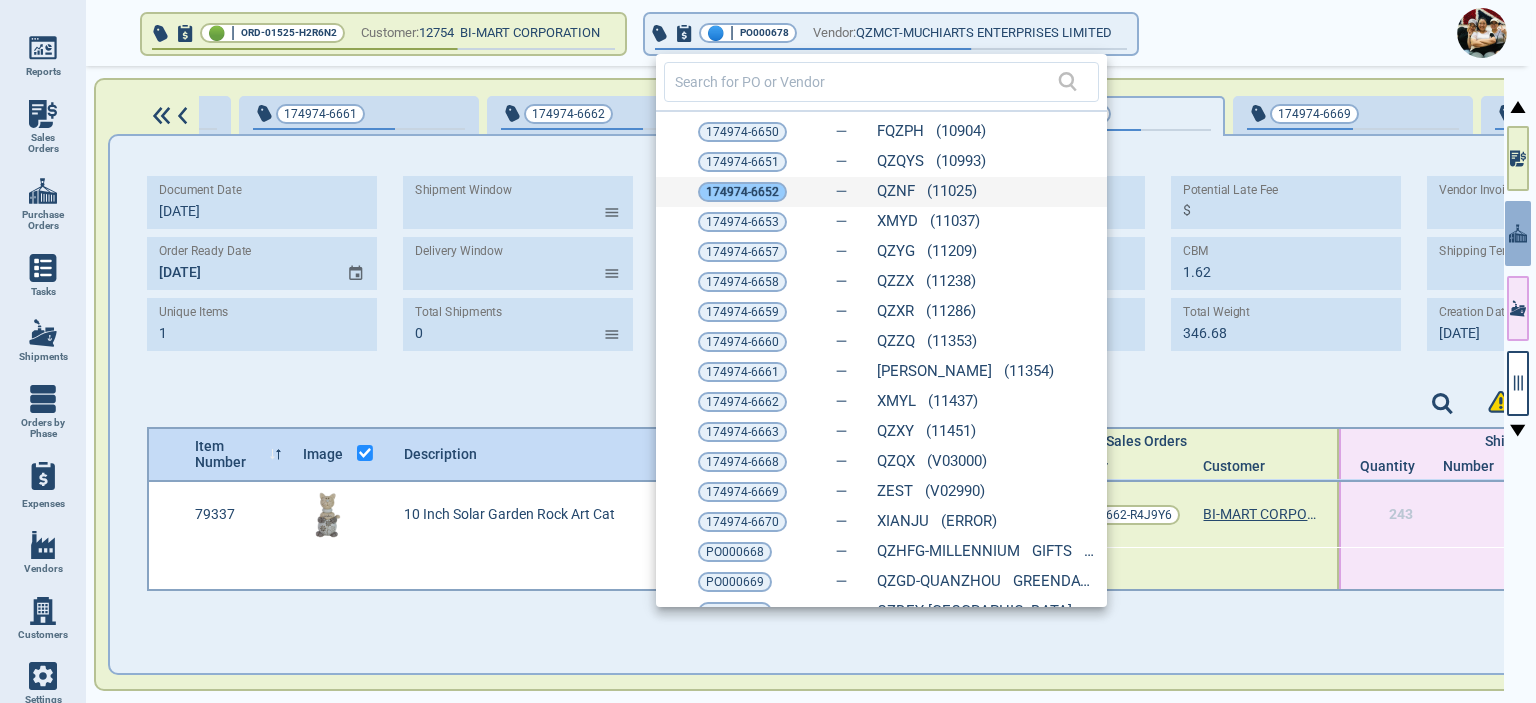 click on "174974-6652" at bounding box center (742, 192) 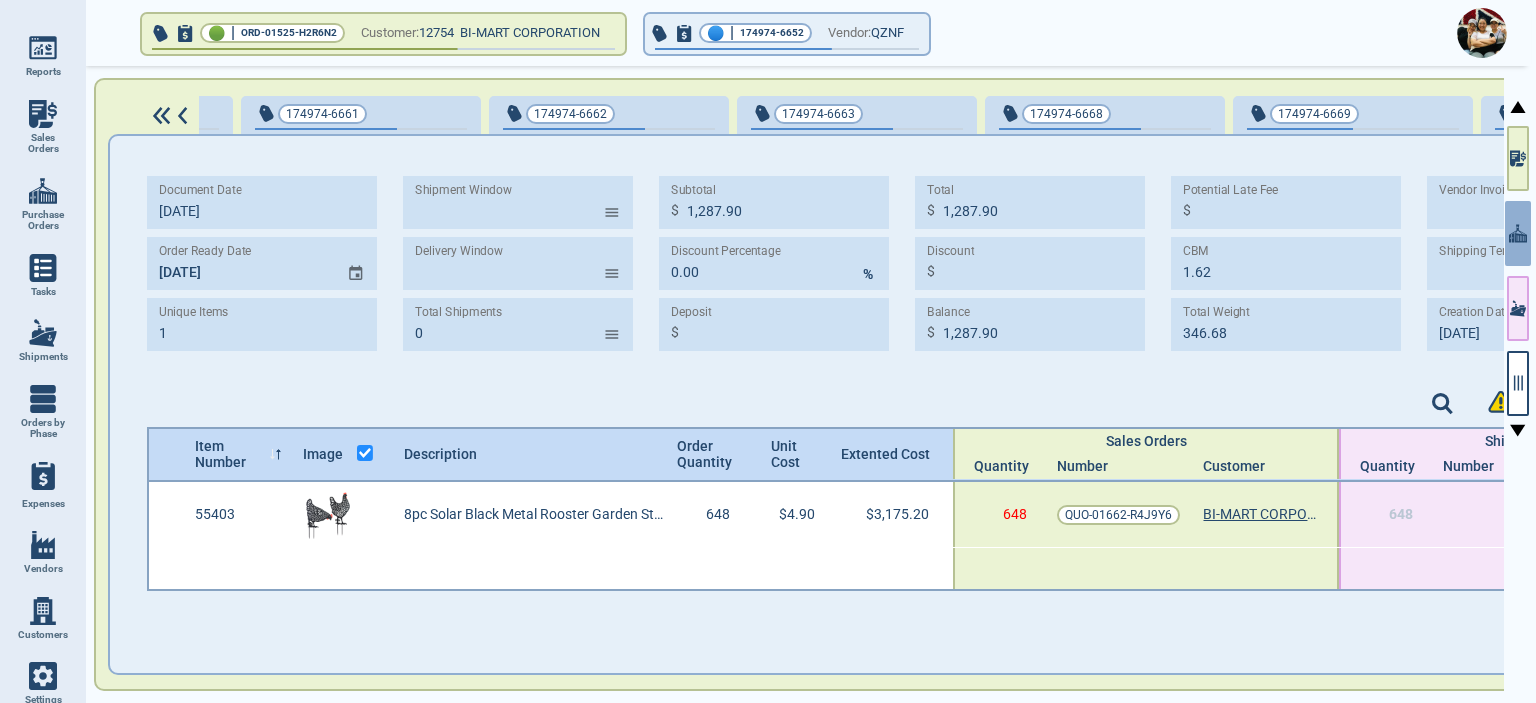 type on "3,175.20" 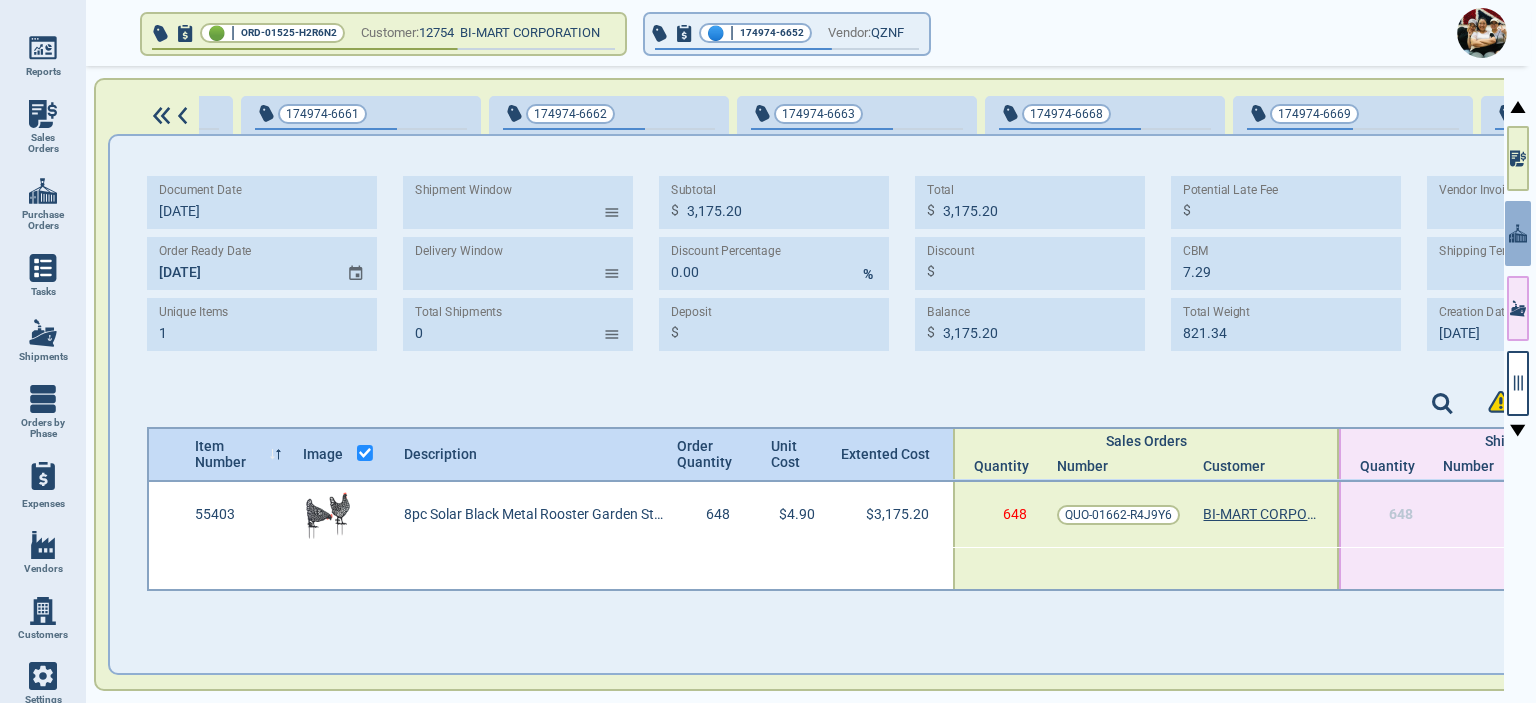 type on "[DATE]" 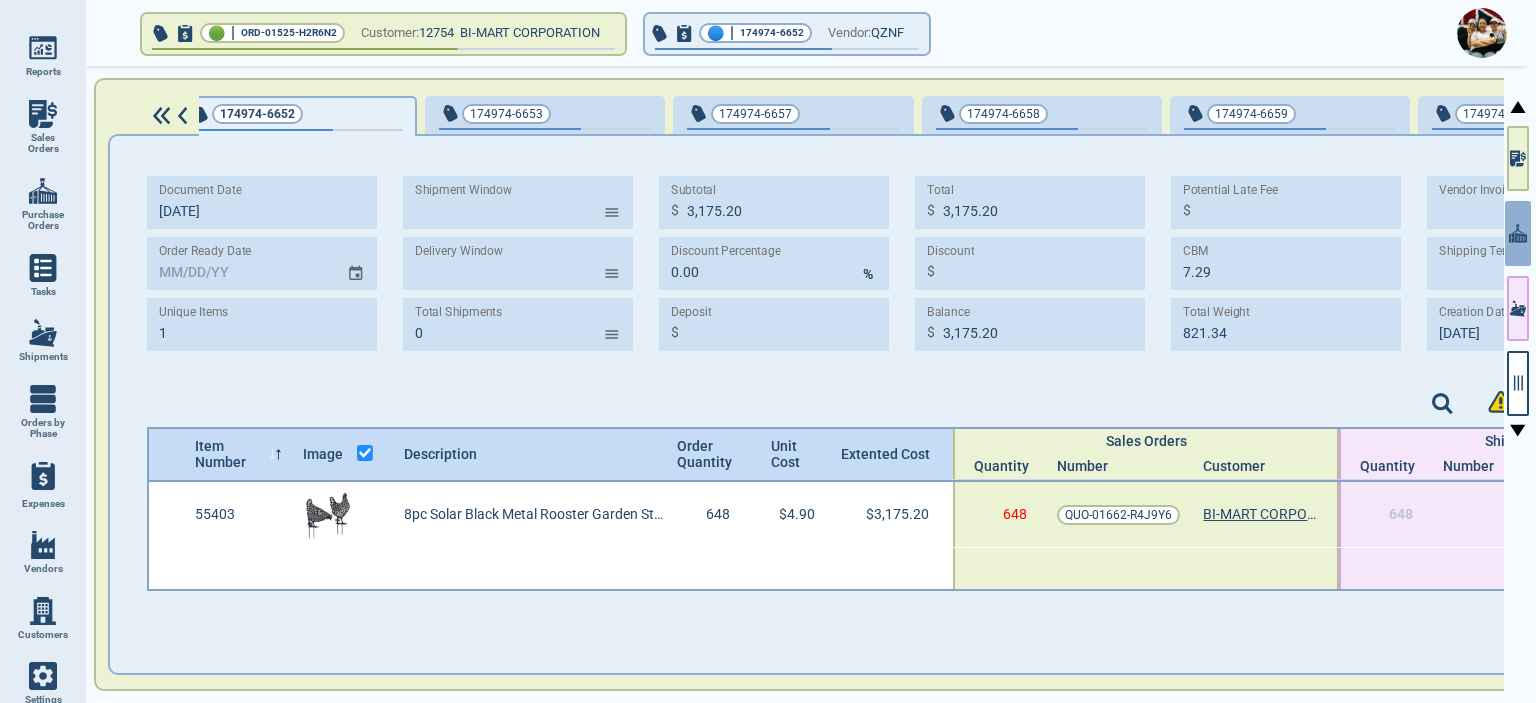 scroll, scrollTop: 0, scrollLeft: 492, axis: horizontal 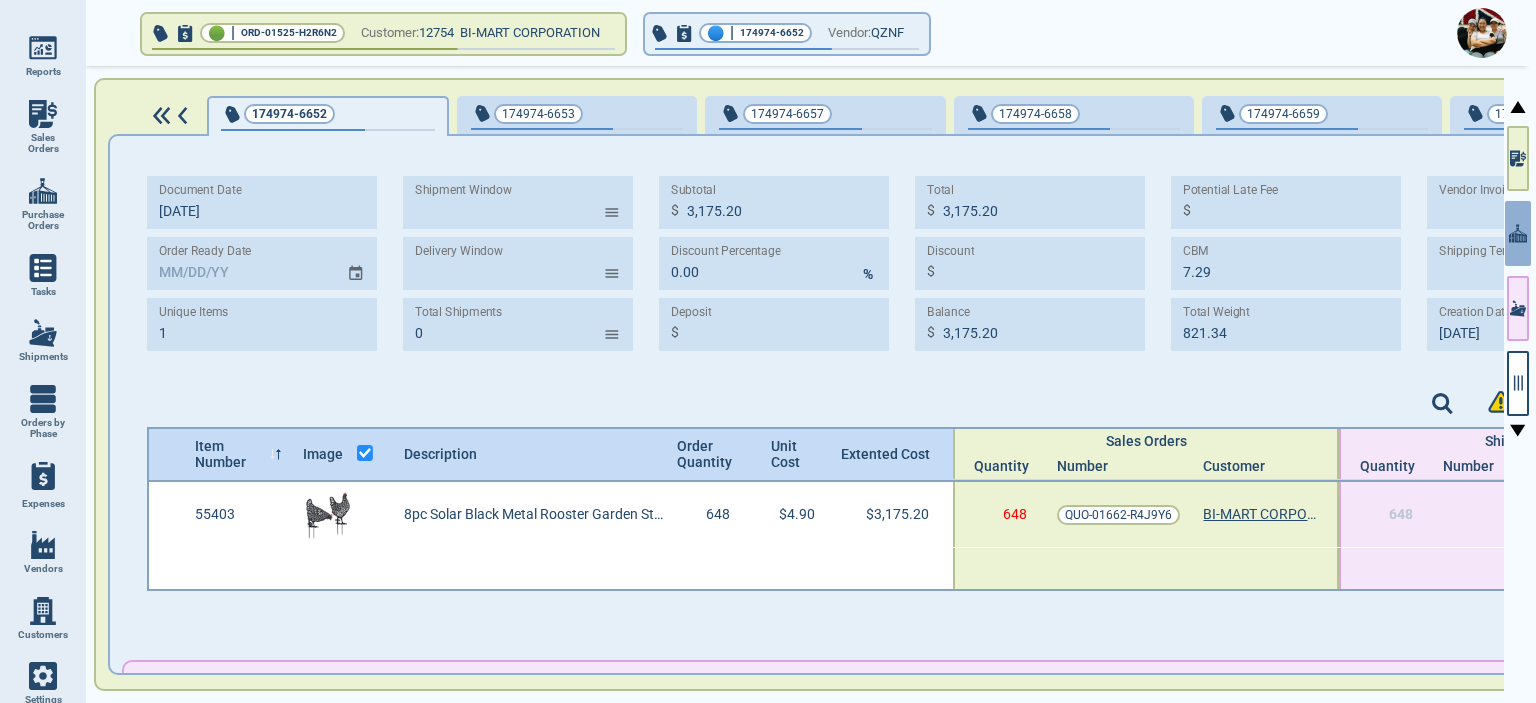 type on "[DATE]" 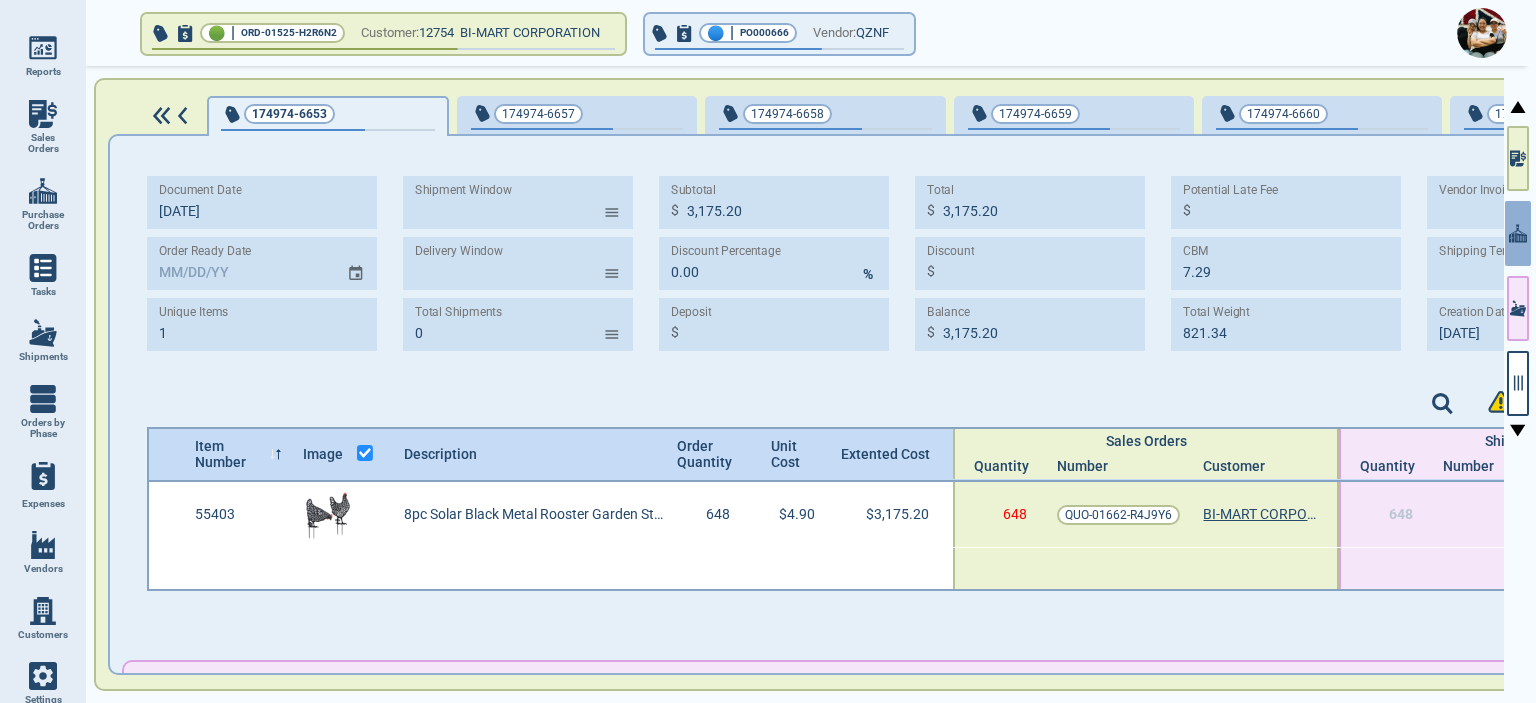 type on "3,142.80" 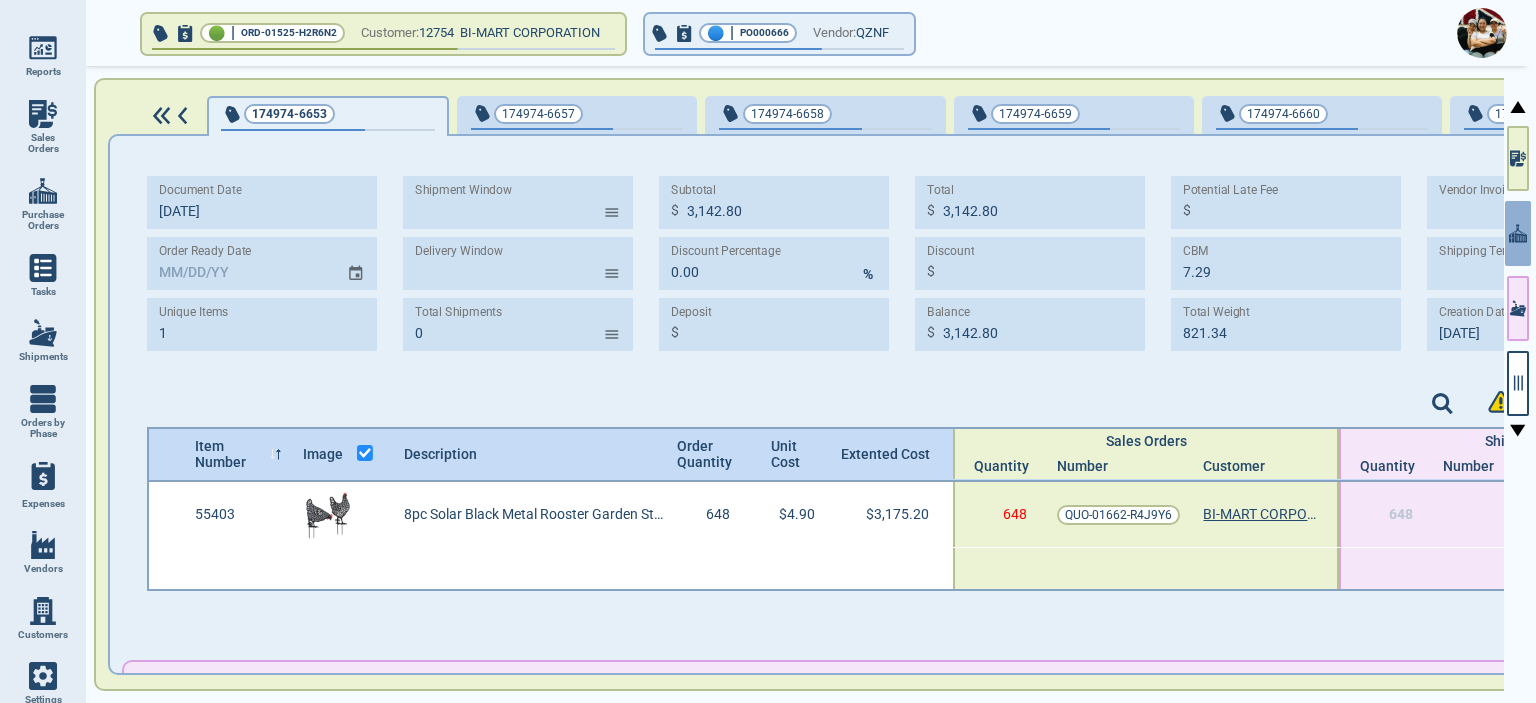 type on "[DATE]" 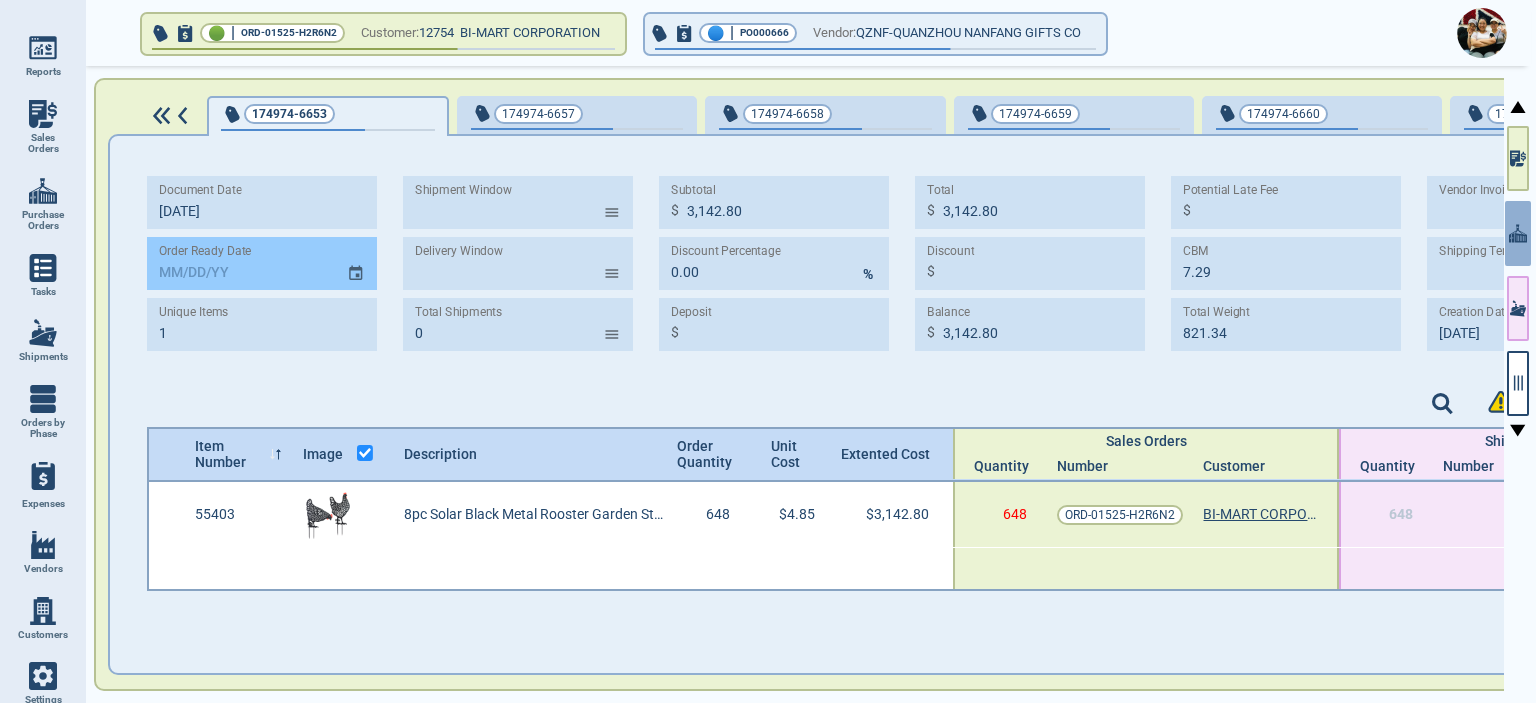 click 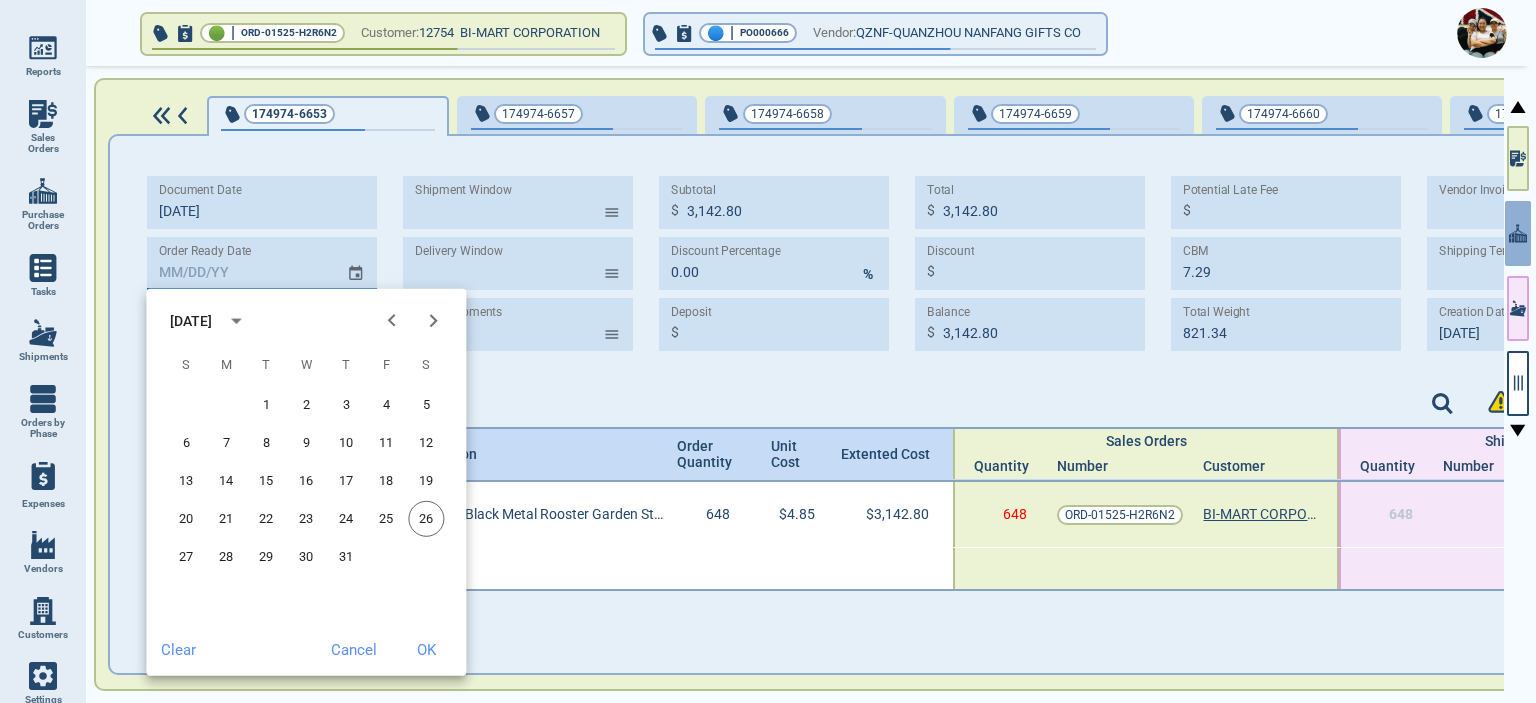 click on "[DATE]" at bounding box center (191, 320) 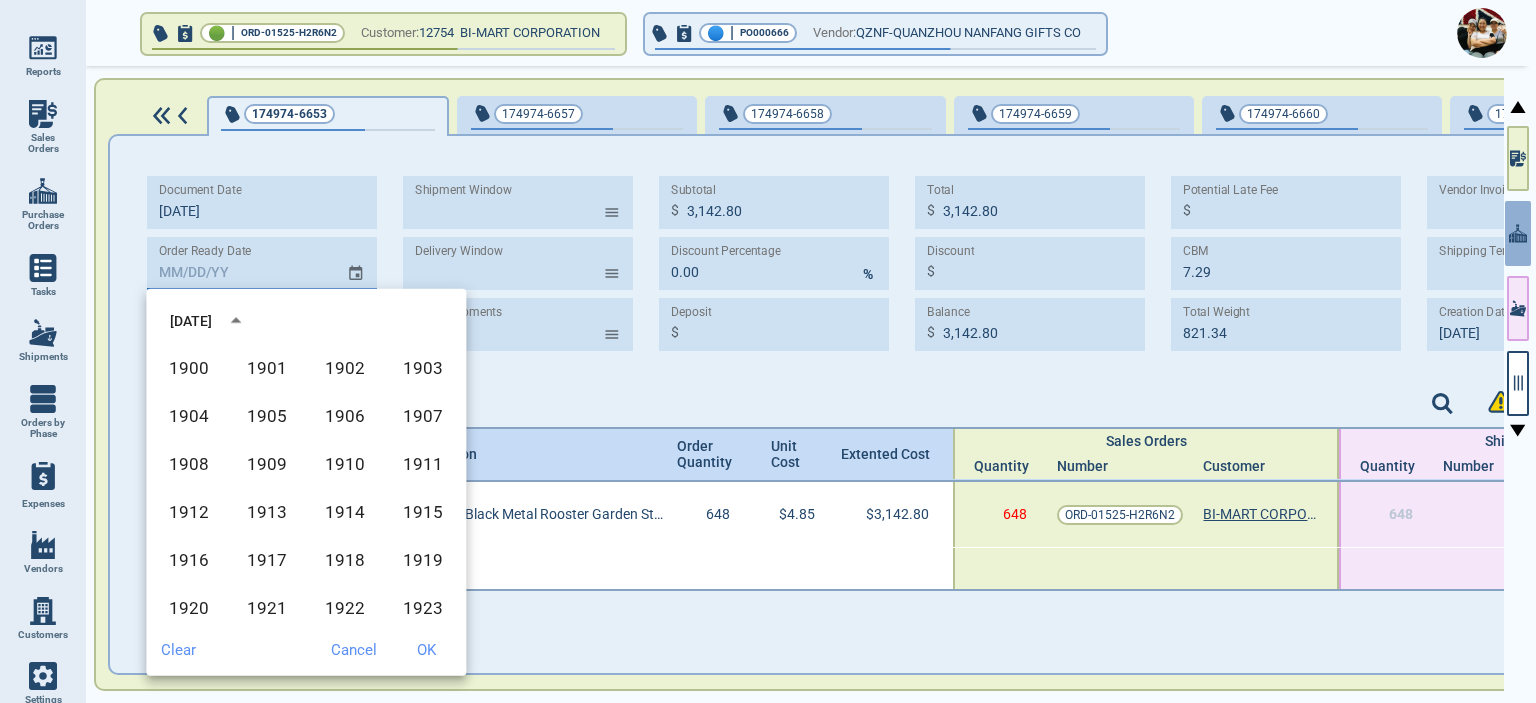 scroll, scrollTop: 1372, scrollLeft: 0, axis: vertical 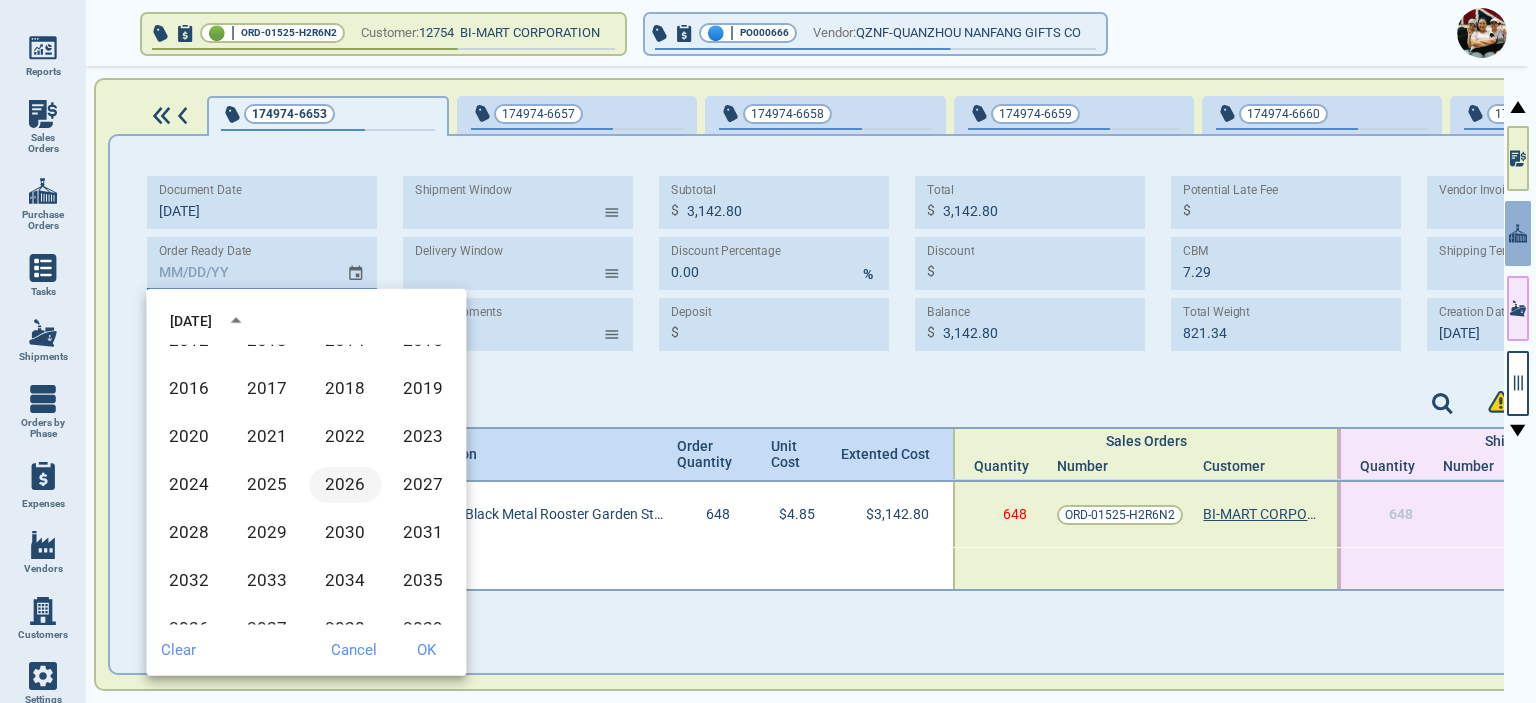 click on "2026" at bounding box center (345, 485) 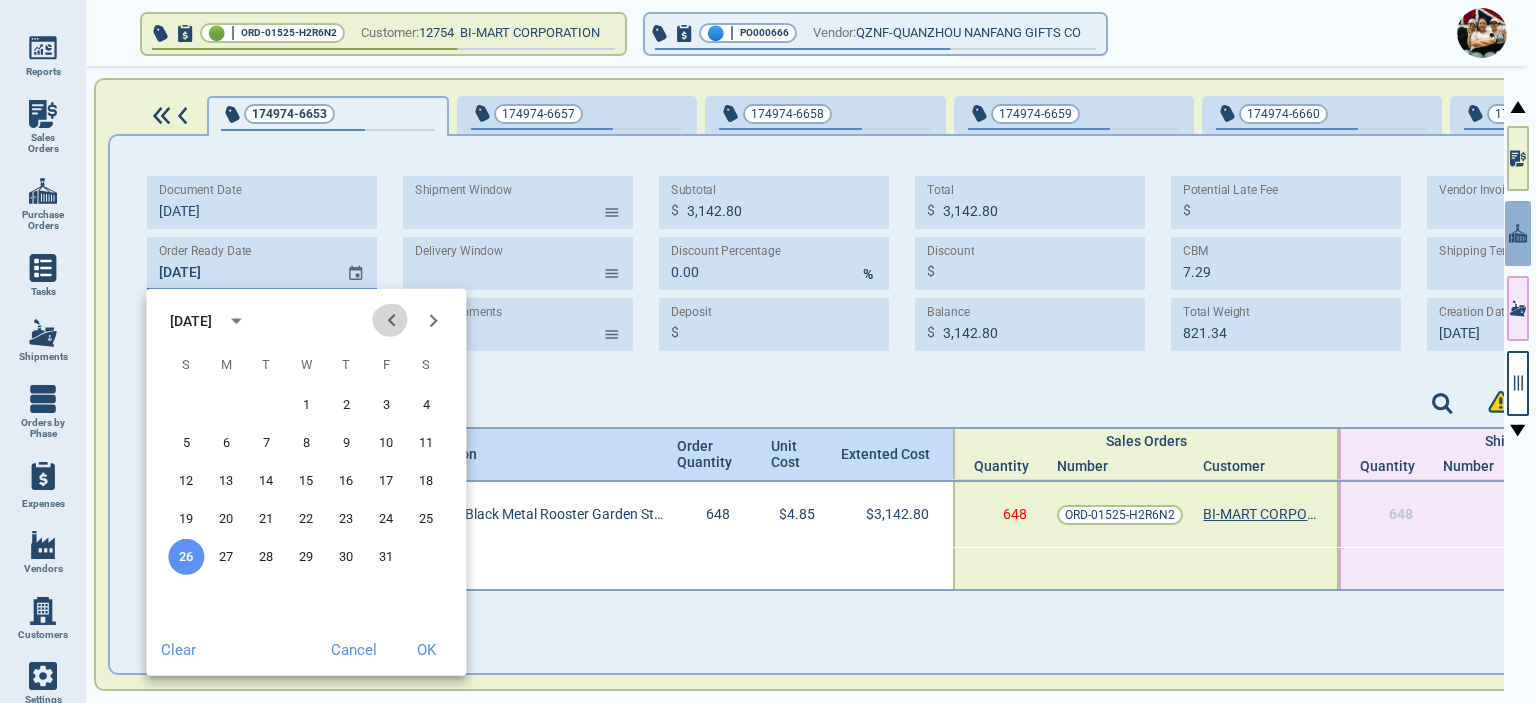 click 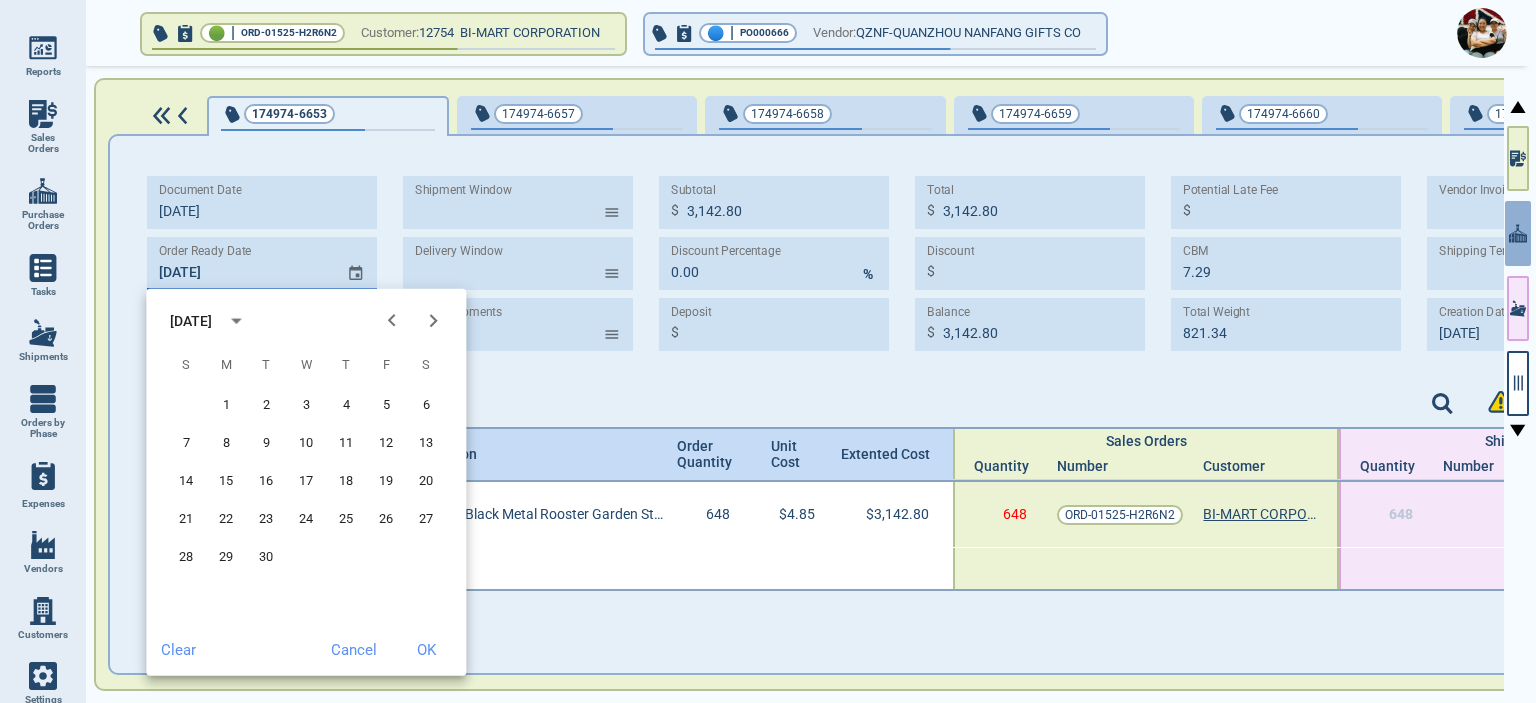 click 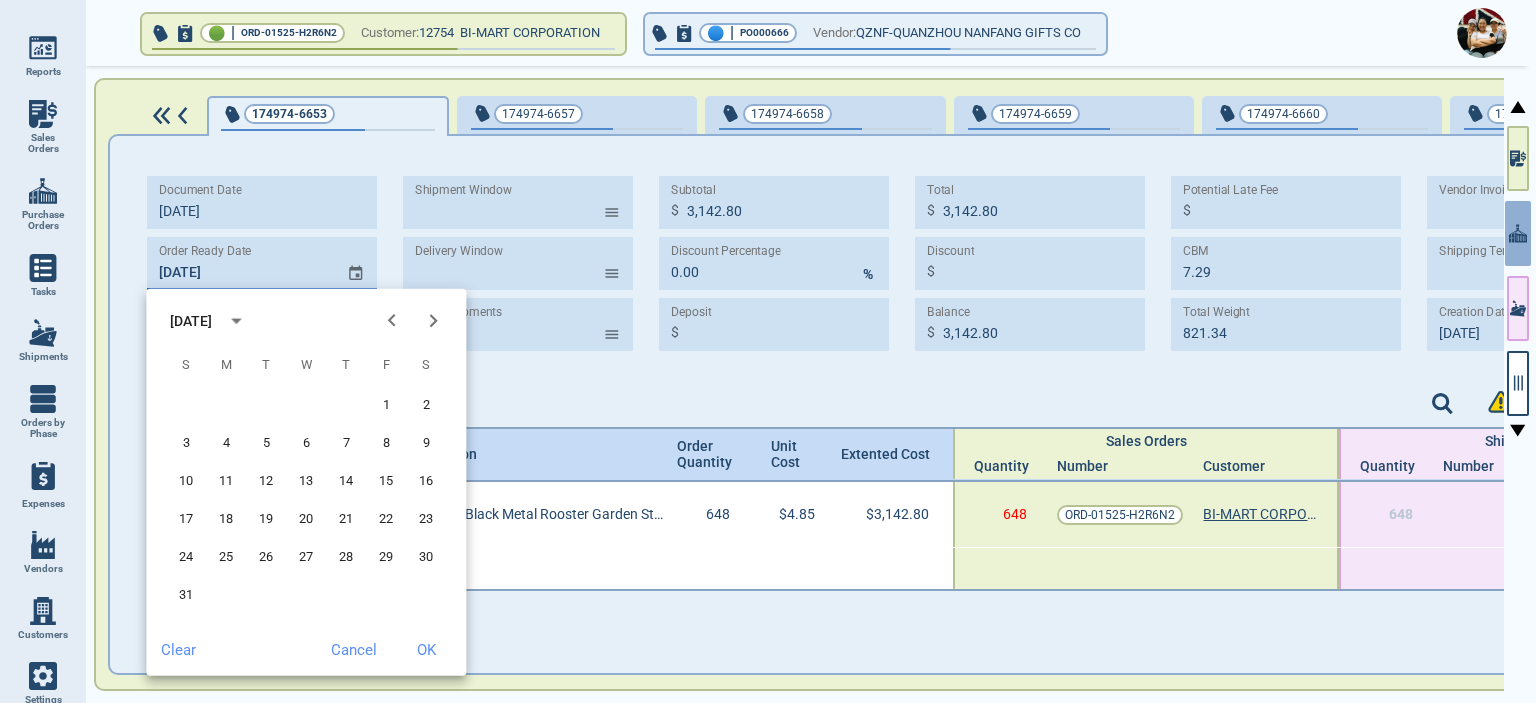 click 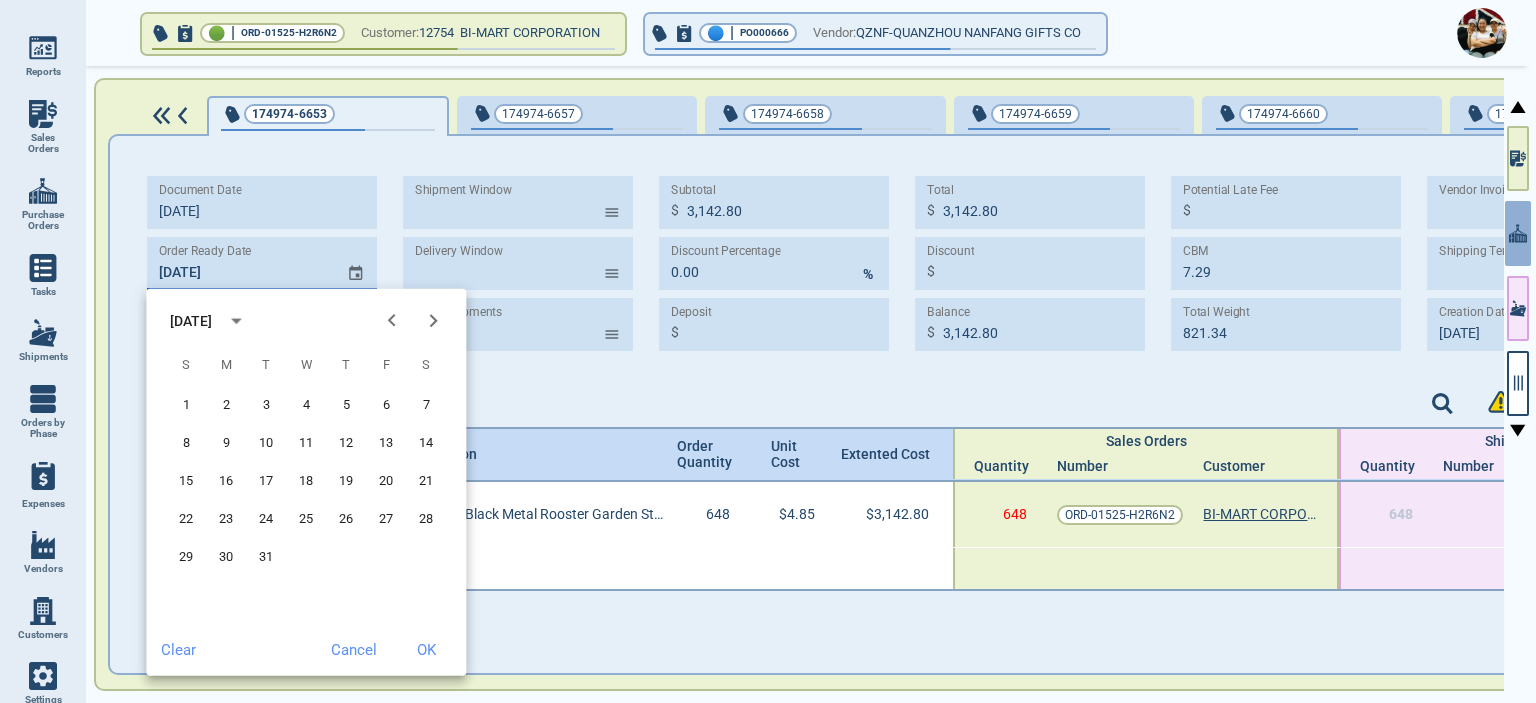 click 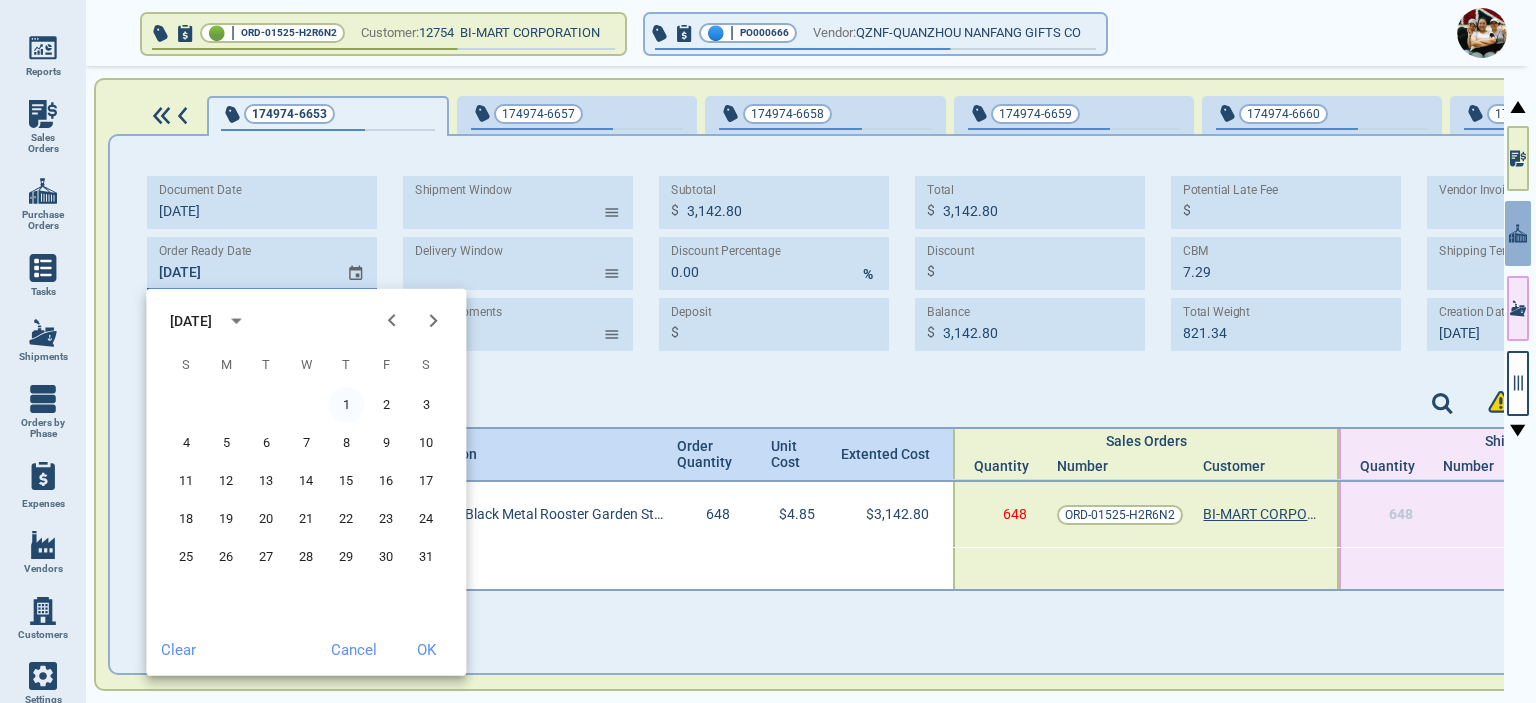 click on "1" at bounding box center [346, 405] 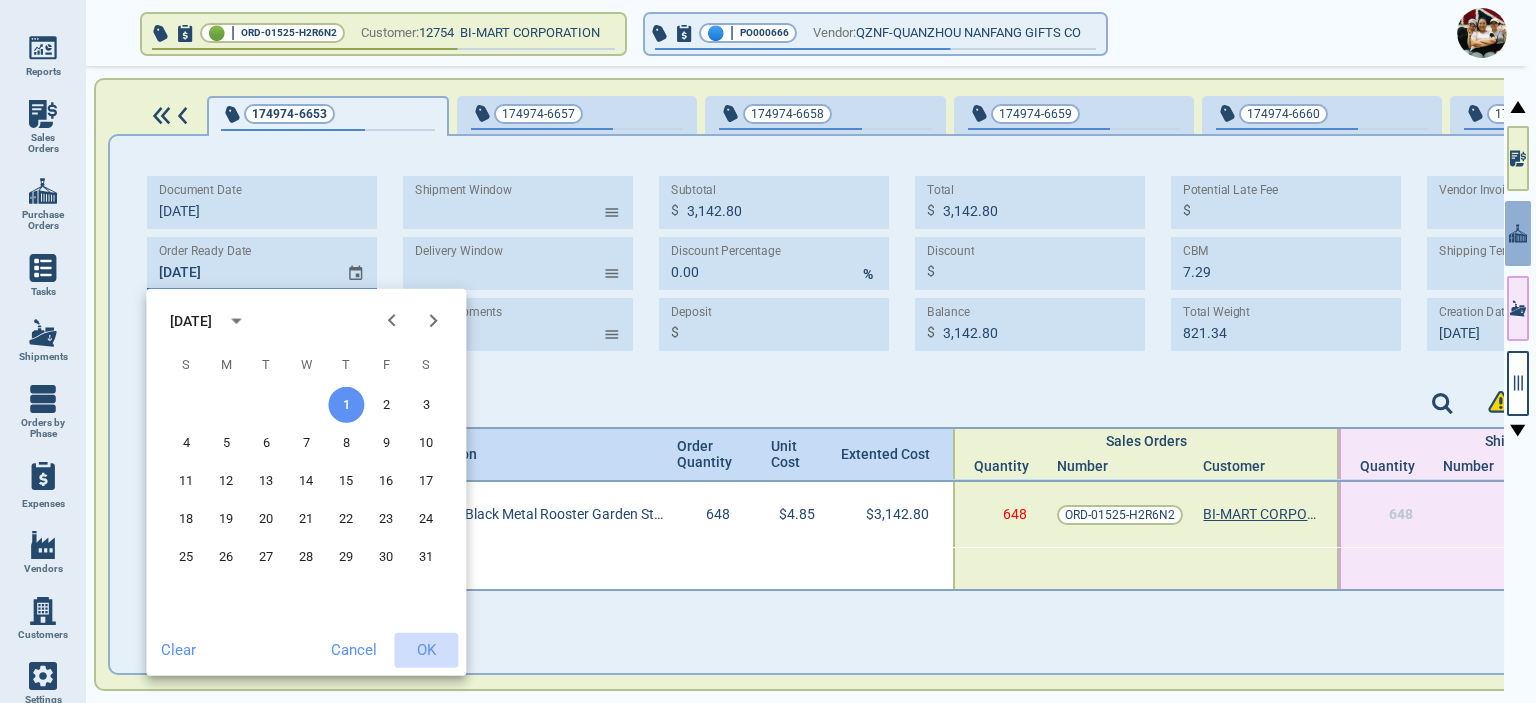 click on "OK" at bounding box center [426, 650] 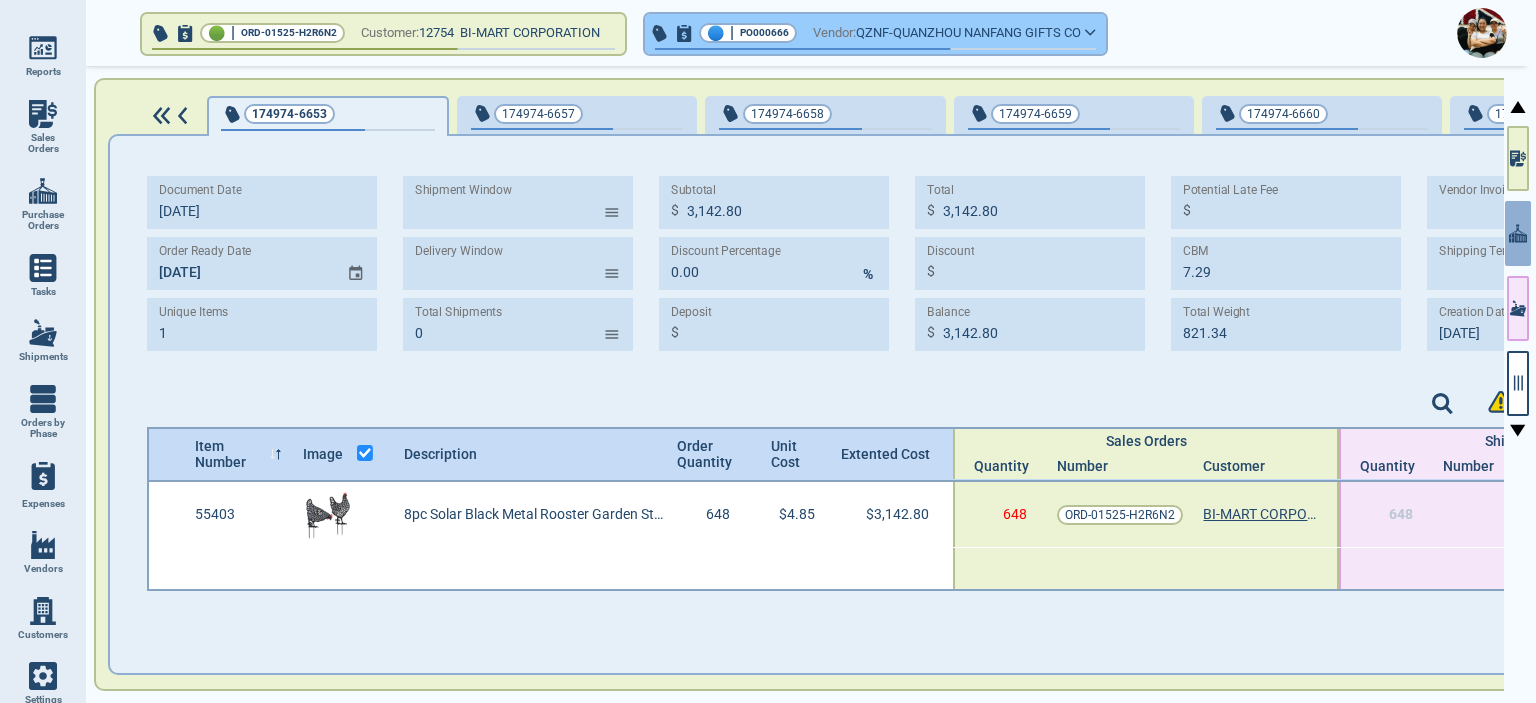 click 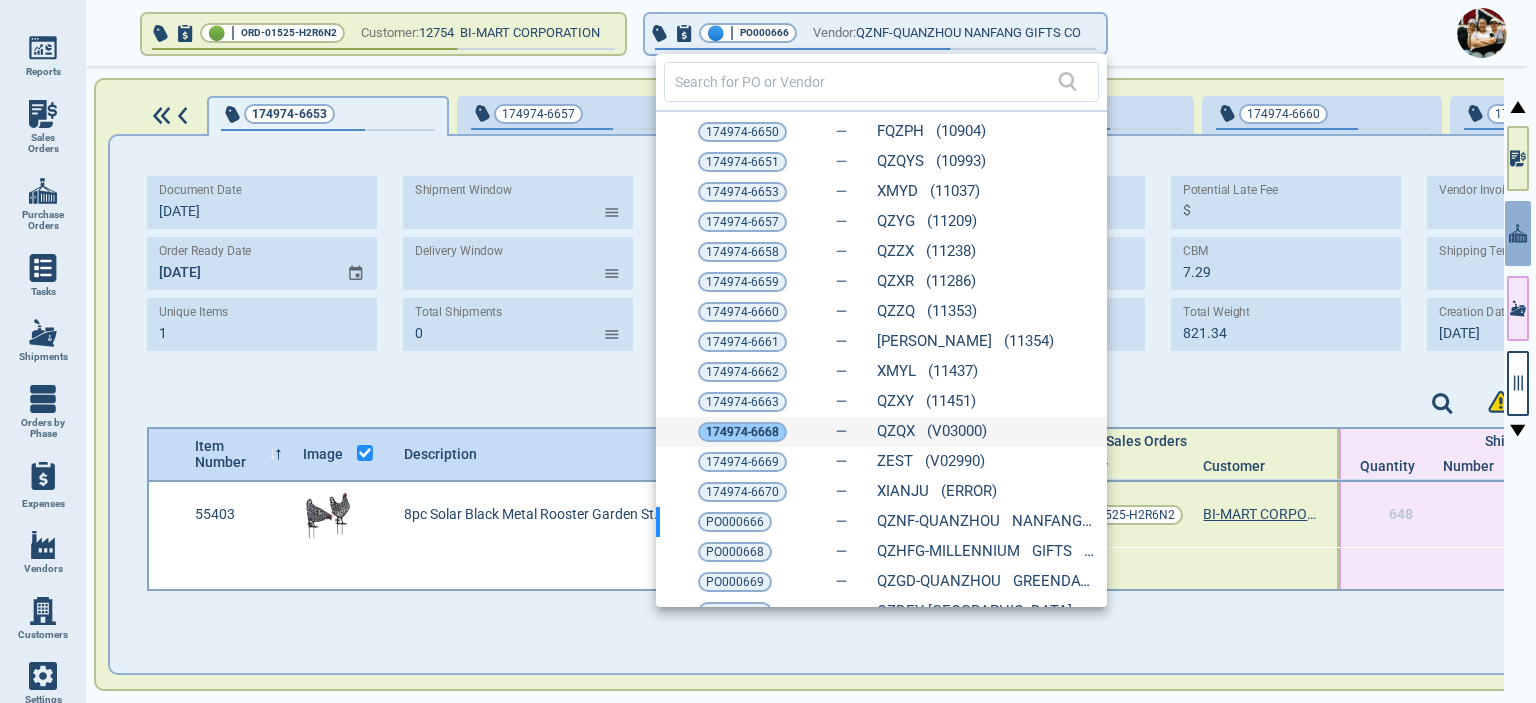 click on "174974-6668" at bounding box center (742, 432) 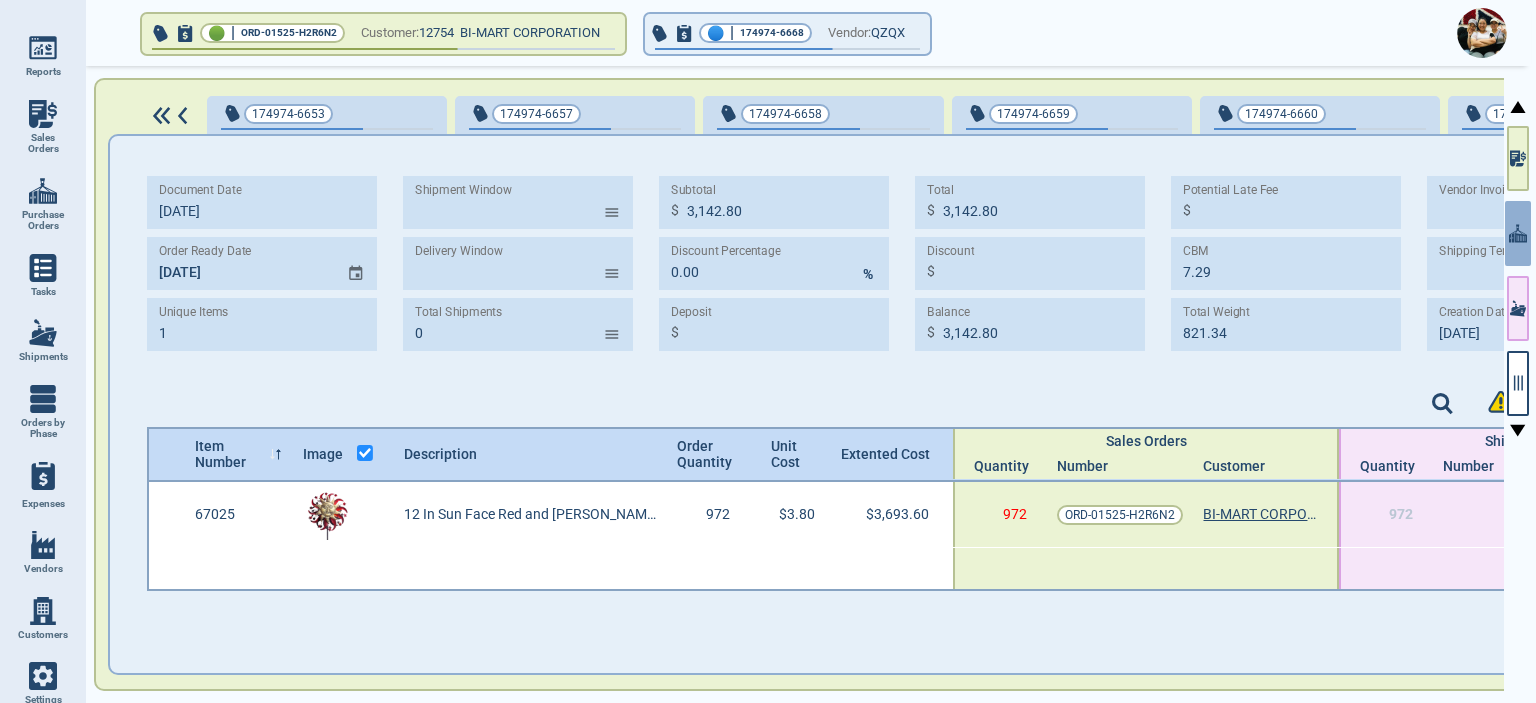 type on "3,693.60" 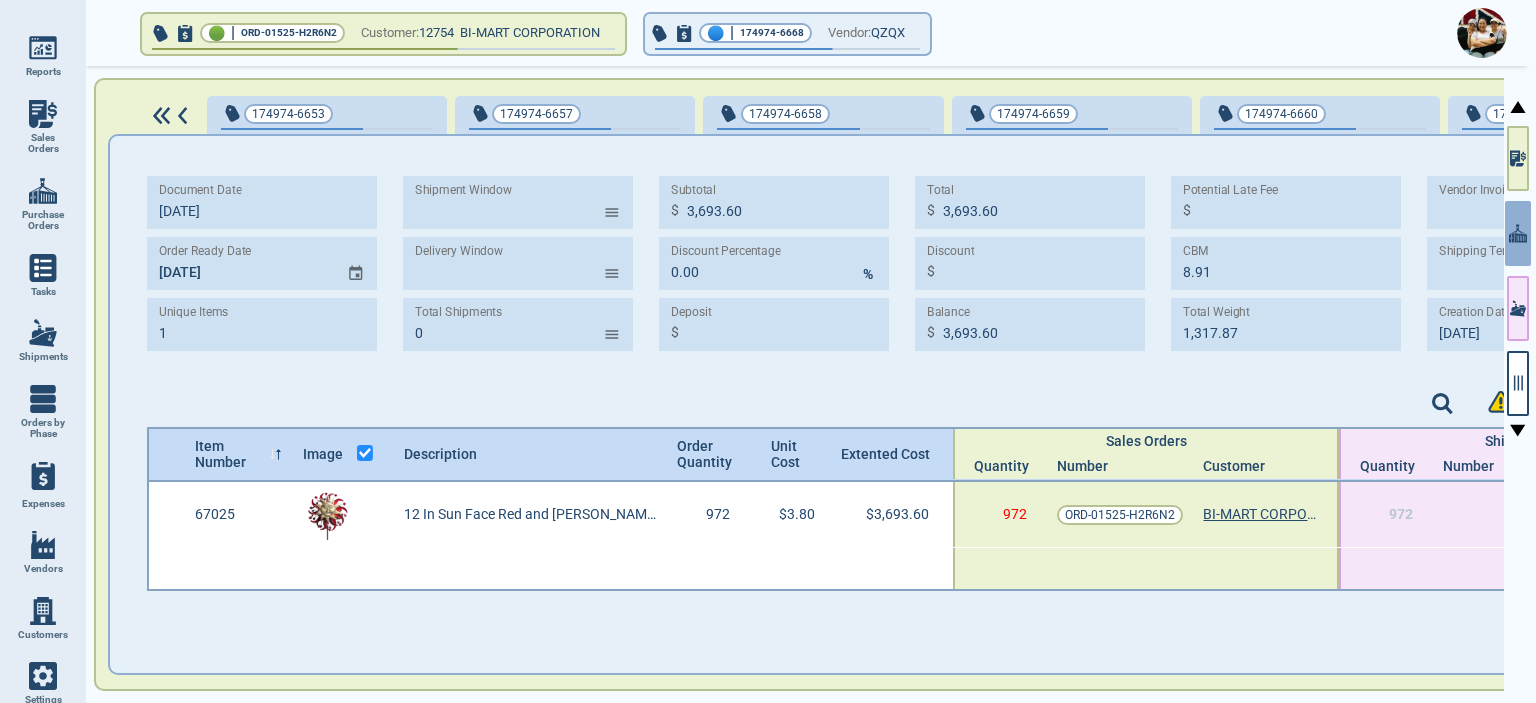 type on "[DATE]" 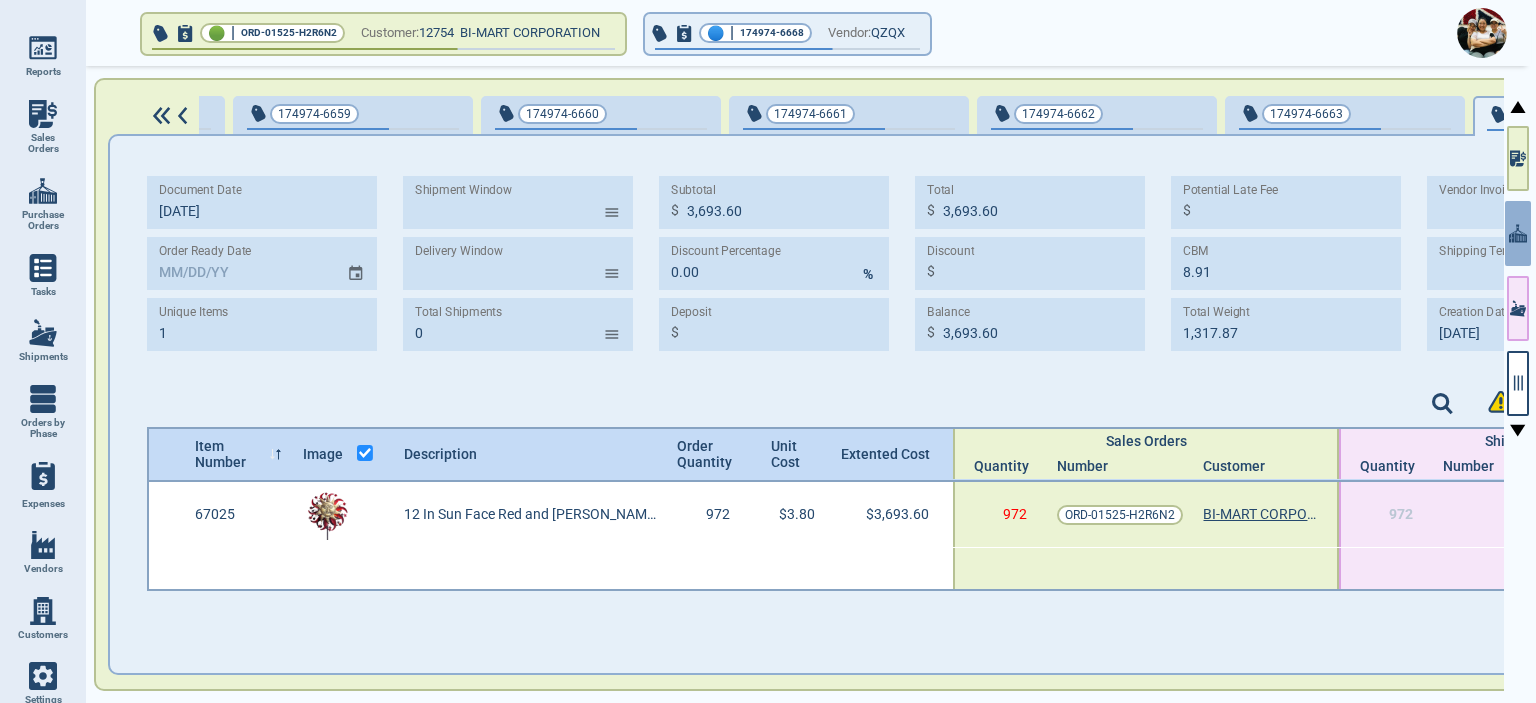 scroll, scrollTop: 0, scrollLeft: 1216, axis: horizontal 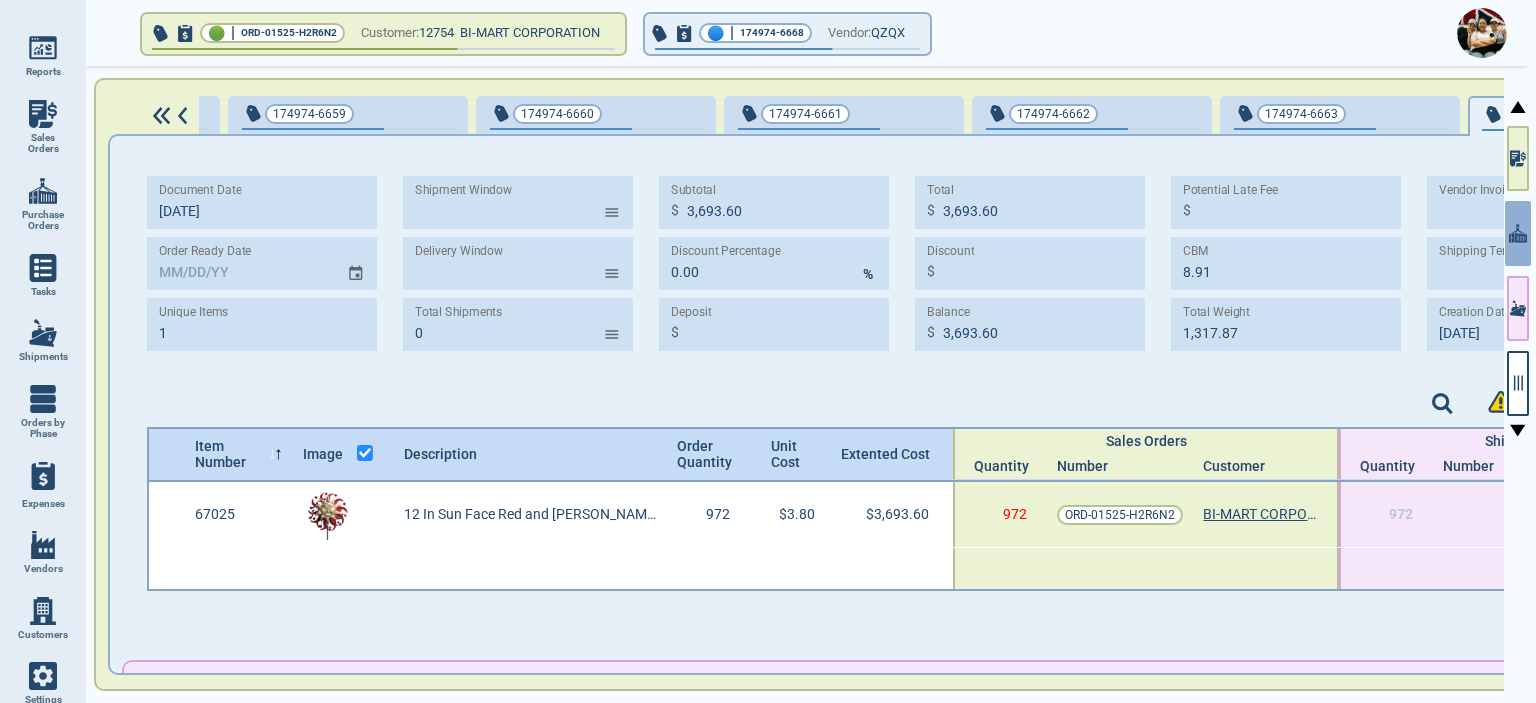 type on "[DATE]" 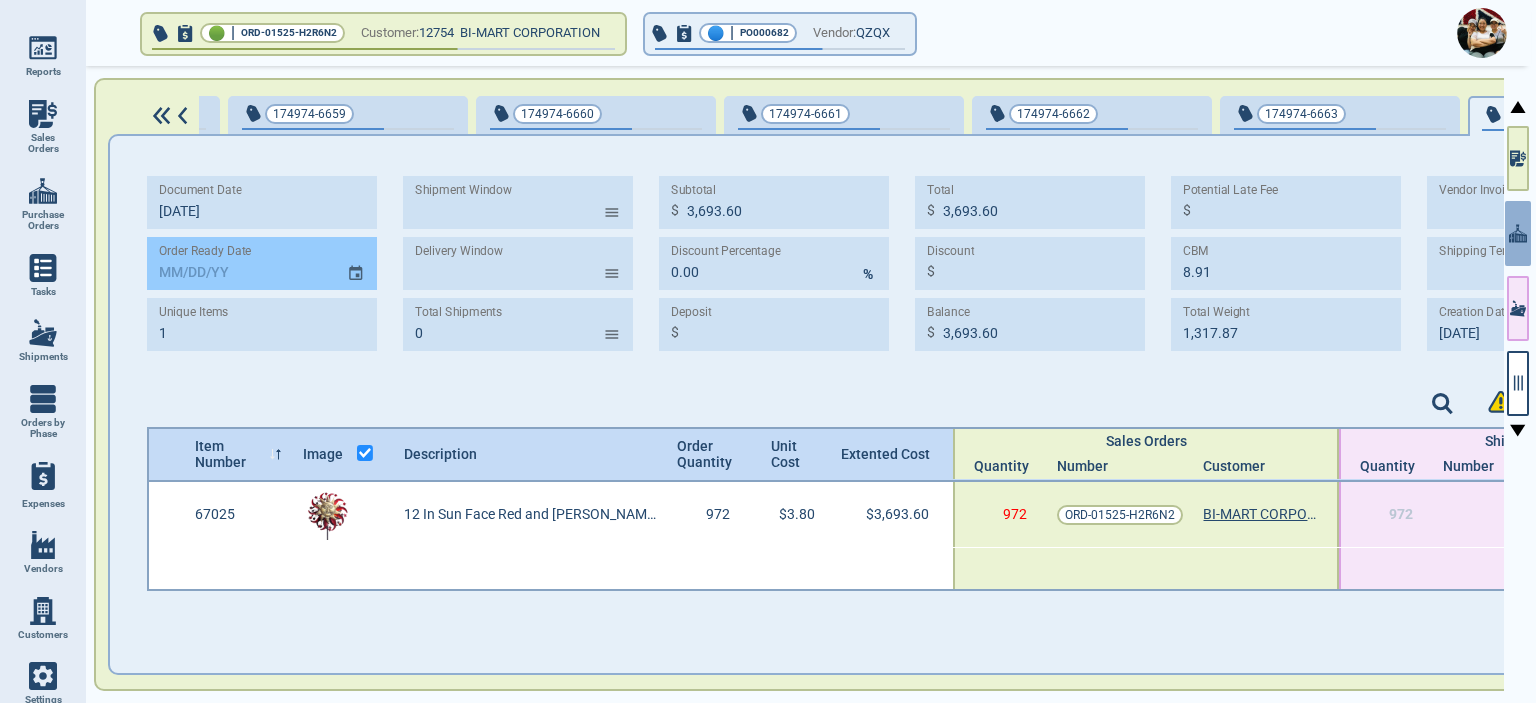 click 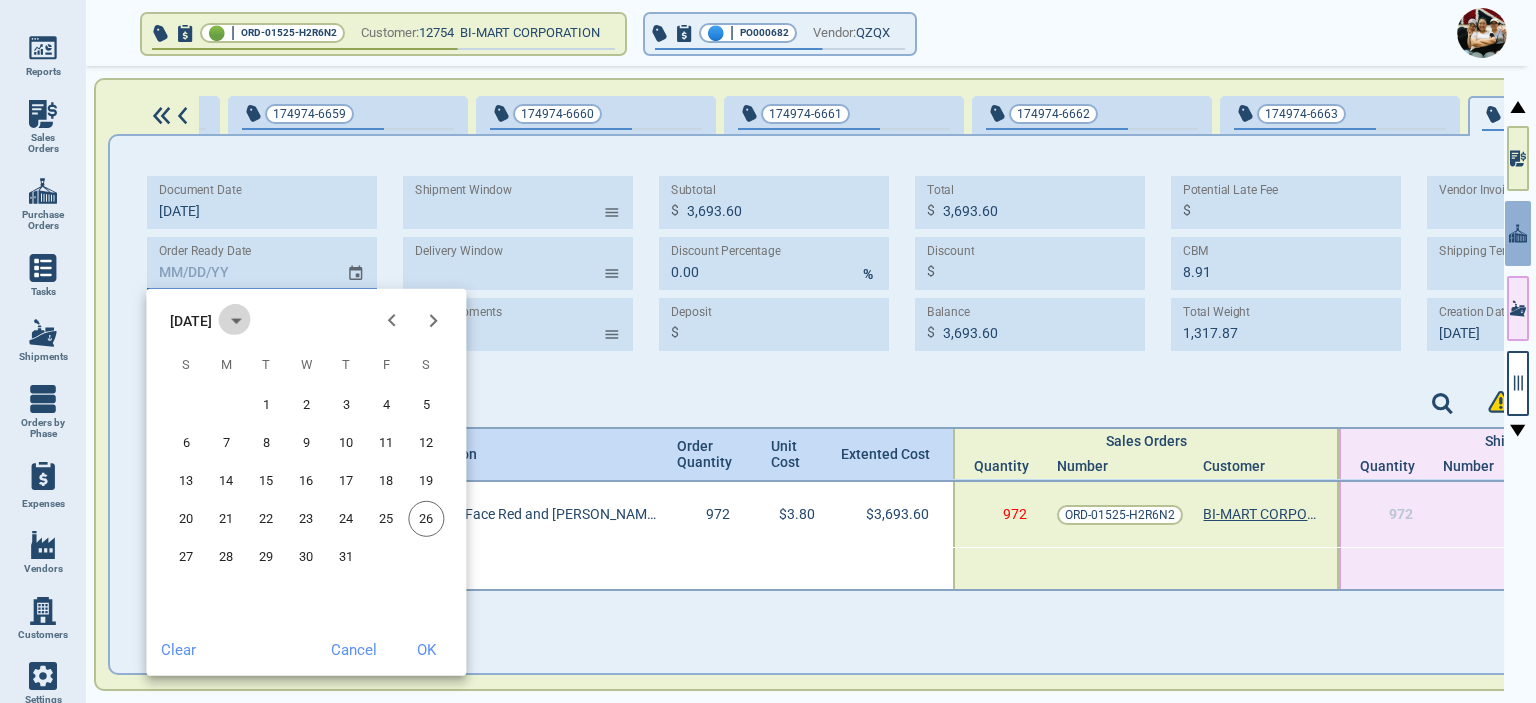 click 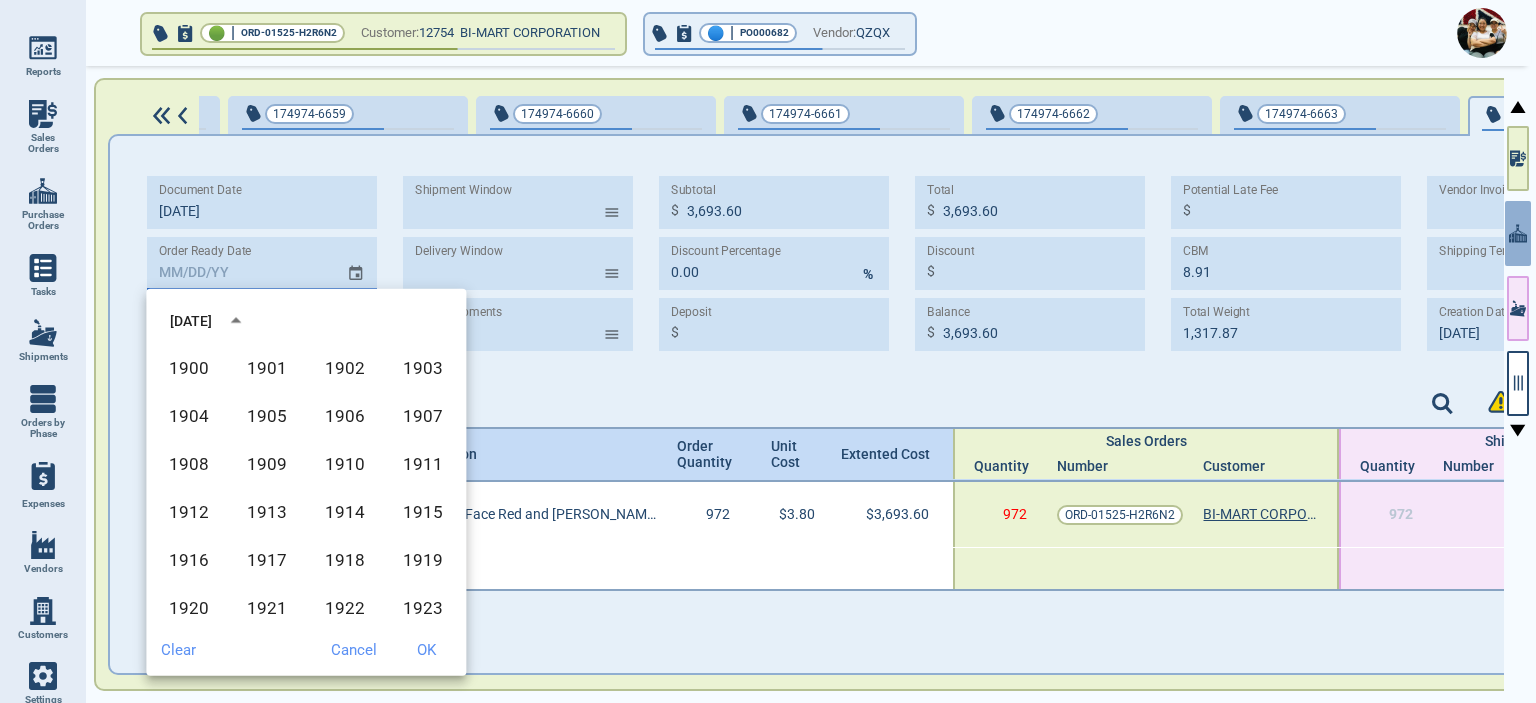 scroll, scrollTop: 1372, scrollLeft: 0, axis: vertical 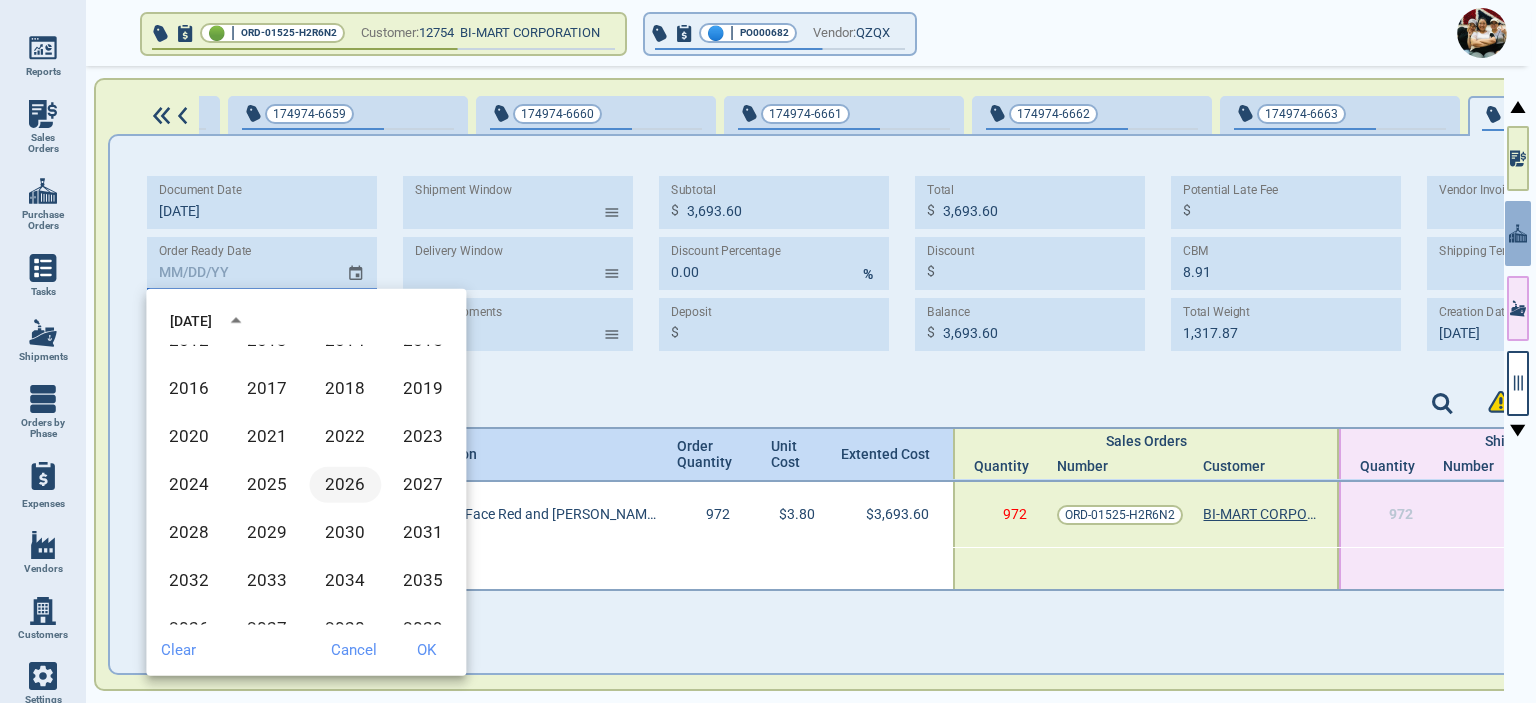 click on "2026" at bounding box center (345, 485) 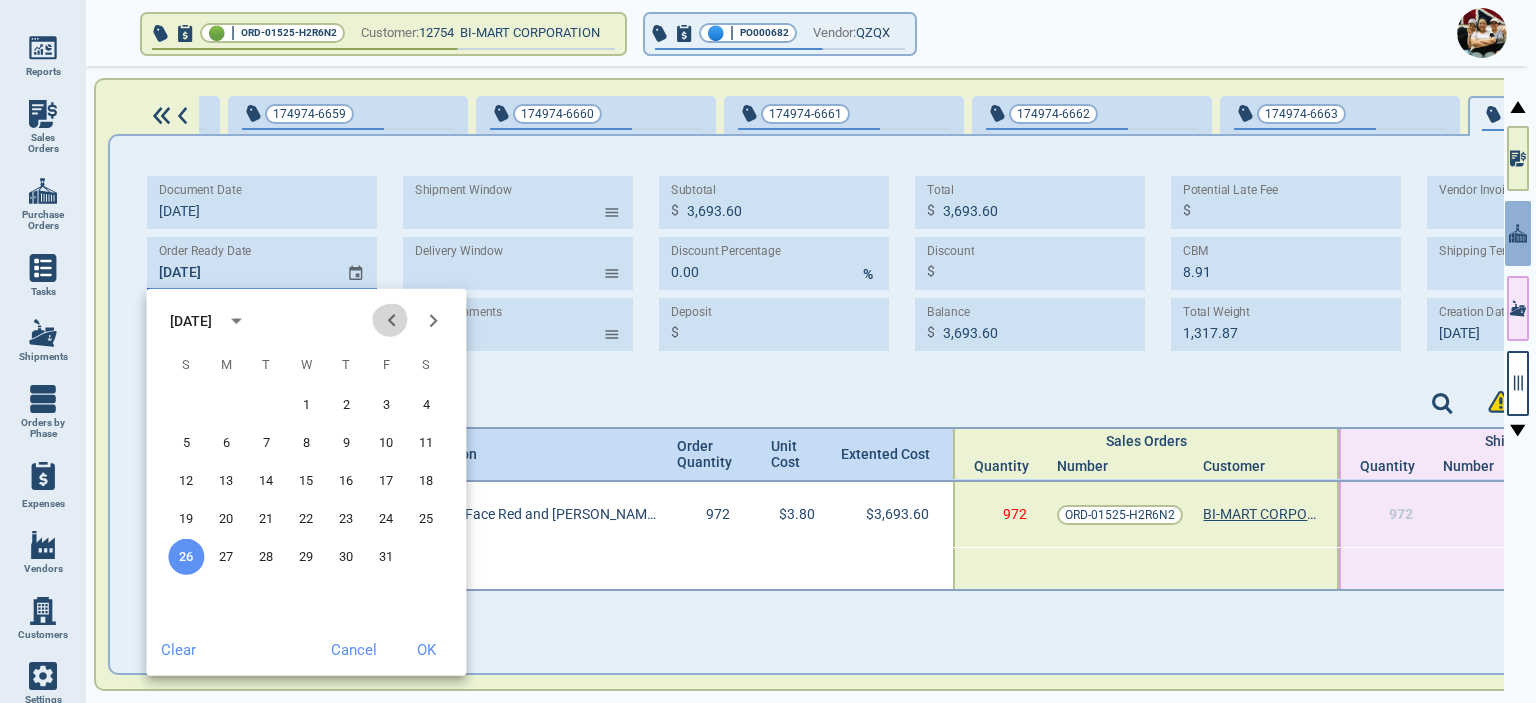 click 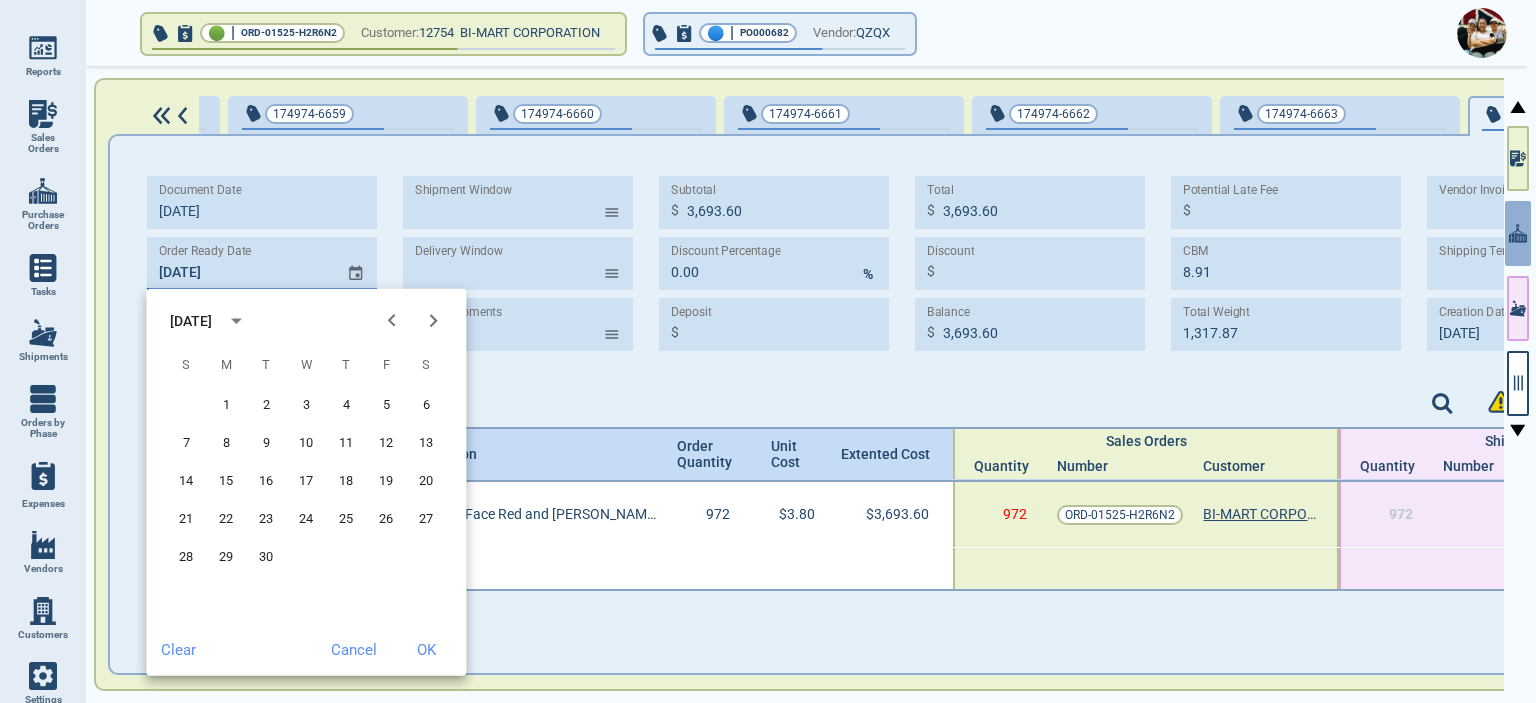 click 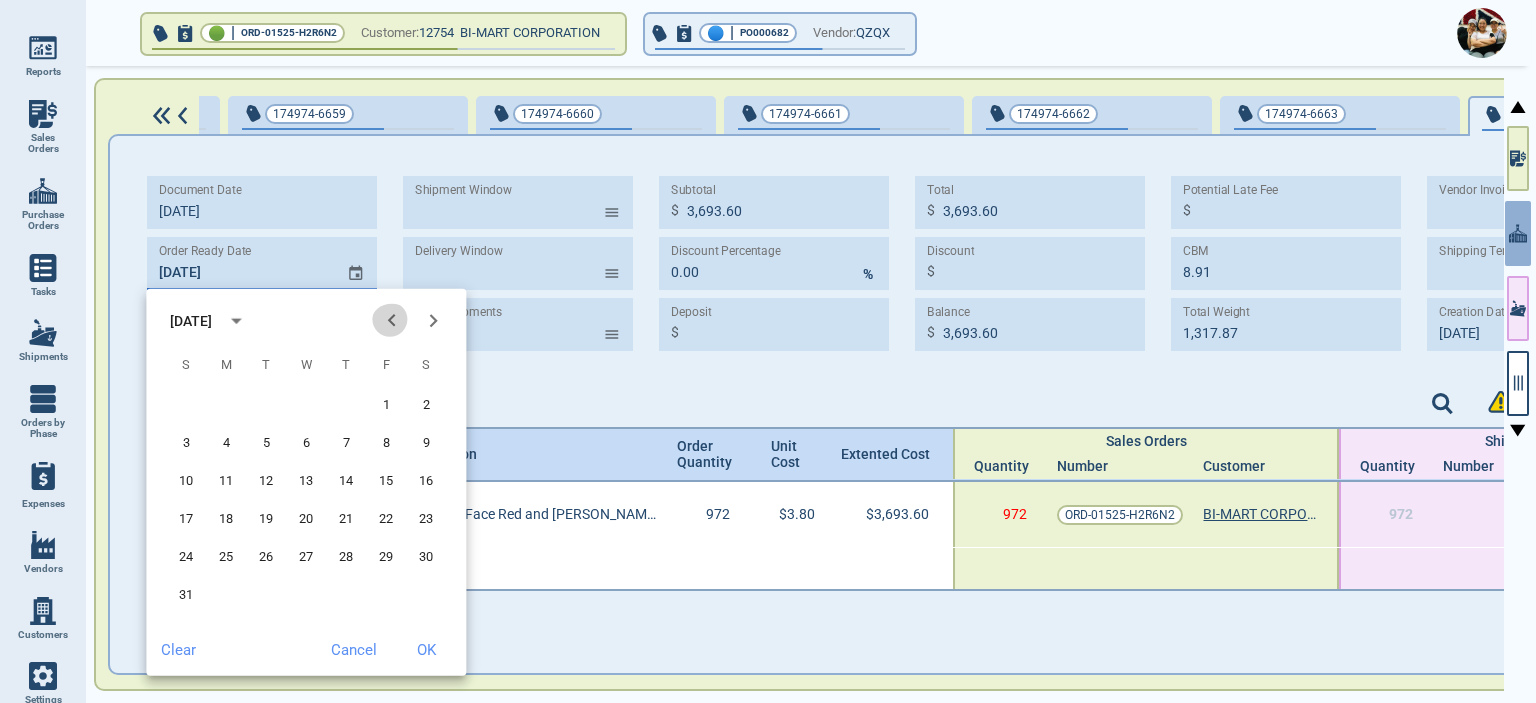 click 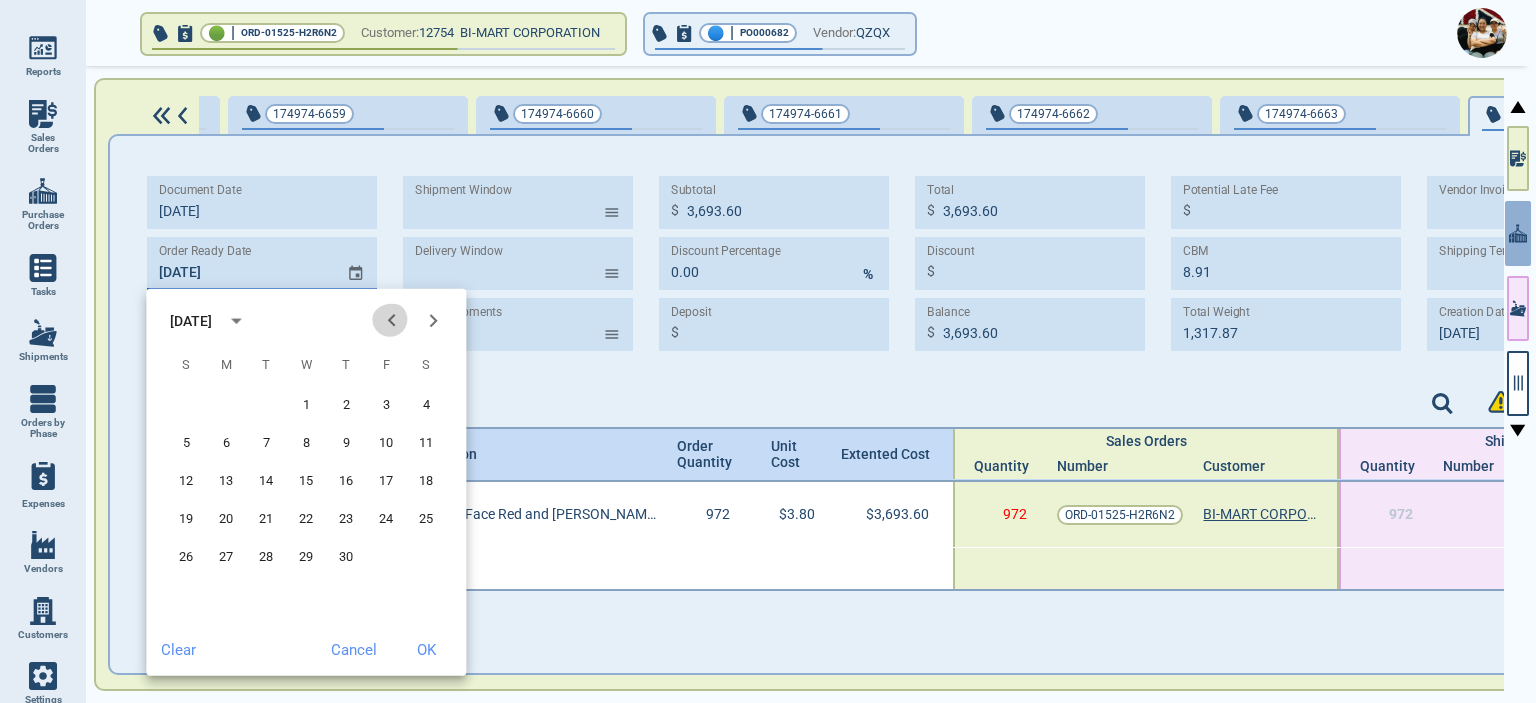 click 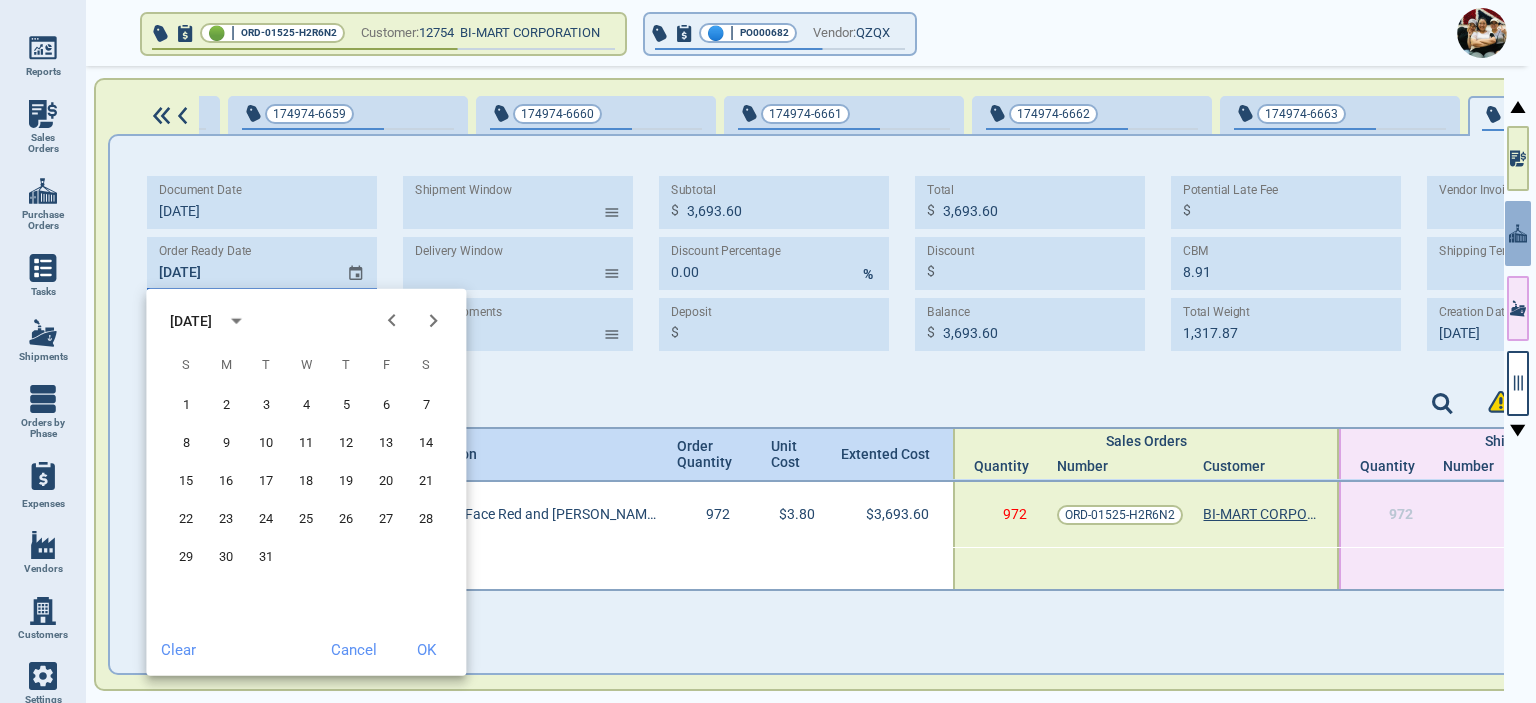 click 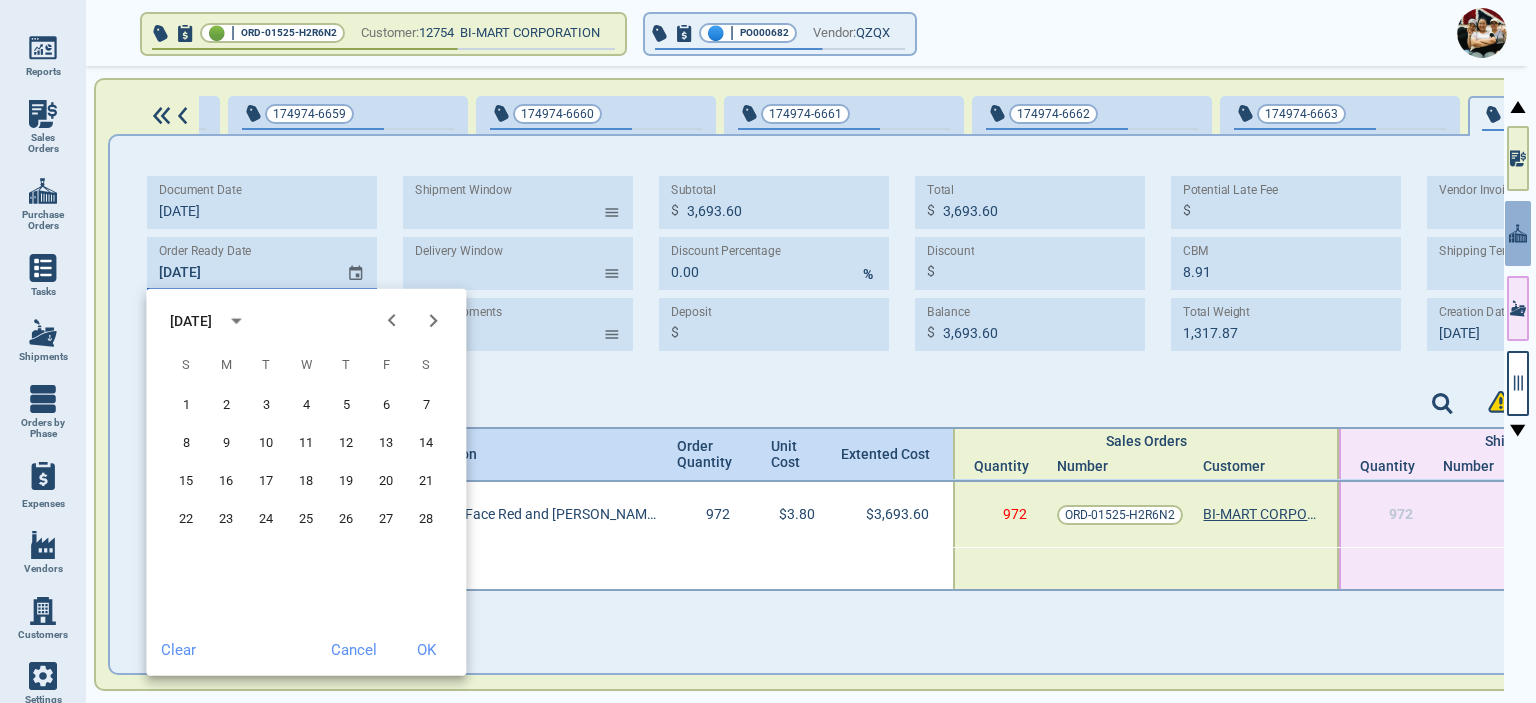 click 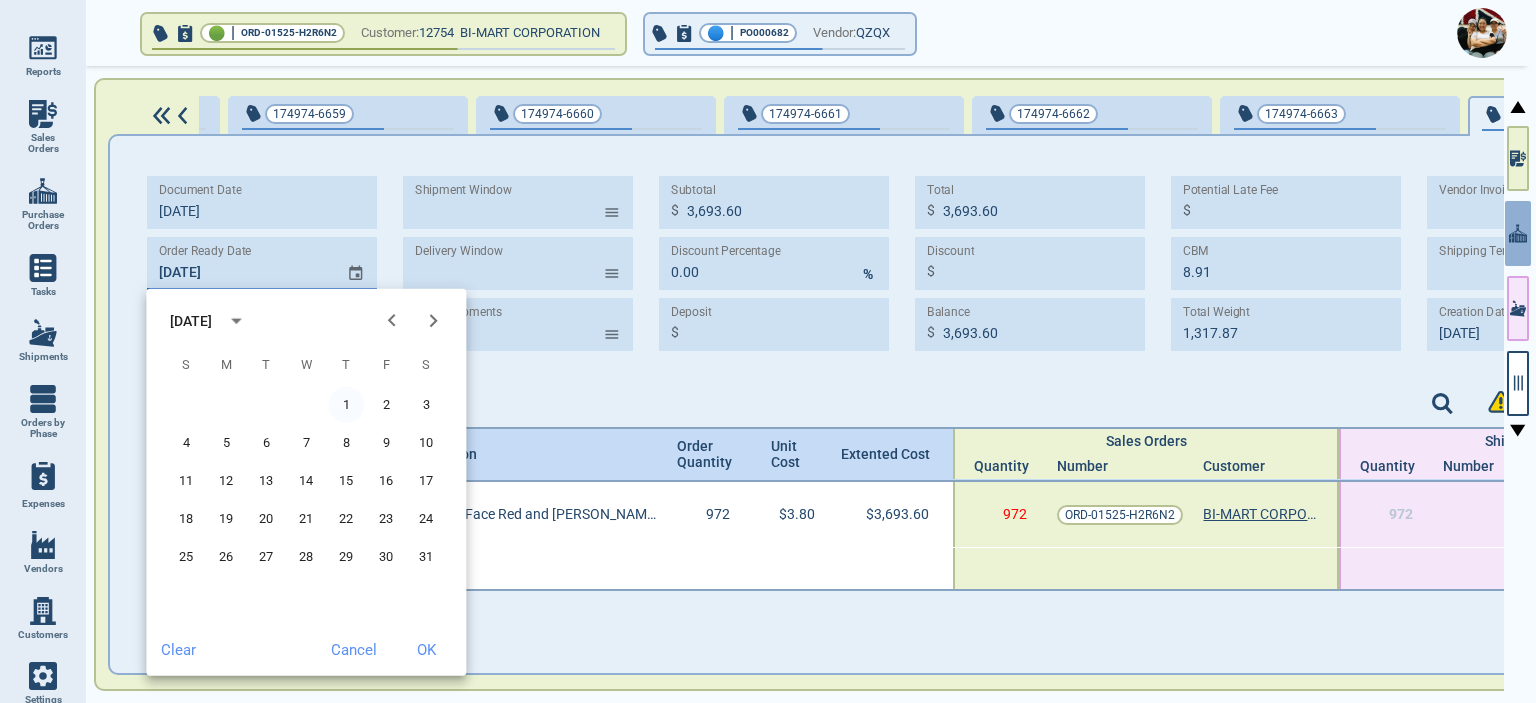 click on "1" at bounding box center (346, 405) 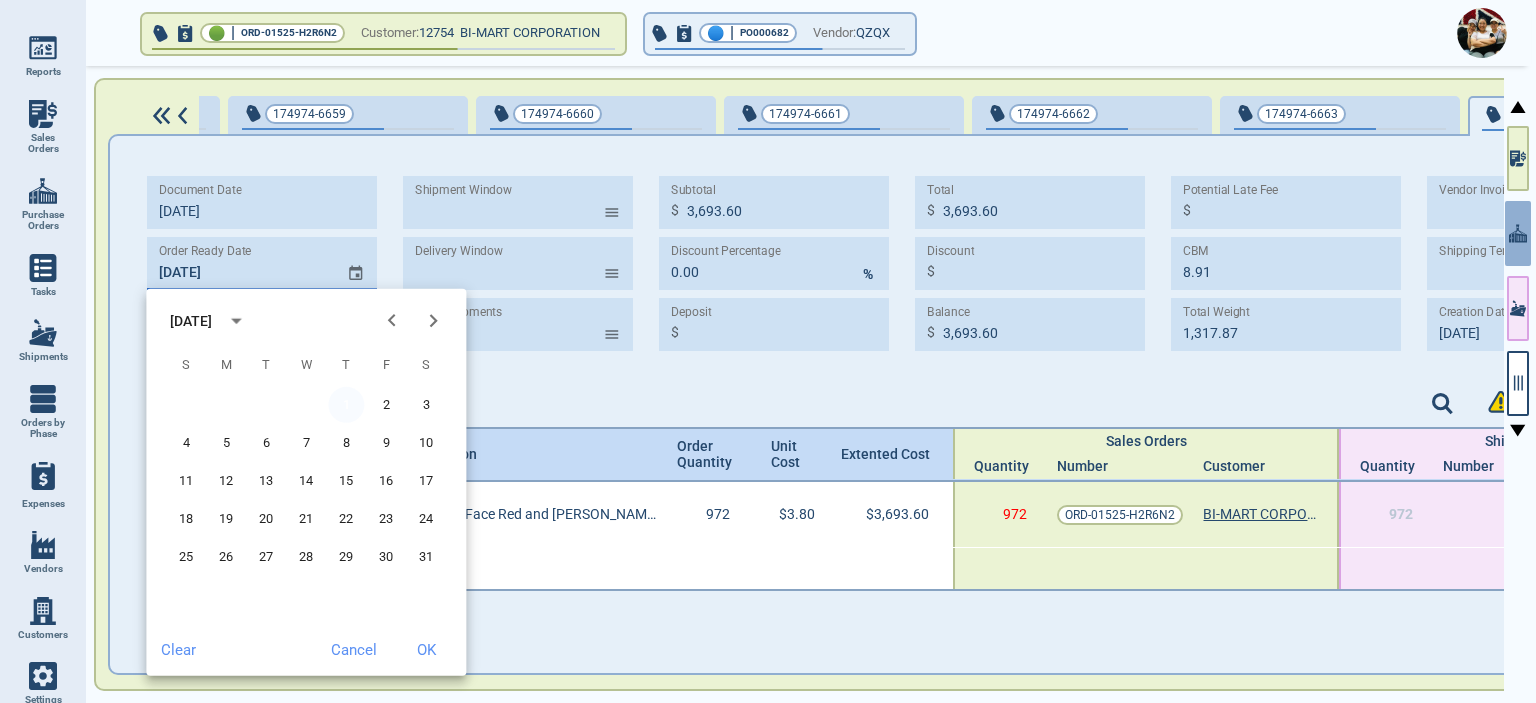 type on "[DATE]" 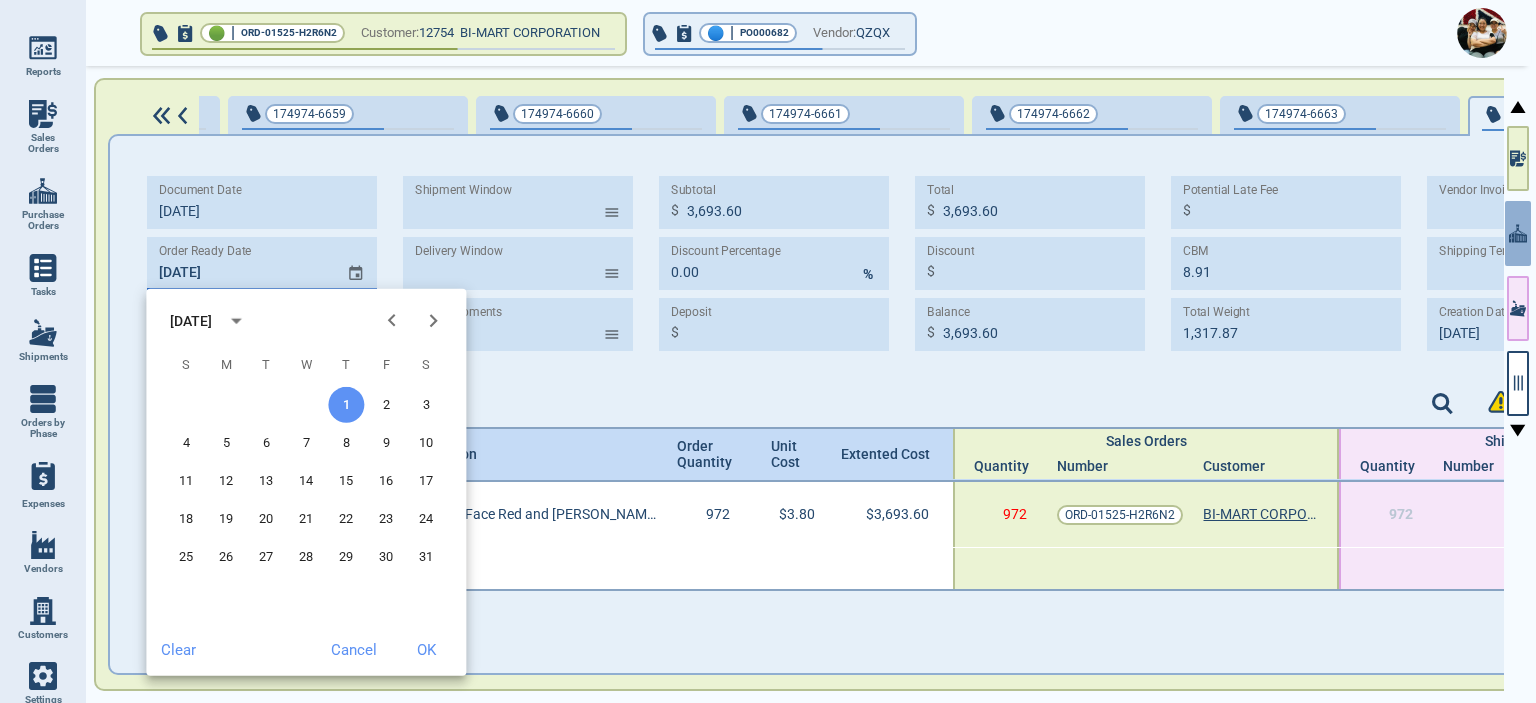 click on "OK" at bounding box center [426, 650] 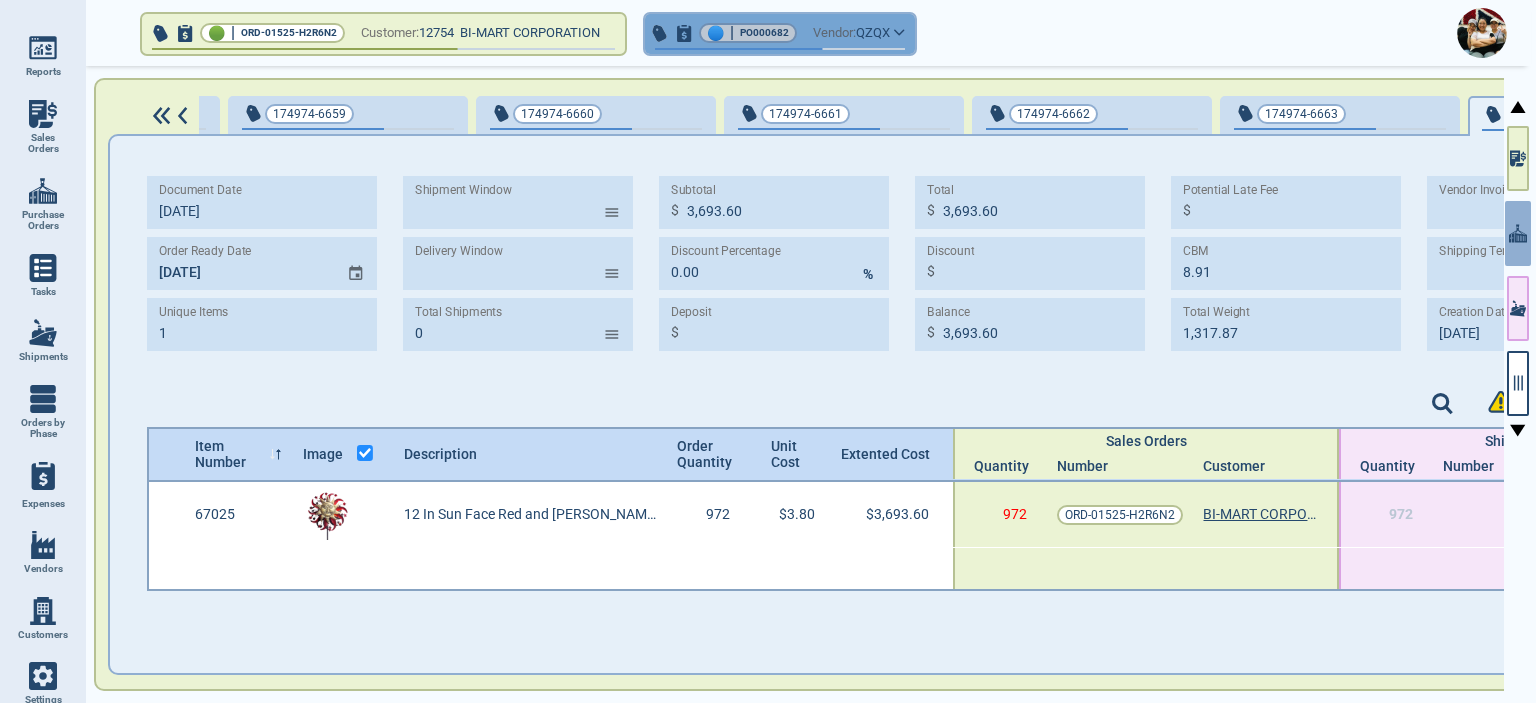 click 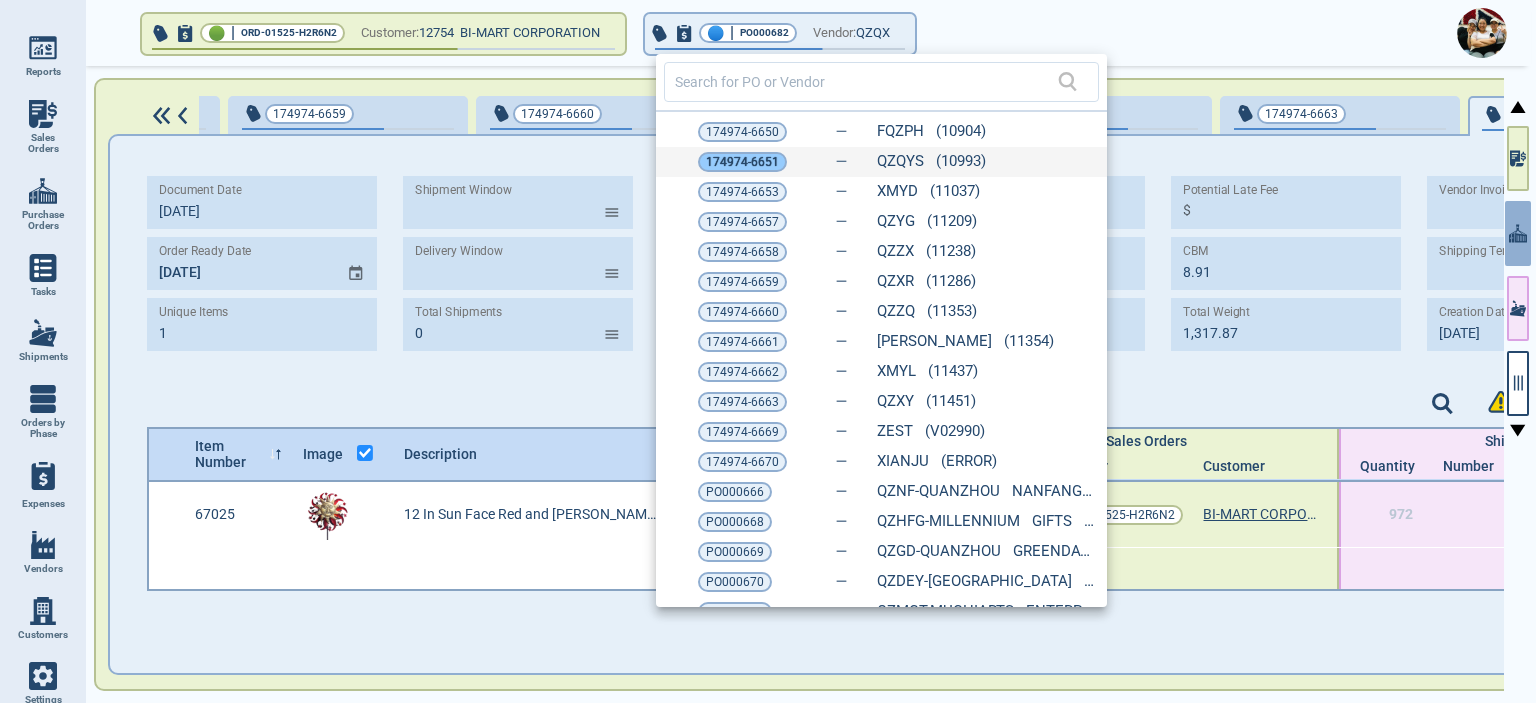 click on "174974-6651" at bounding box center (742, 162) 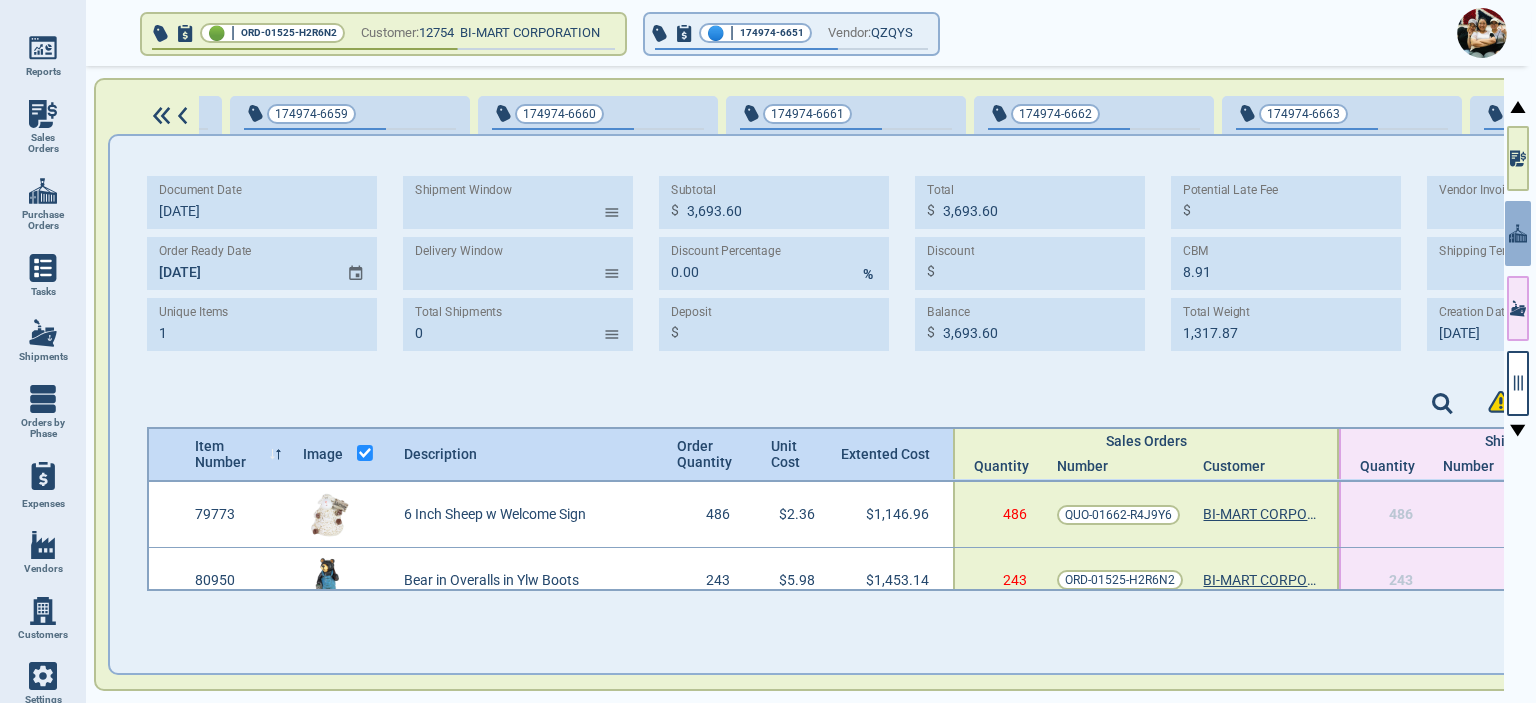 type on "3" 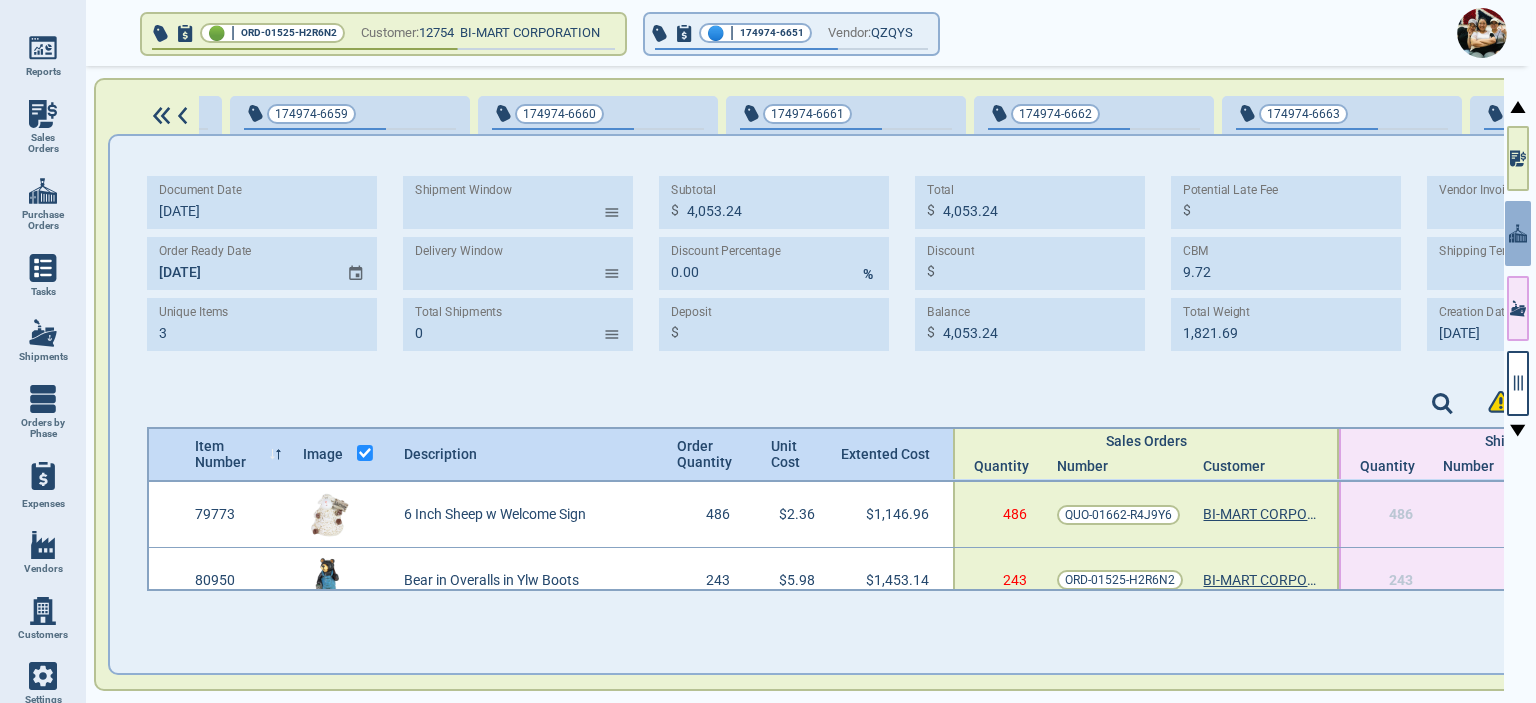 type on "[DATE]" 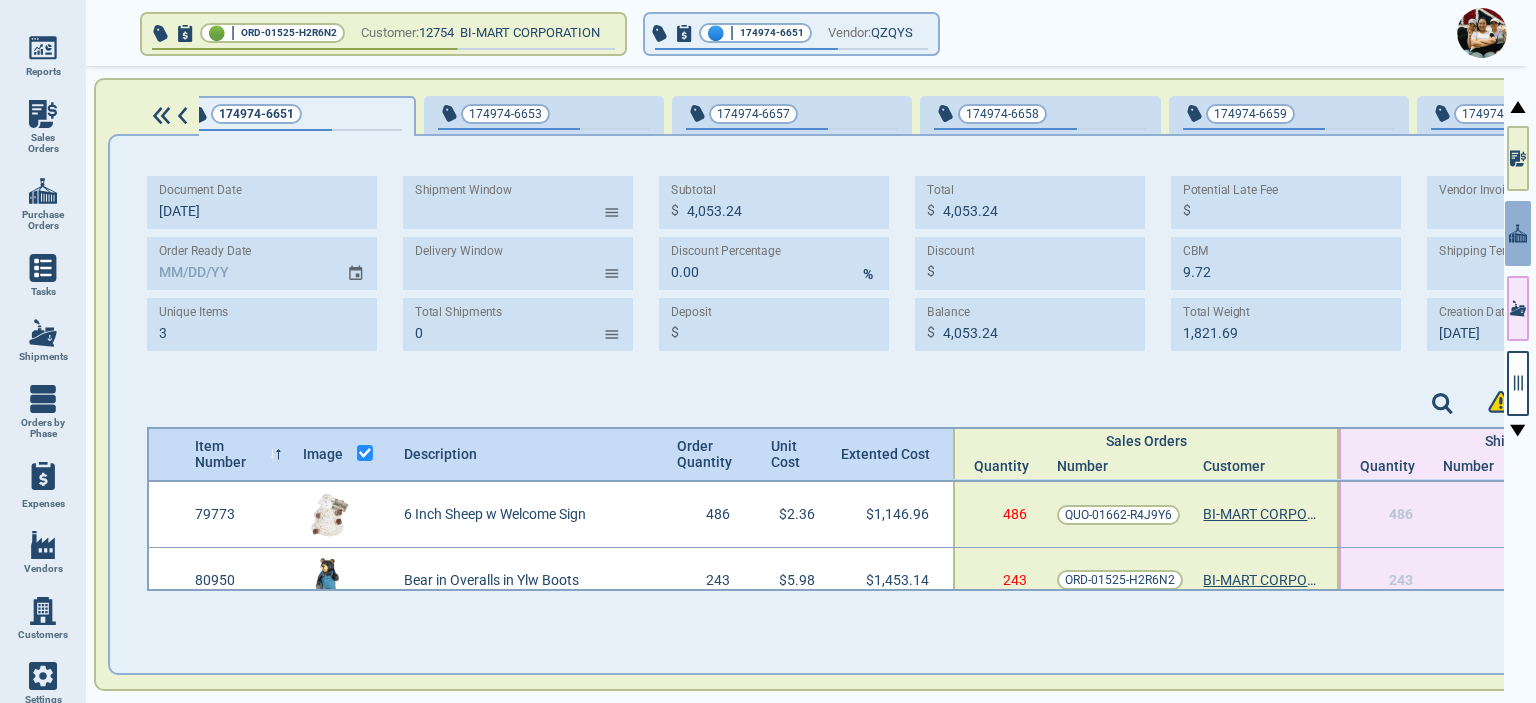 scroll, scrollTop: 0, scrollLeft: 248, axis: horizontal 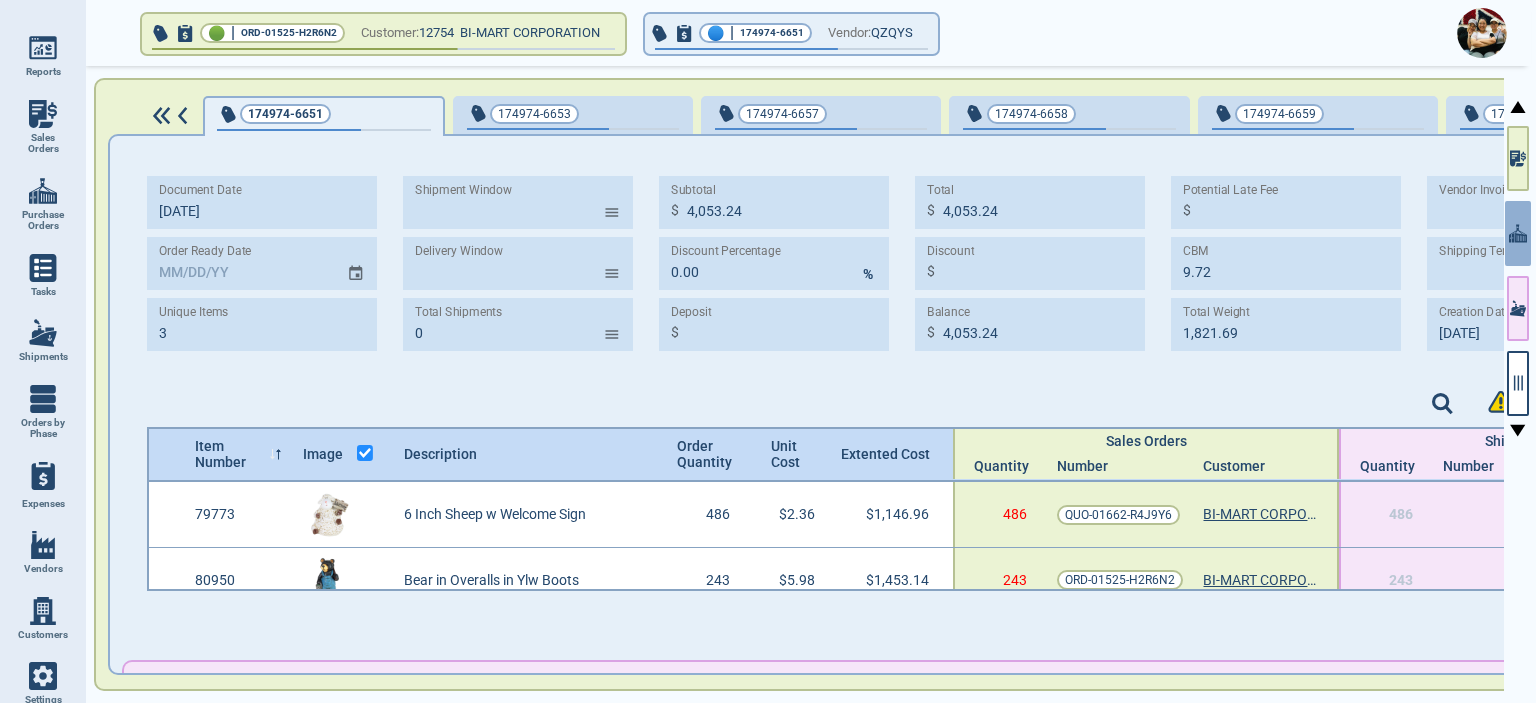 type on "[DATE]" 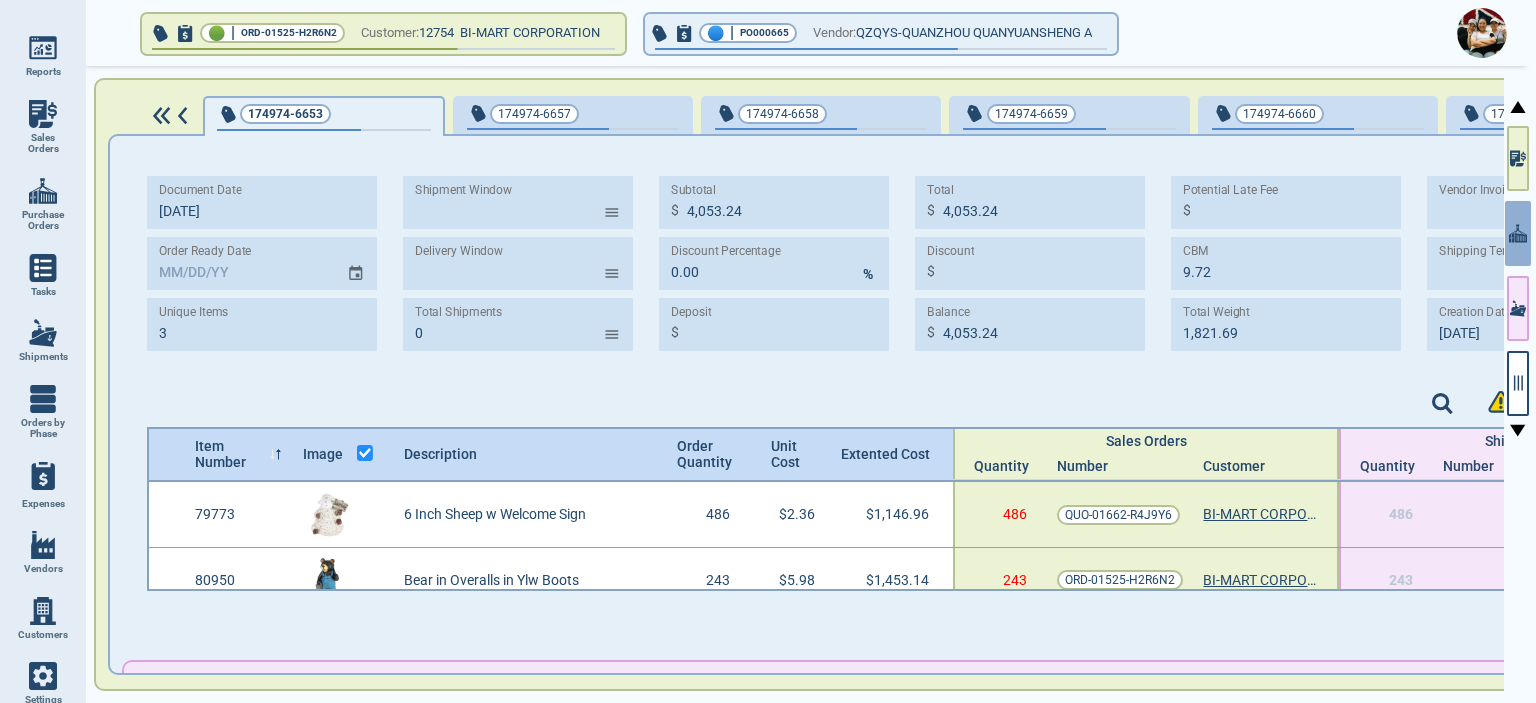 type on "[DATE]" 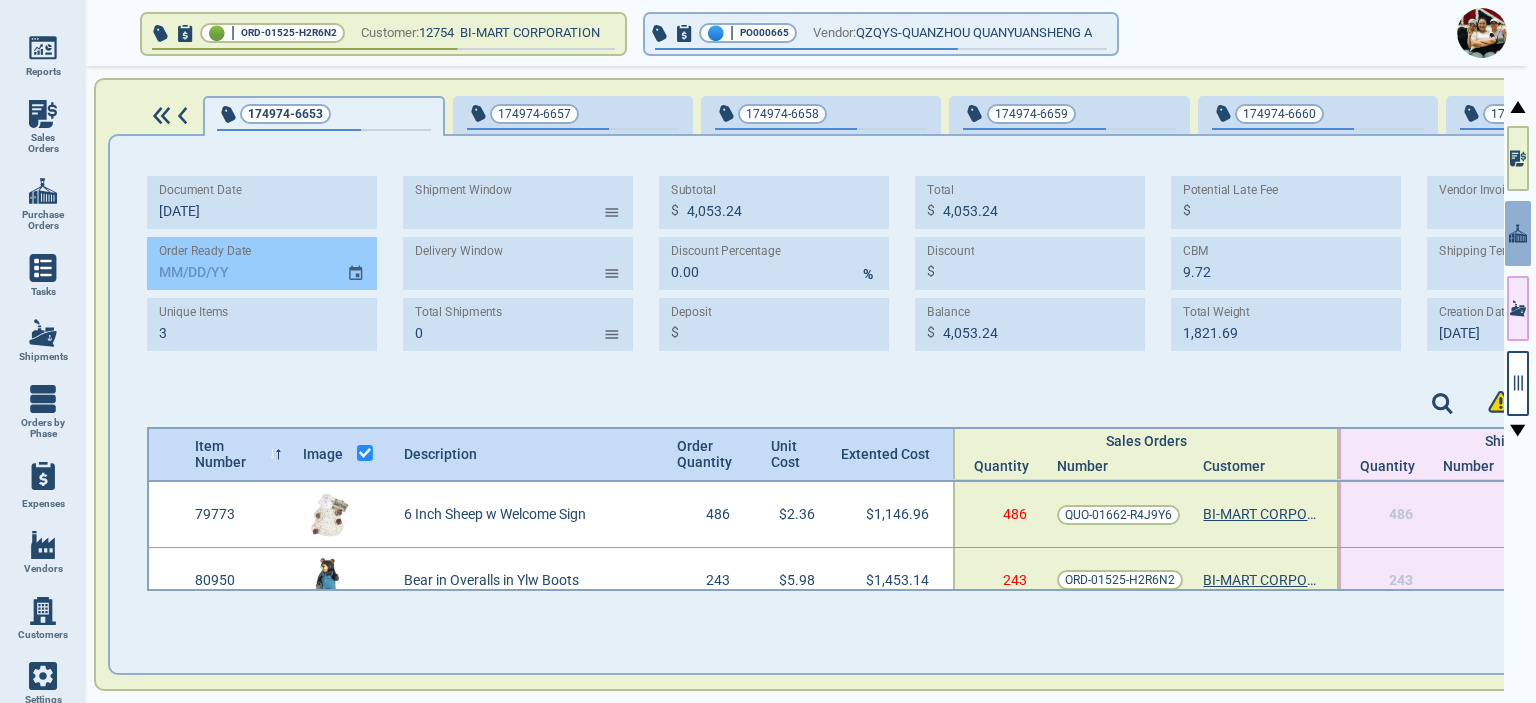 click 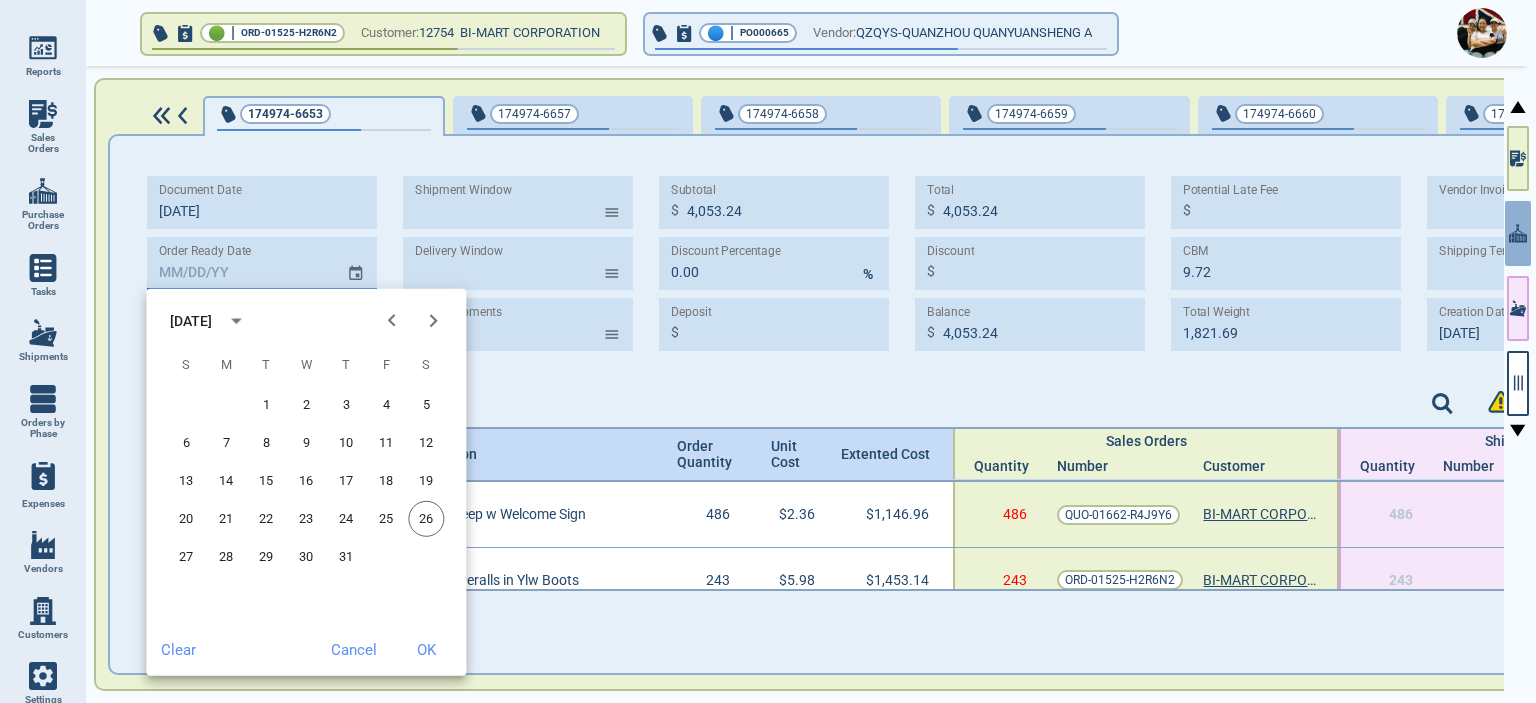 click on "[DATE]" at bounding box center [191, 320] 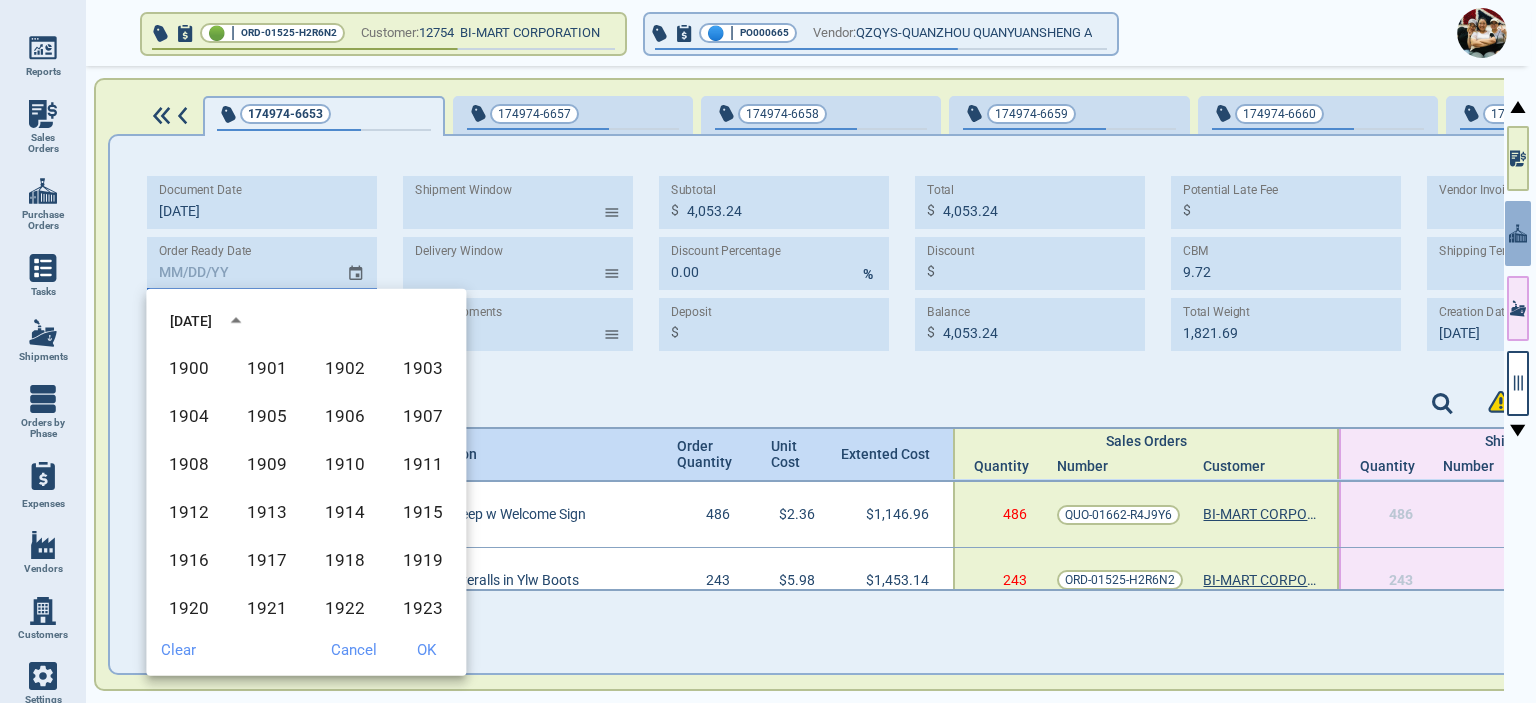 scroll, scrollTop: 1372, scrollLeft: 0, axis: vertical 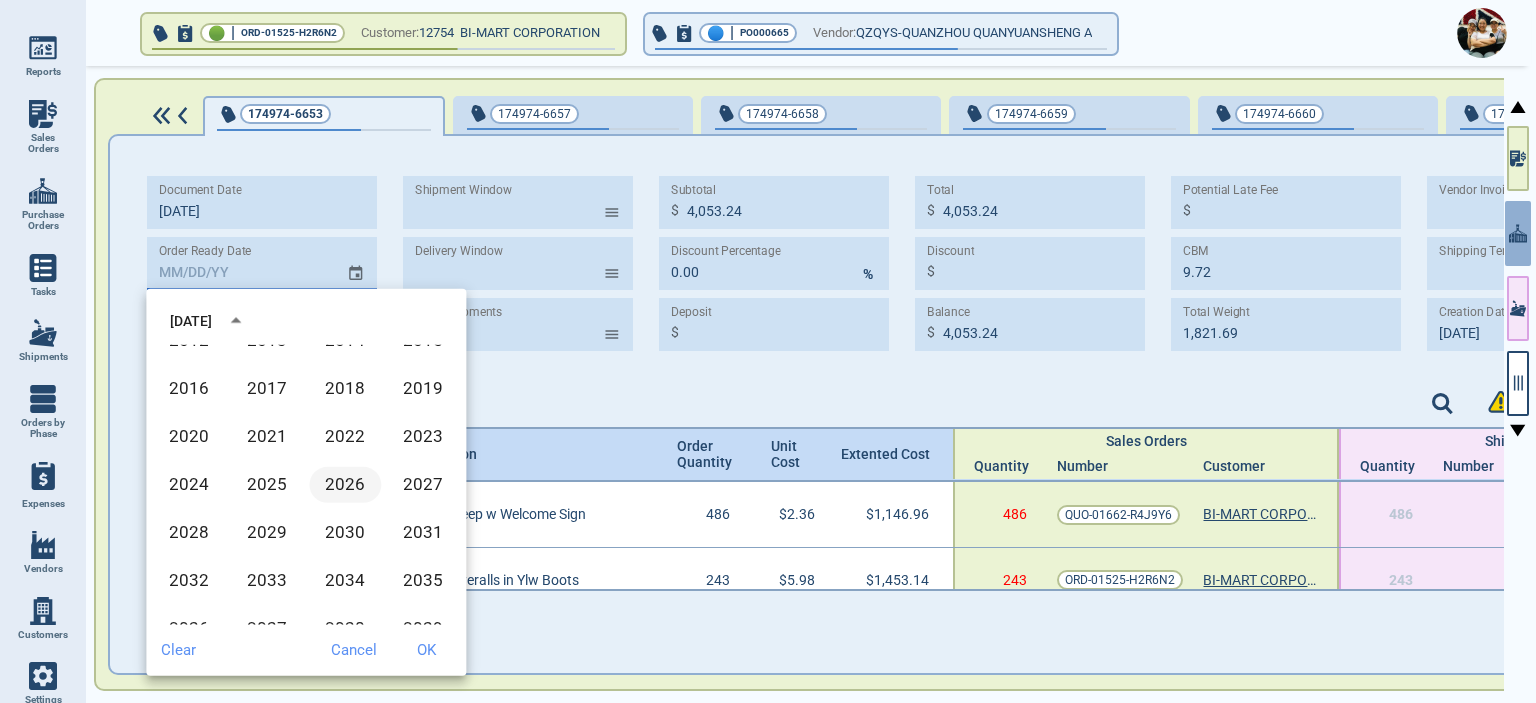 click on "2026" at bounding box center (345, 485) 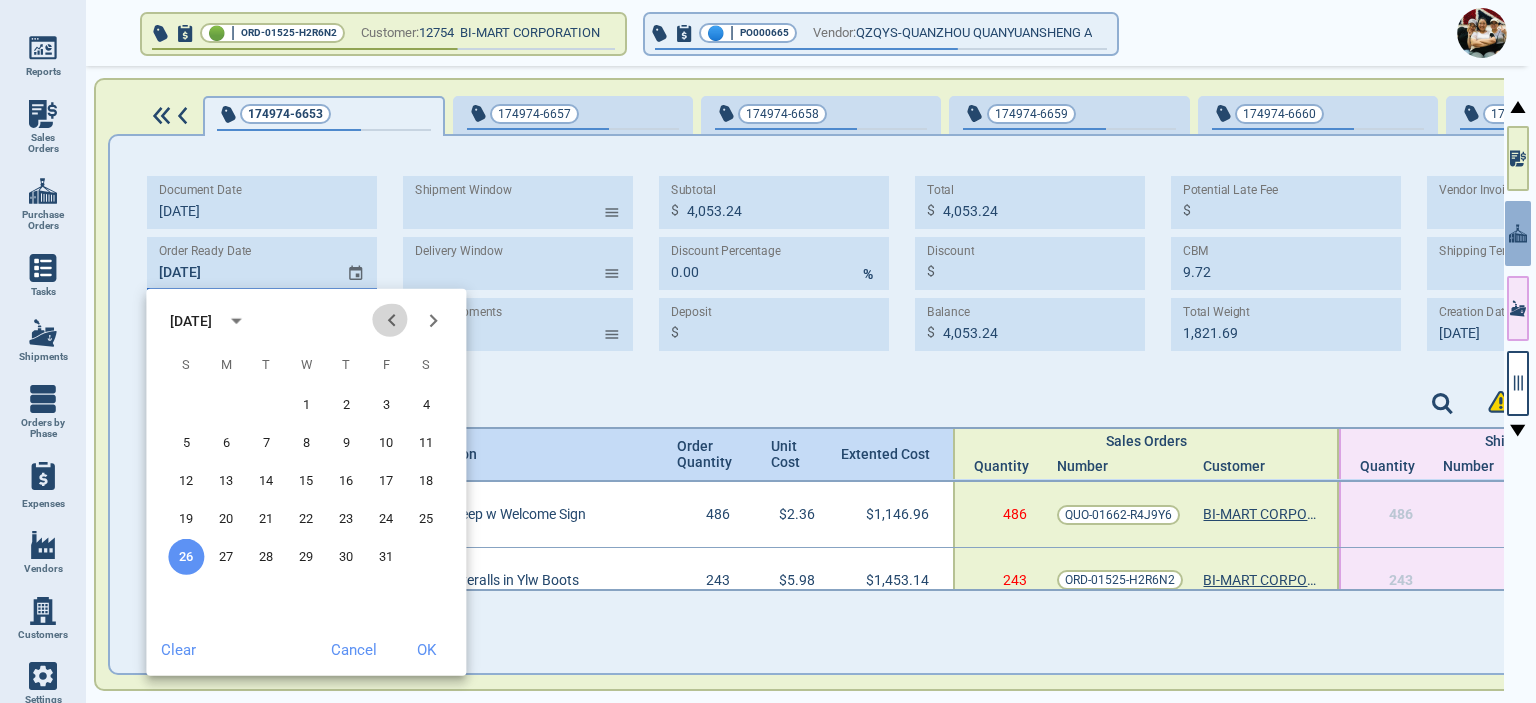 click 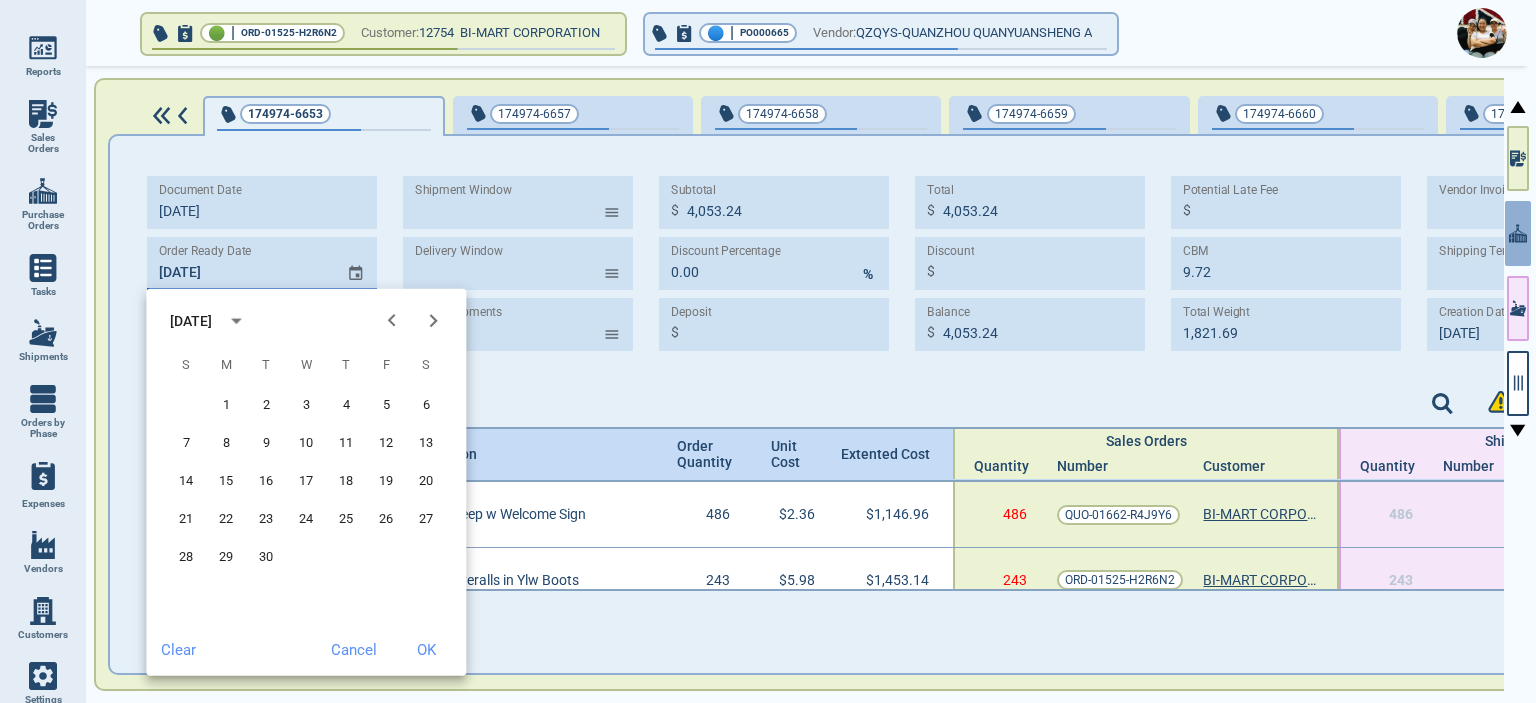 click 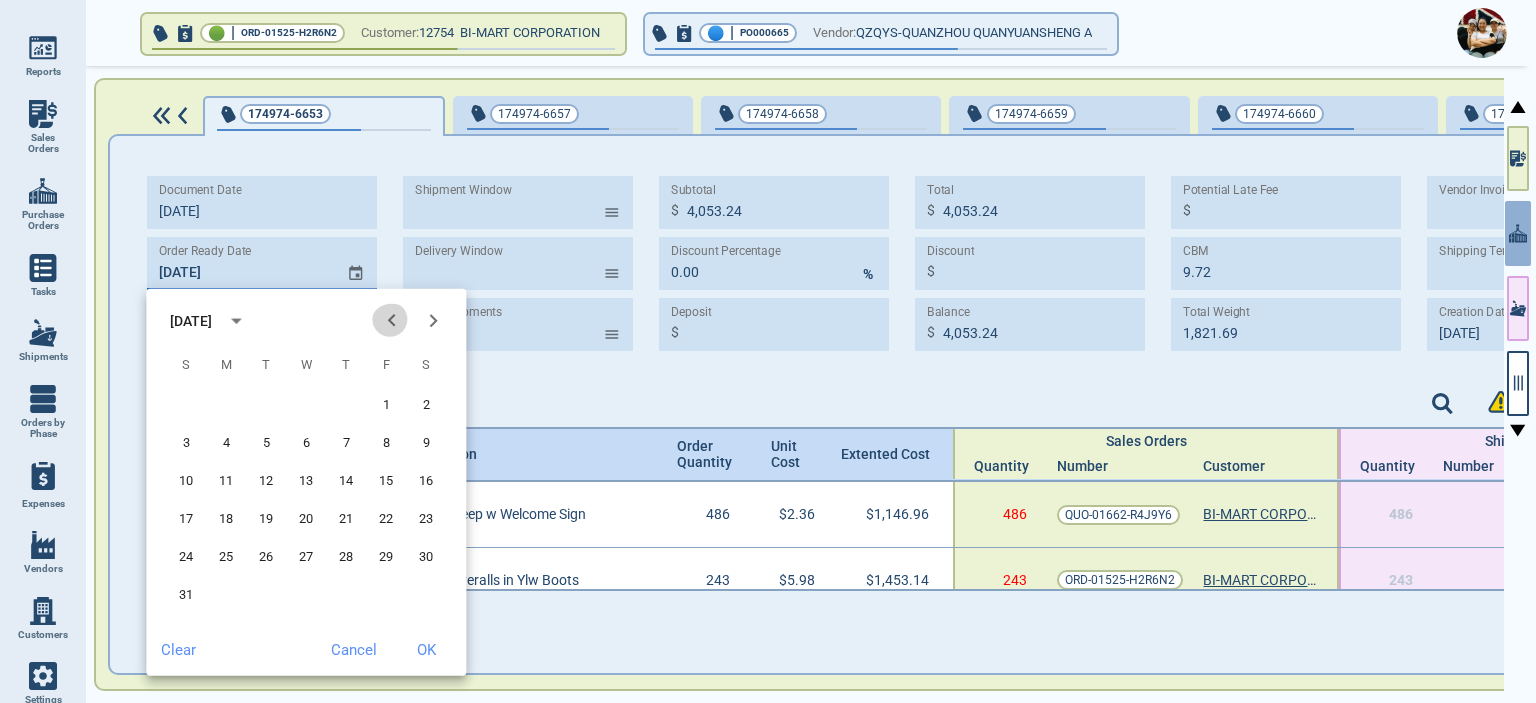 click 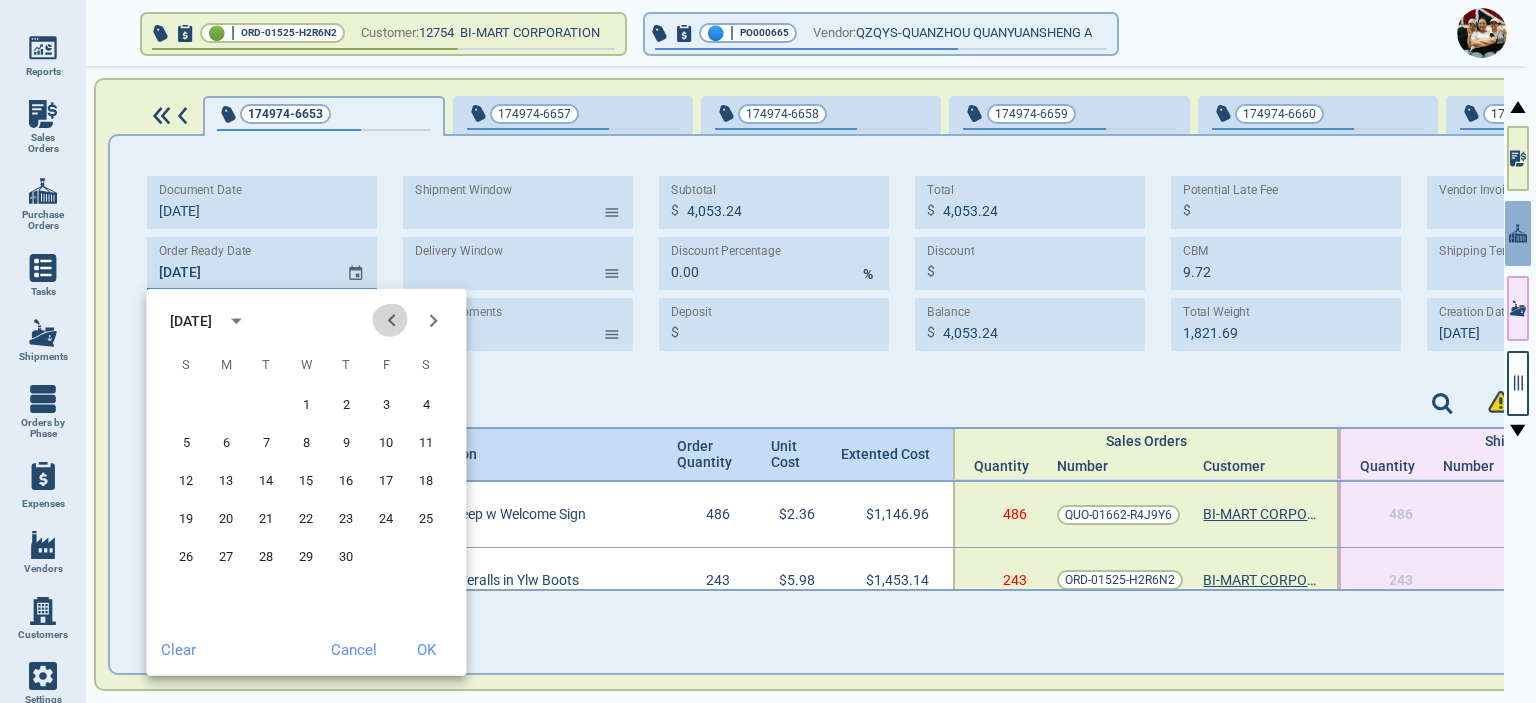 click 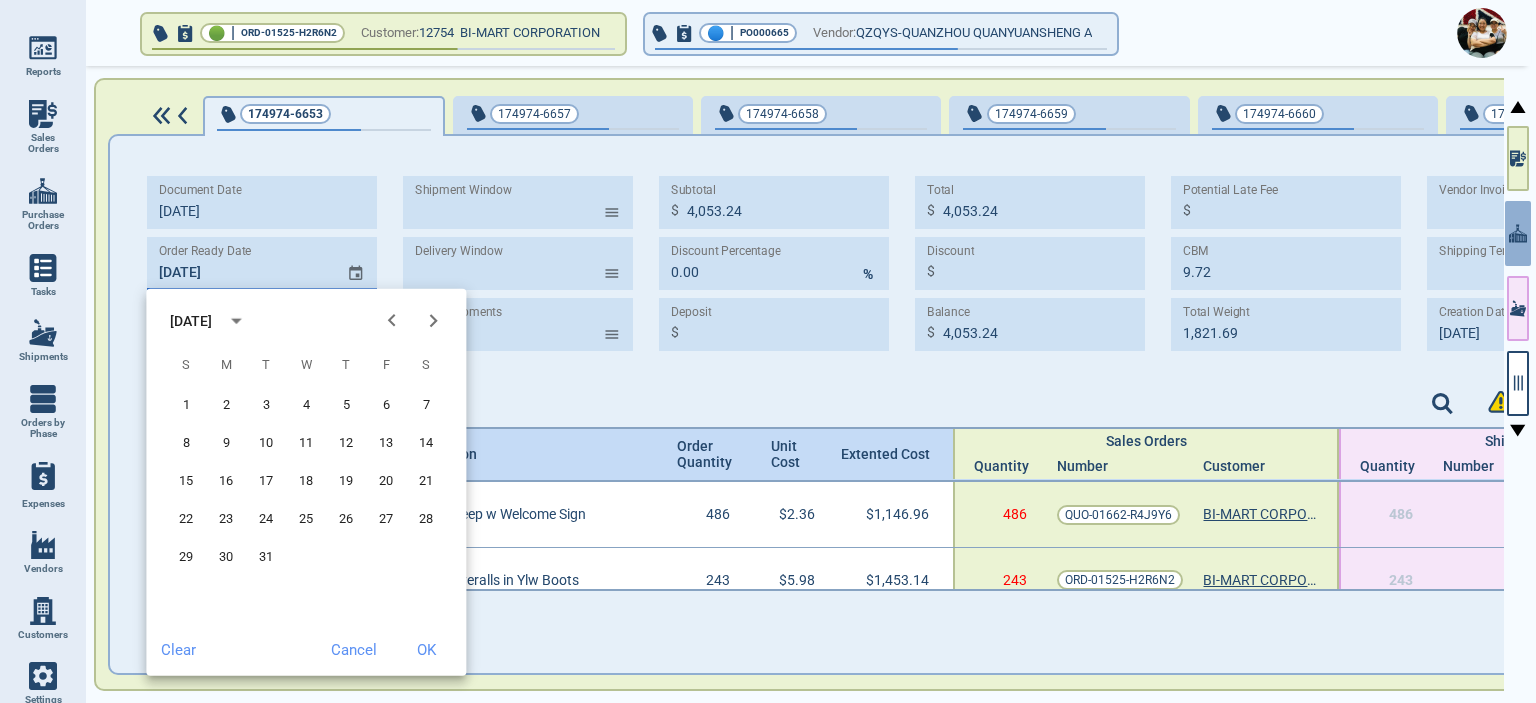 click 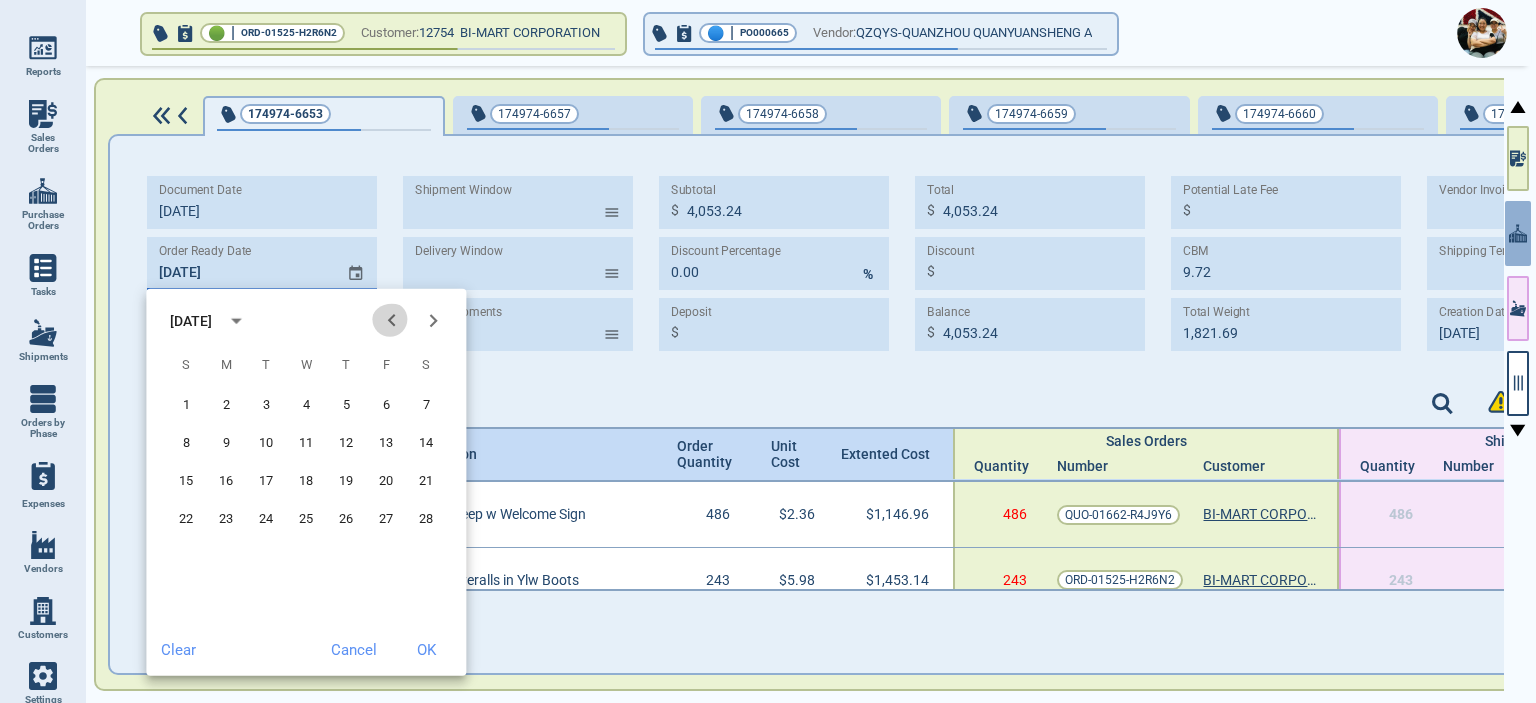 click 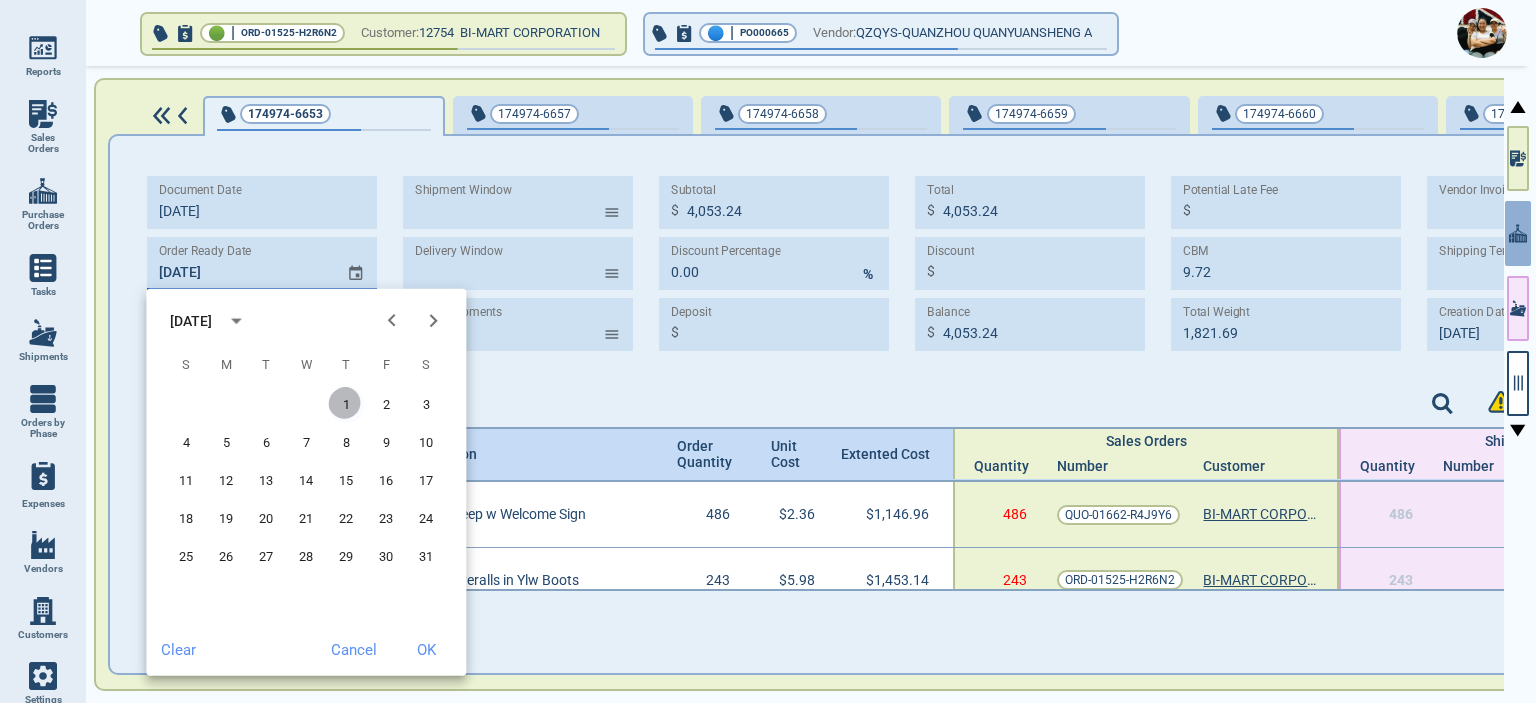 click on "1" at bounding box center [346, 405] 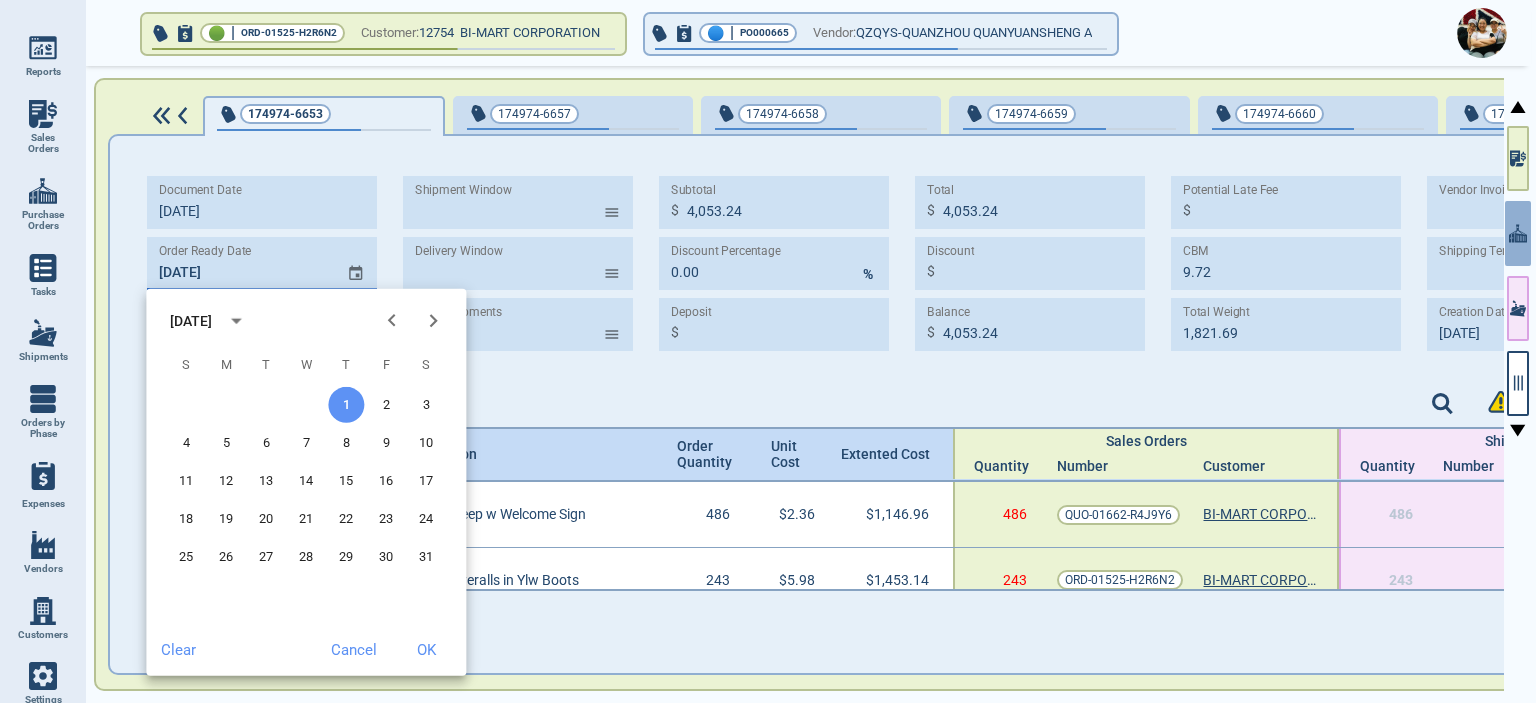 drag, startPoint x: 423, startPoint y: 637, endPoint x: 398, endPoint y: 600, distance: 44.65423 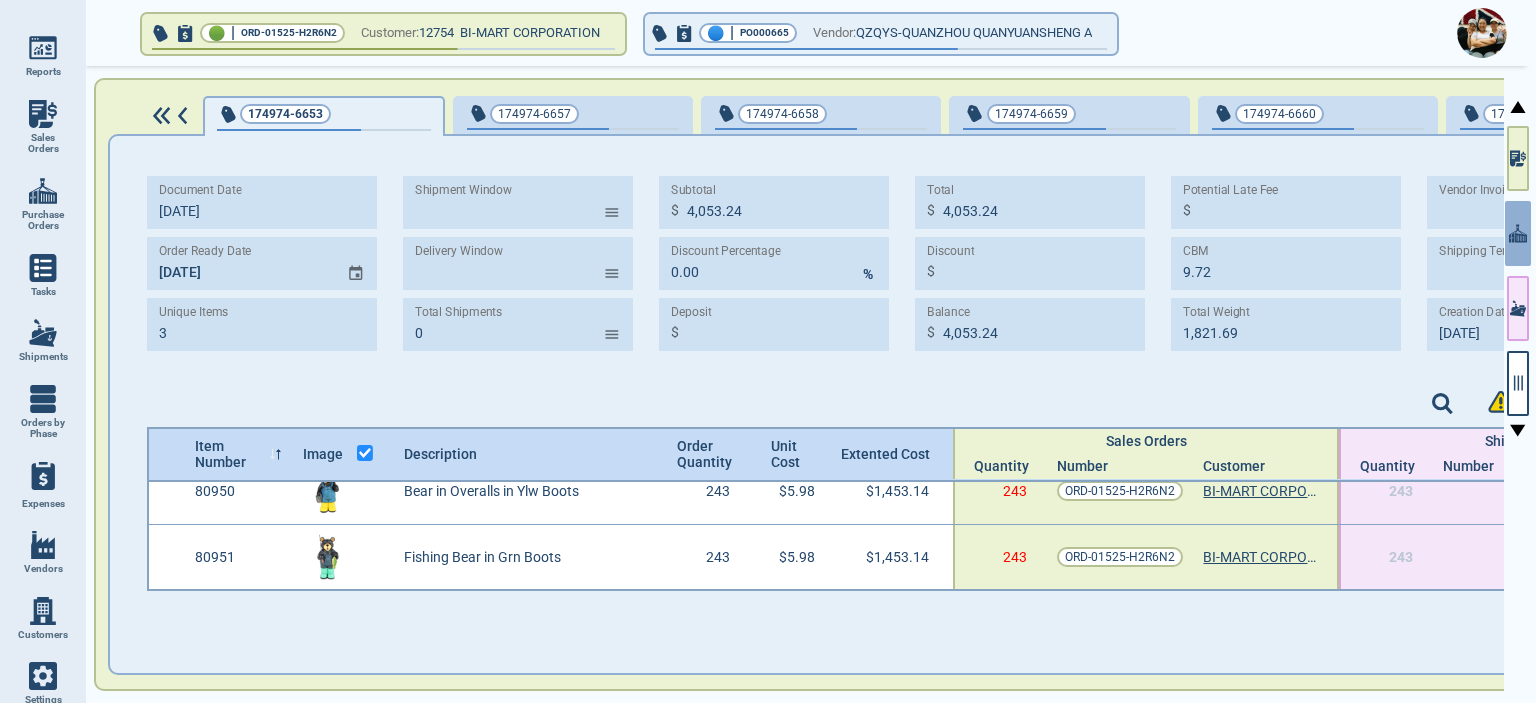 scroll, scrollTop: 0, scrollLeft: 0, axis: both 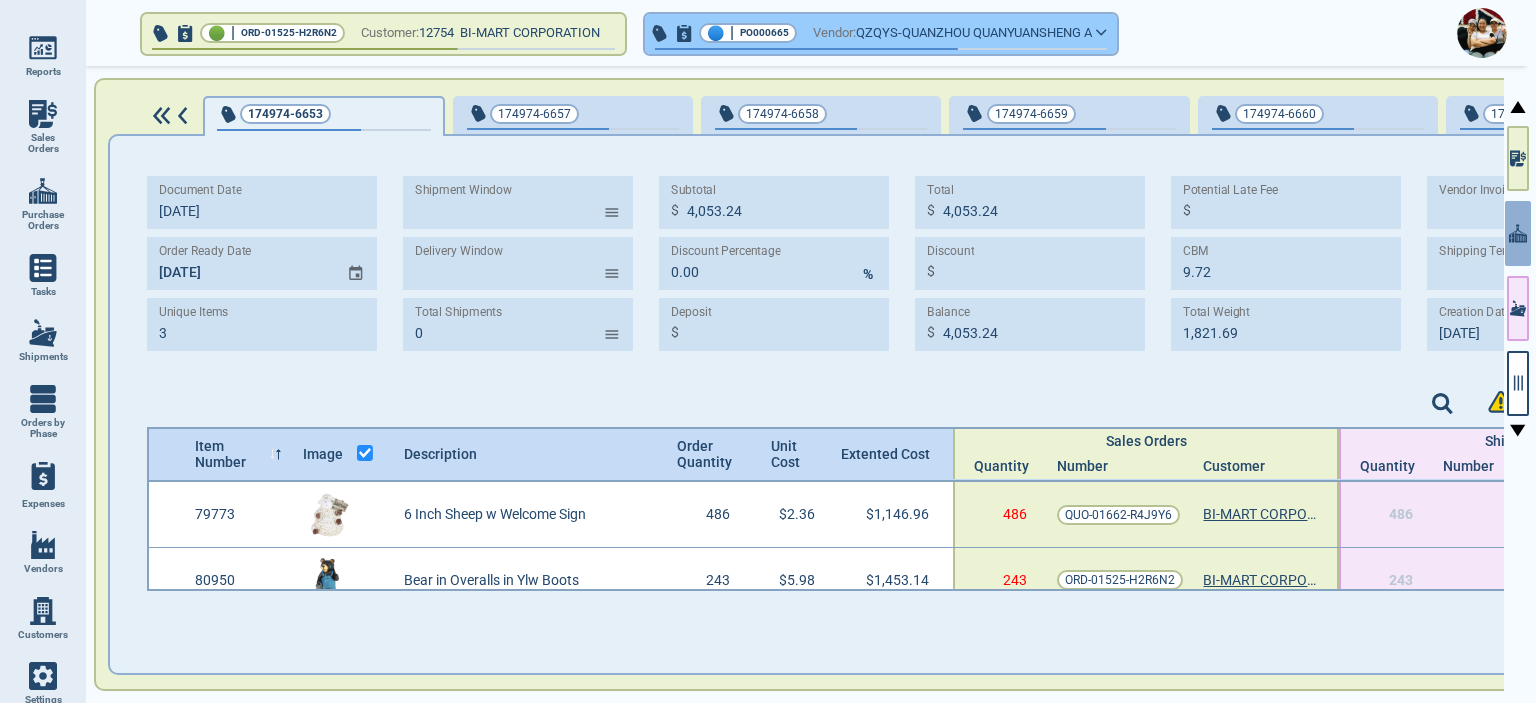 click 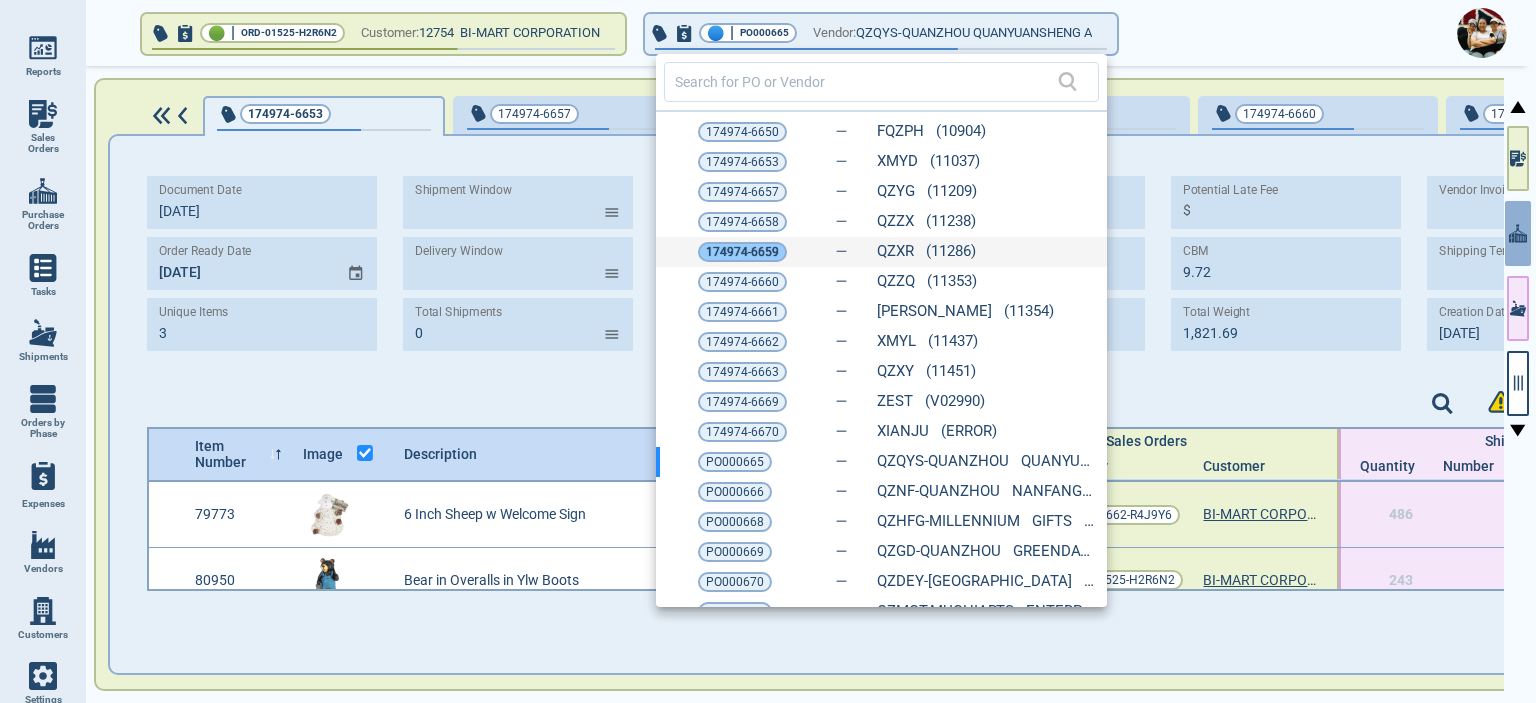 click on "174974-6659" at bounding box center [742, 252] 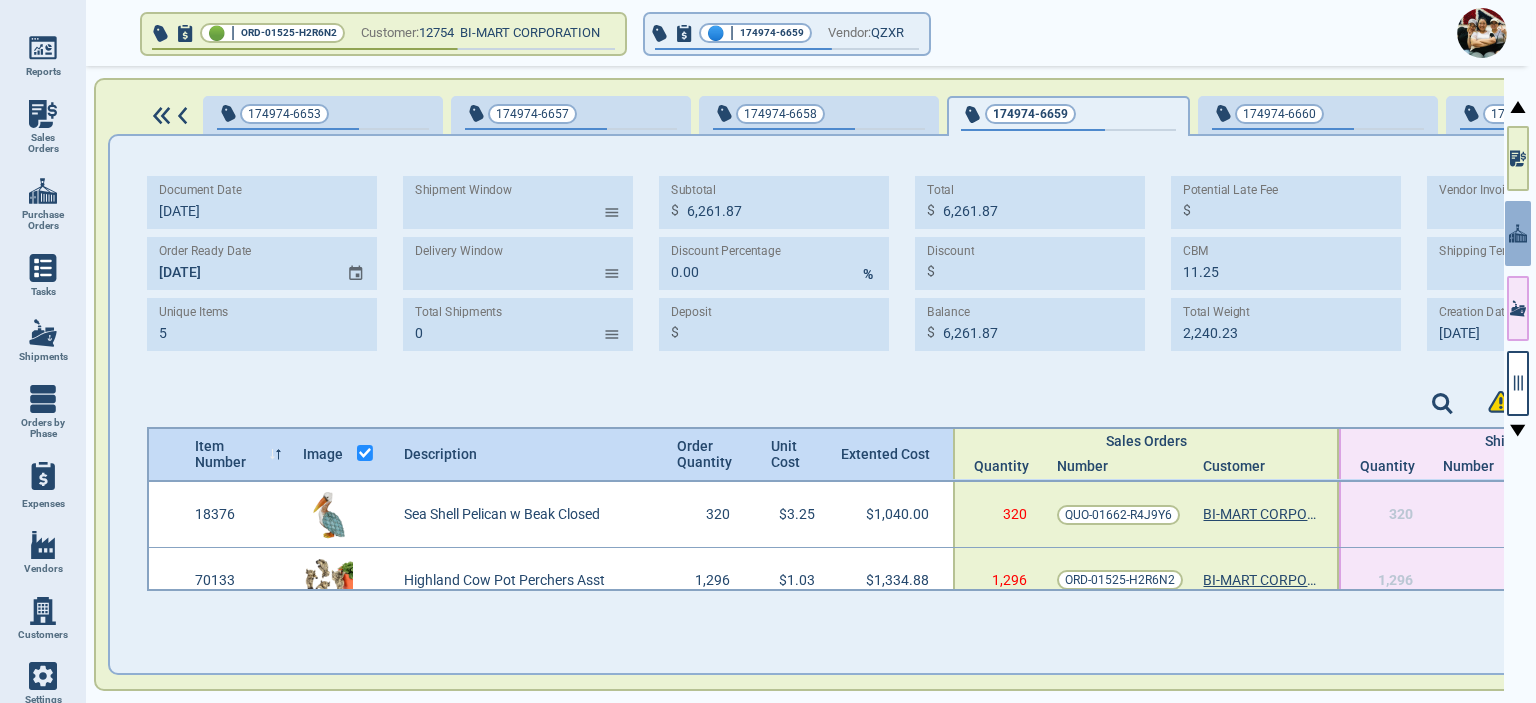 type on "[DATE]" 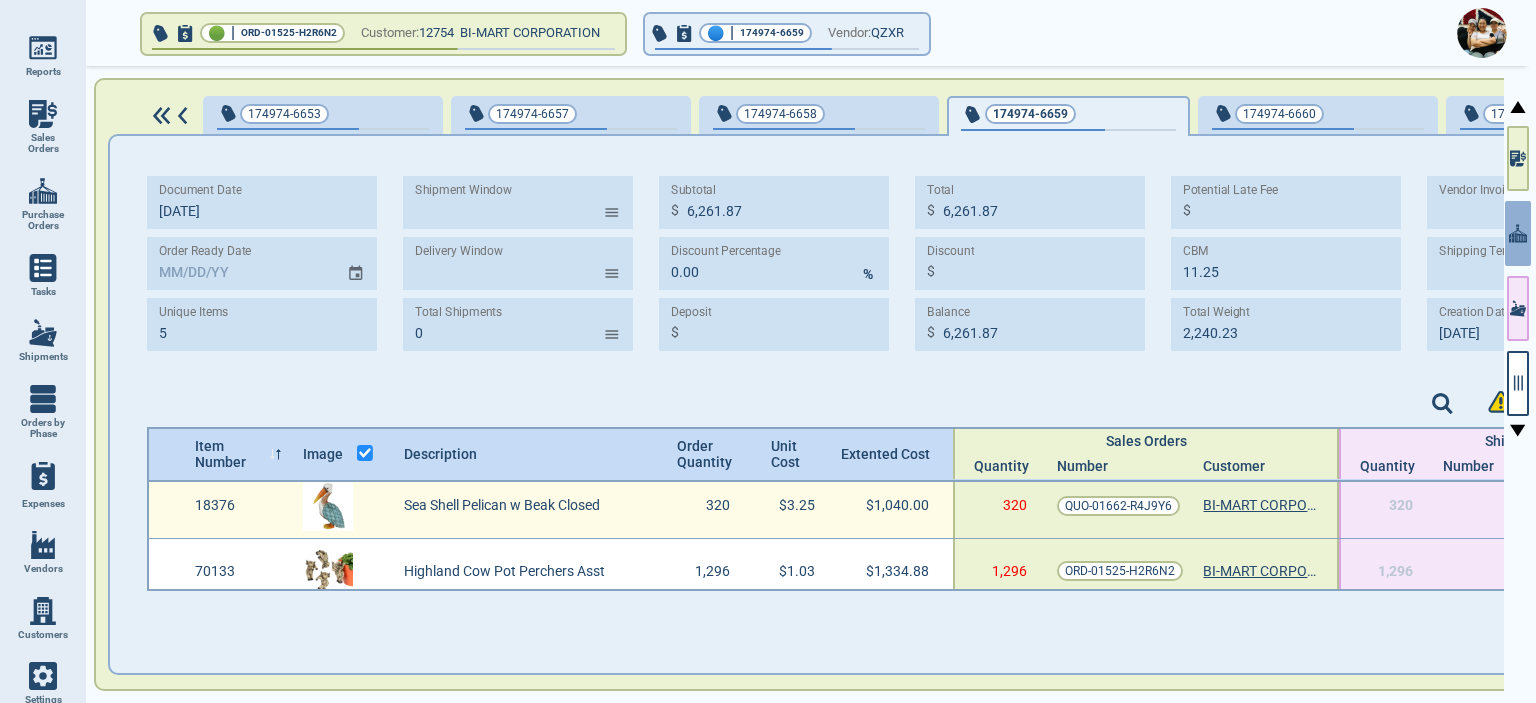 scroll, scrollTop: 0, scrollLeft: 0, axis: both 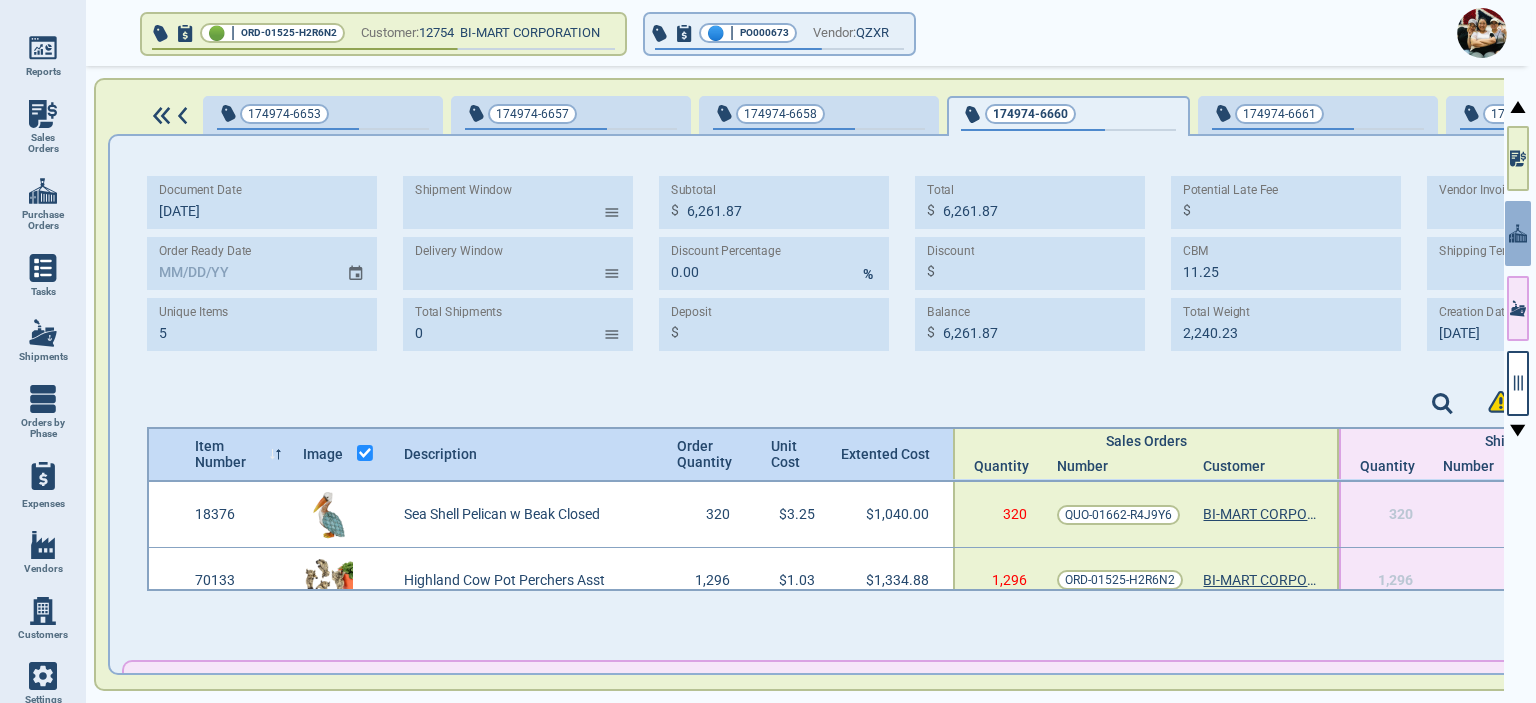 type on "[DATE]" 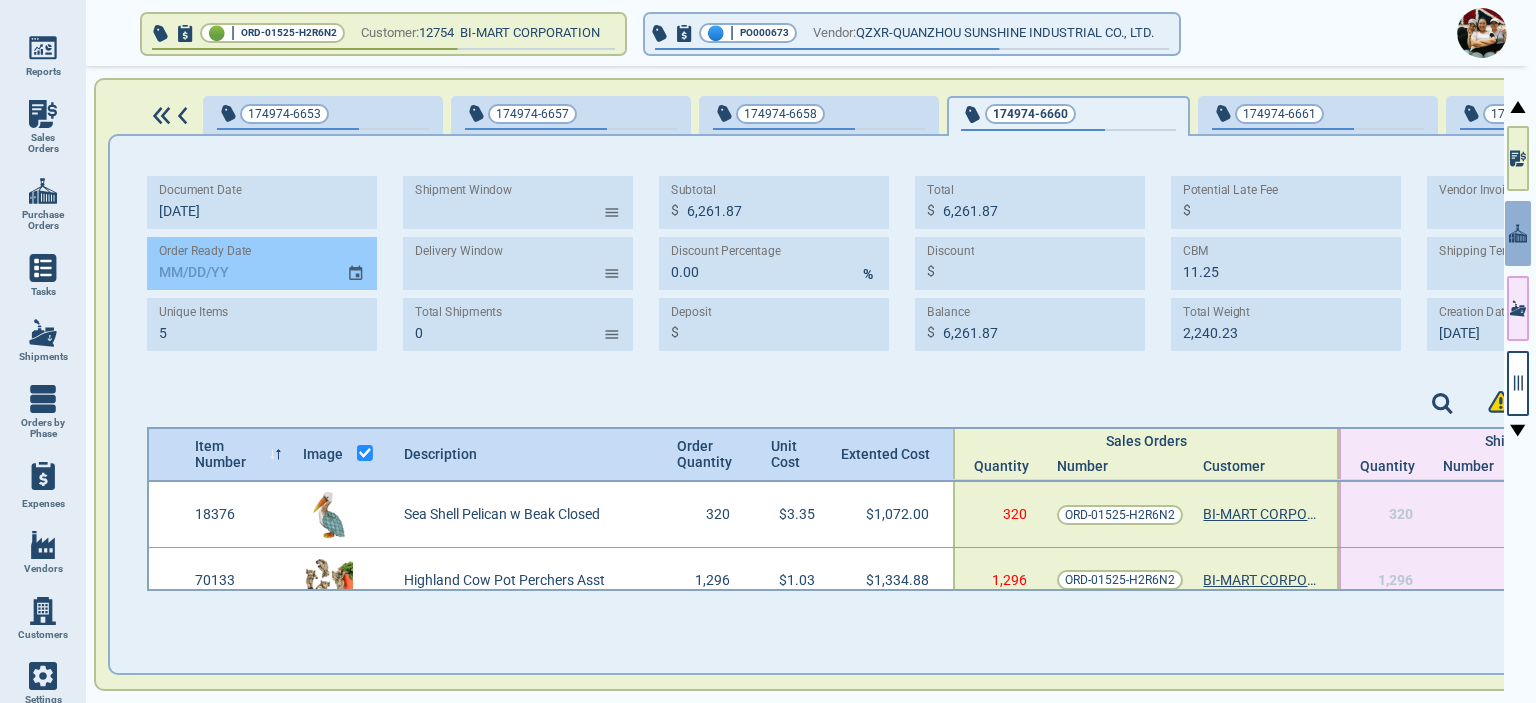 click 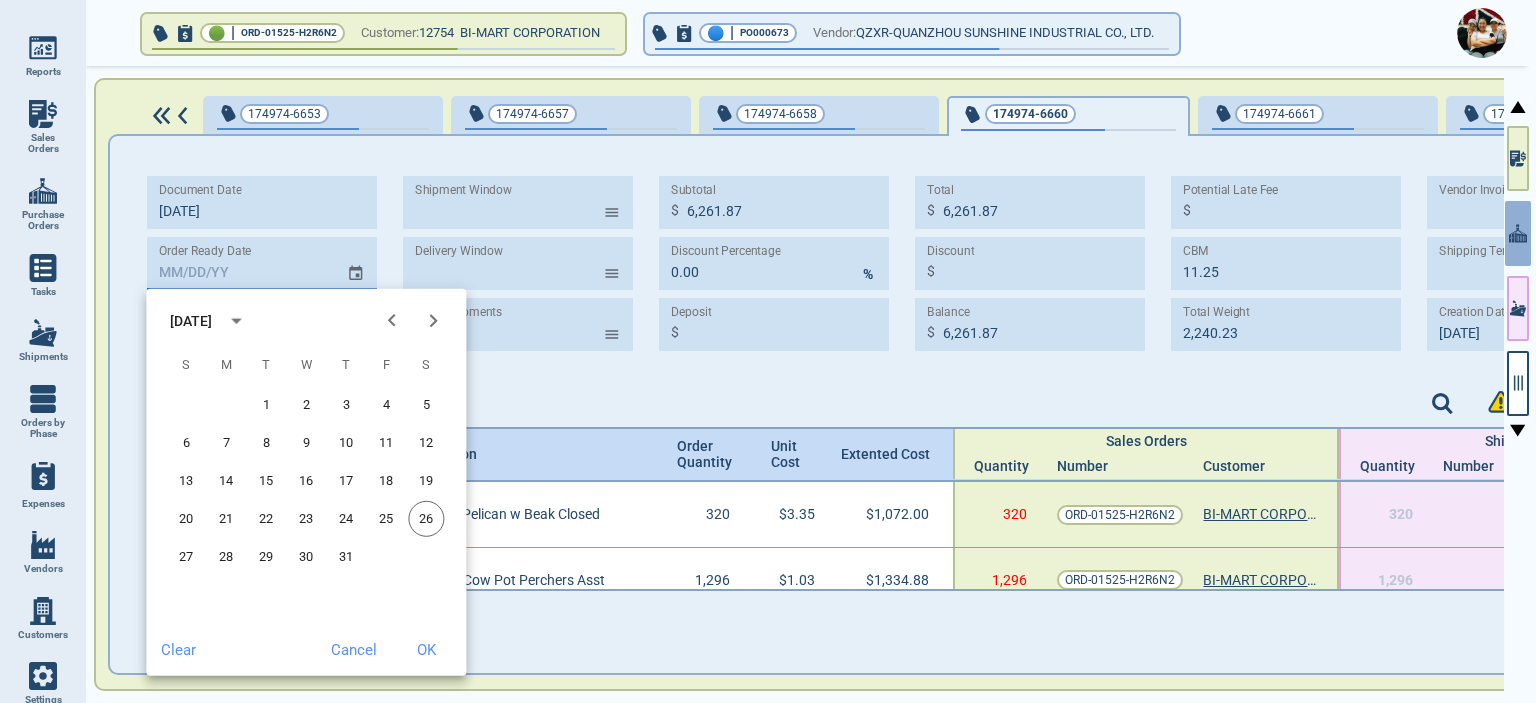 click on "[DATE]" at bounding box center (191, 320) 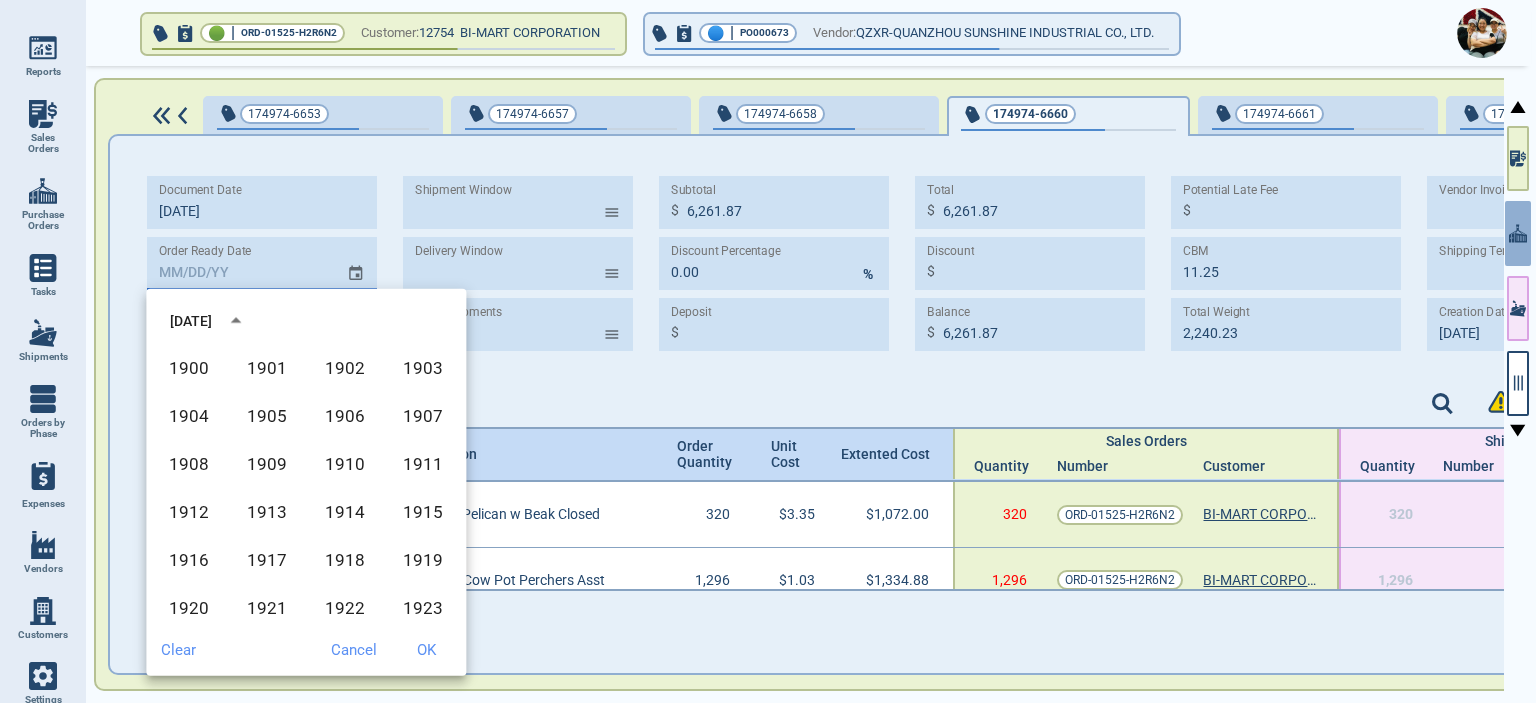 scroll, scrollTop: 1372, scrollLeft: 0, axis: vertical 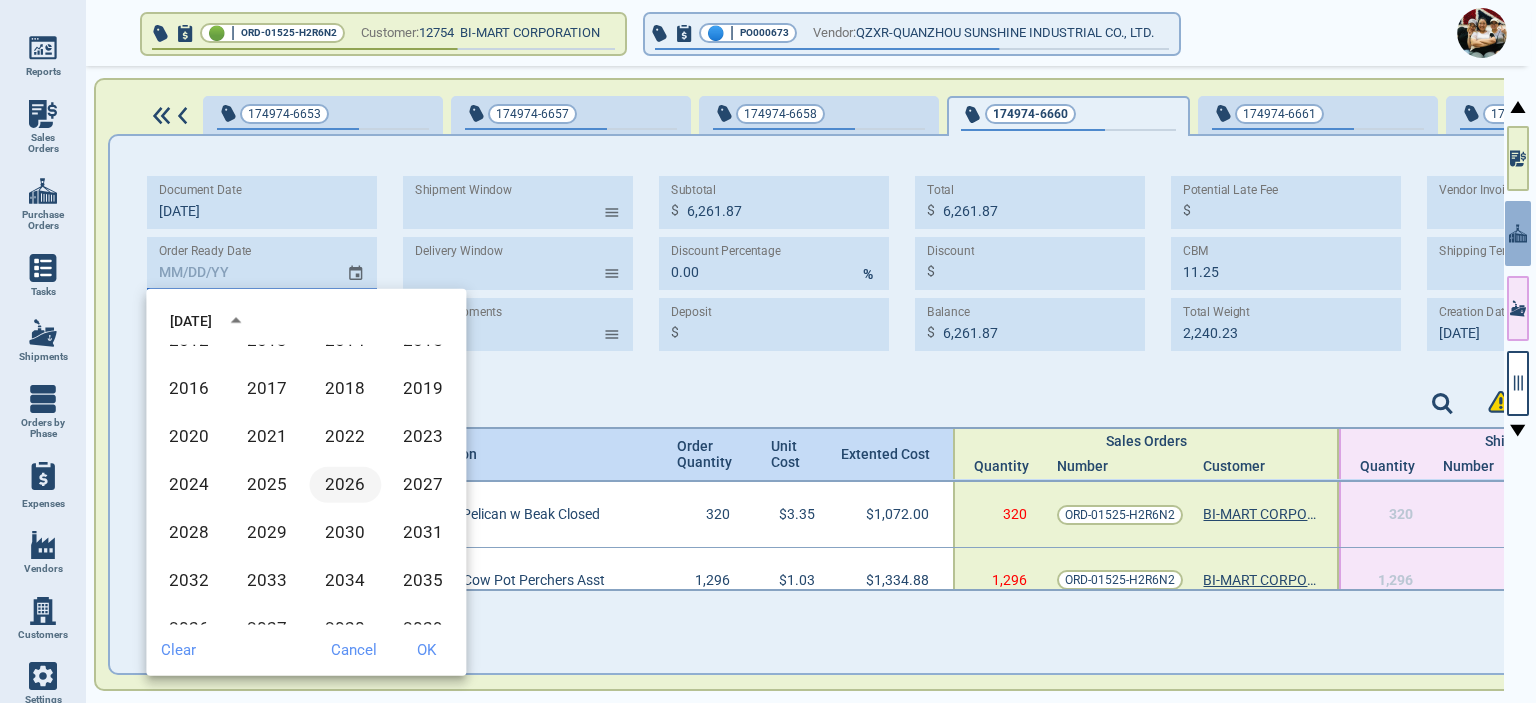 click on "2026" at bounding box center [345, 485] 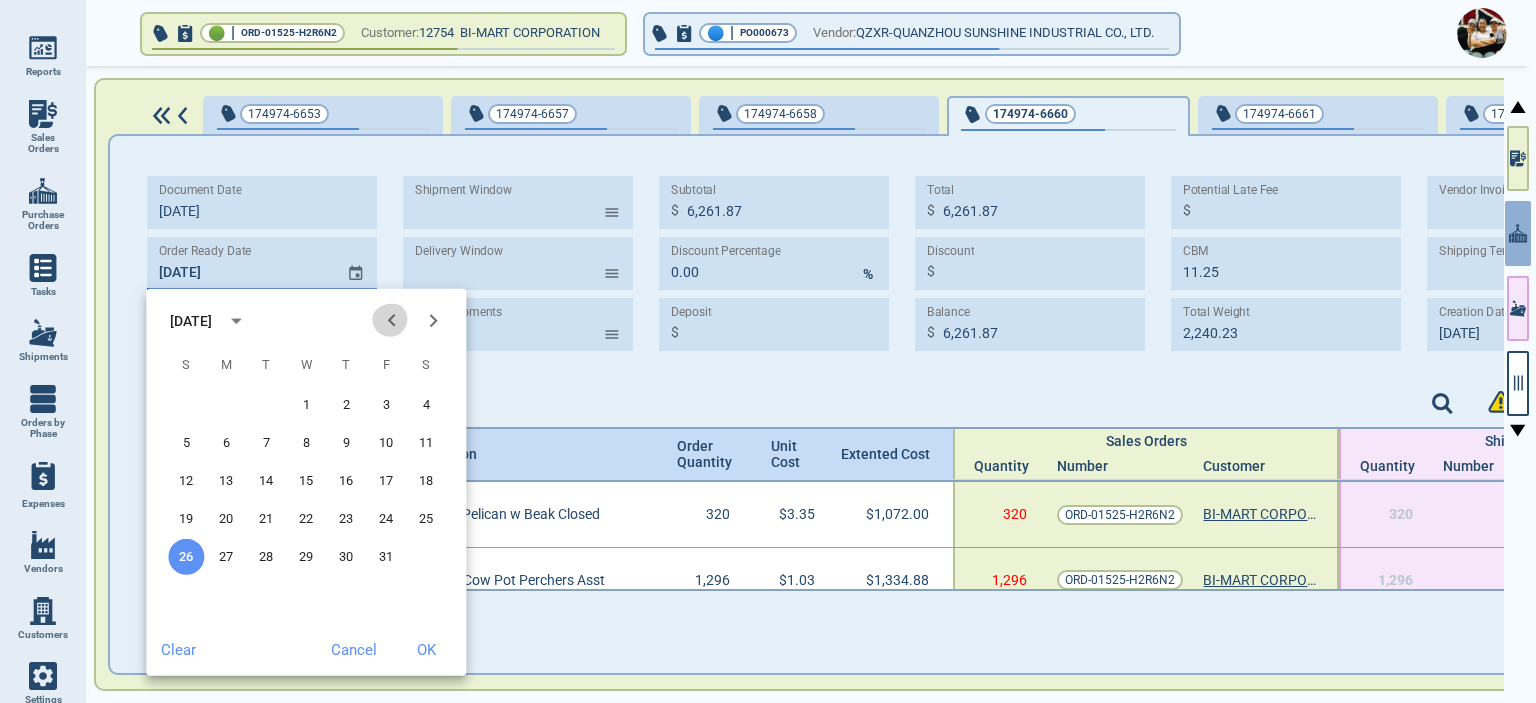 click 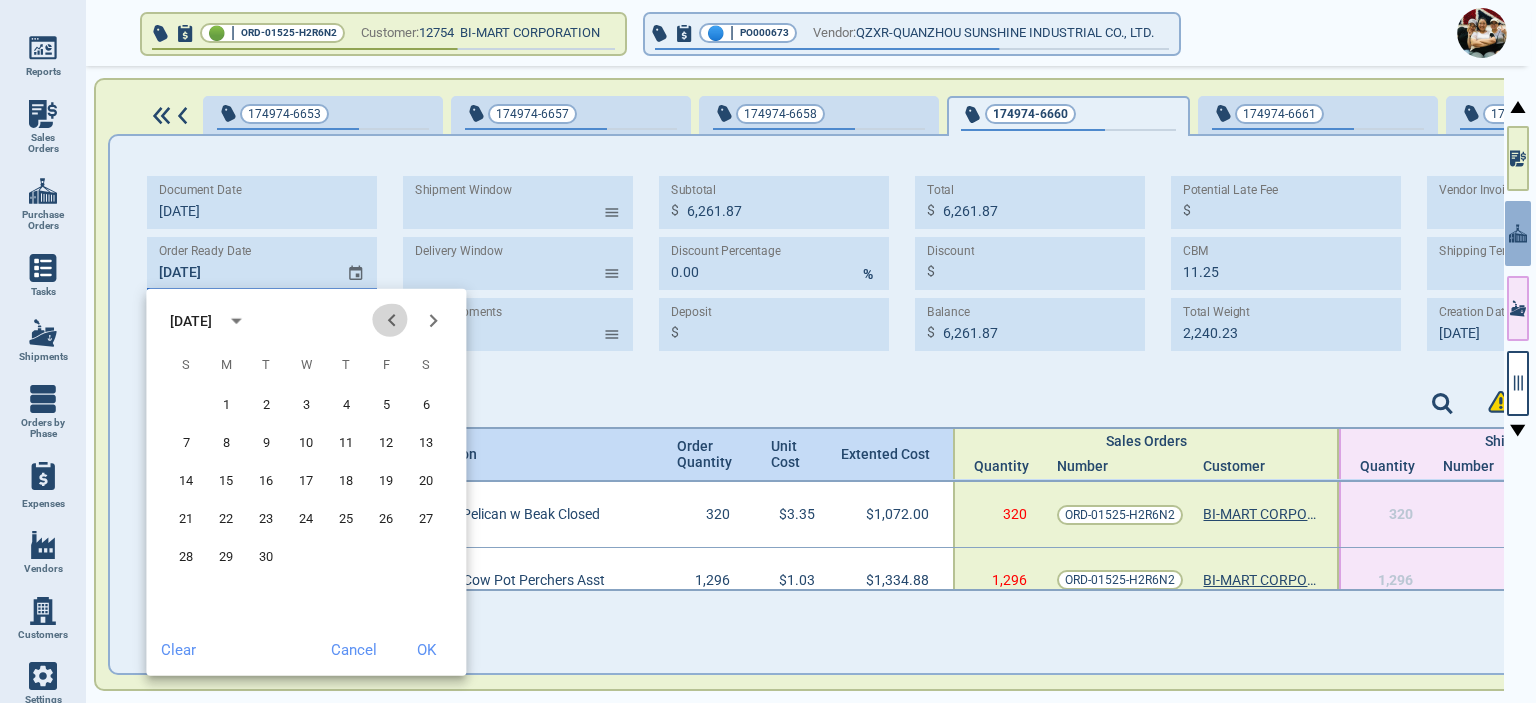 click 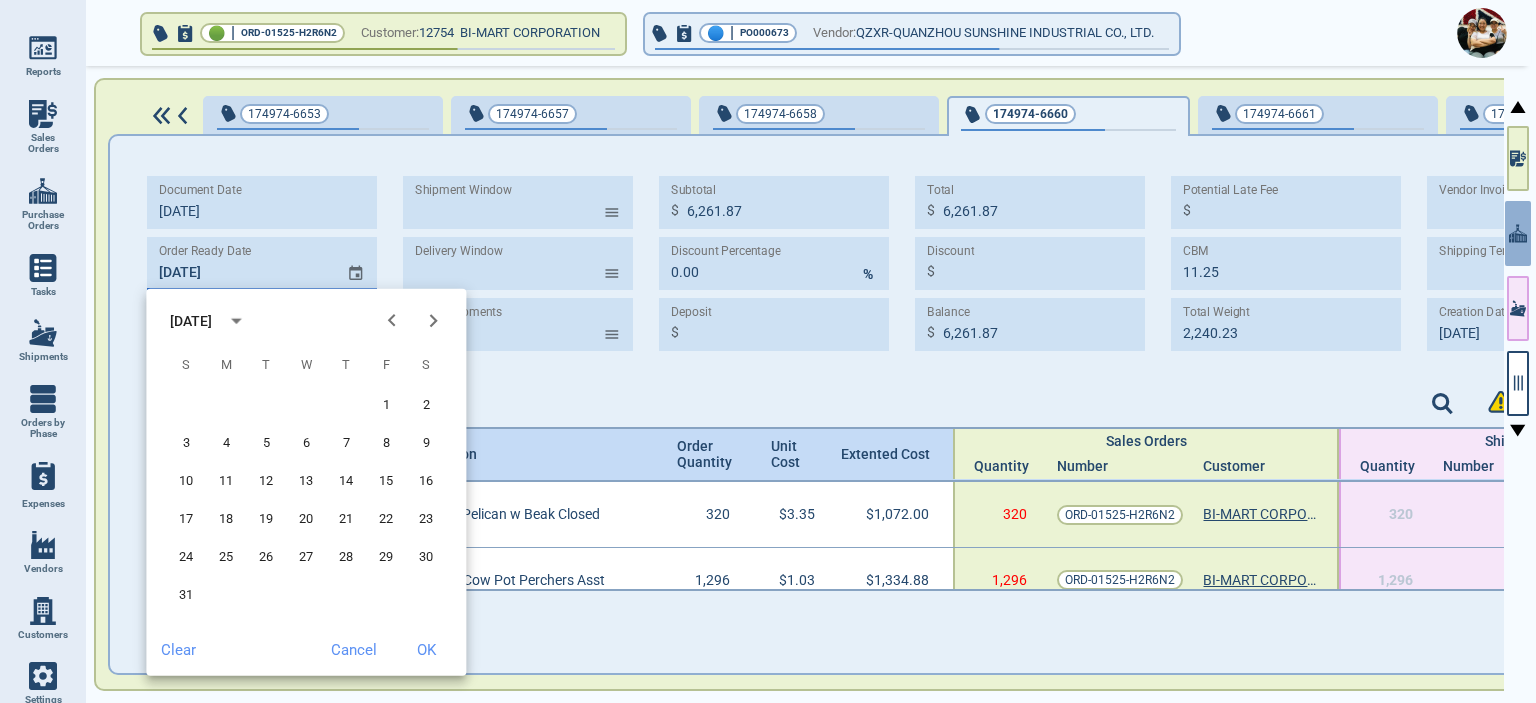 click 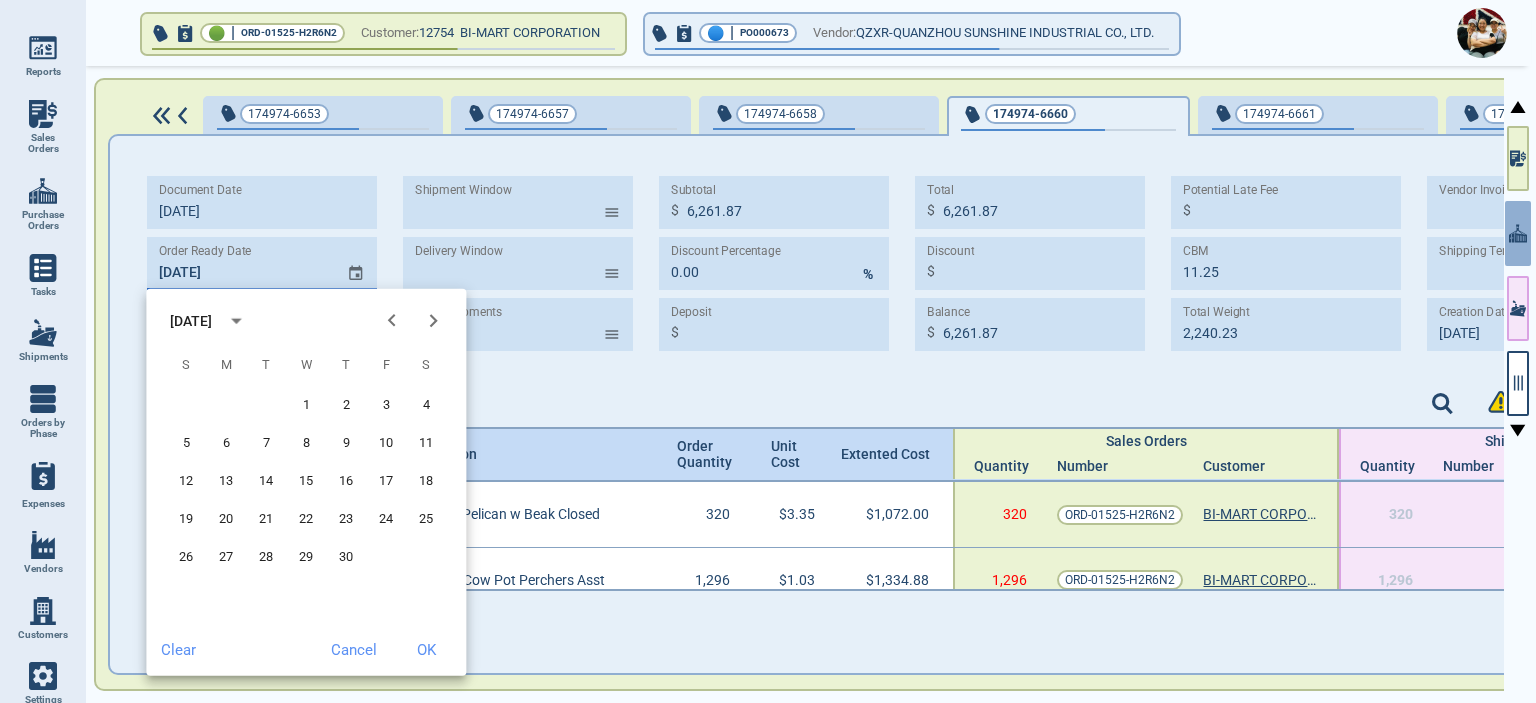 click 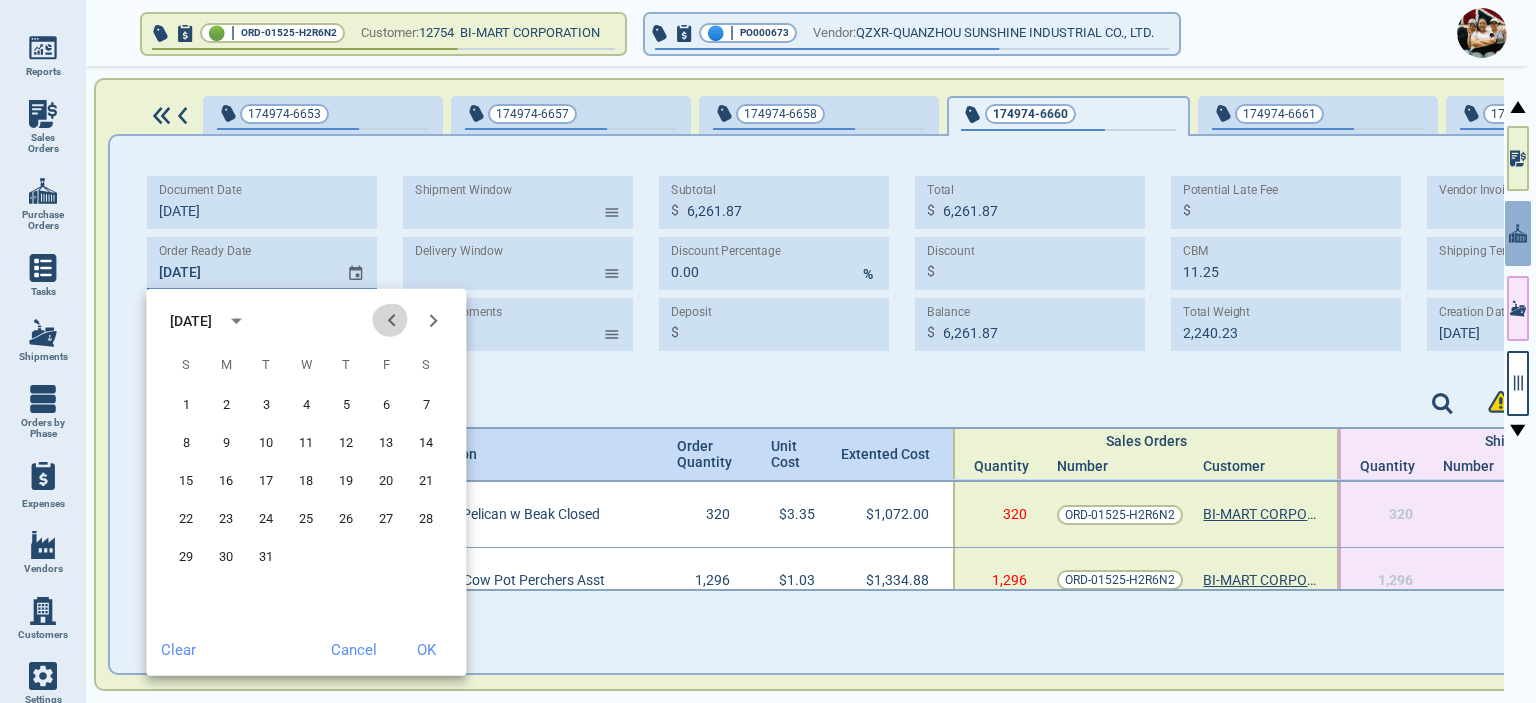 click 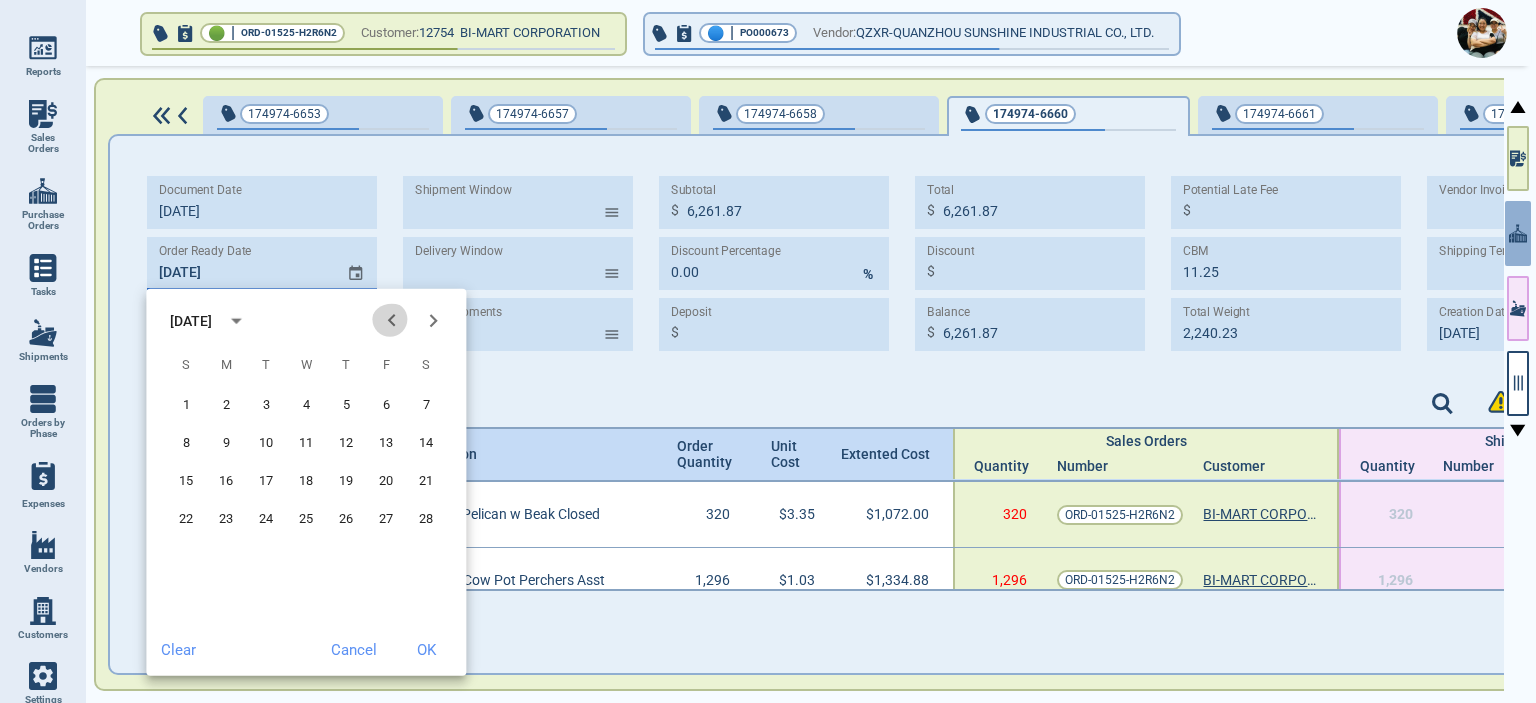 click 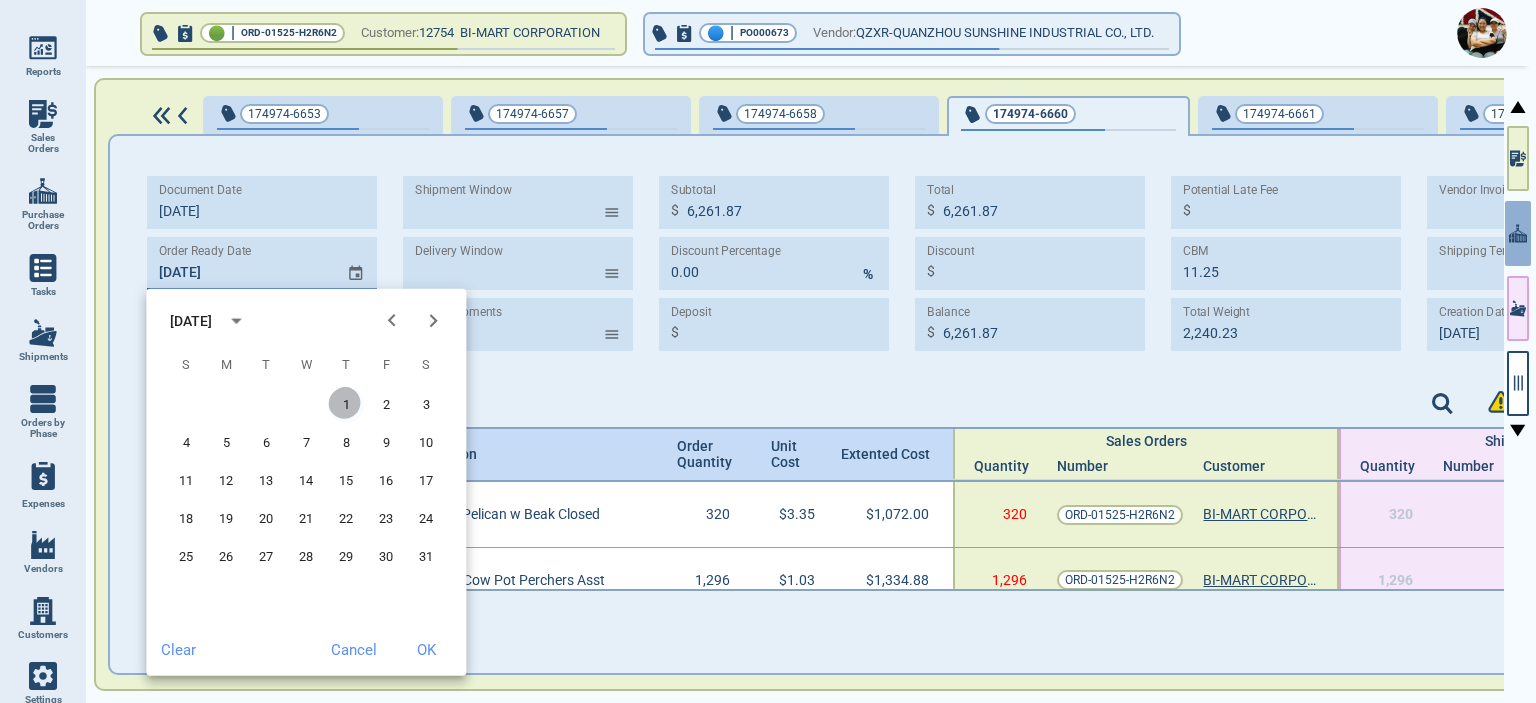 click on "1" at bounding box center [346, 405] 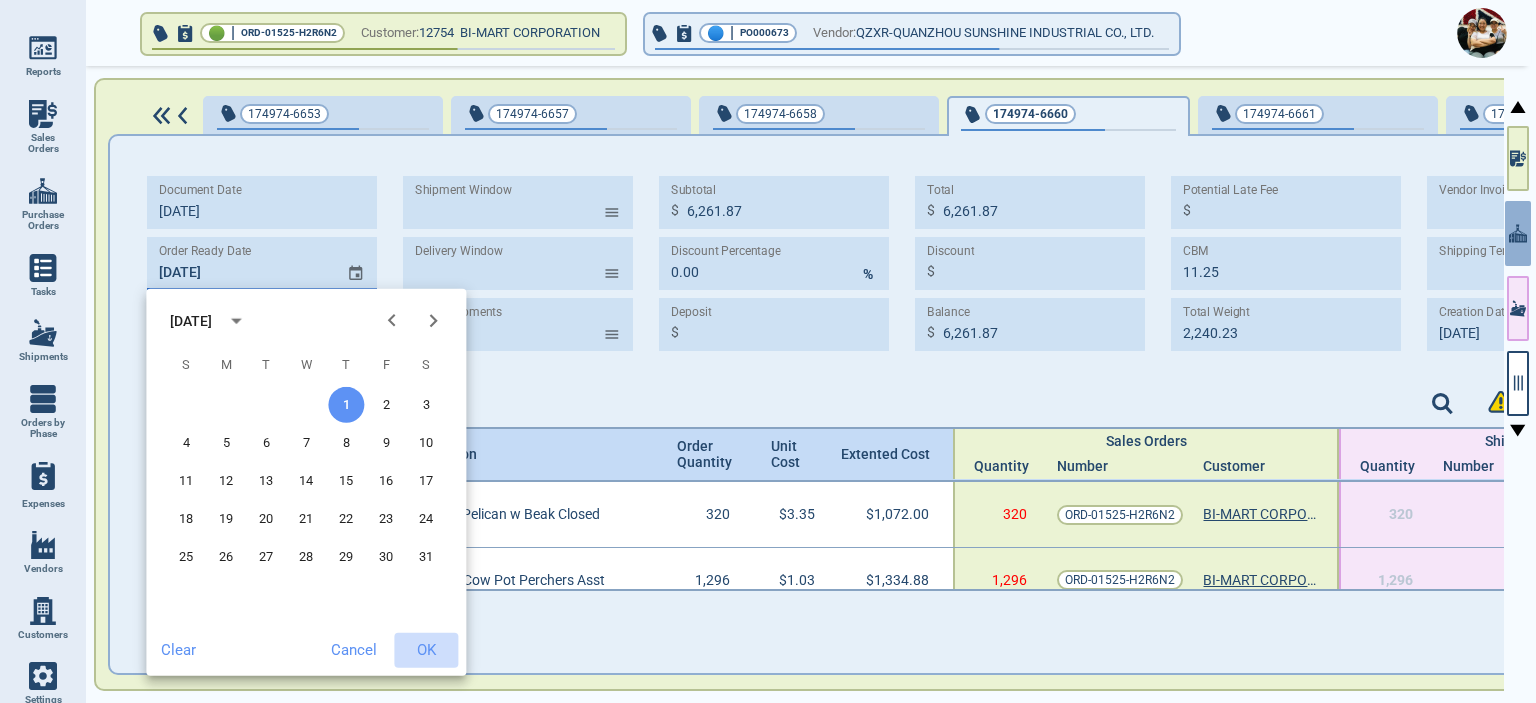 click on "OK" at bounding box center (426, 650) 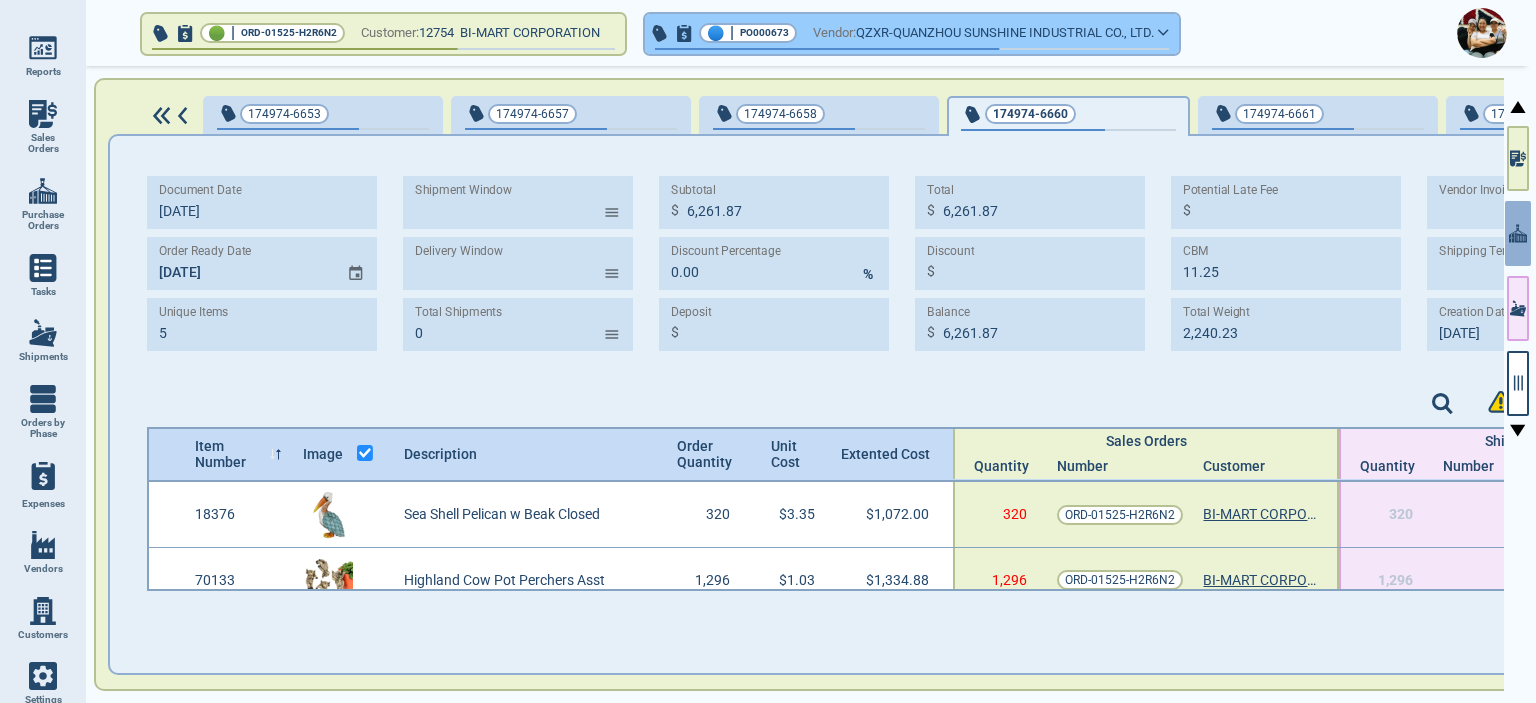 click 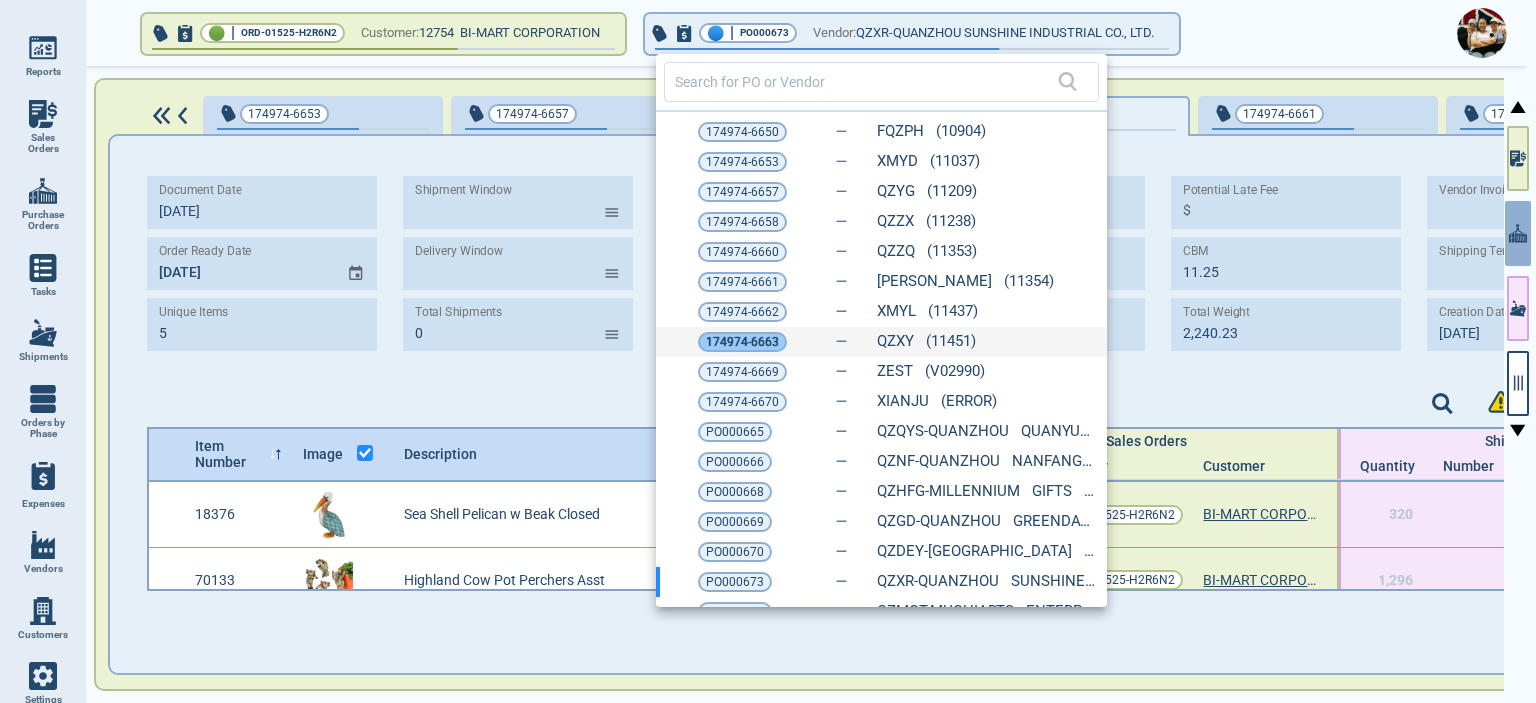 click on "174974-6663" at bounding box center (742, 342) 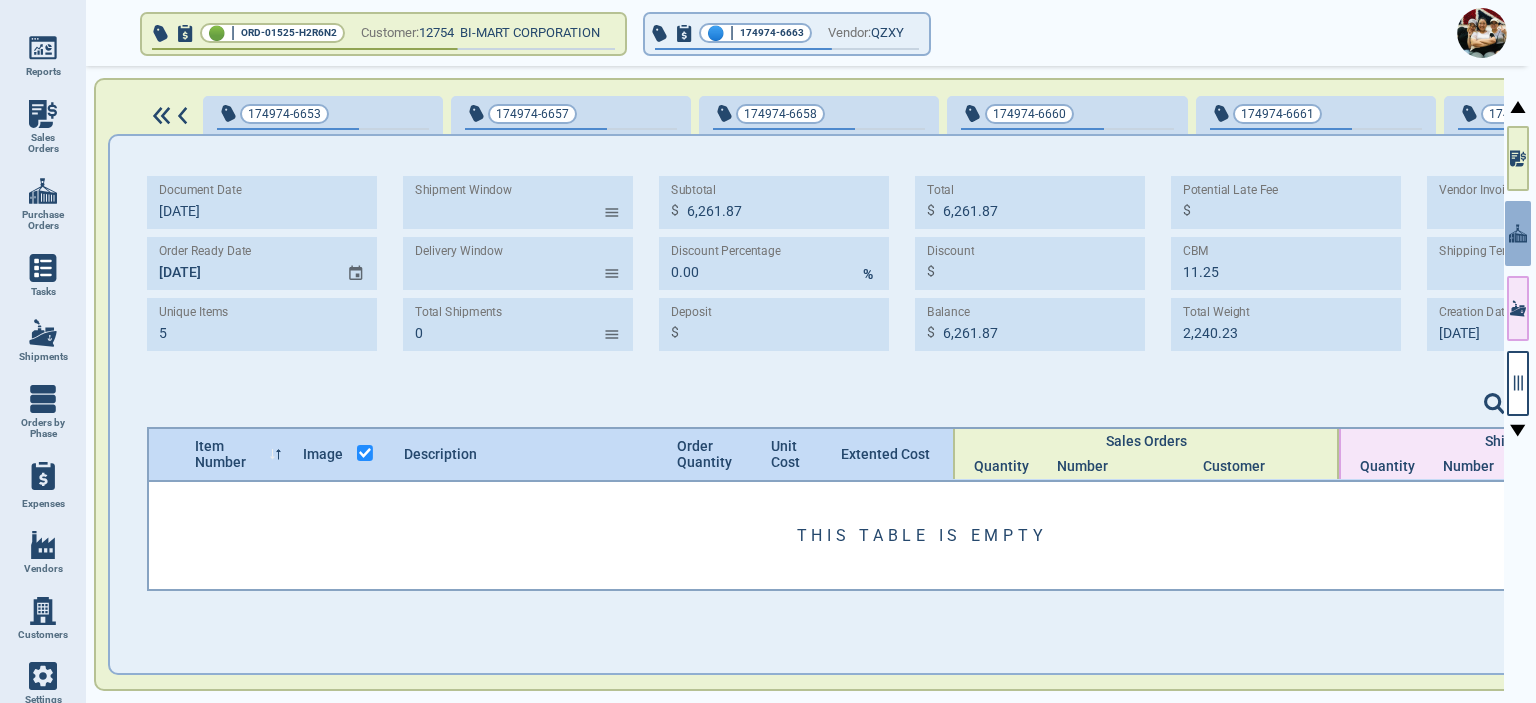 type on "0" 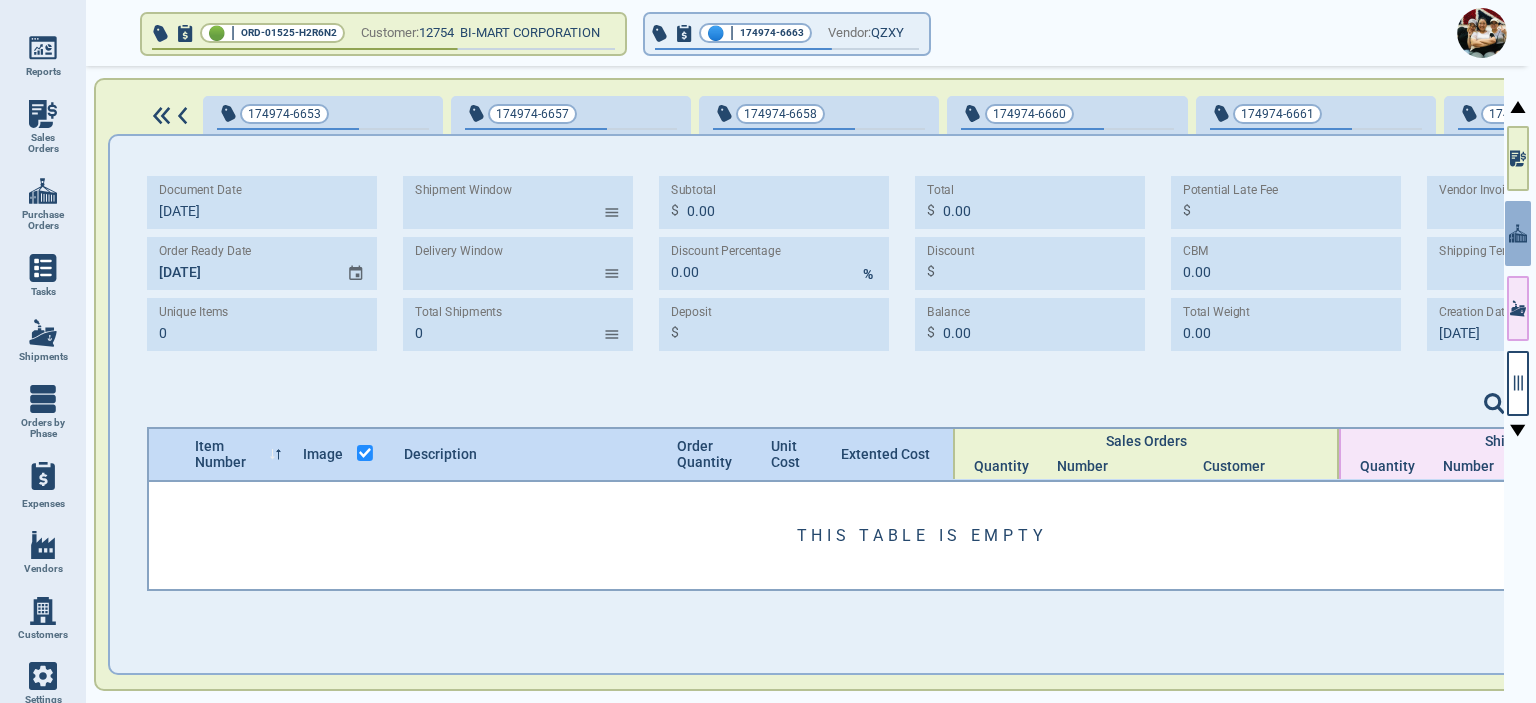 type on "[DATE]" 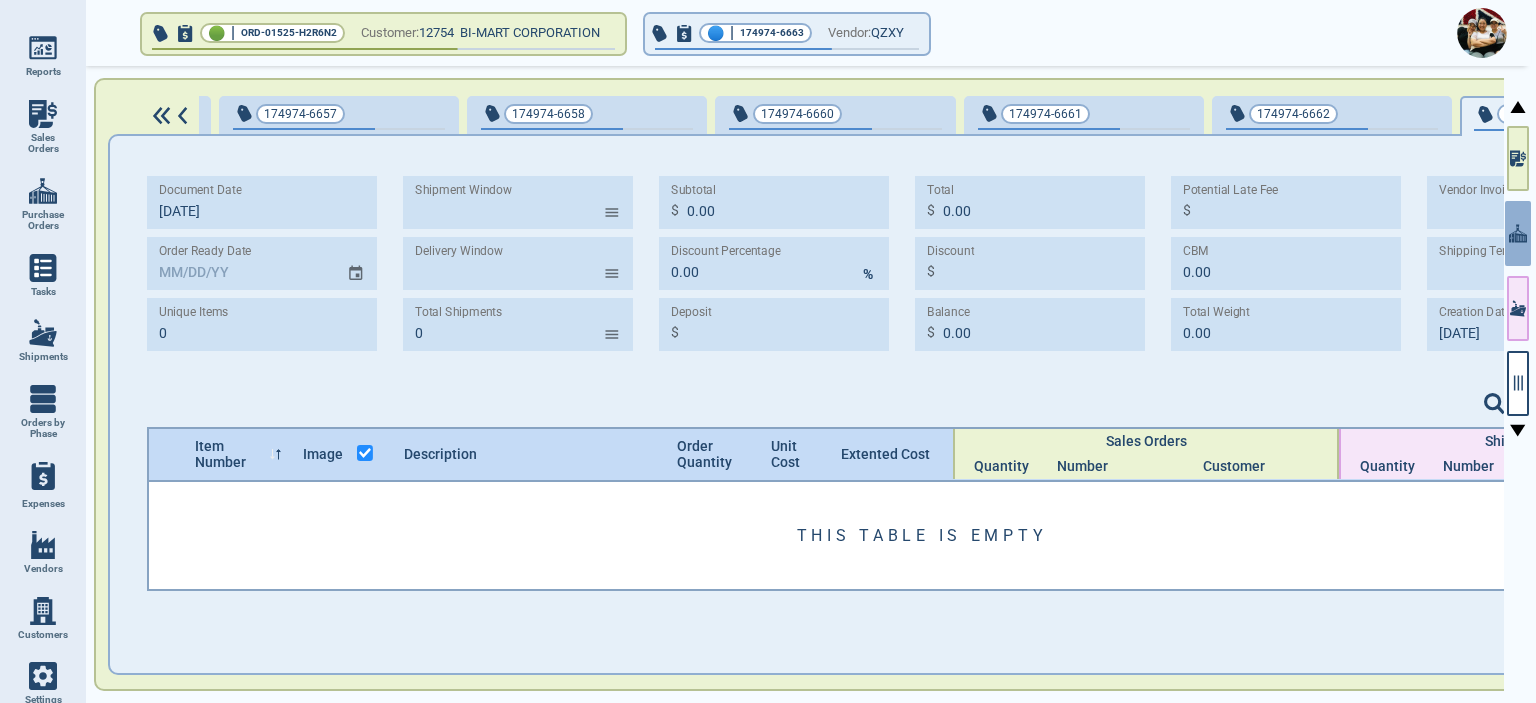scroll, scrollTop: 0, scrollLeft: 484, axis: horizontal 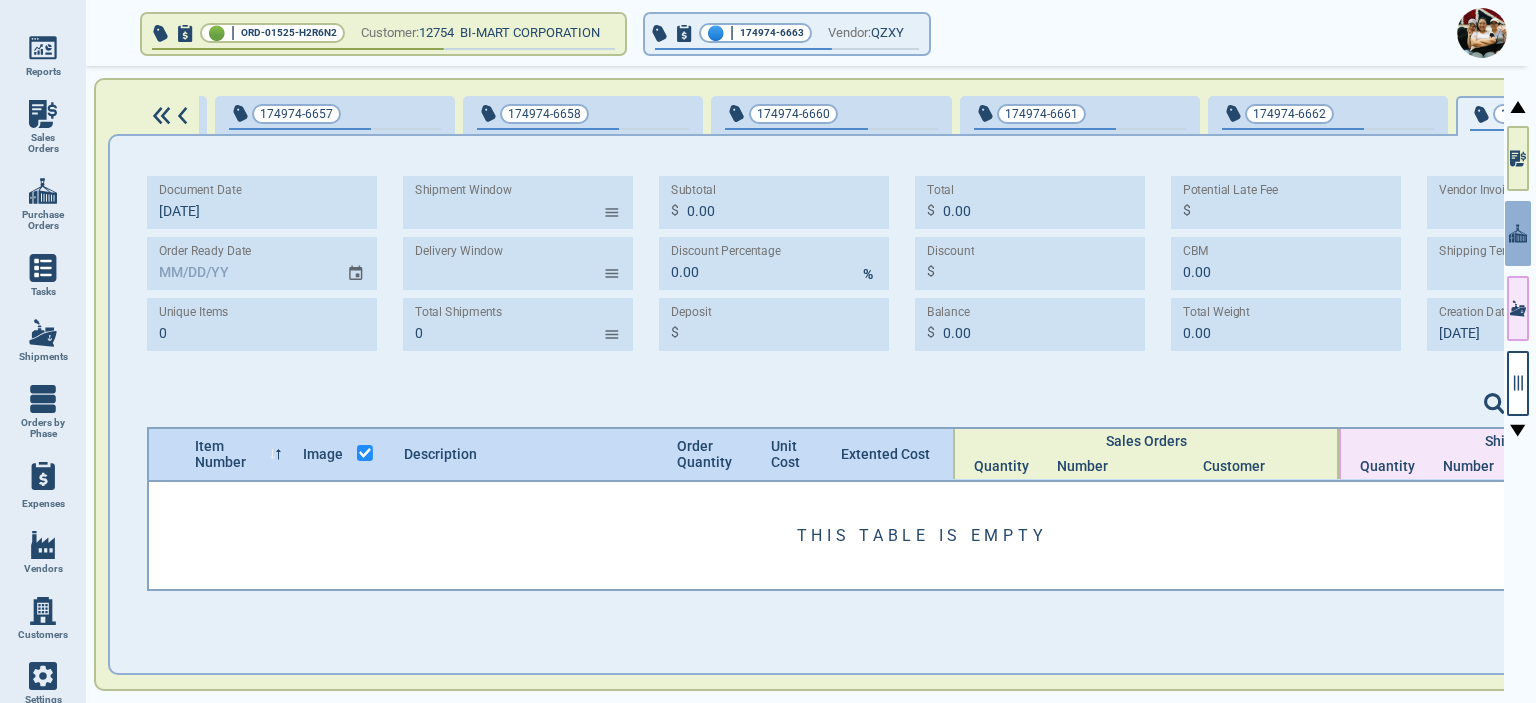 click on "This table is empty" at bounding box center [922, 535] 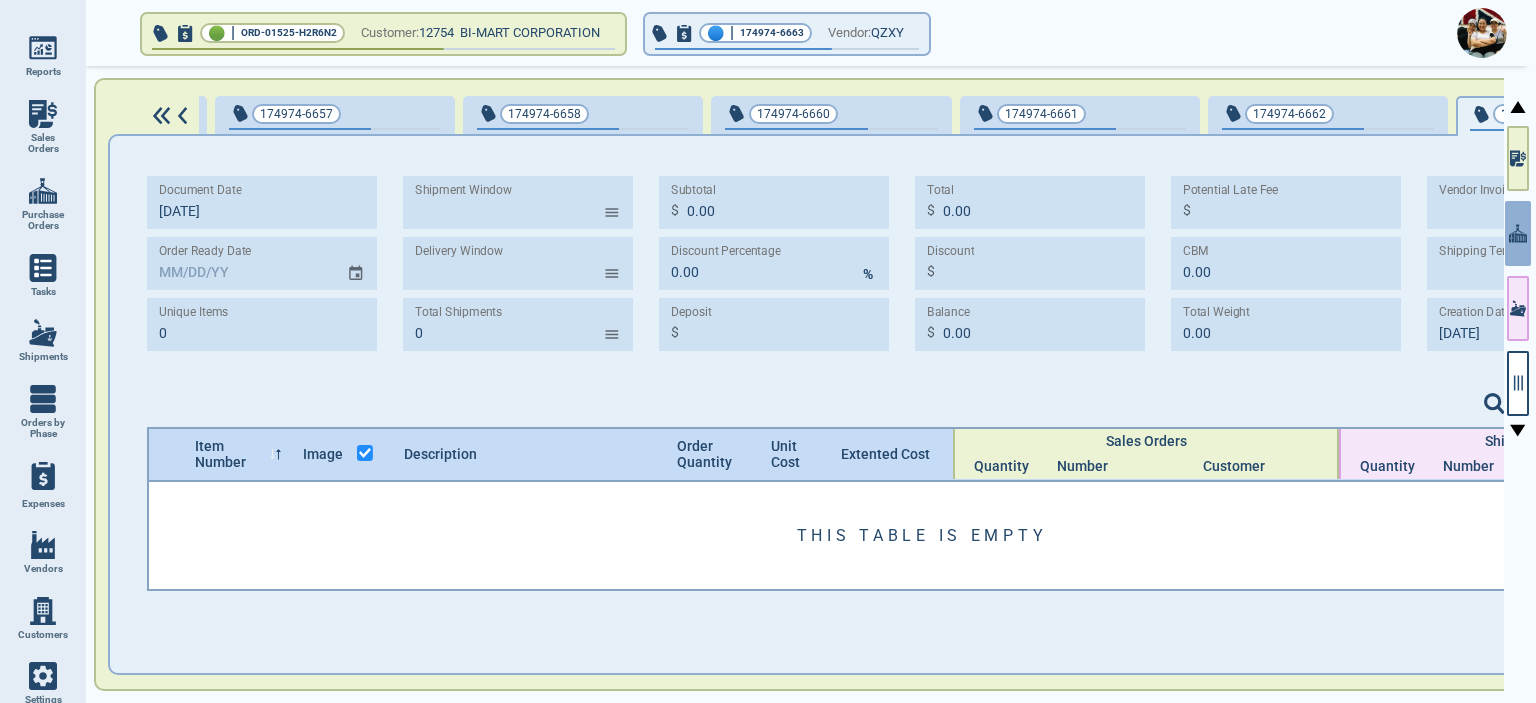 click on "This table is empty" at bounding box center (922, 535) 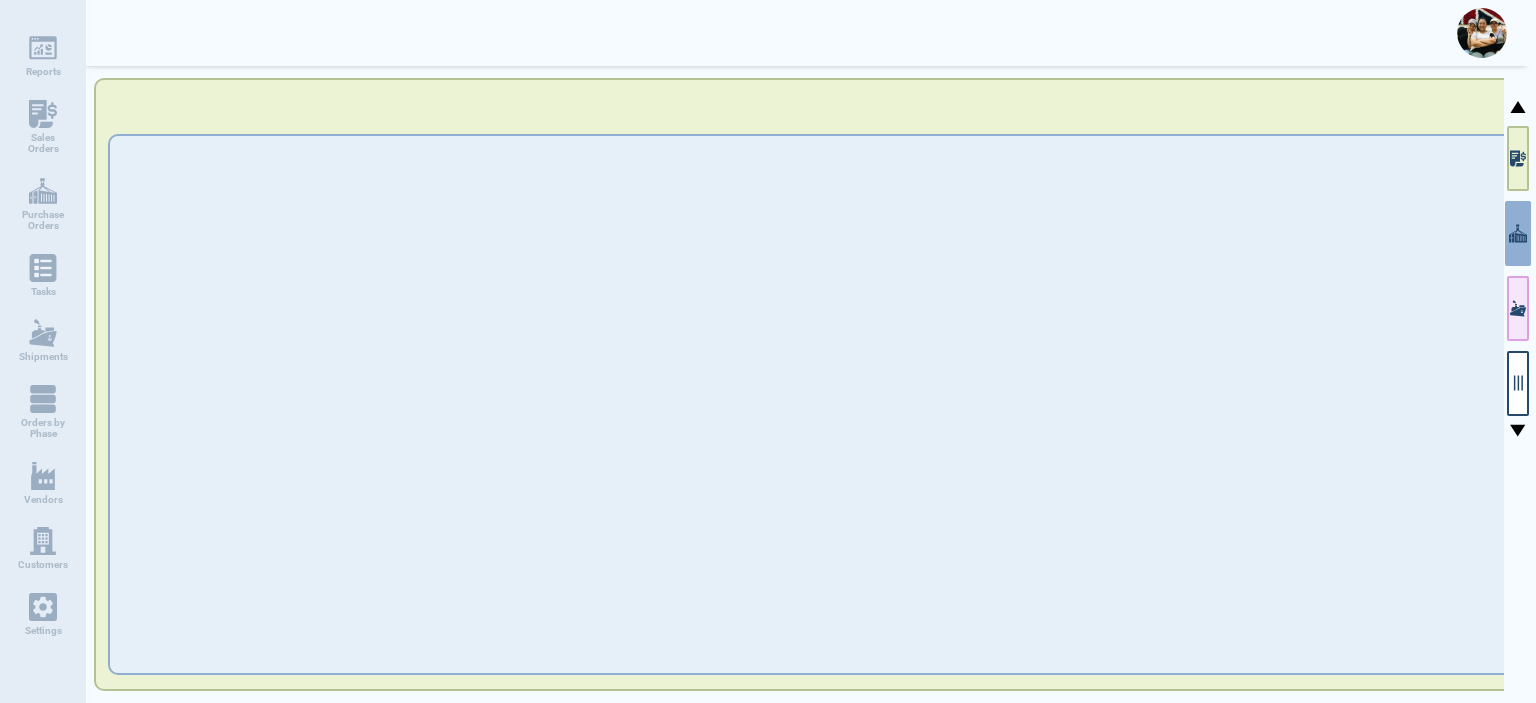 scroll, scrollTop: 0, scrollLeft: 0, axis: both 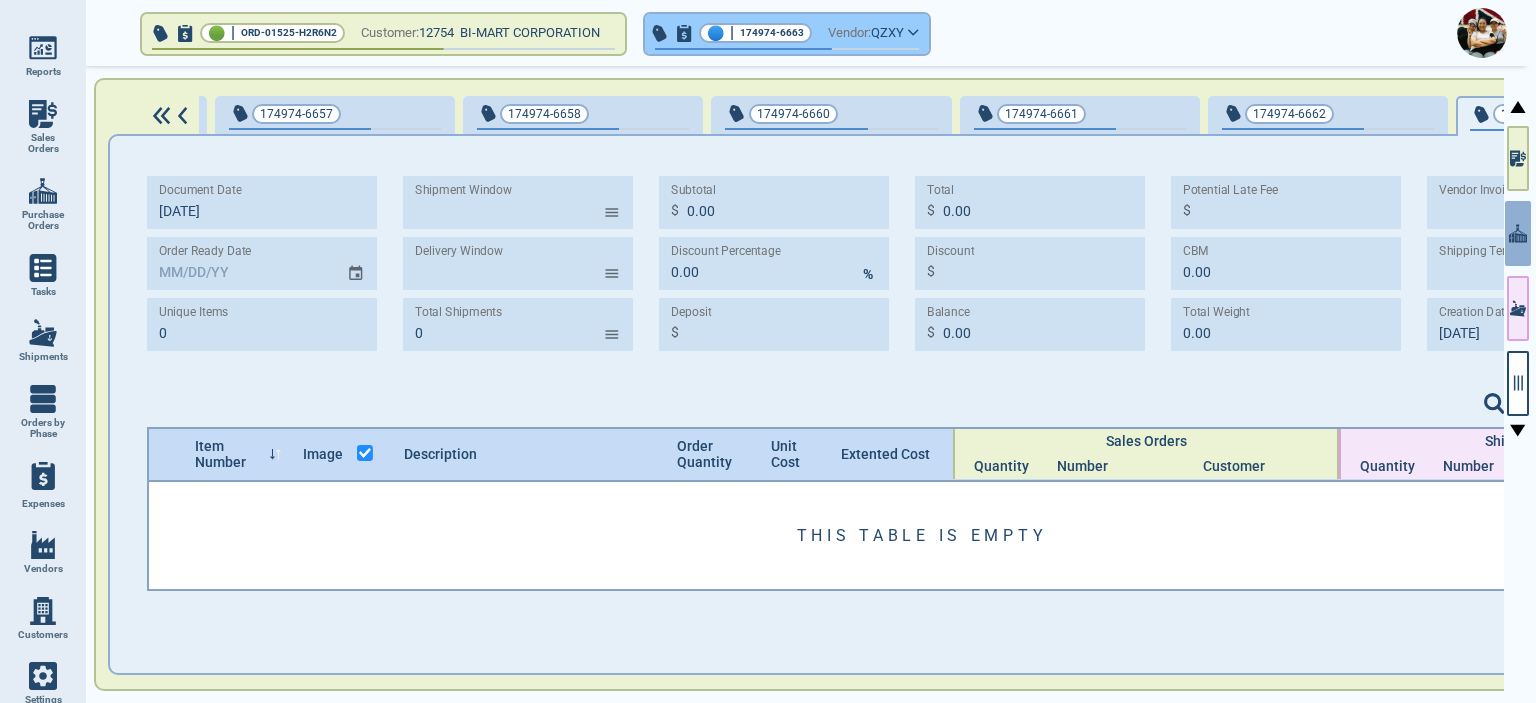 click on "174974-6663" at bounding box center (772, 33) 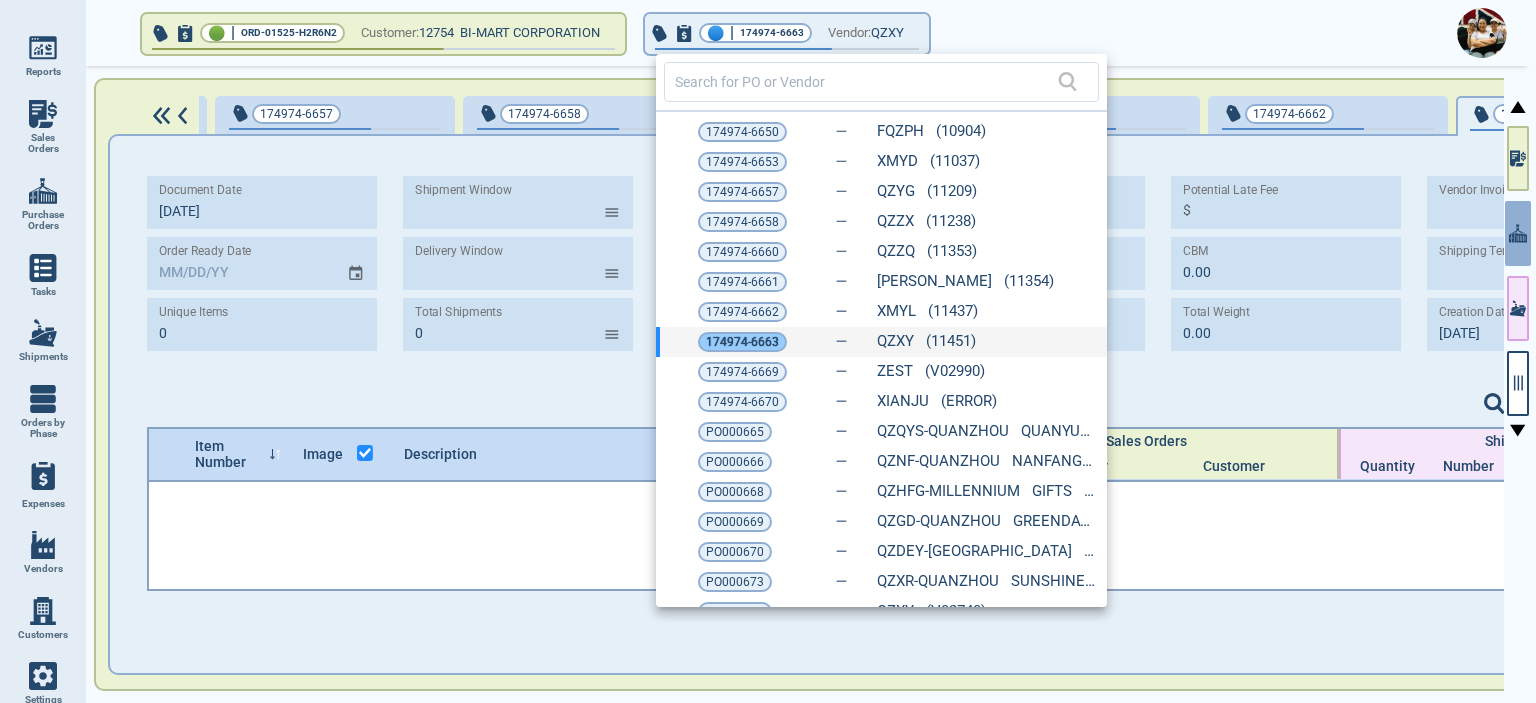 click on "174974-6663" at bounding box center [742, 342] 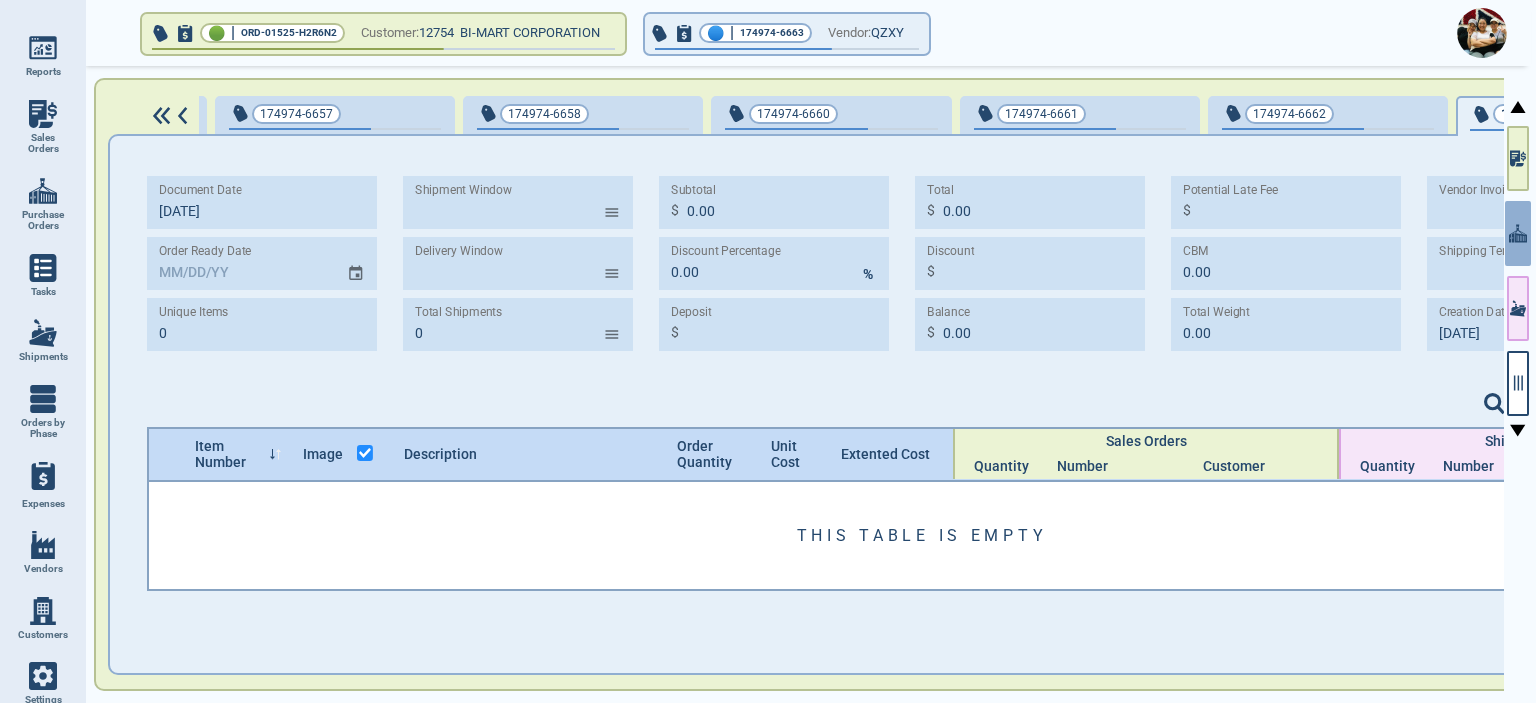 type 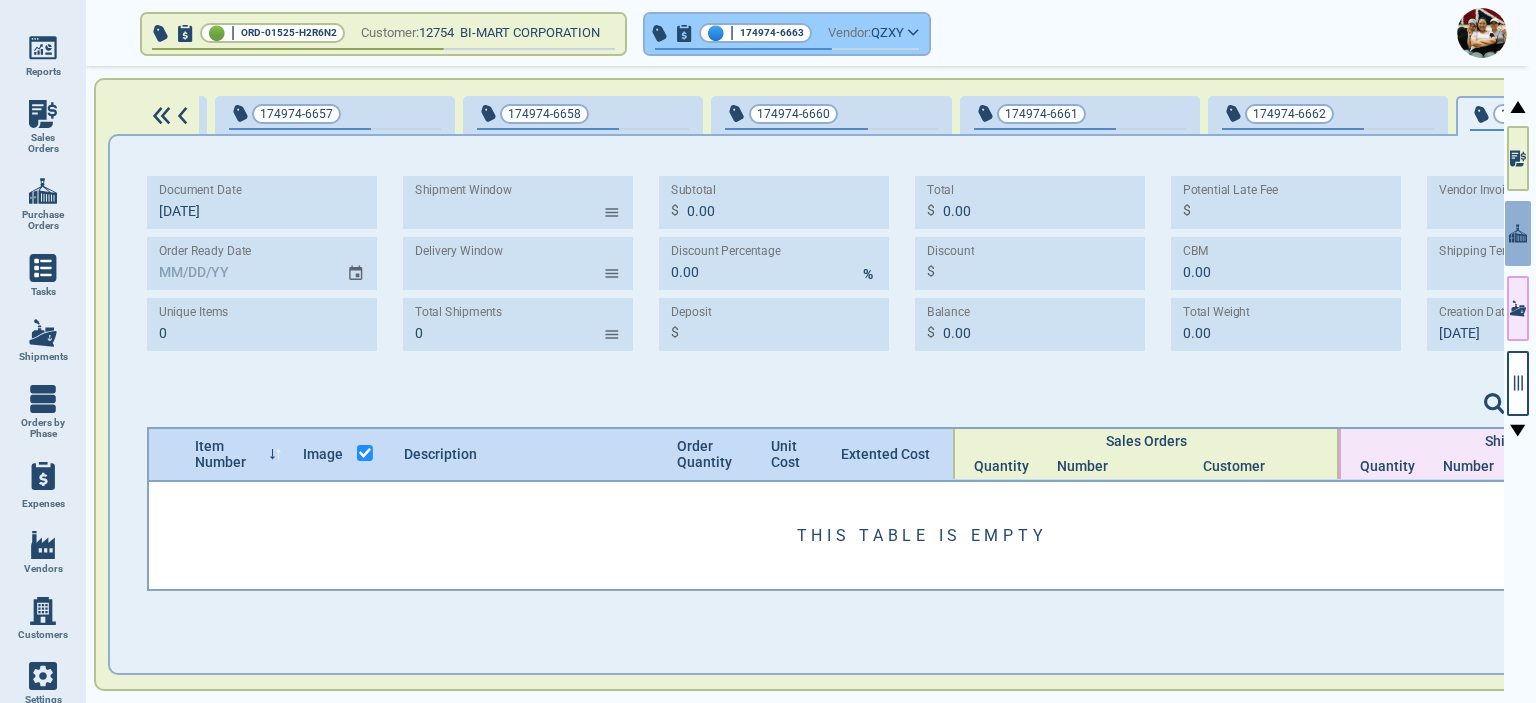 click on "🔵 | 174974-6663 Vendor:   QZXY" at bounding box center (787, 34) 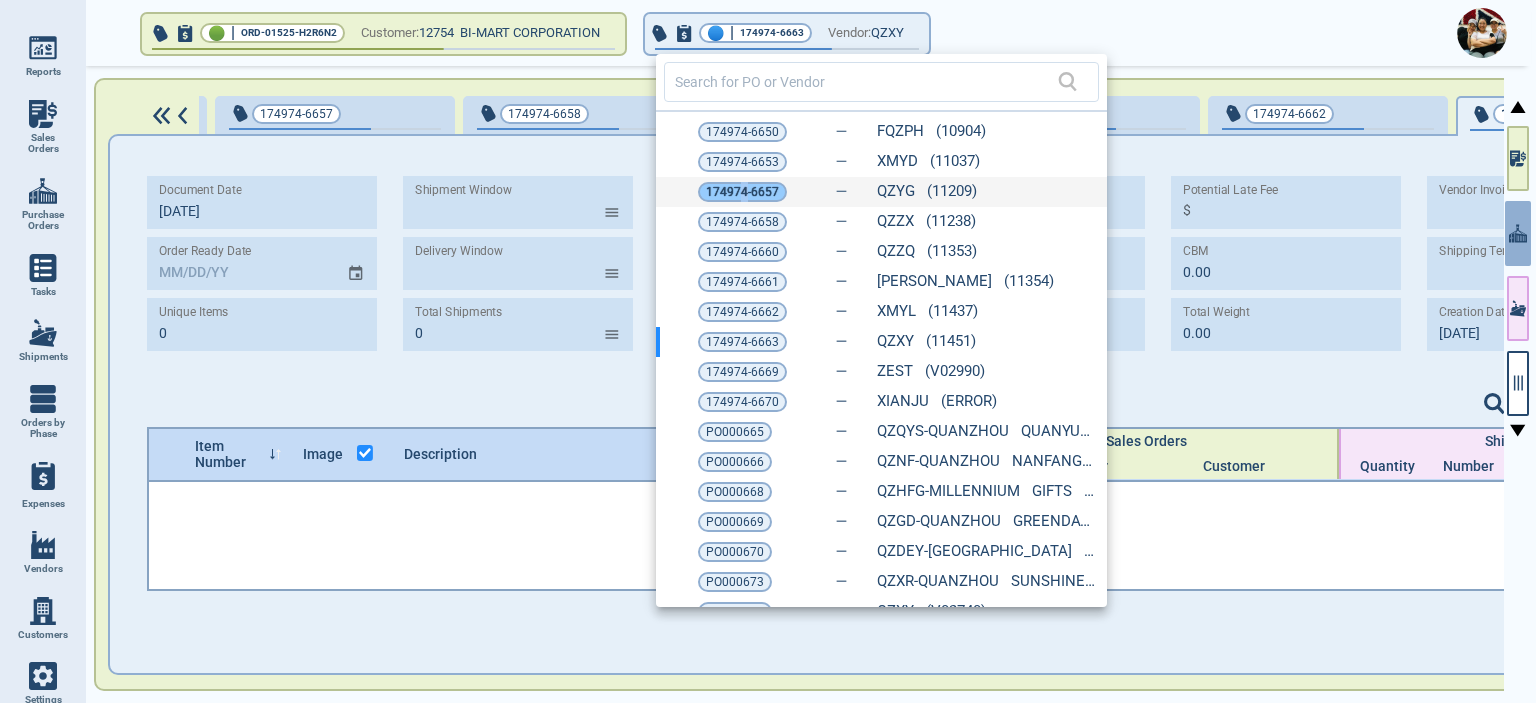 click on "174974-6657" at bounding box center [742, 192] 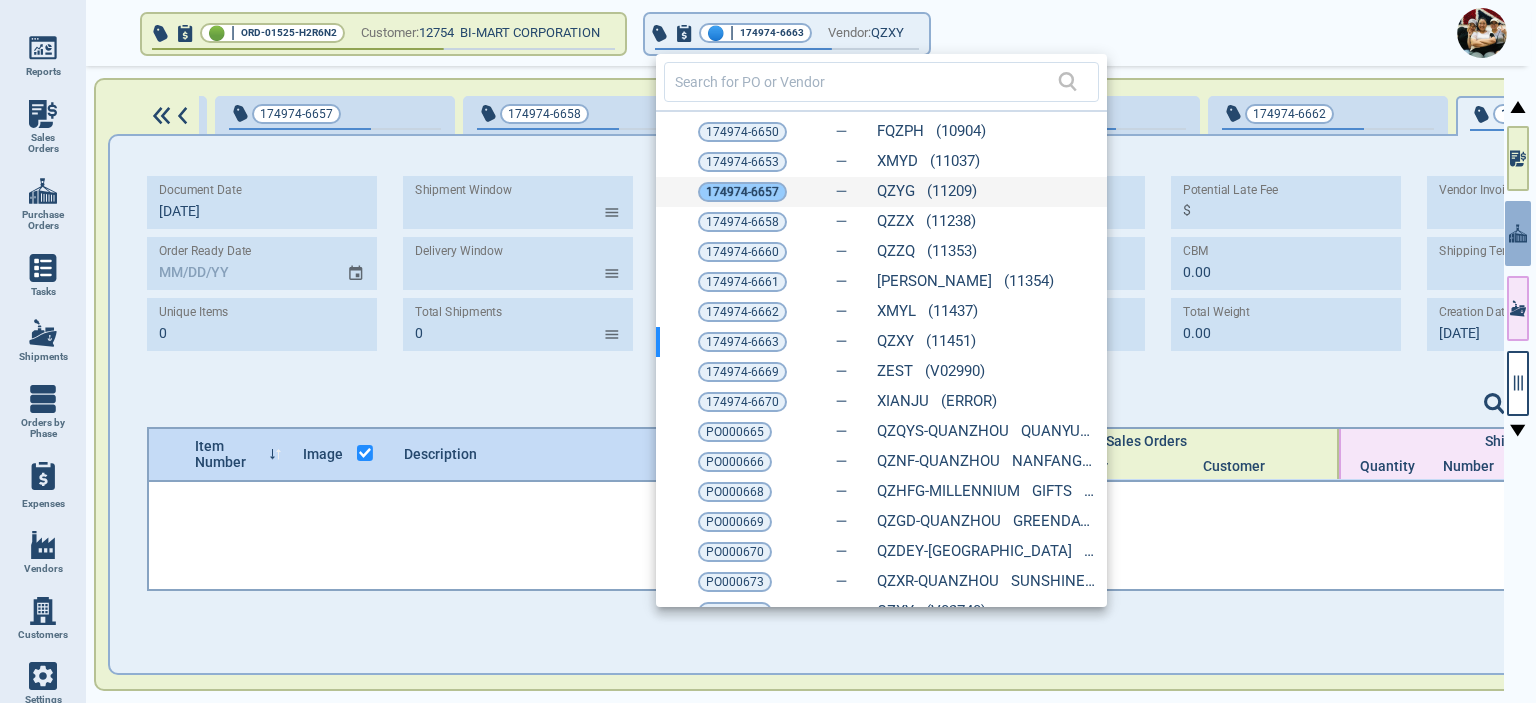 click on "174974-6657" at bounding box center (742, 192) 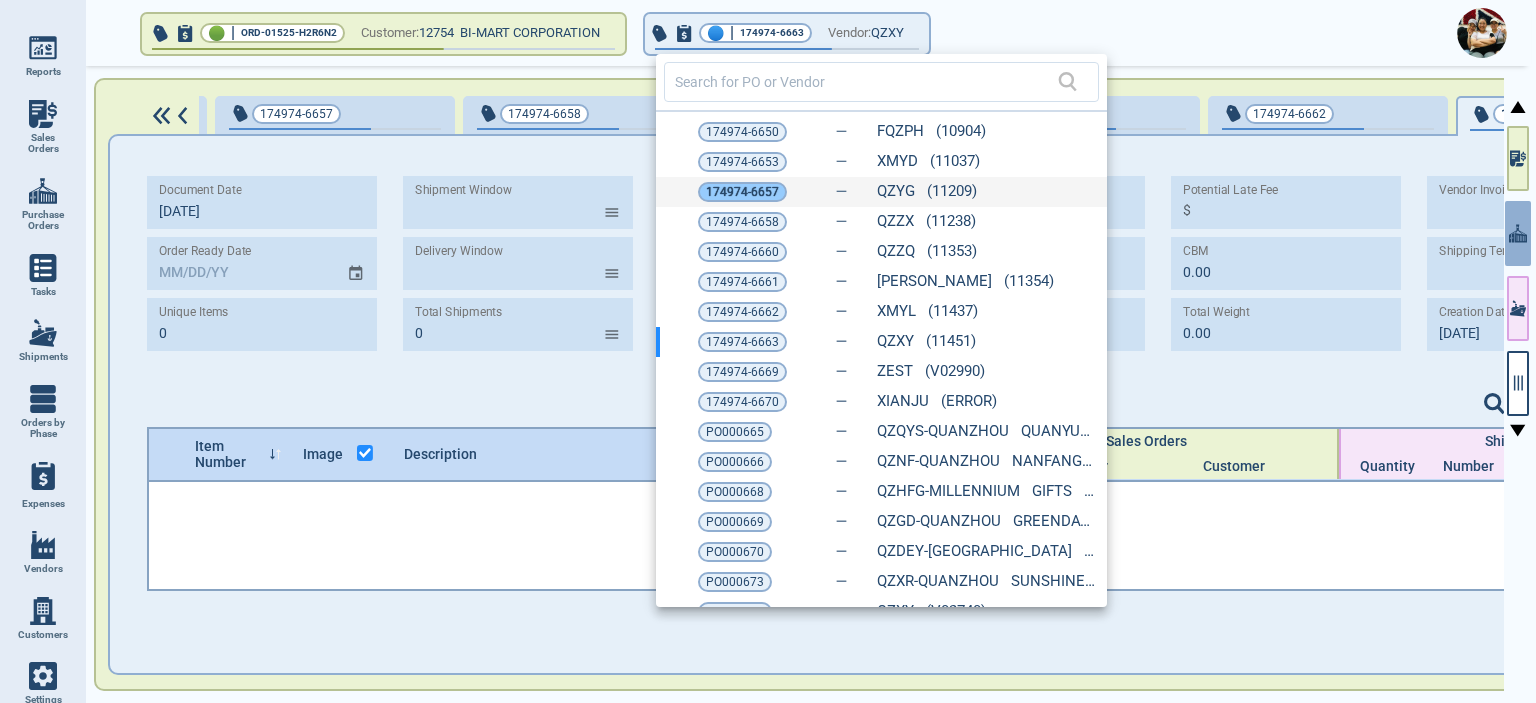 type on "10" 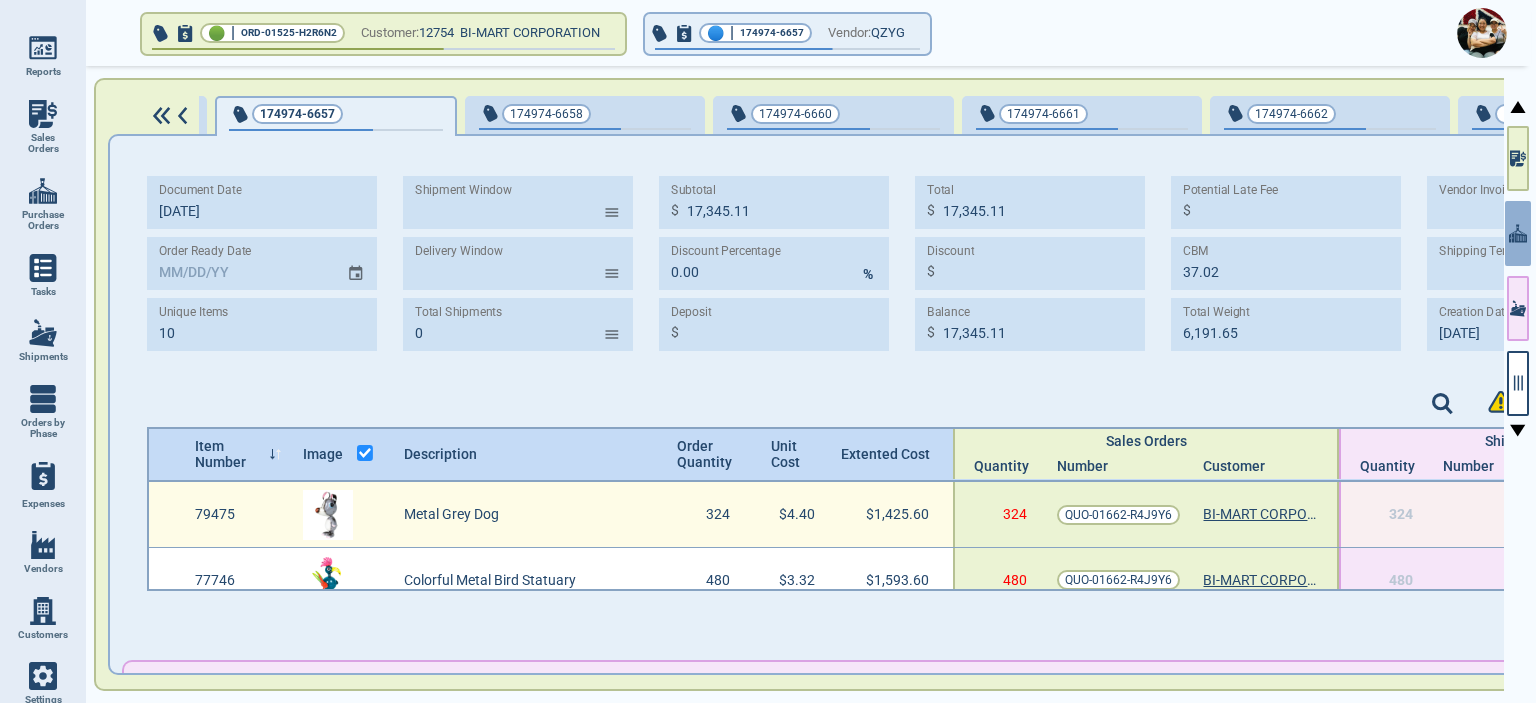 type on "[DATE]" 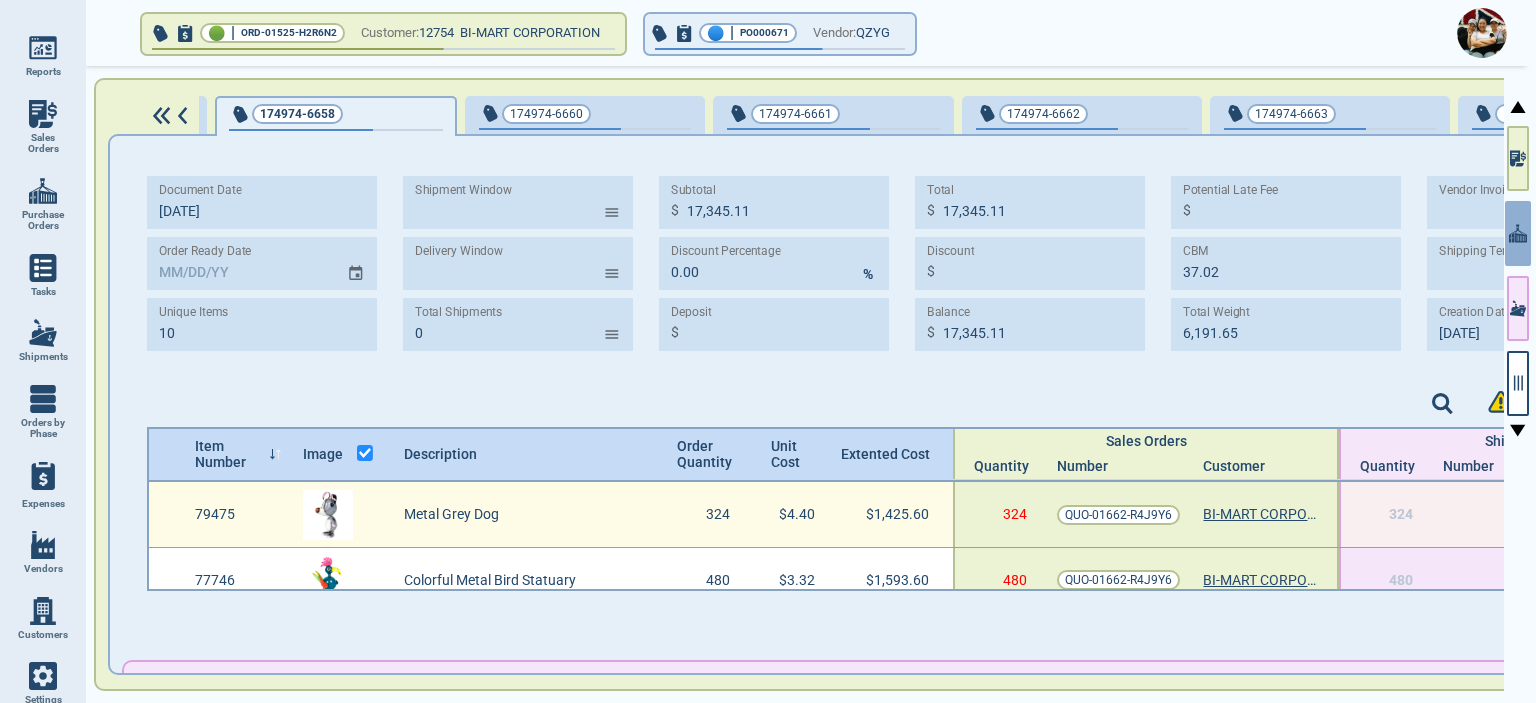 type on "[DATE]" 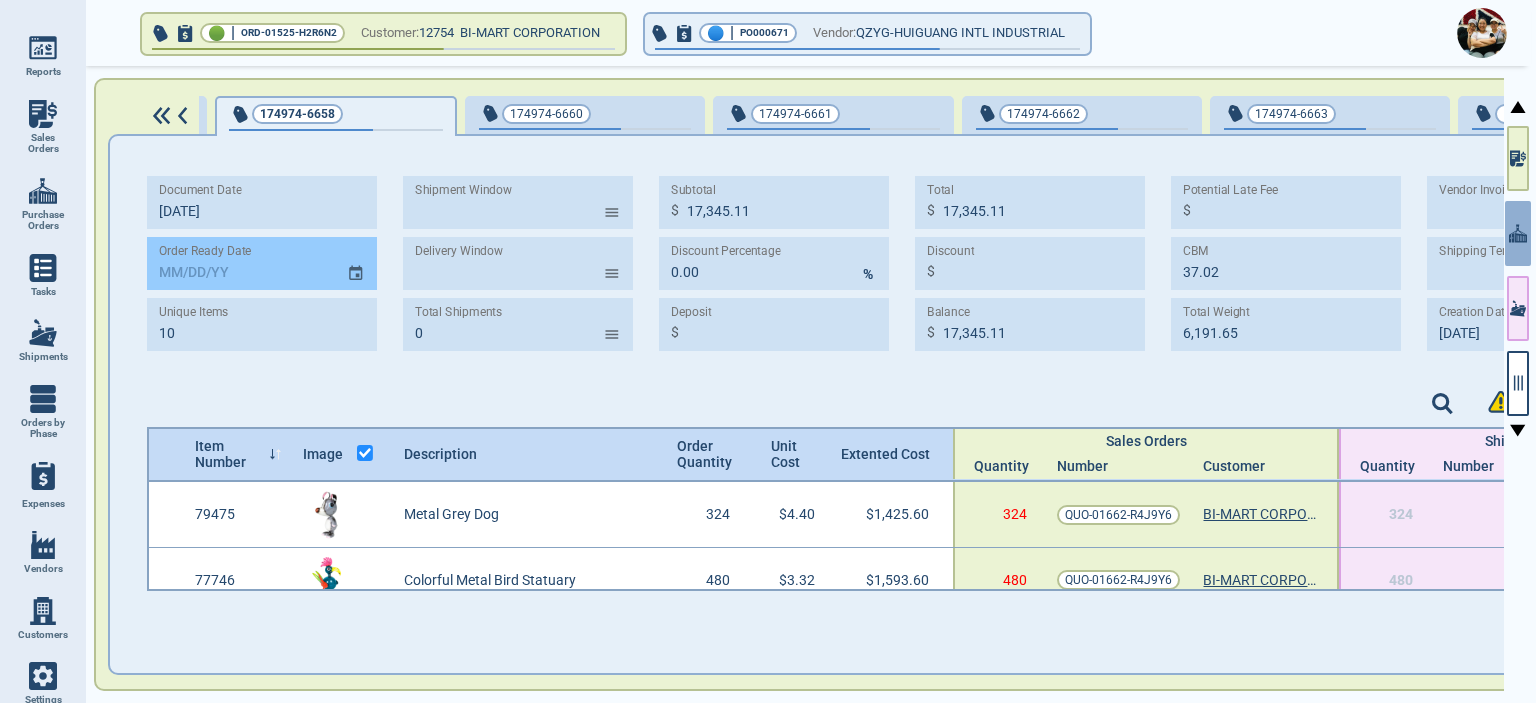 click 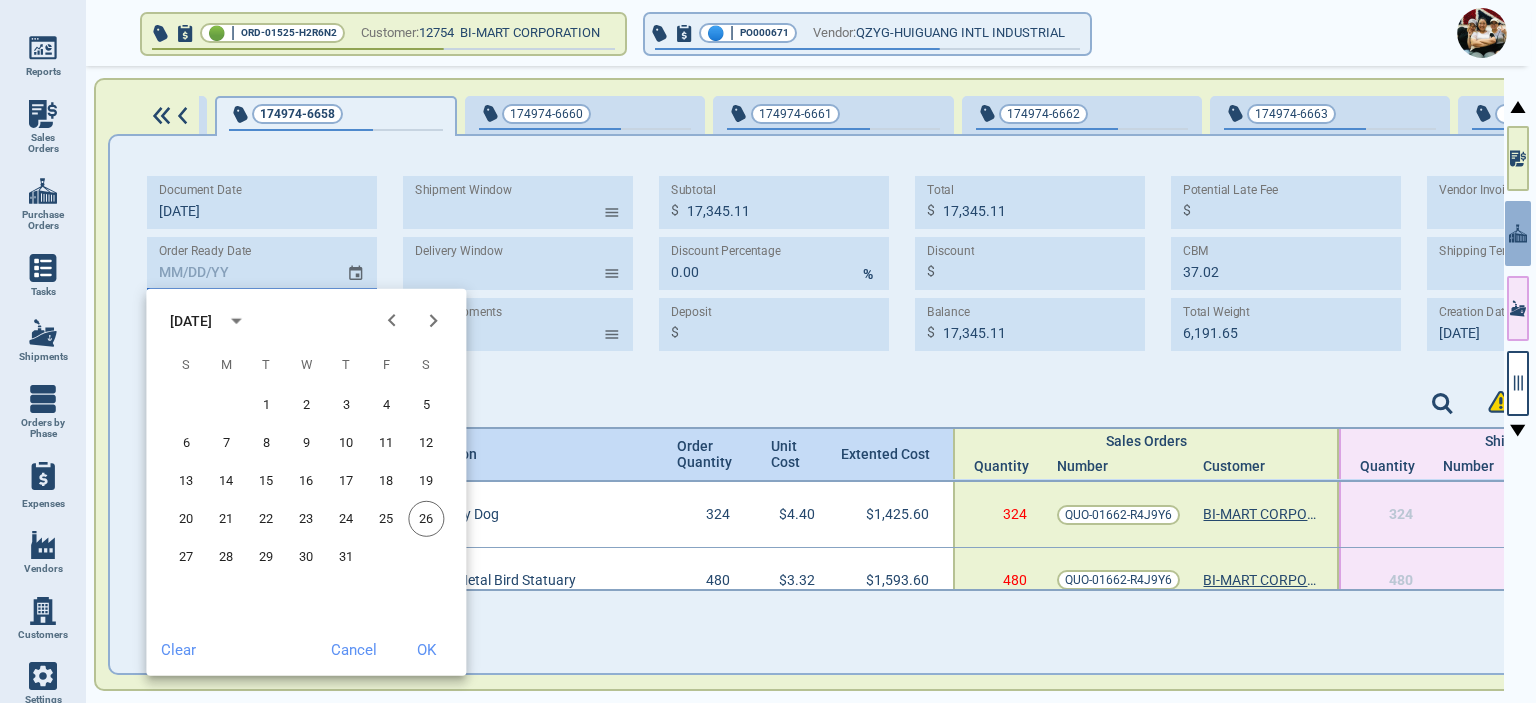click on "[DATE]" at bounding box center [191, 320] 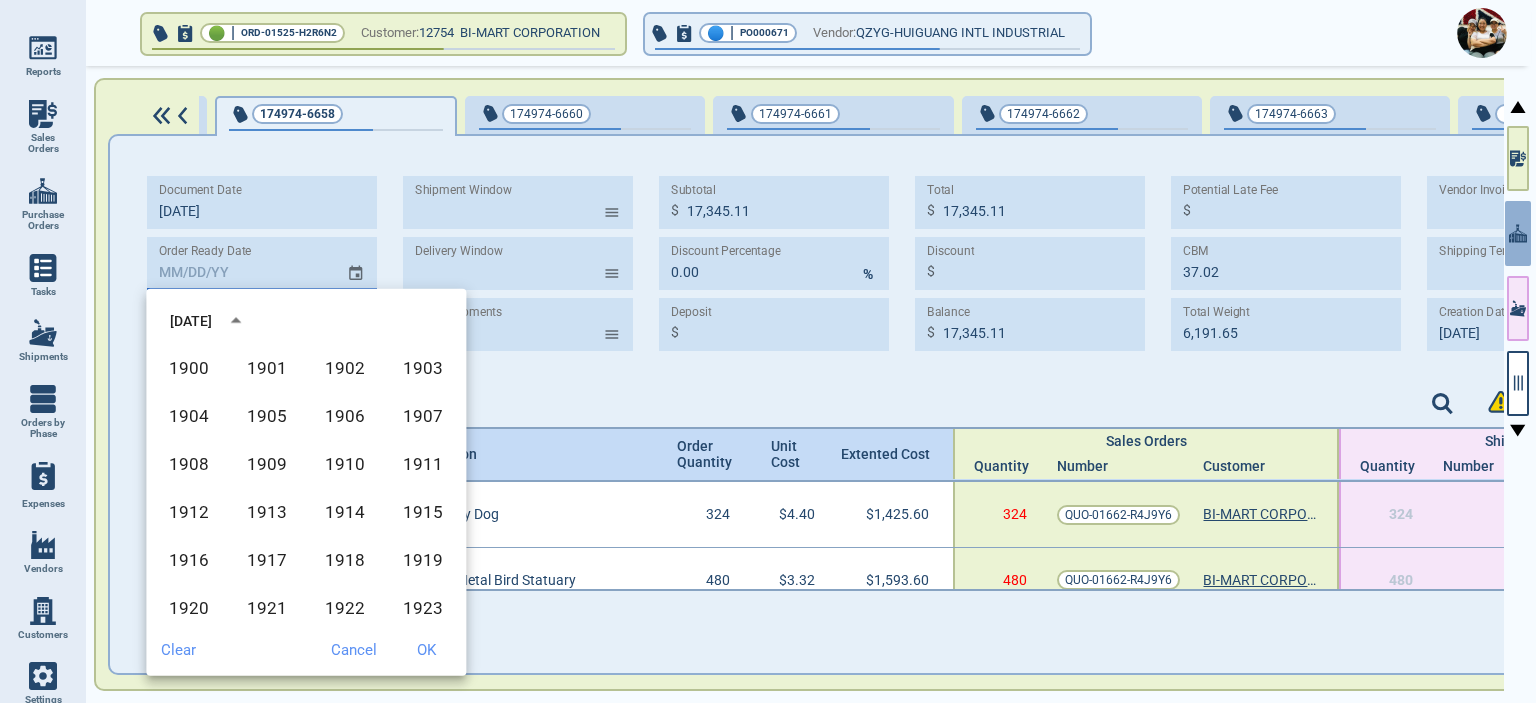 scroll, scrollTop: 1372, scrollLeft: 0, axis: vertical 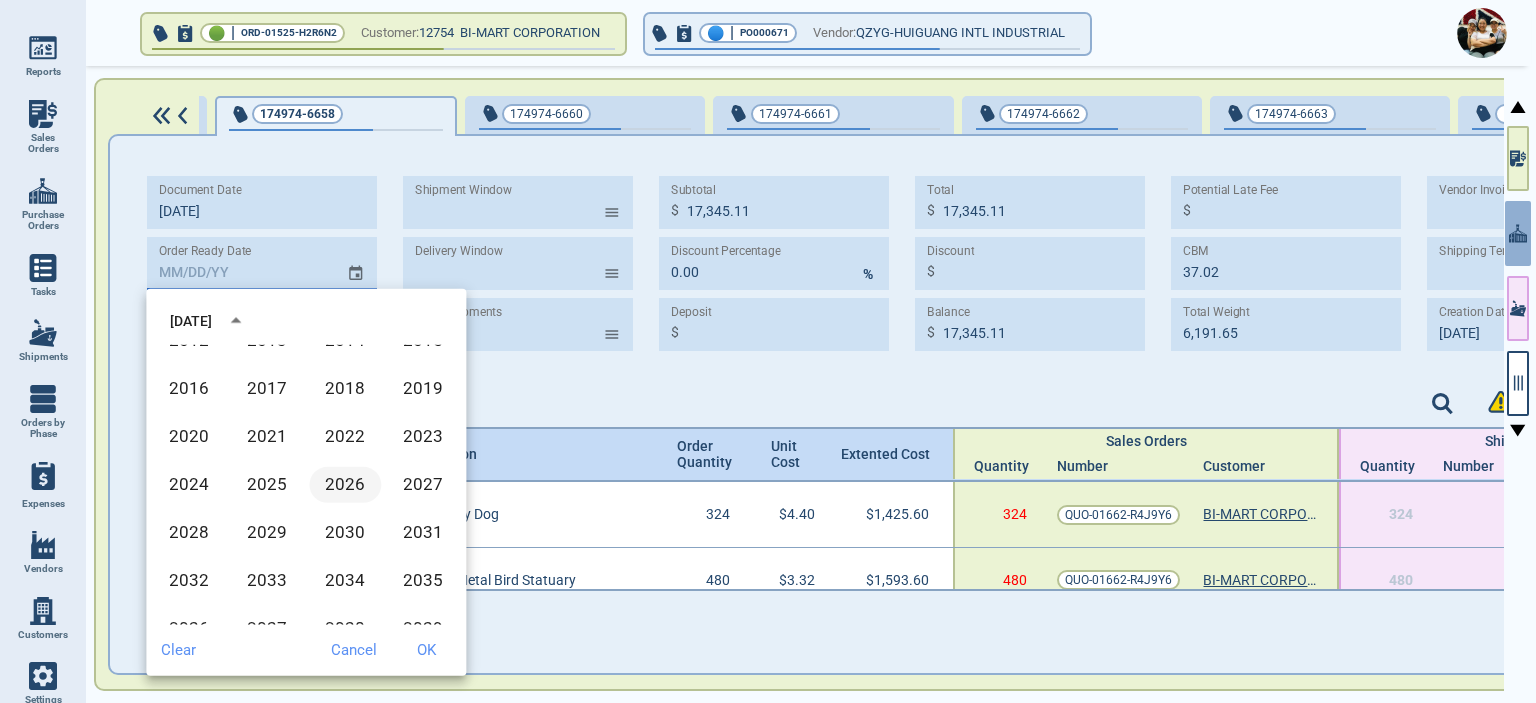 click on "2026" at bounding box center (345, 485) 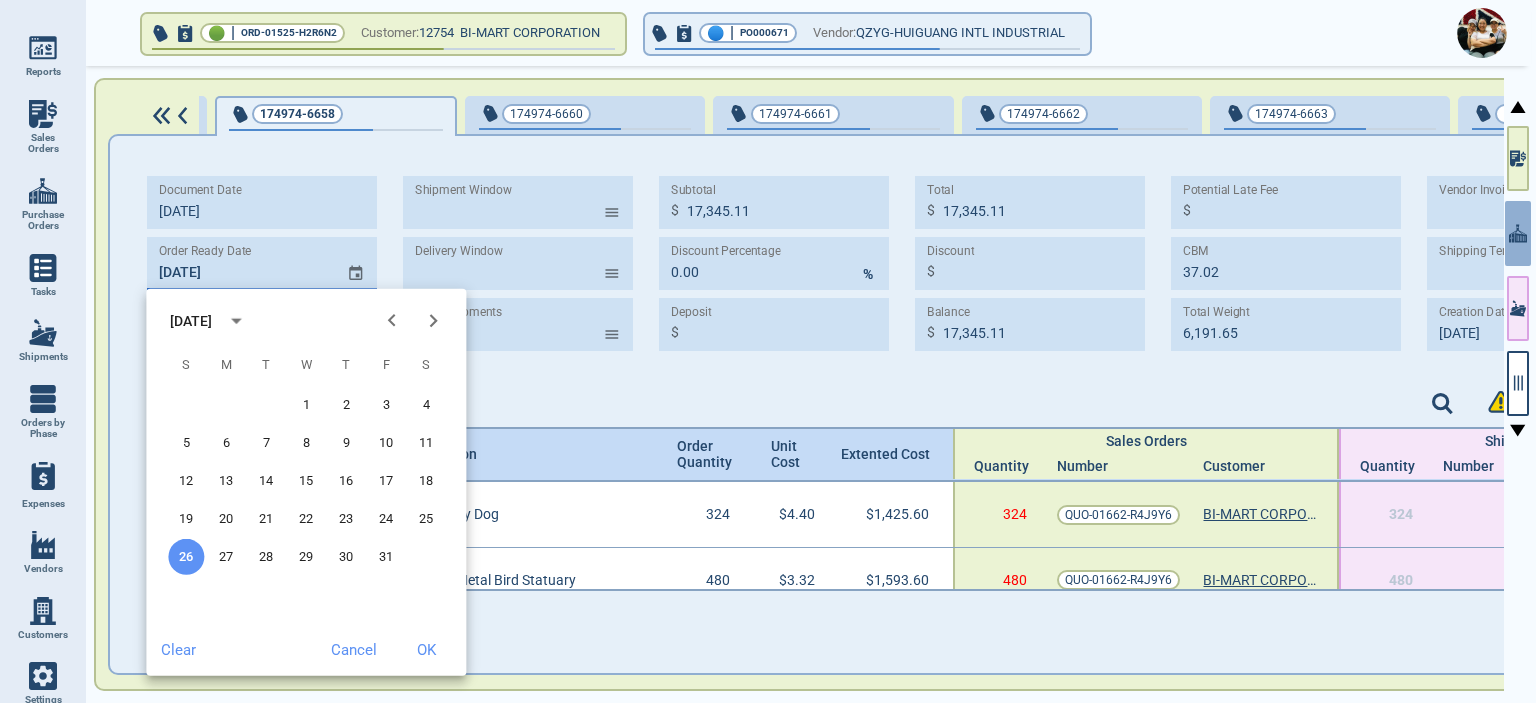click 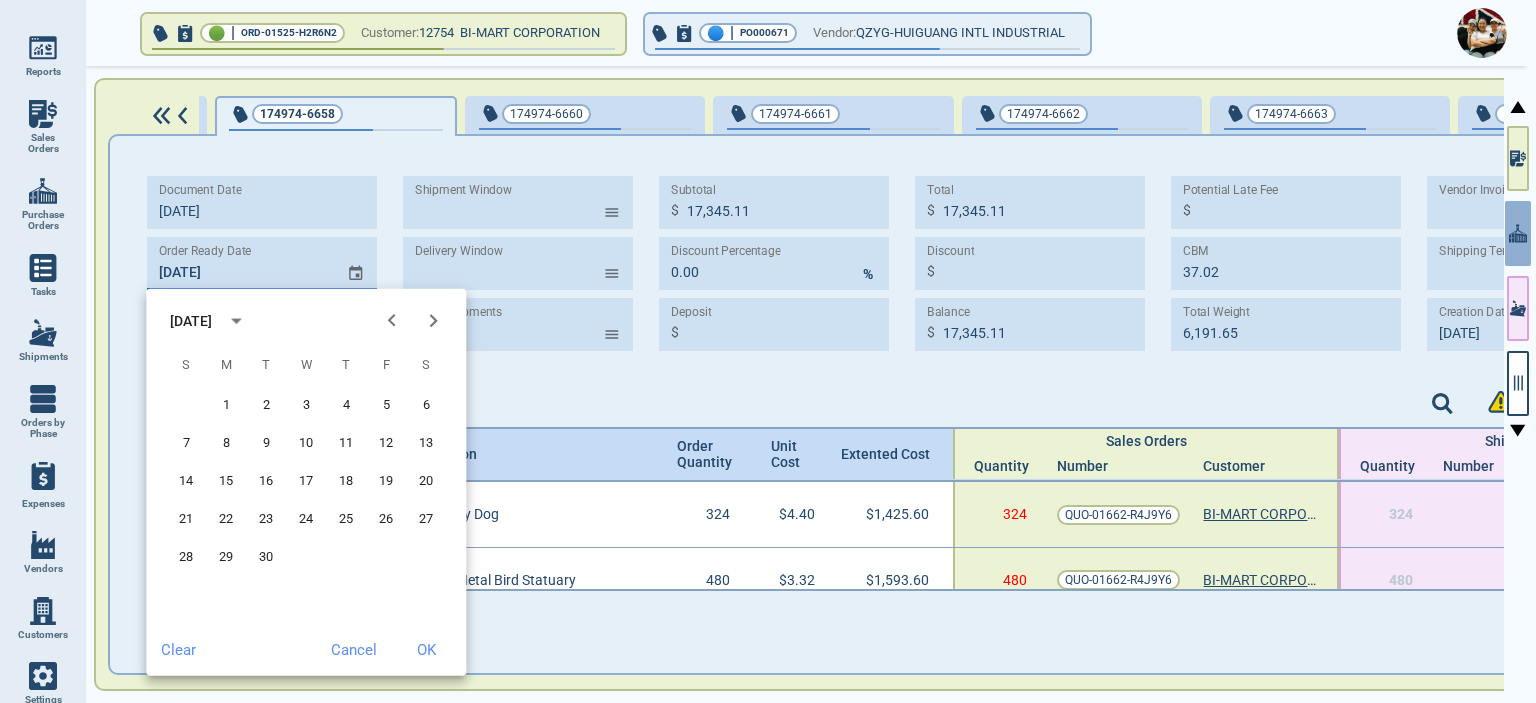 click 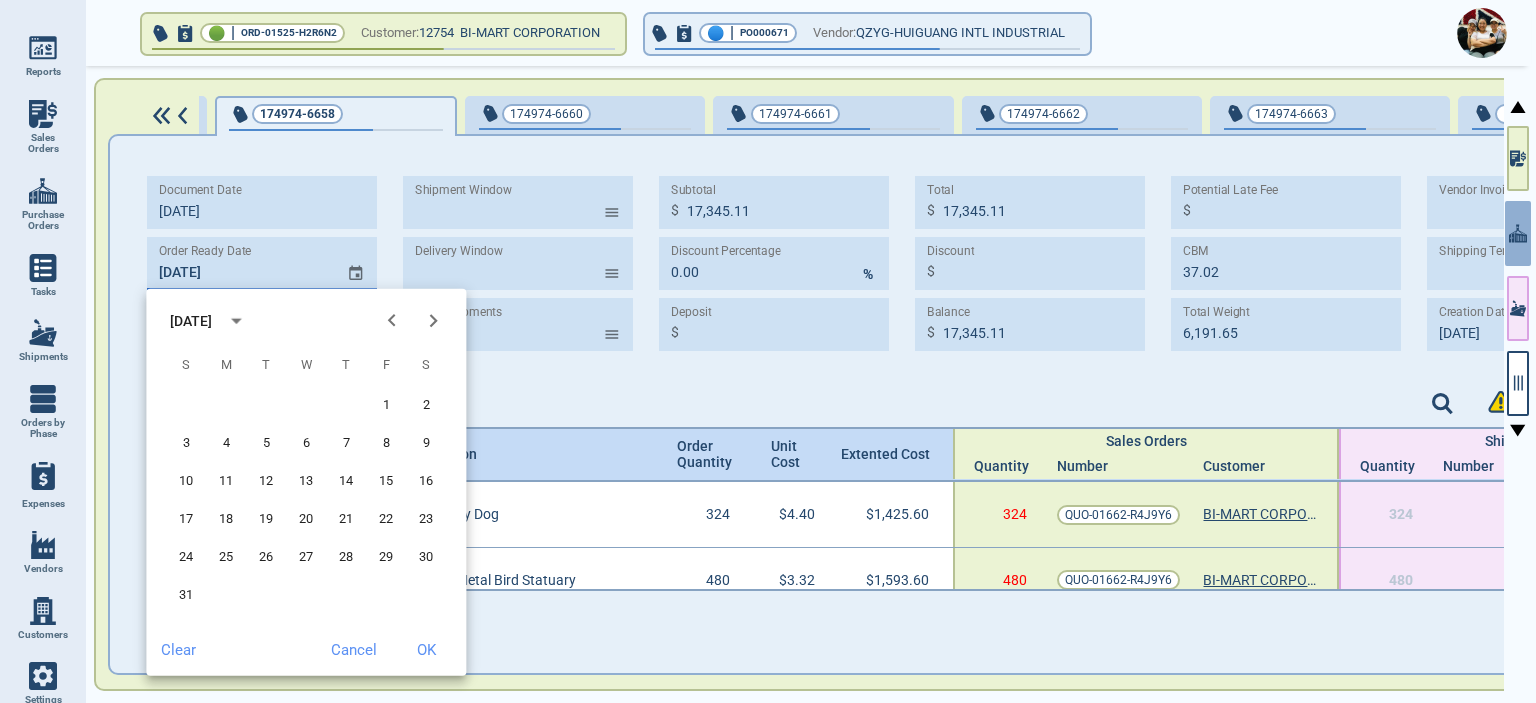 click 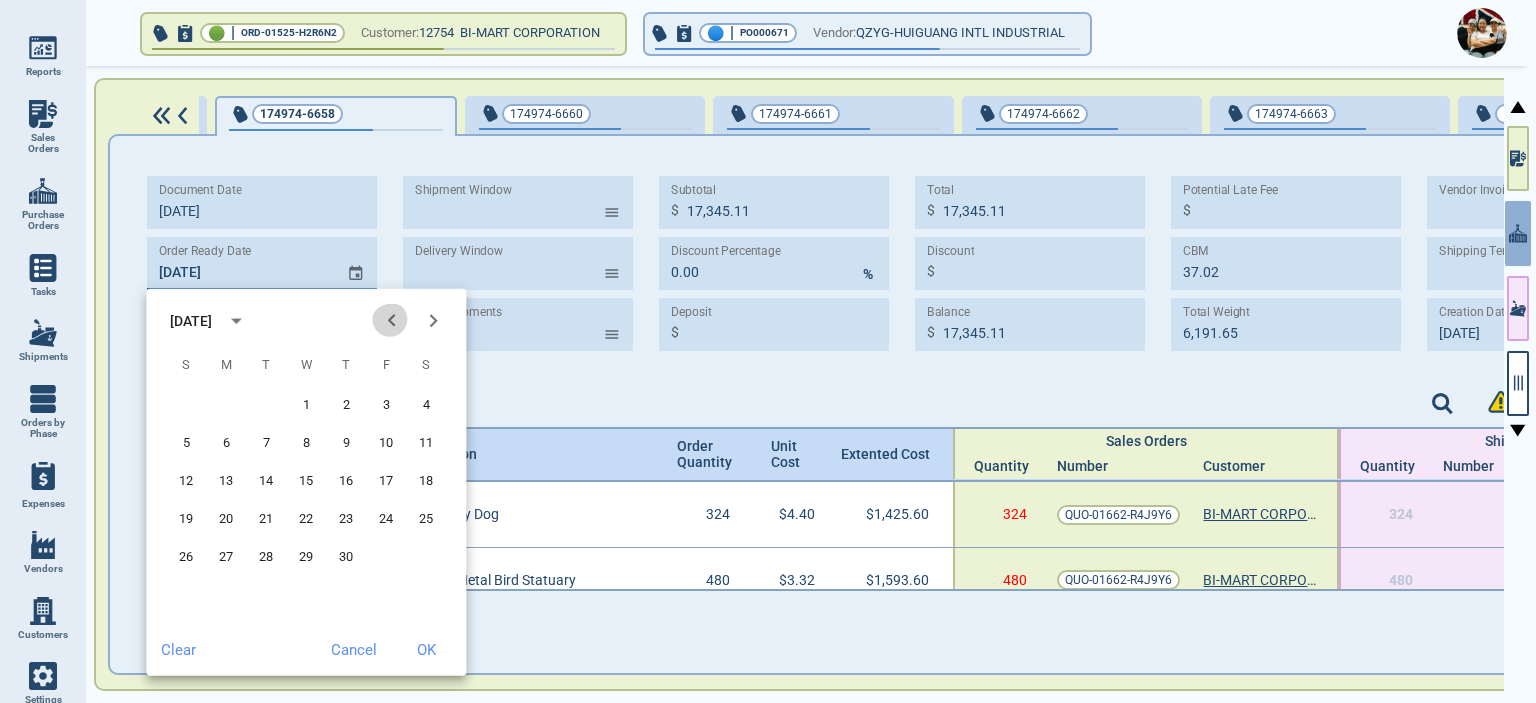click 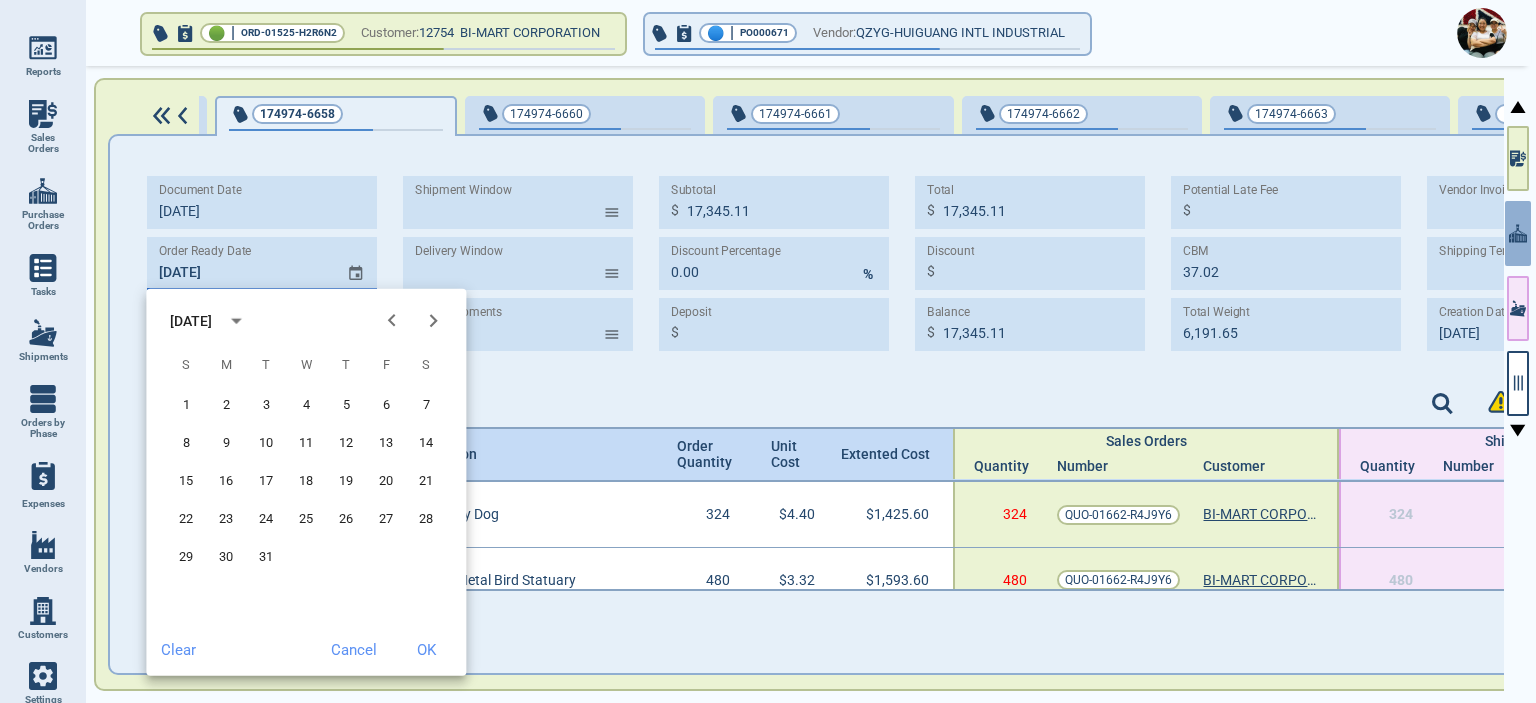 click 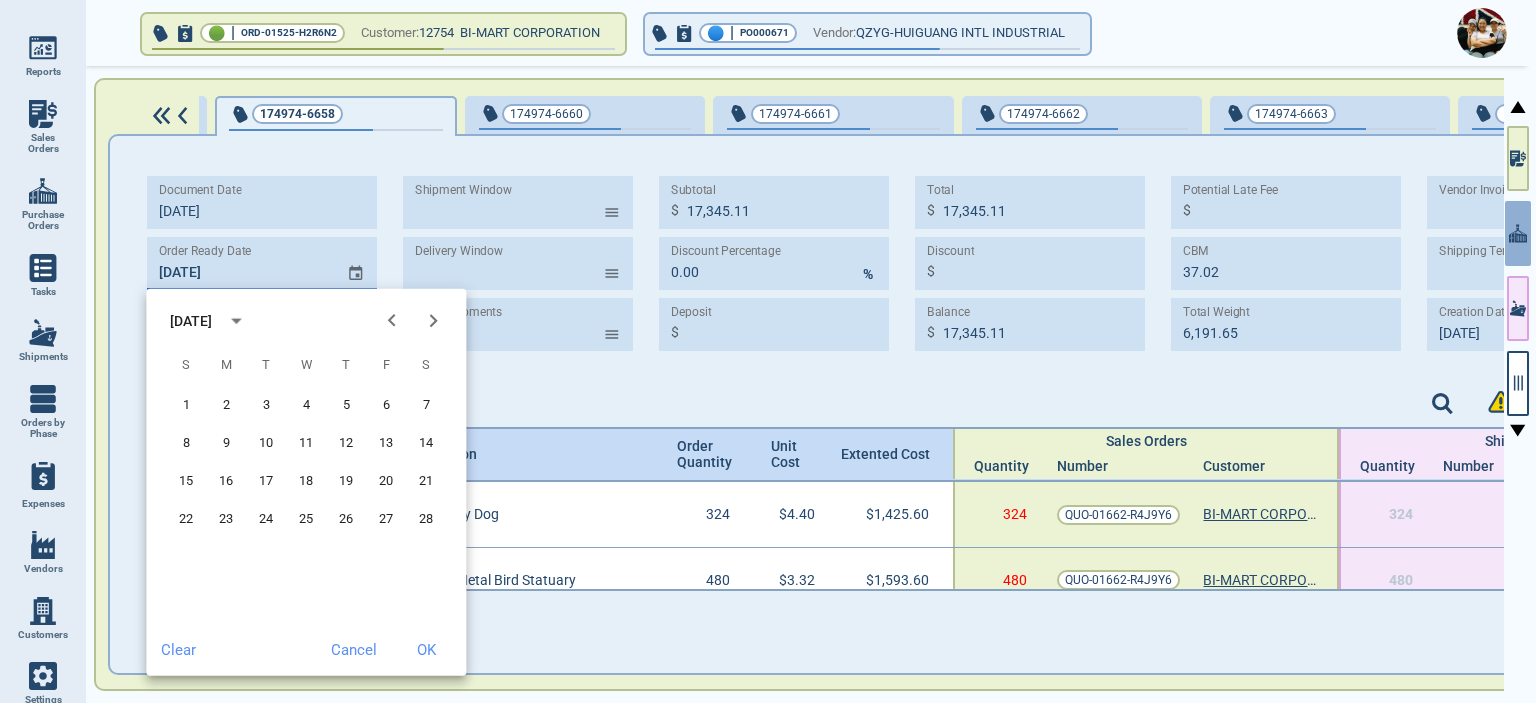 click 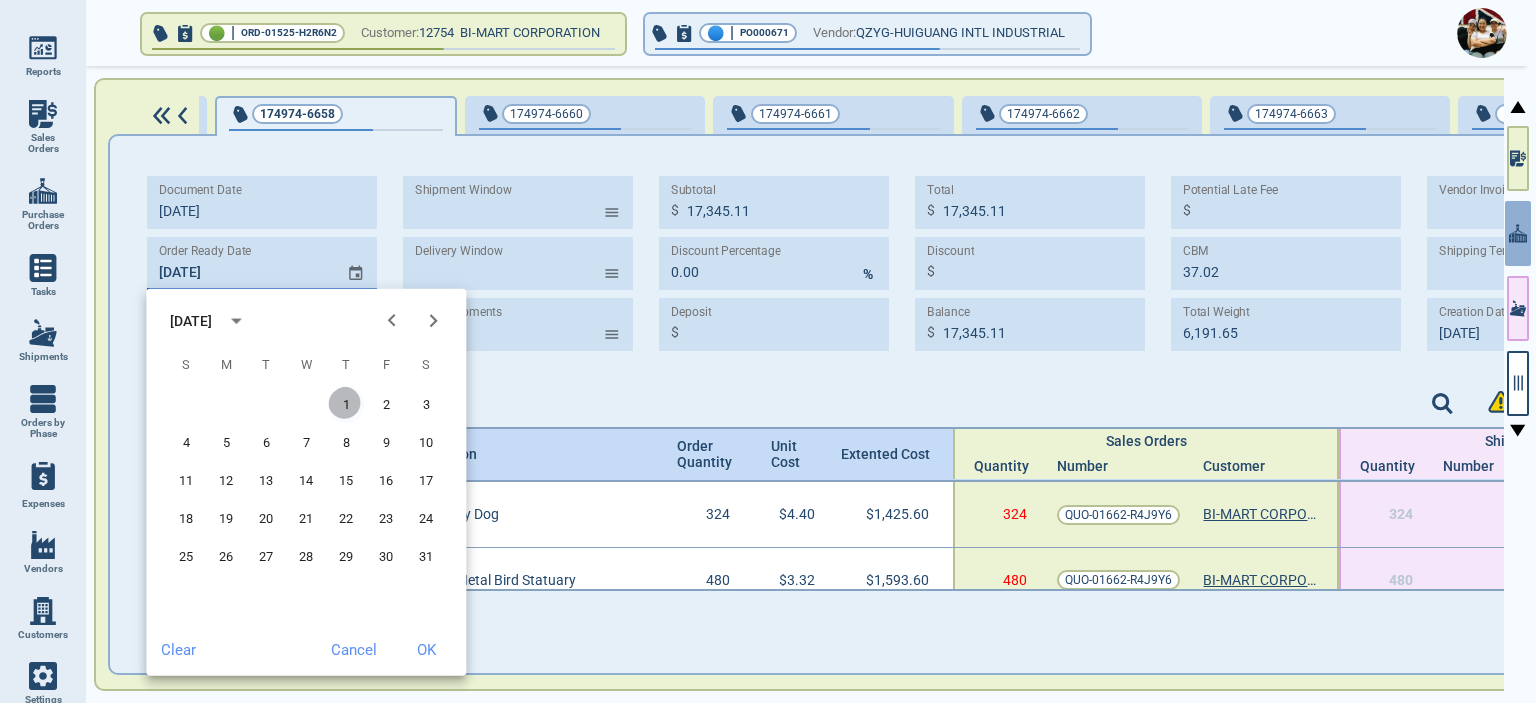 click on "1" at bounding box center (346, 405) 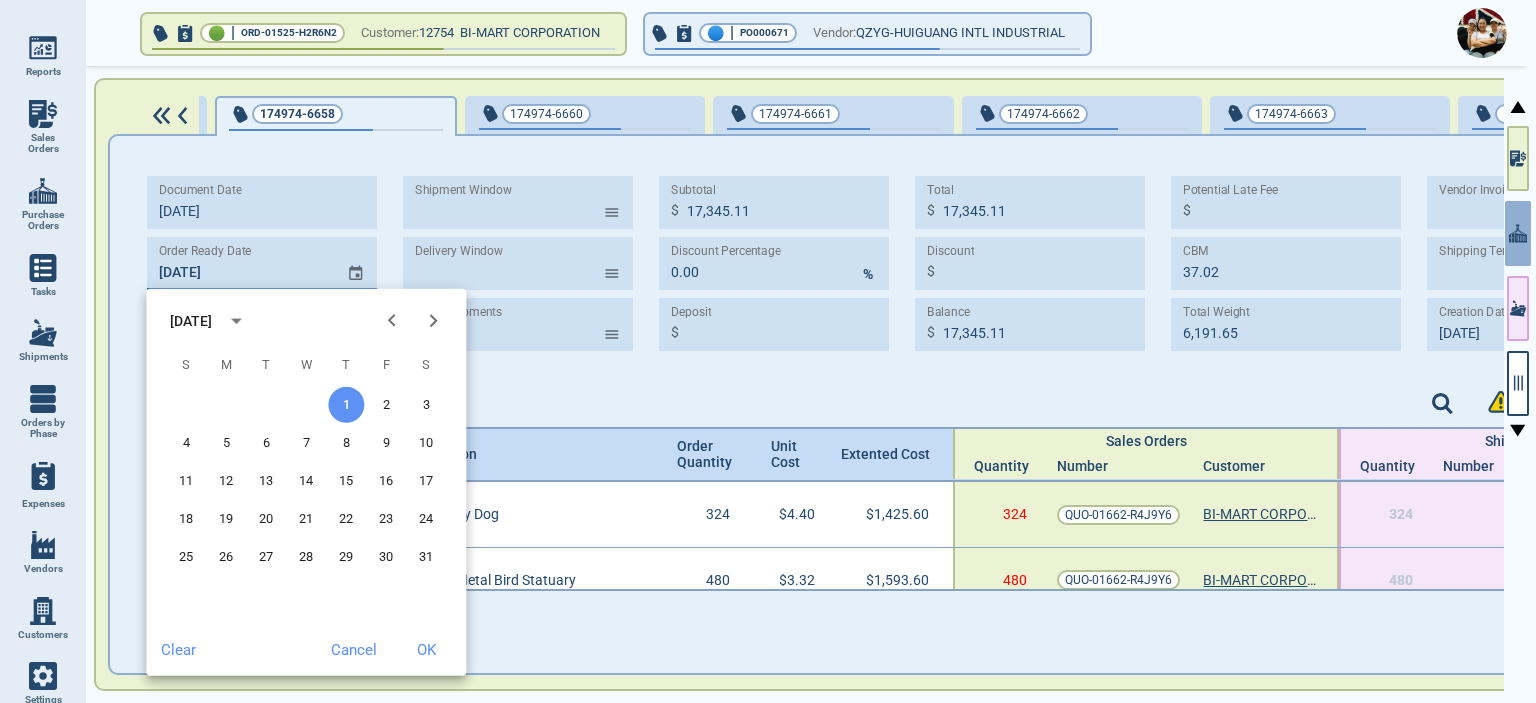 click on "OK" at bounding box center (426, 650) 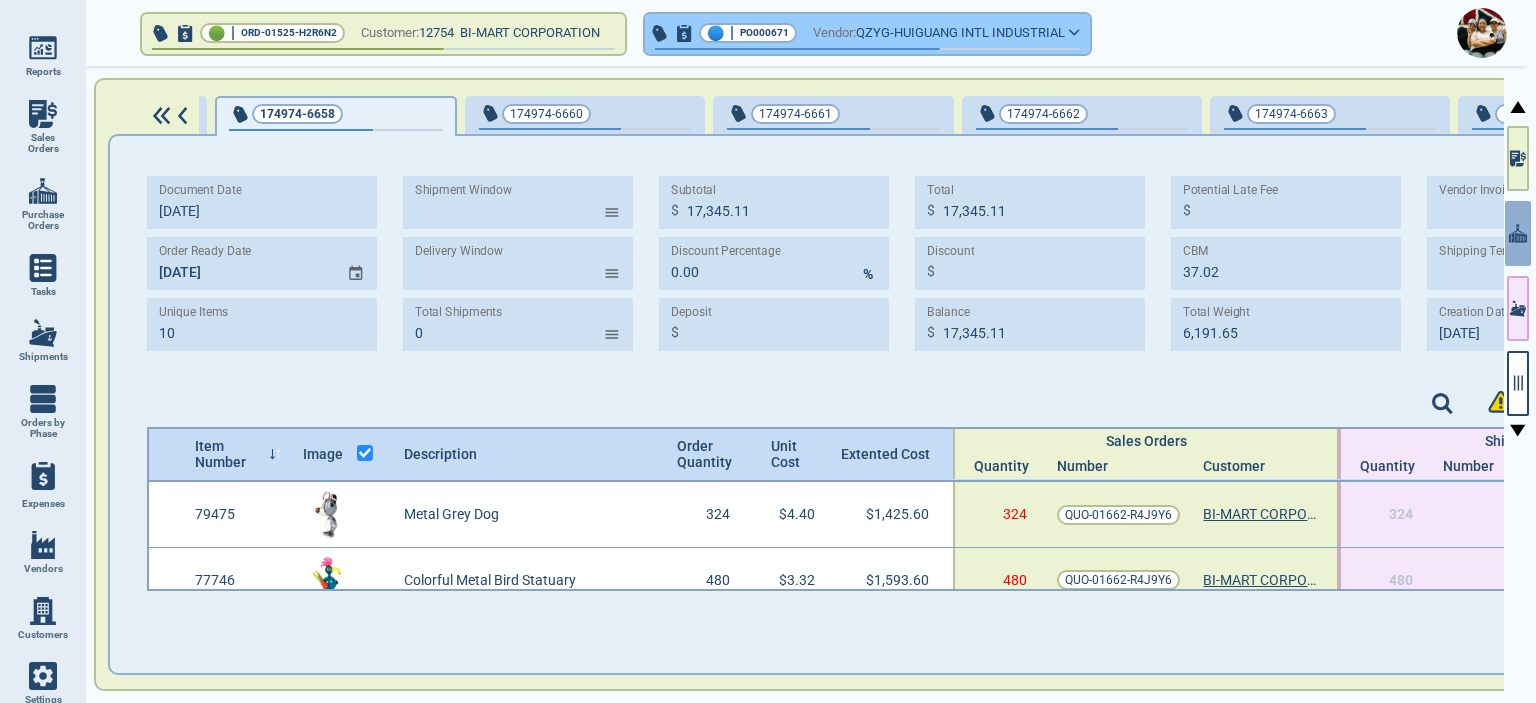 click 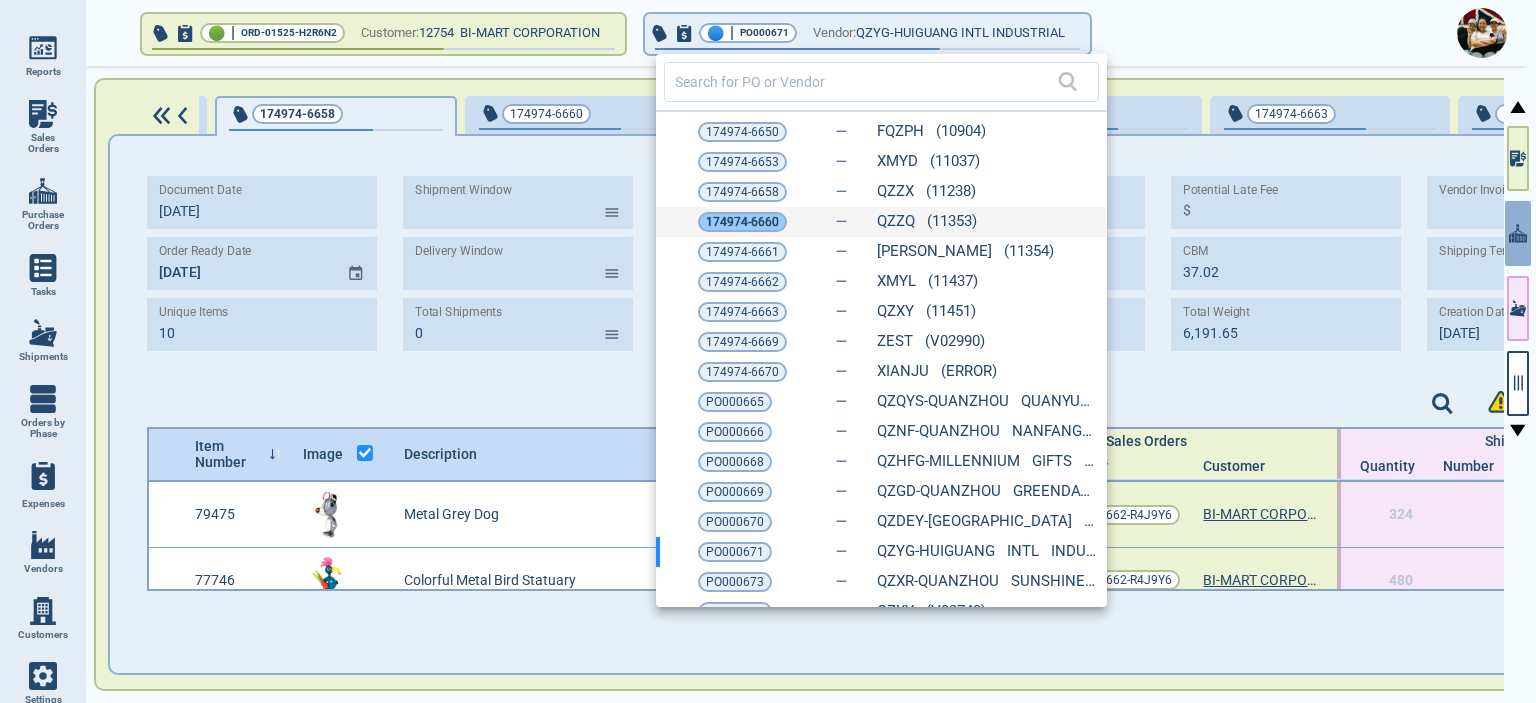 click on "174974-6660" at bounding box center [742, 222] 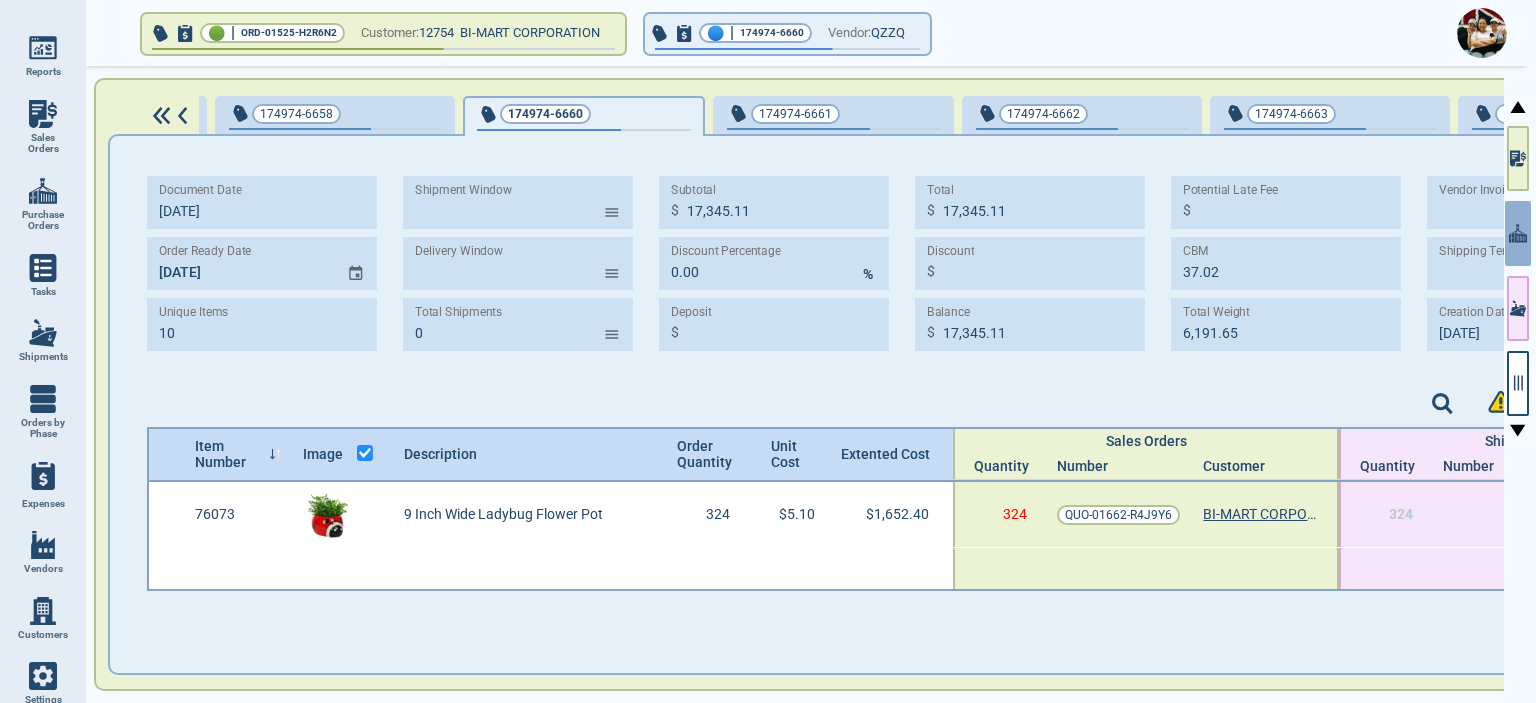 type on "1" 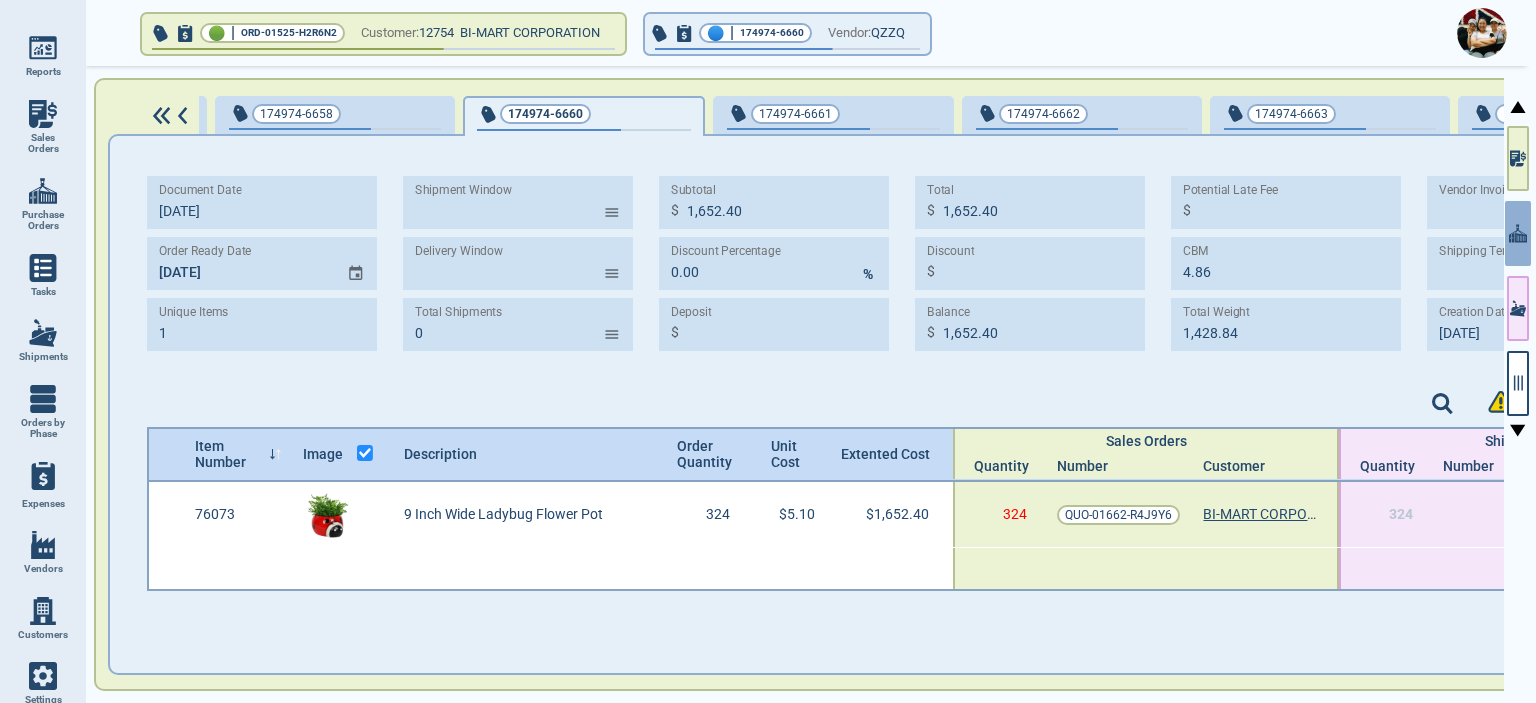 type on "[DATE]" 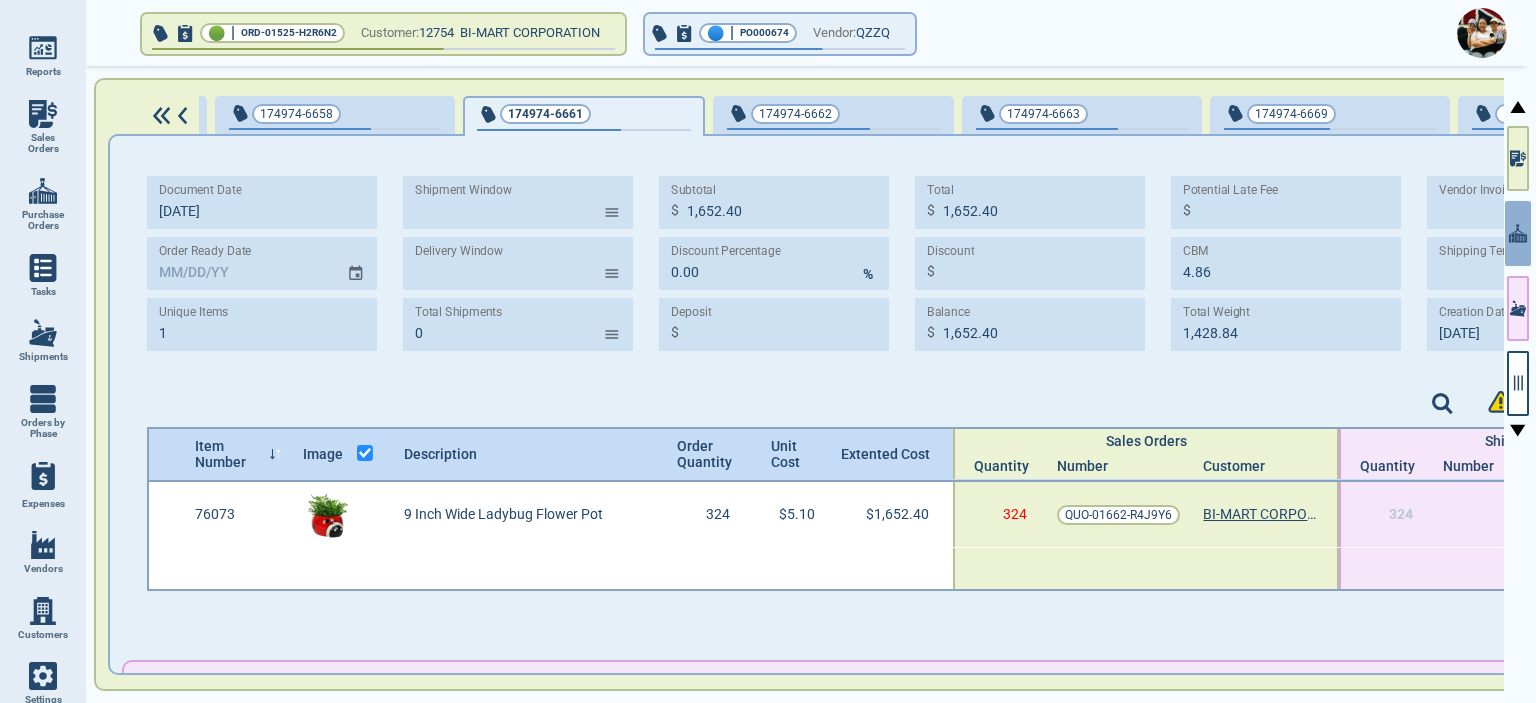 type on "[DATE]" 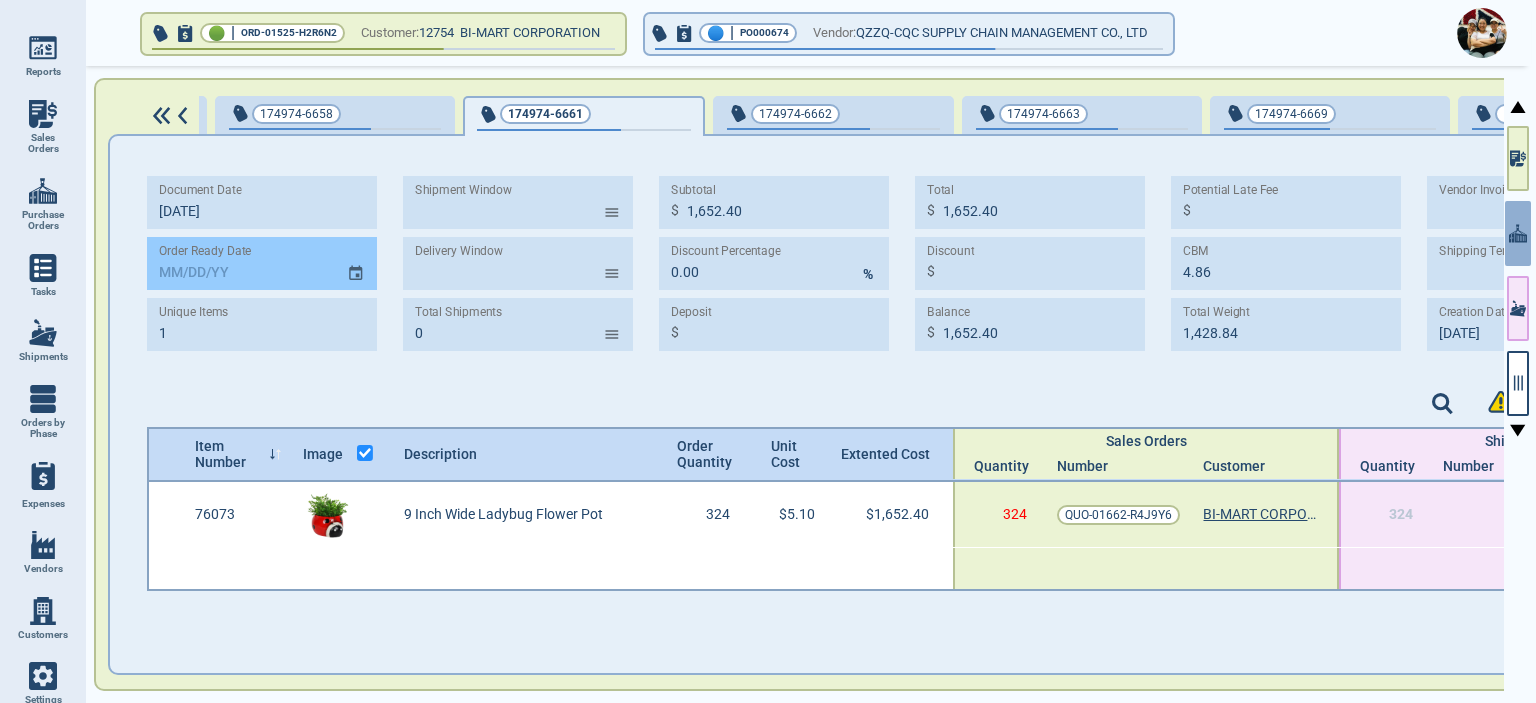 click 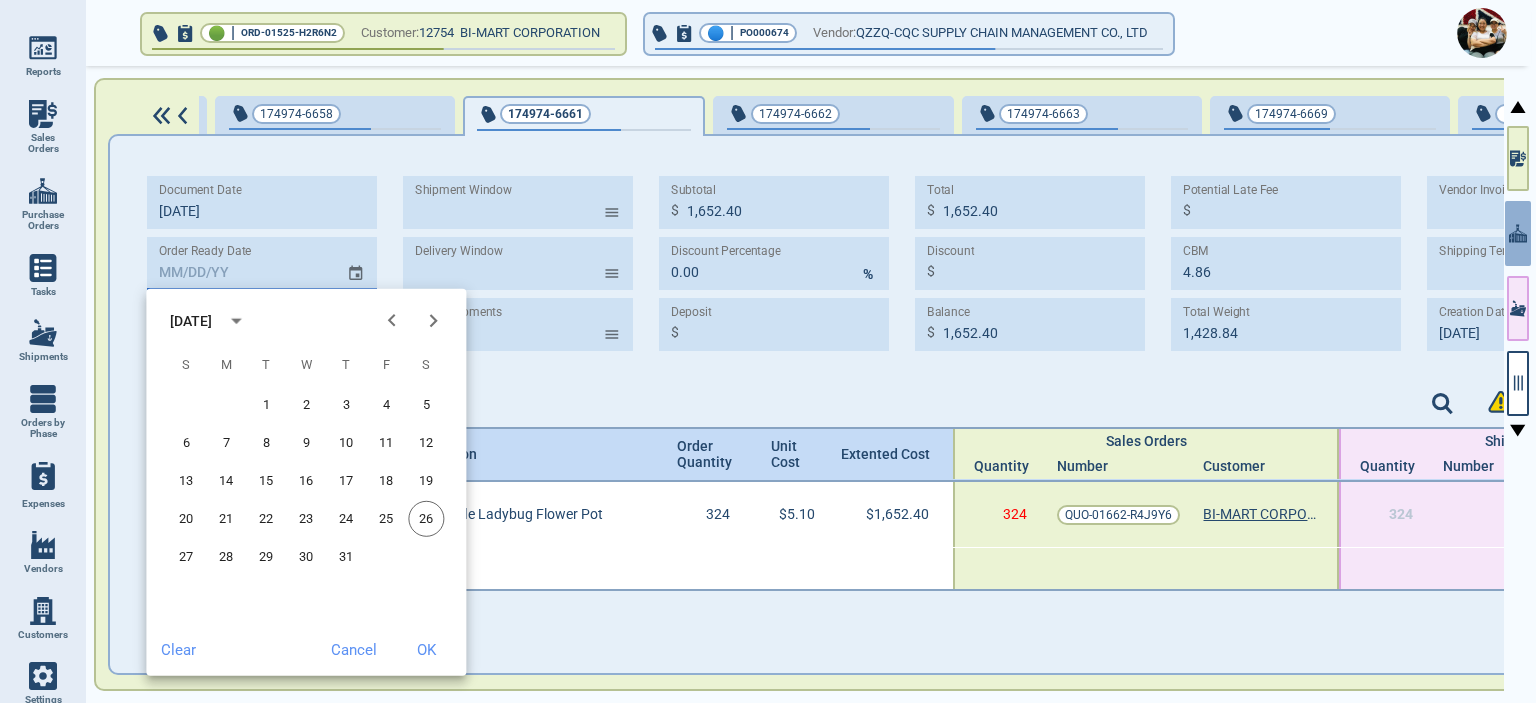 click on "[DATE]" at bounding box center (191, 320) 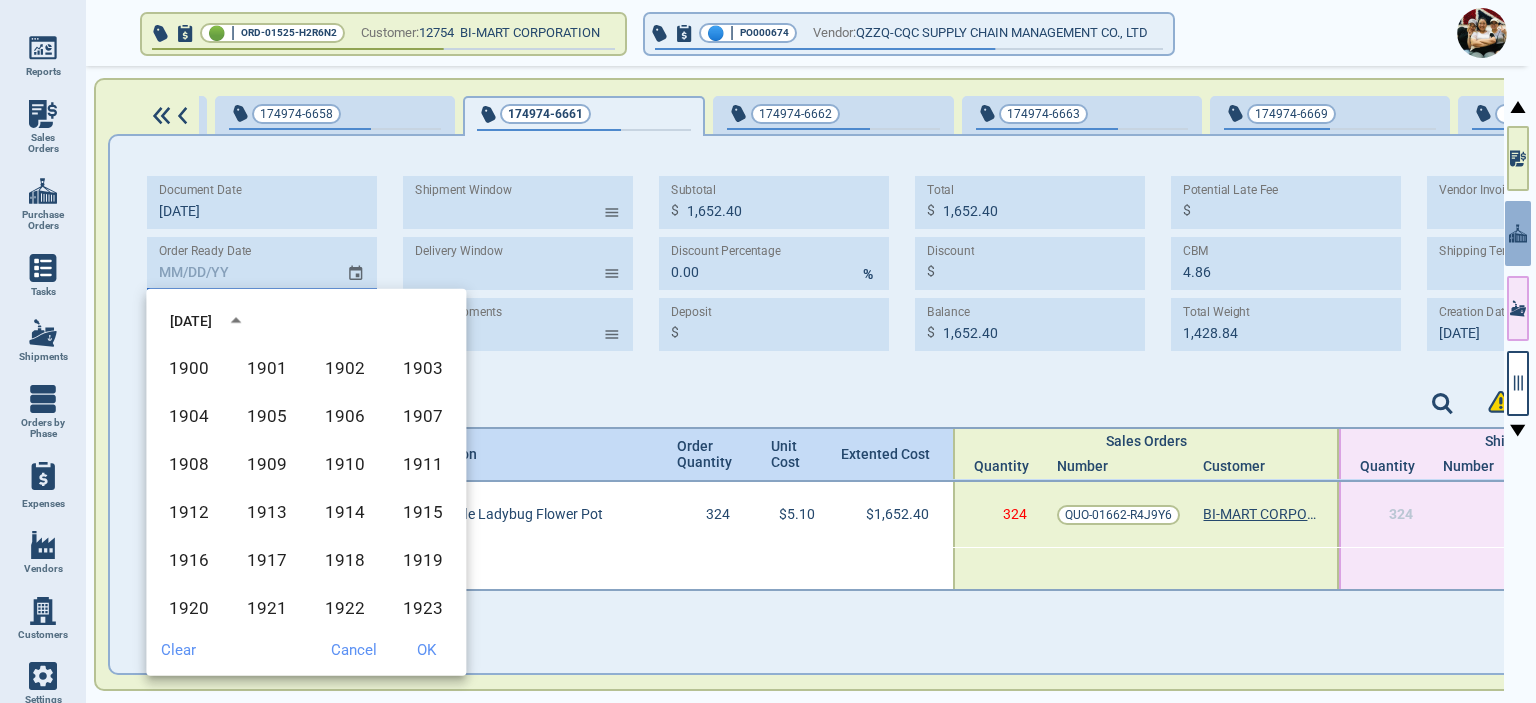 scroll, scrollTop: 1372, scrollLeft: 0, axis: vertical 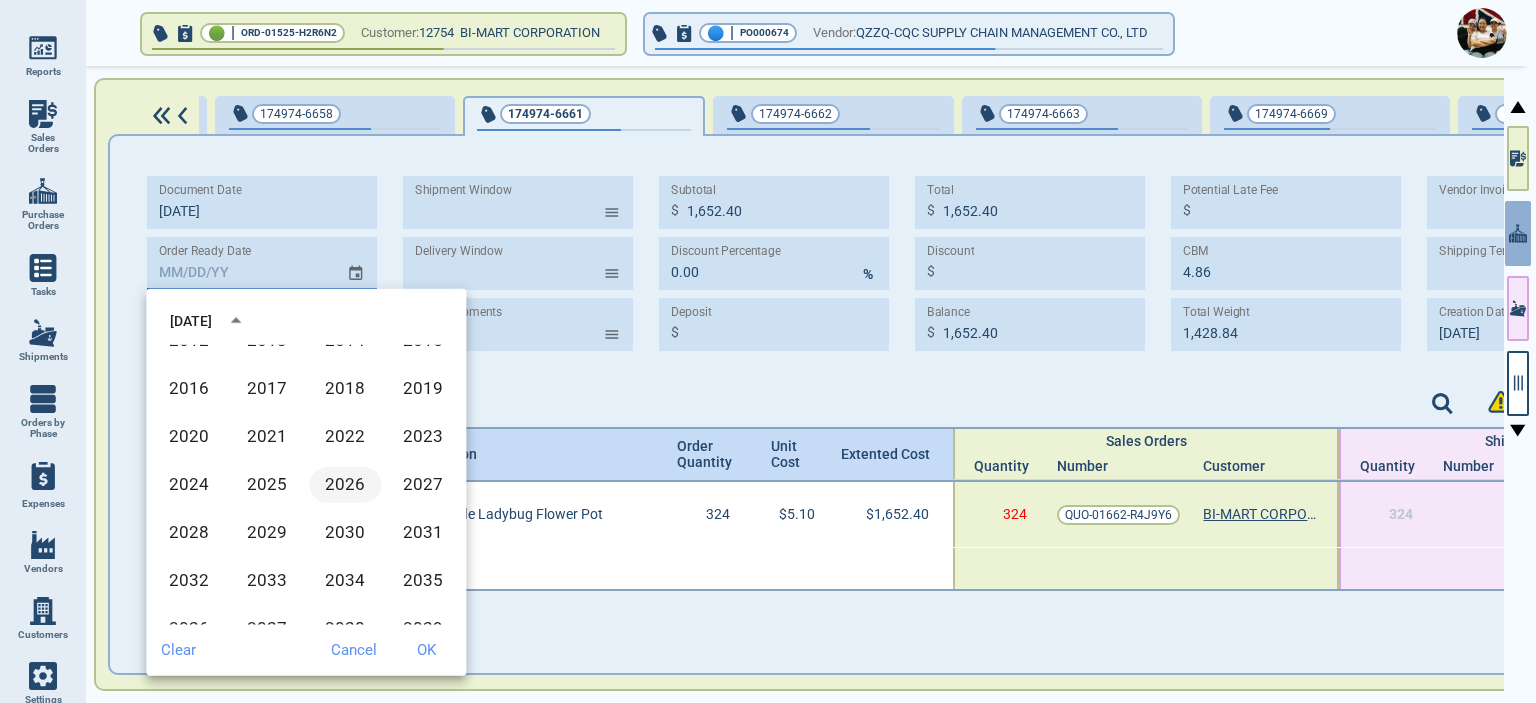 click on "2026" at bounding box center (345, 485) 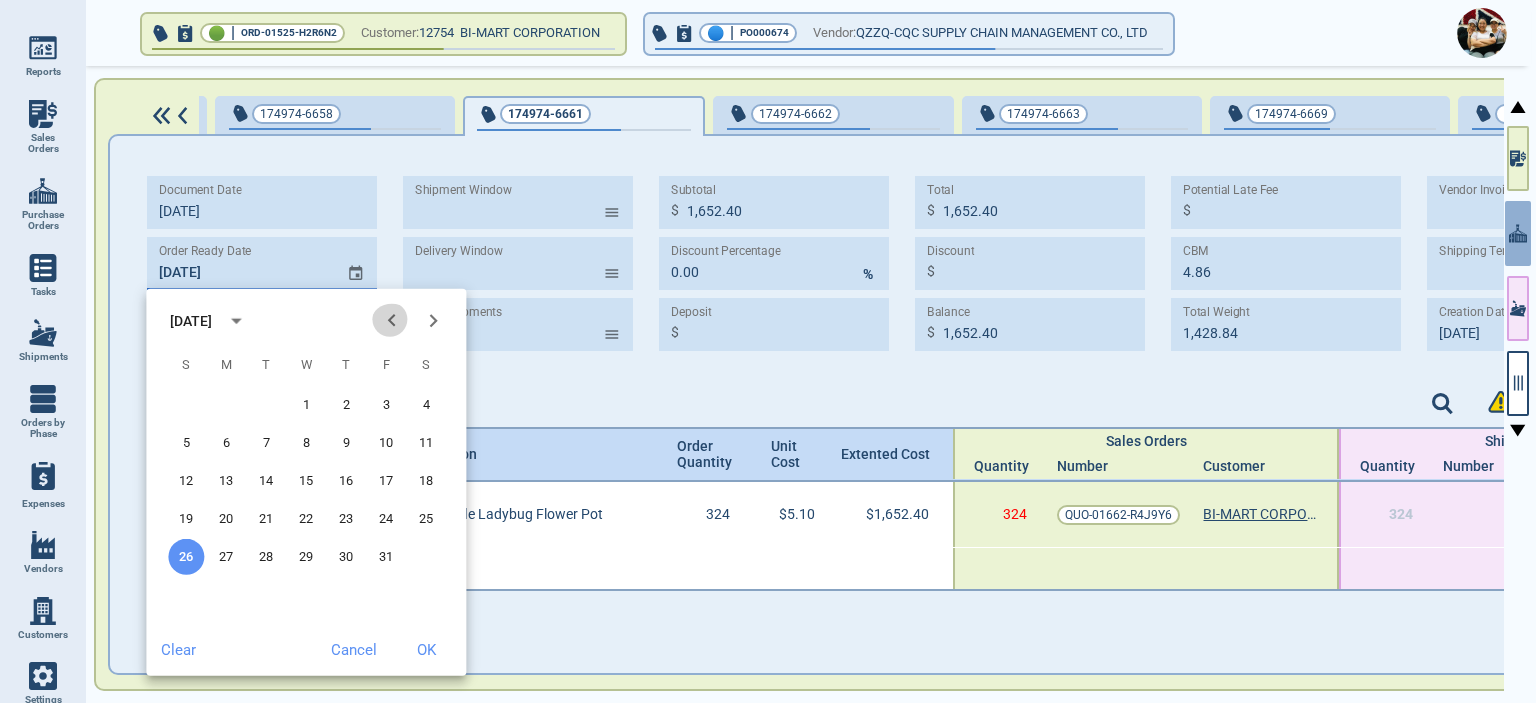 click 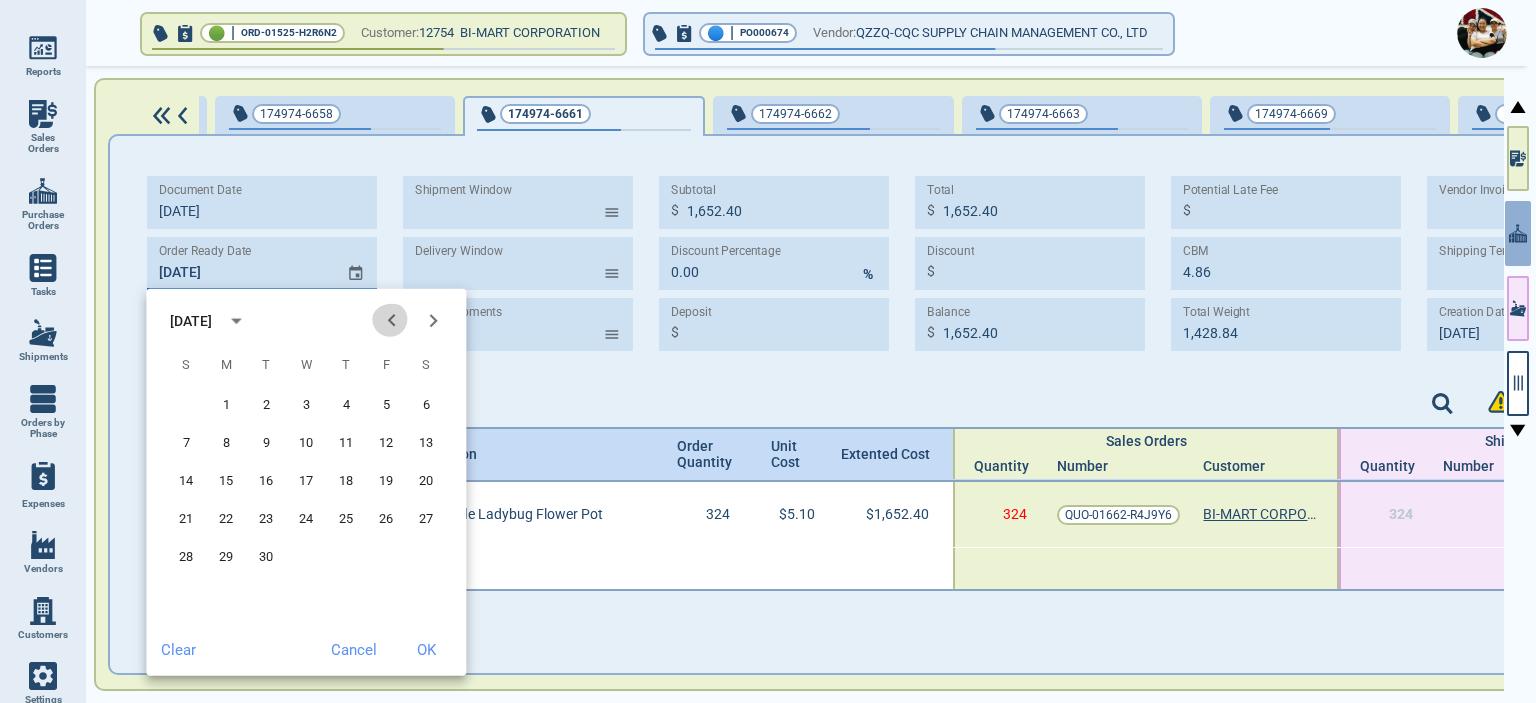 click 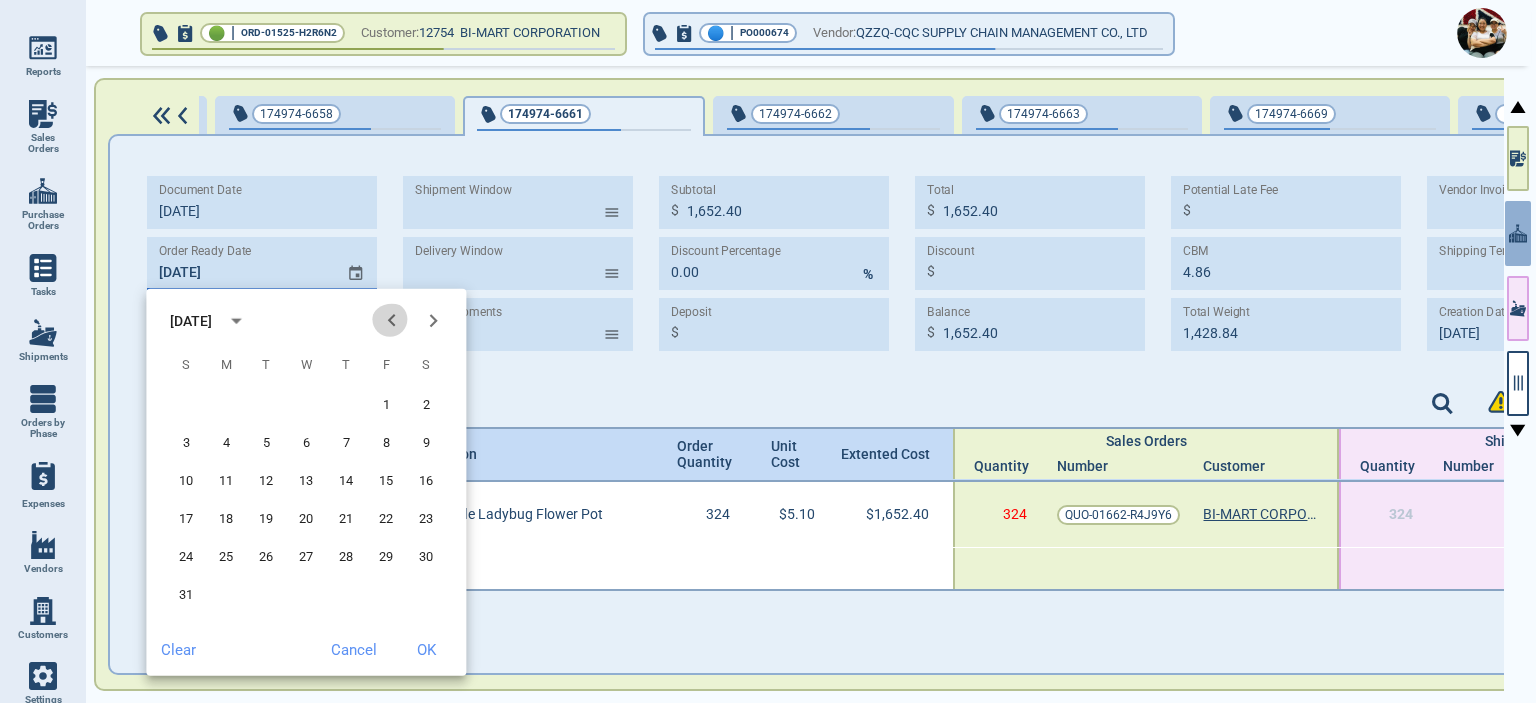 click 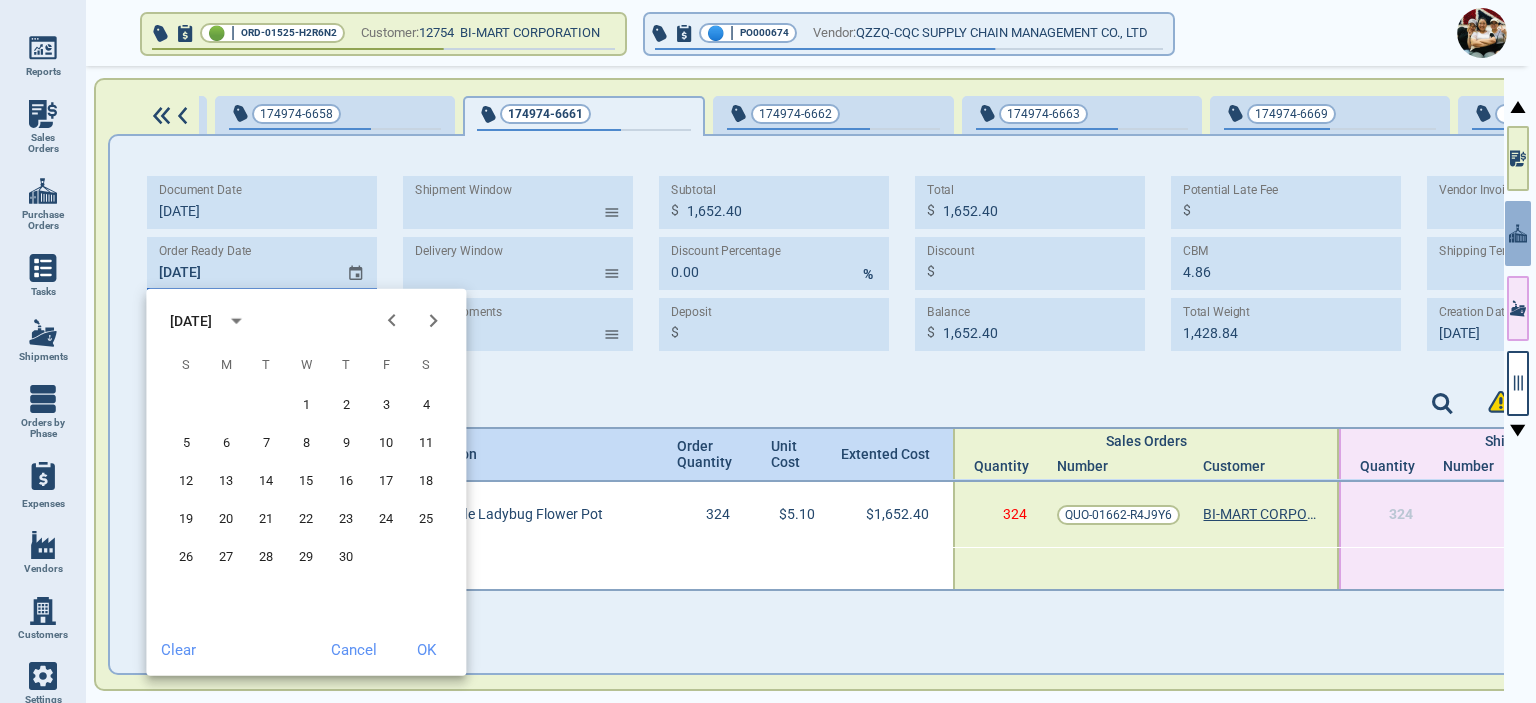 click 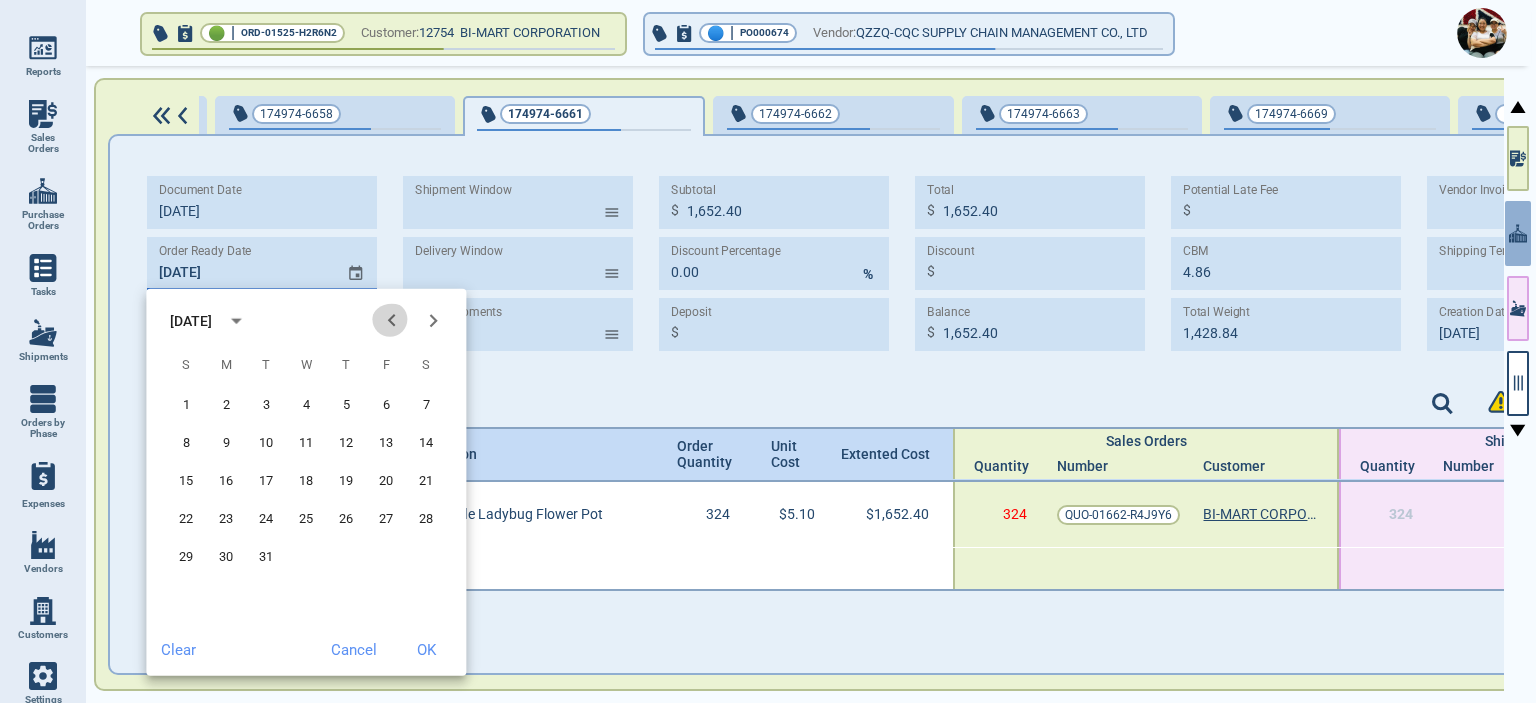 click 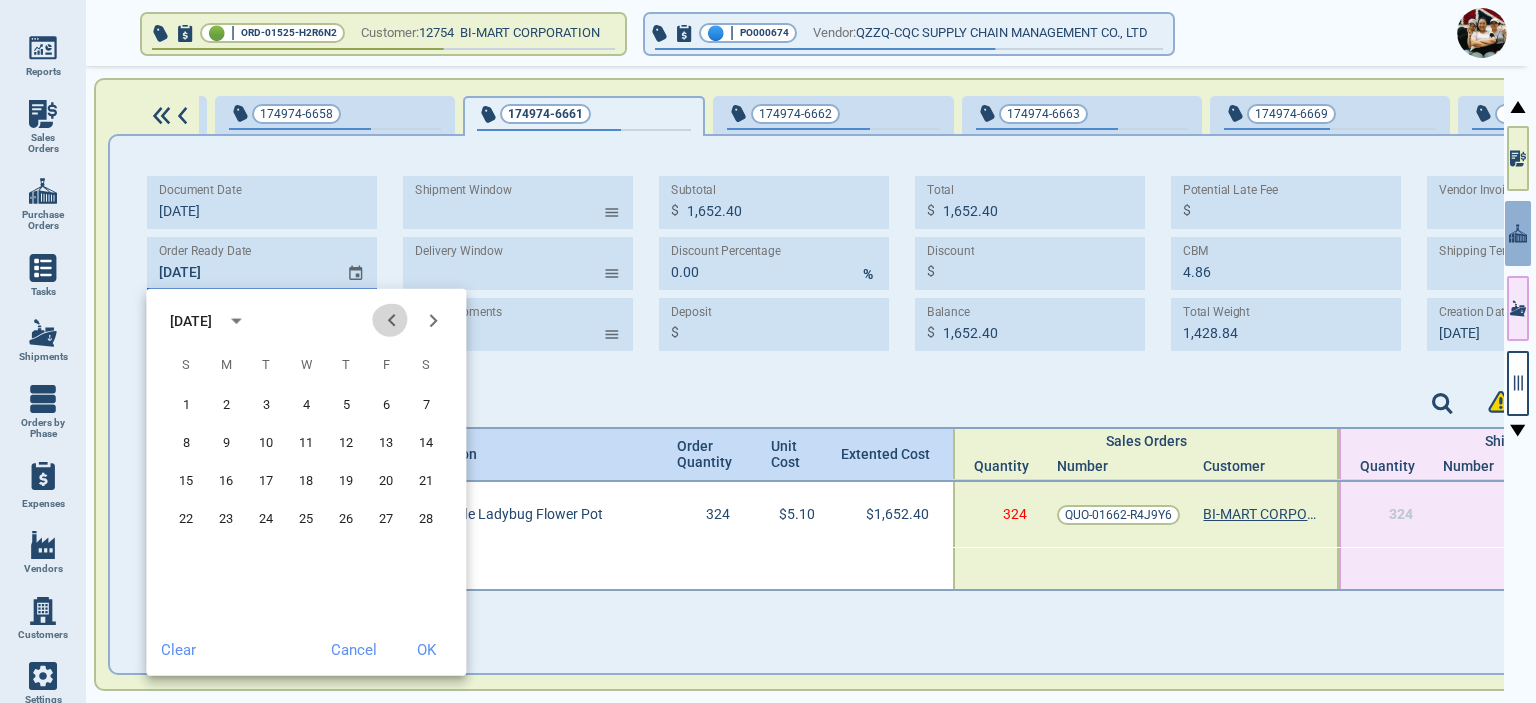 click 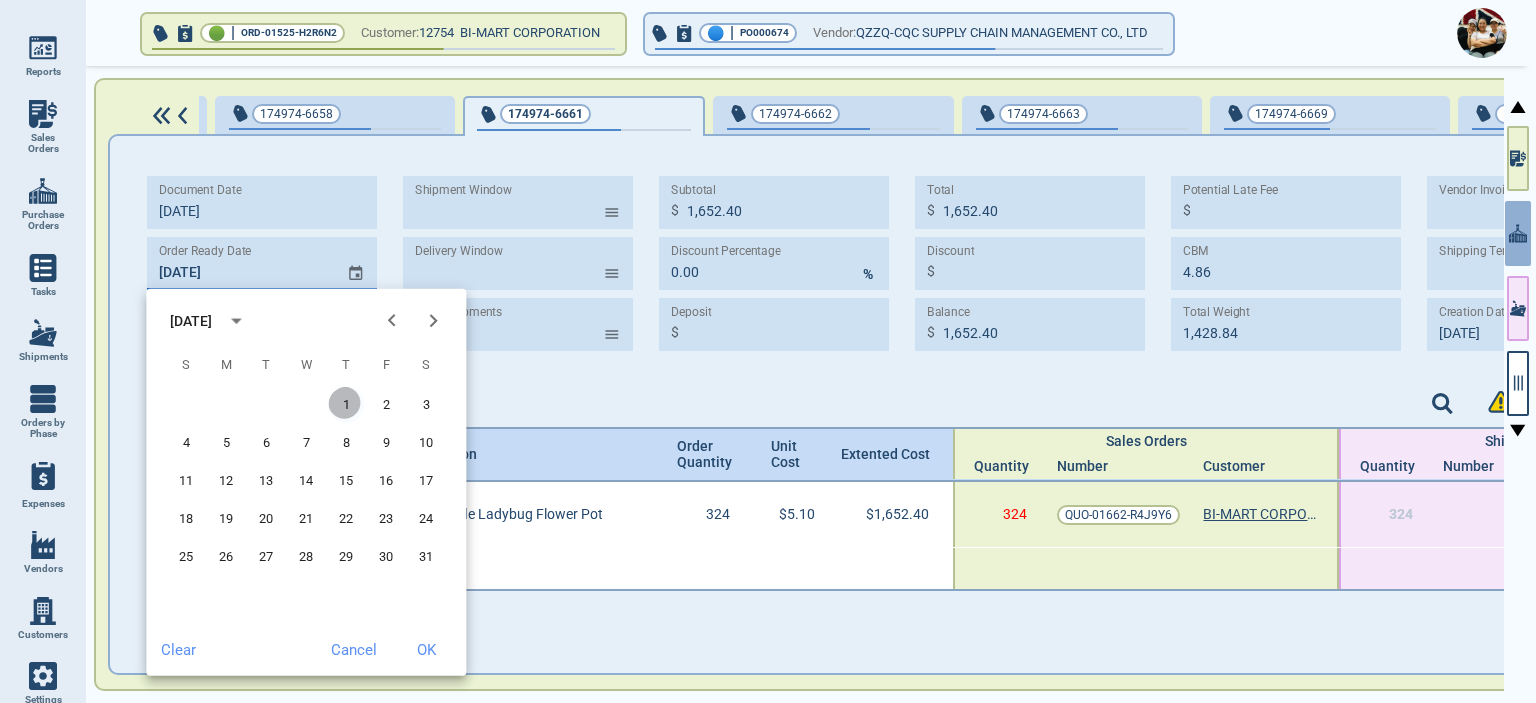 click on "1" at bounding box center (346, 405) 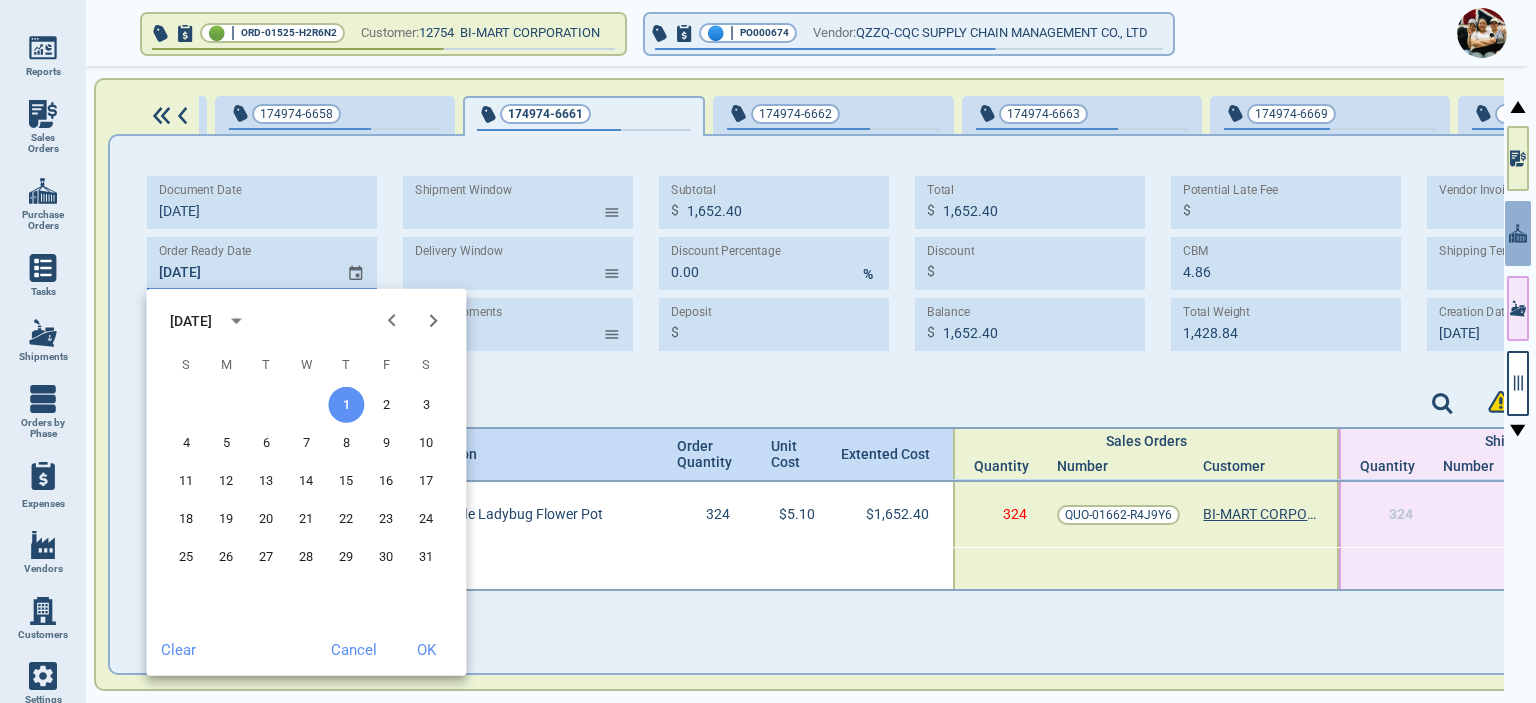 click on "OK" at bounding box center [426, 650] 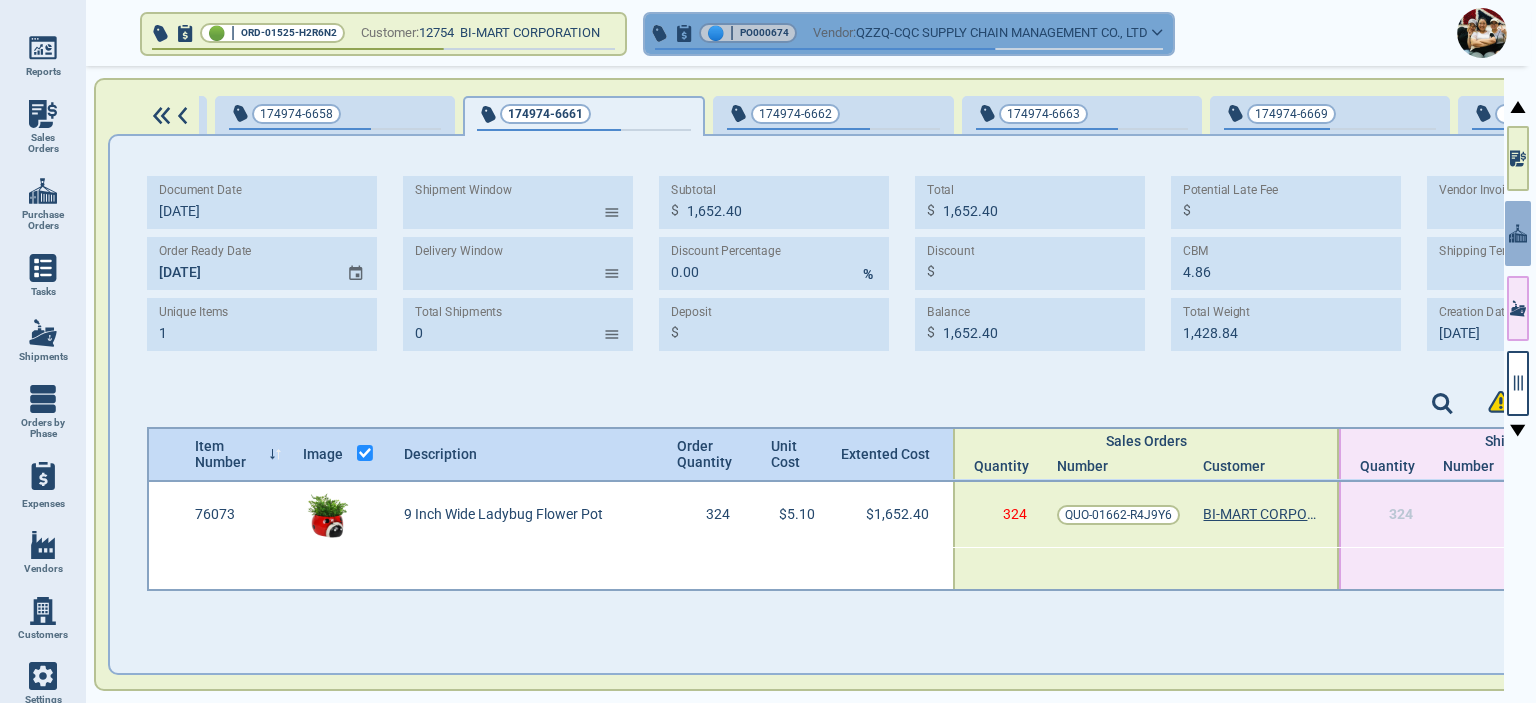 click 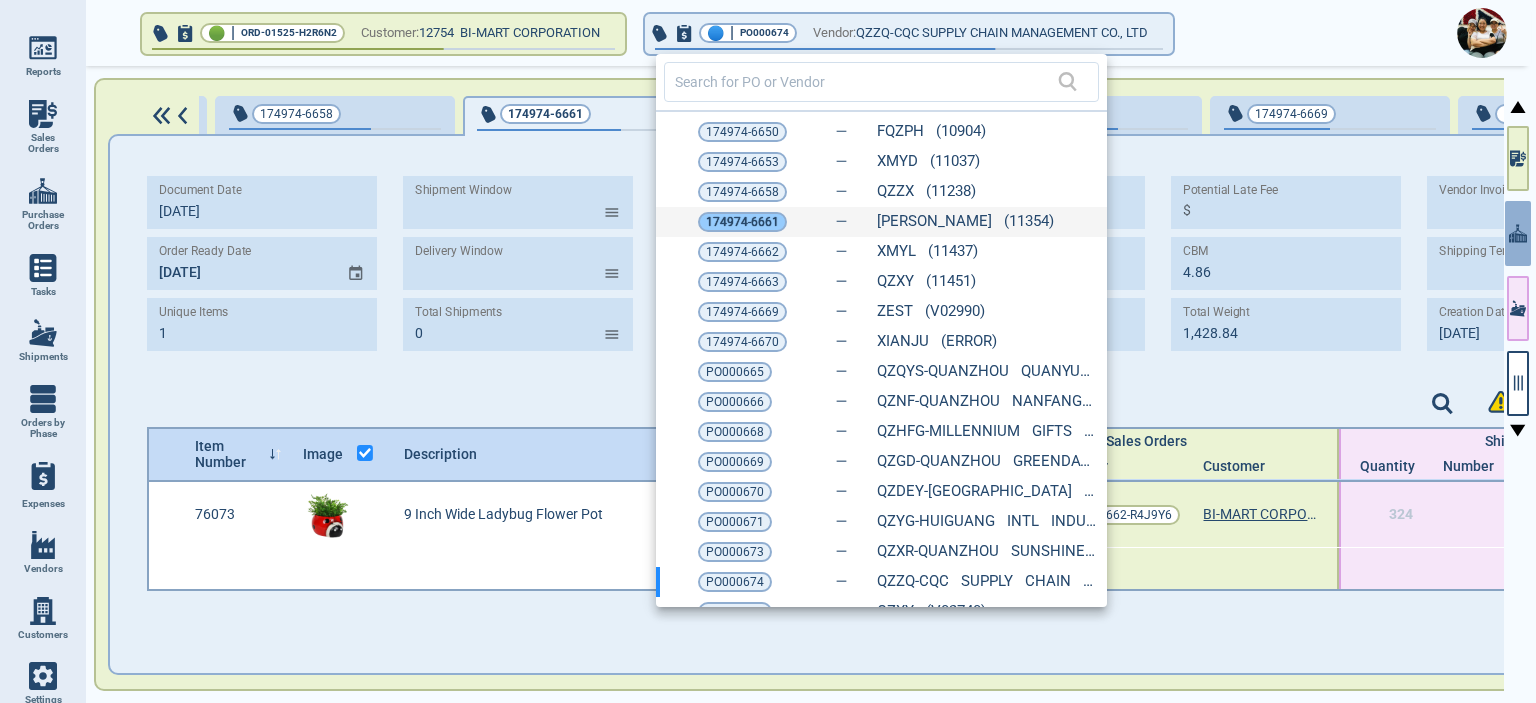 click on "174974-6661" at bounding box center (742, 222) 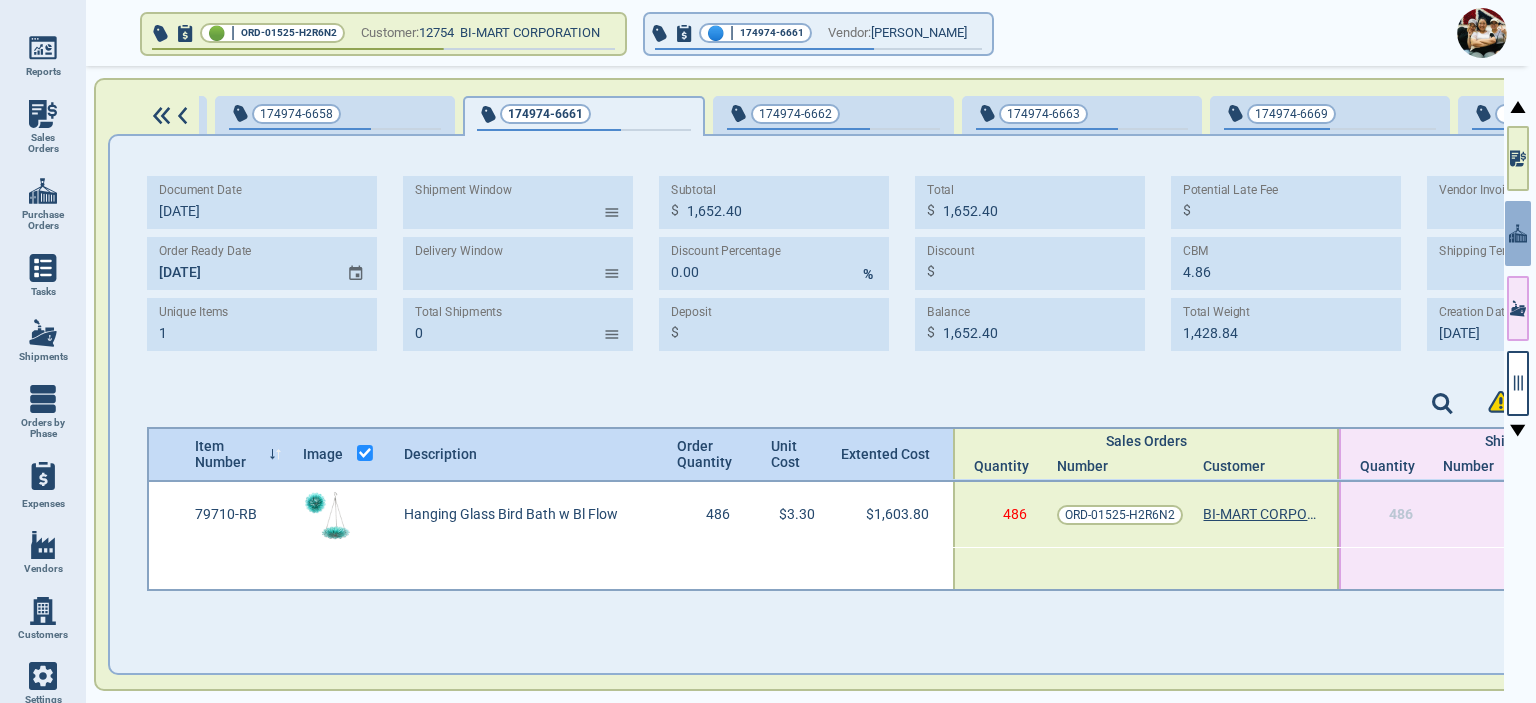 type on "1,153.44" 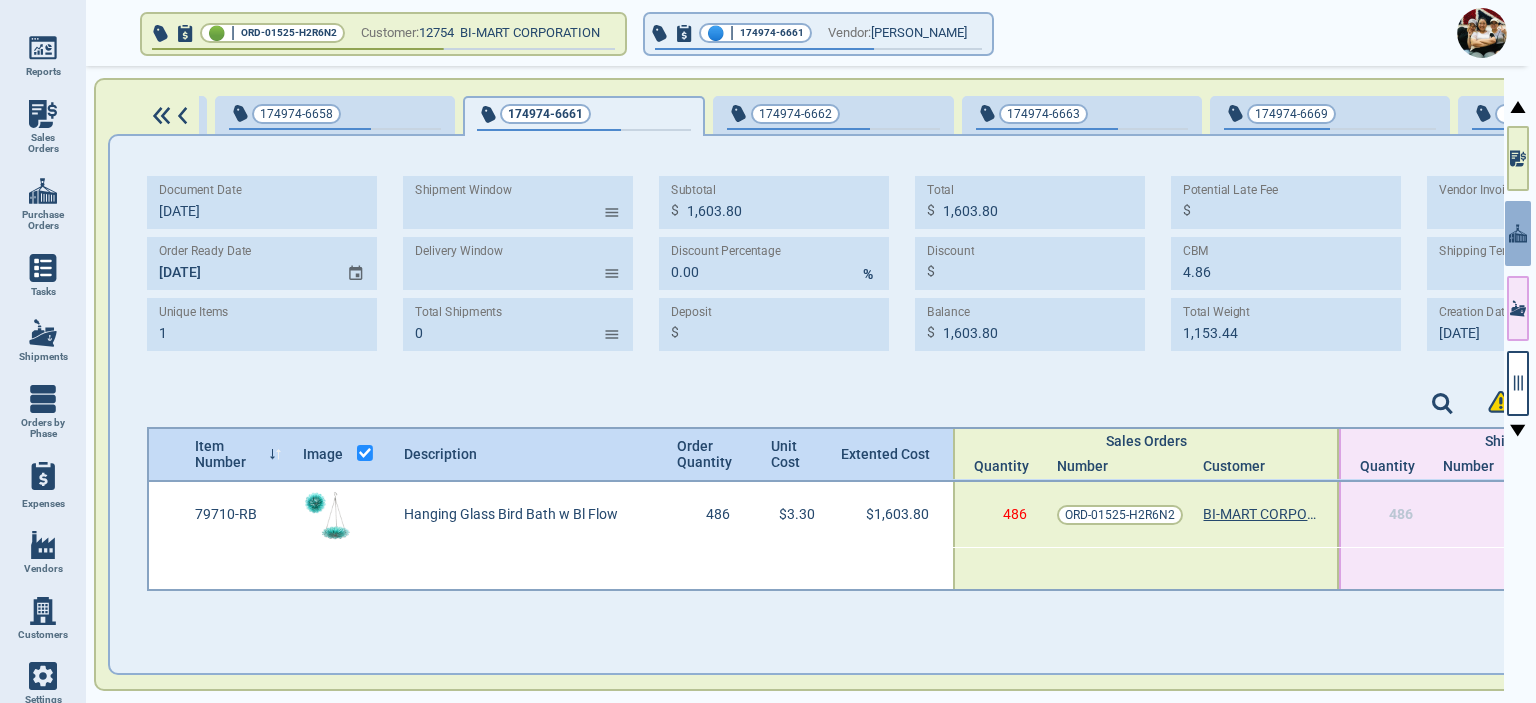 type on "[DATE]" 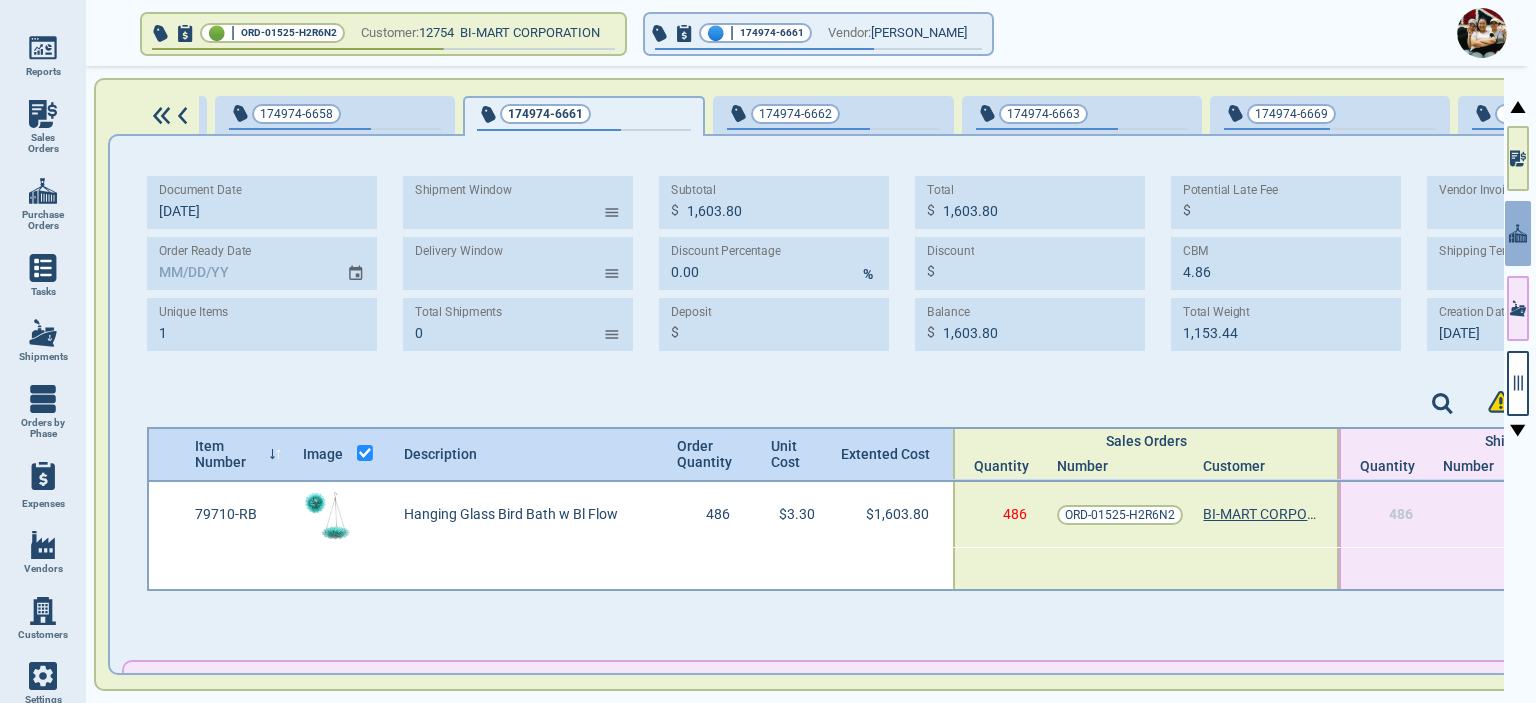 type on "[DATE]" 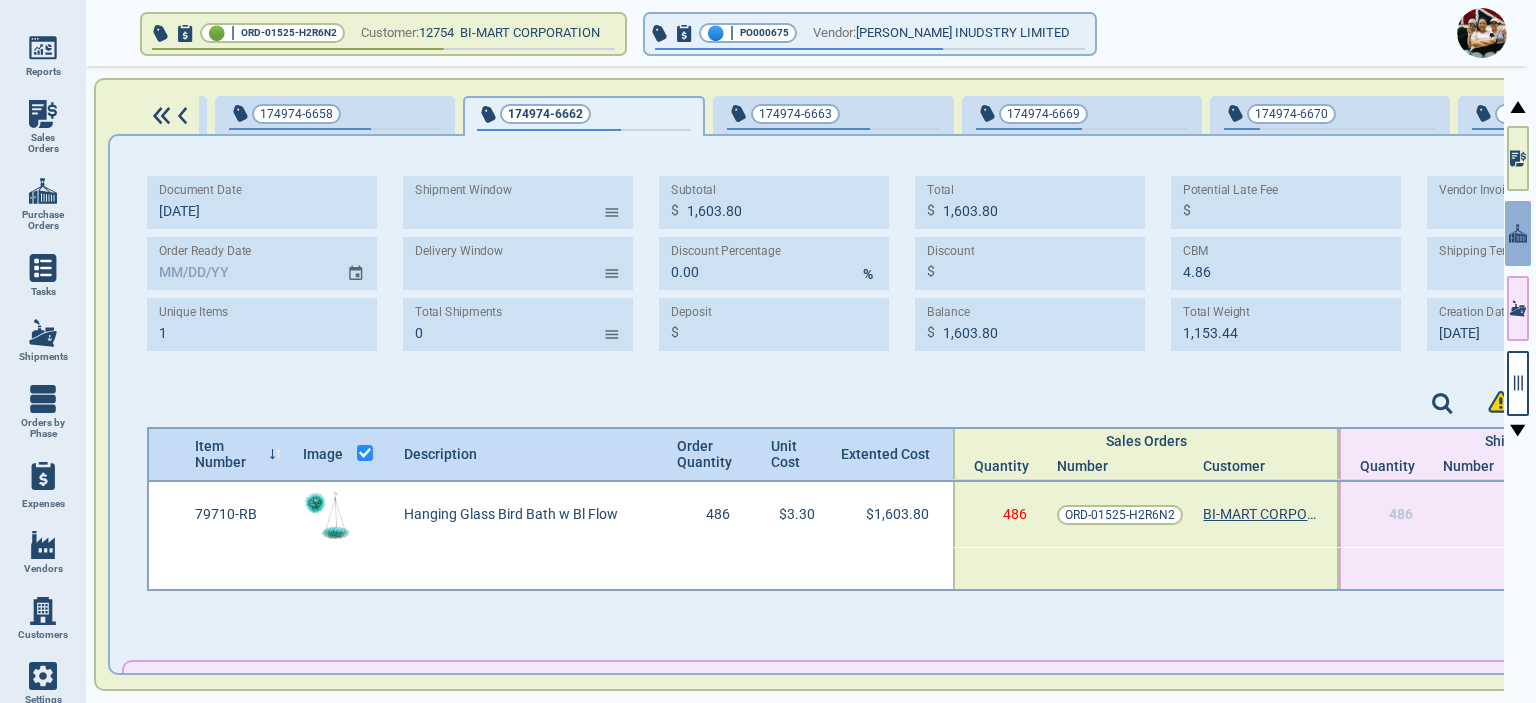 type on "[DATE]" 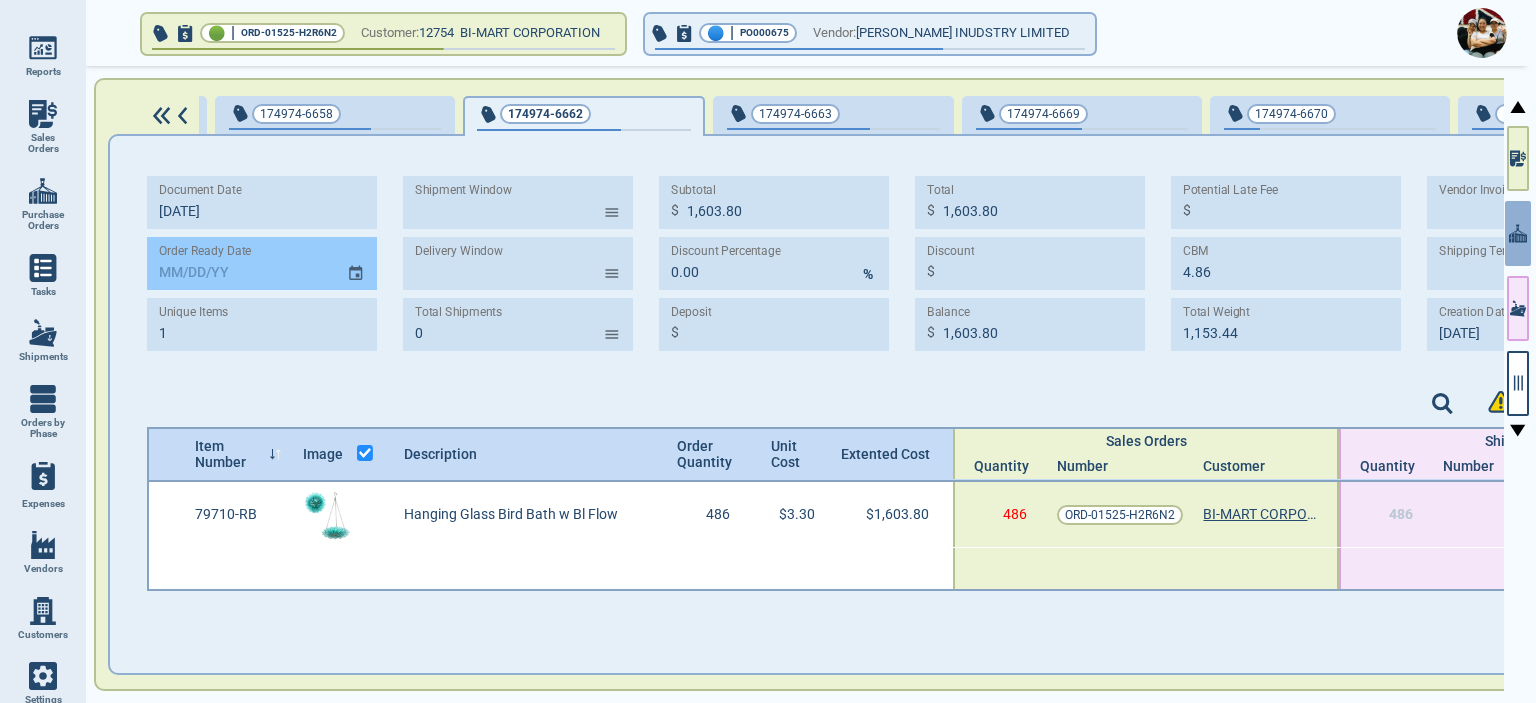 click at bounding box center (358, 263) 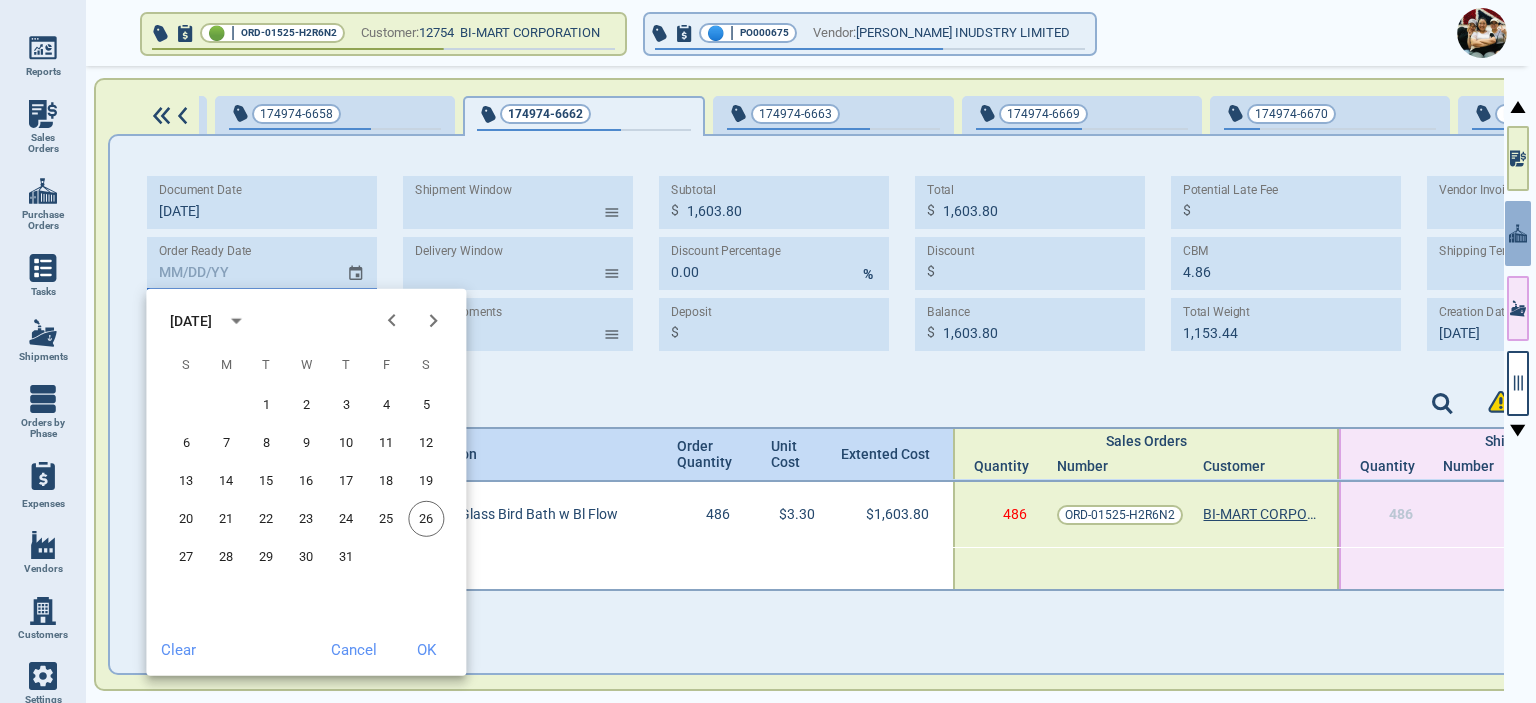 click on "[DATE]" at bounding box center [194, 320] 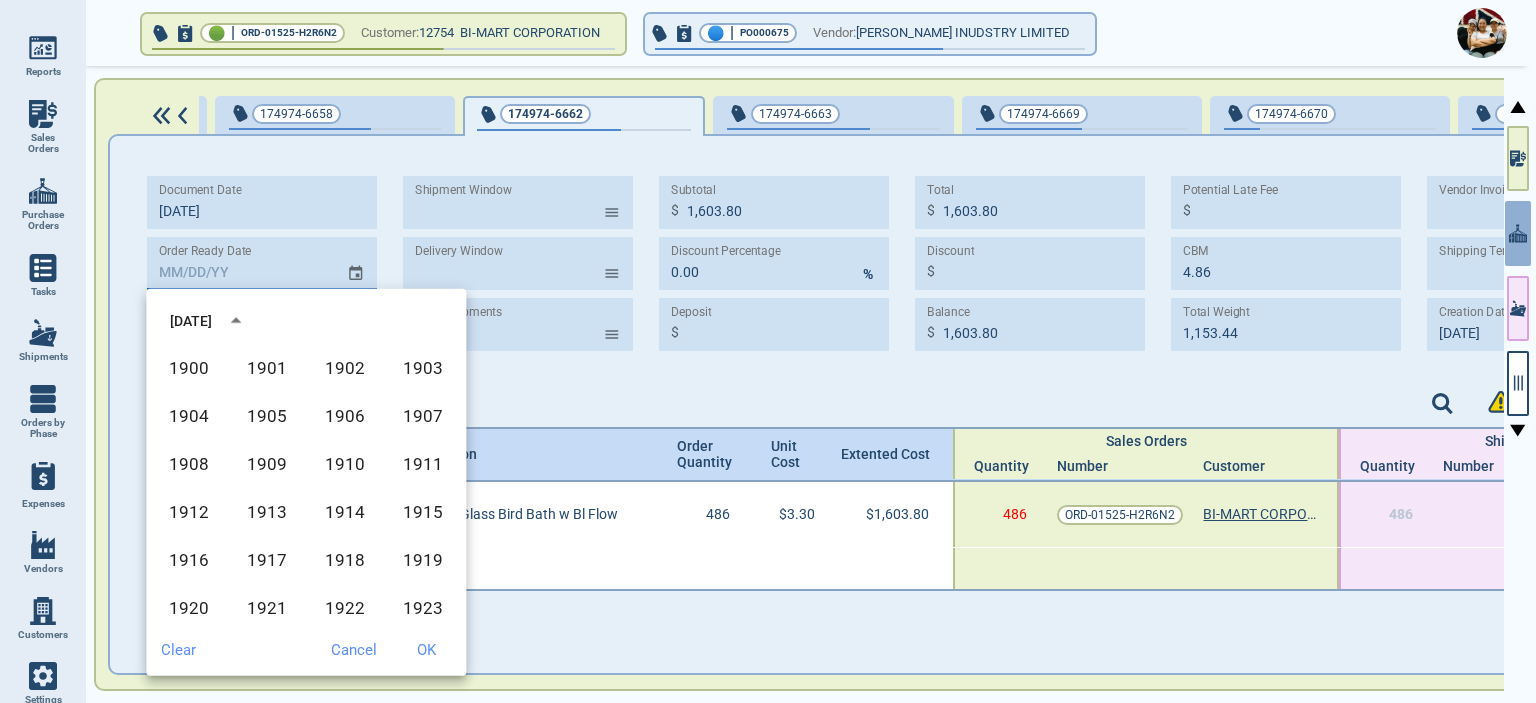 scroll, scrollTop: 1372, scrollLeft: 0, axis: vertical 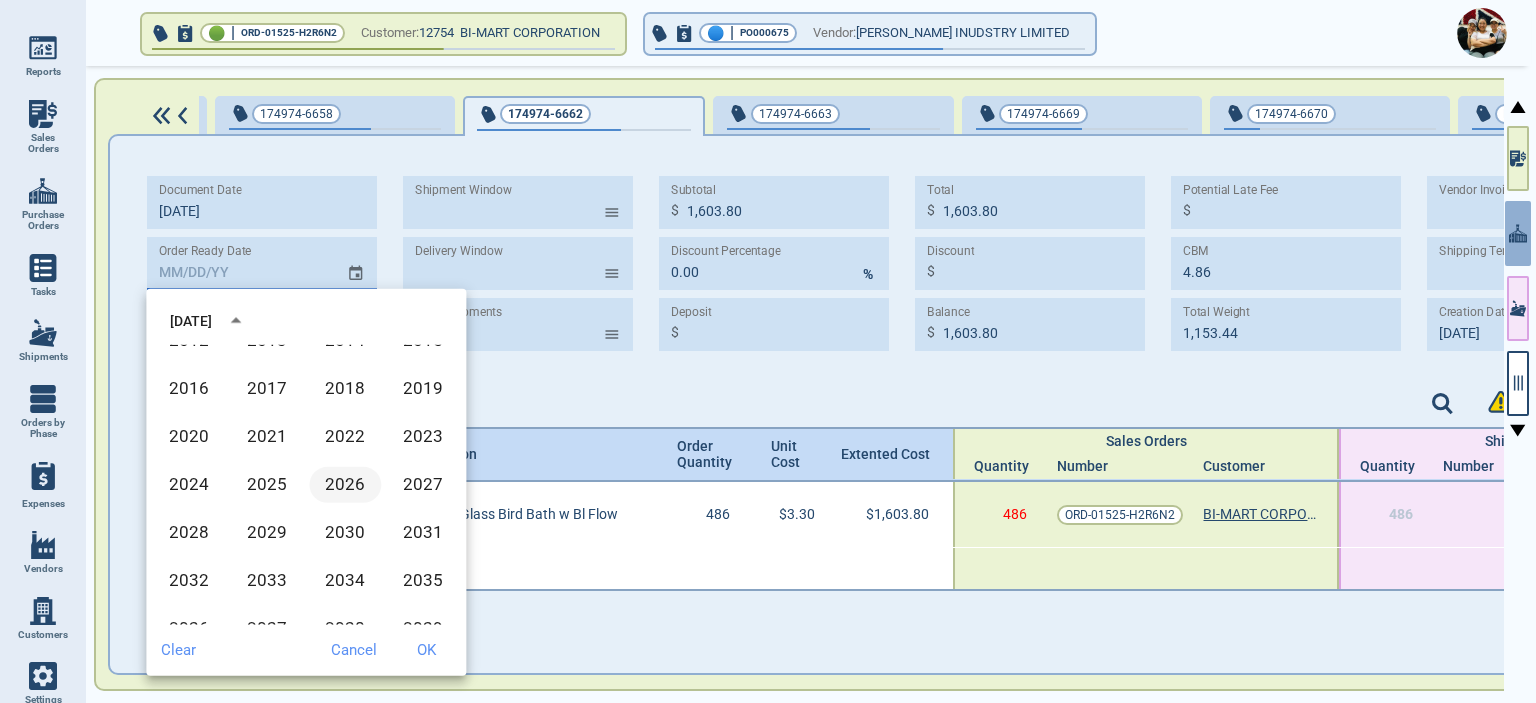 click on "2026" at bounding box center (345, 485) 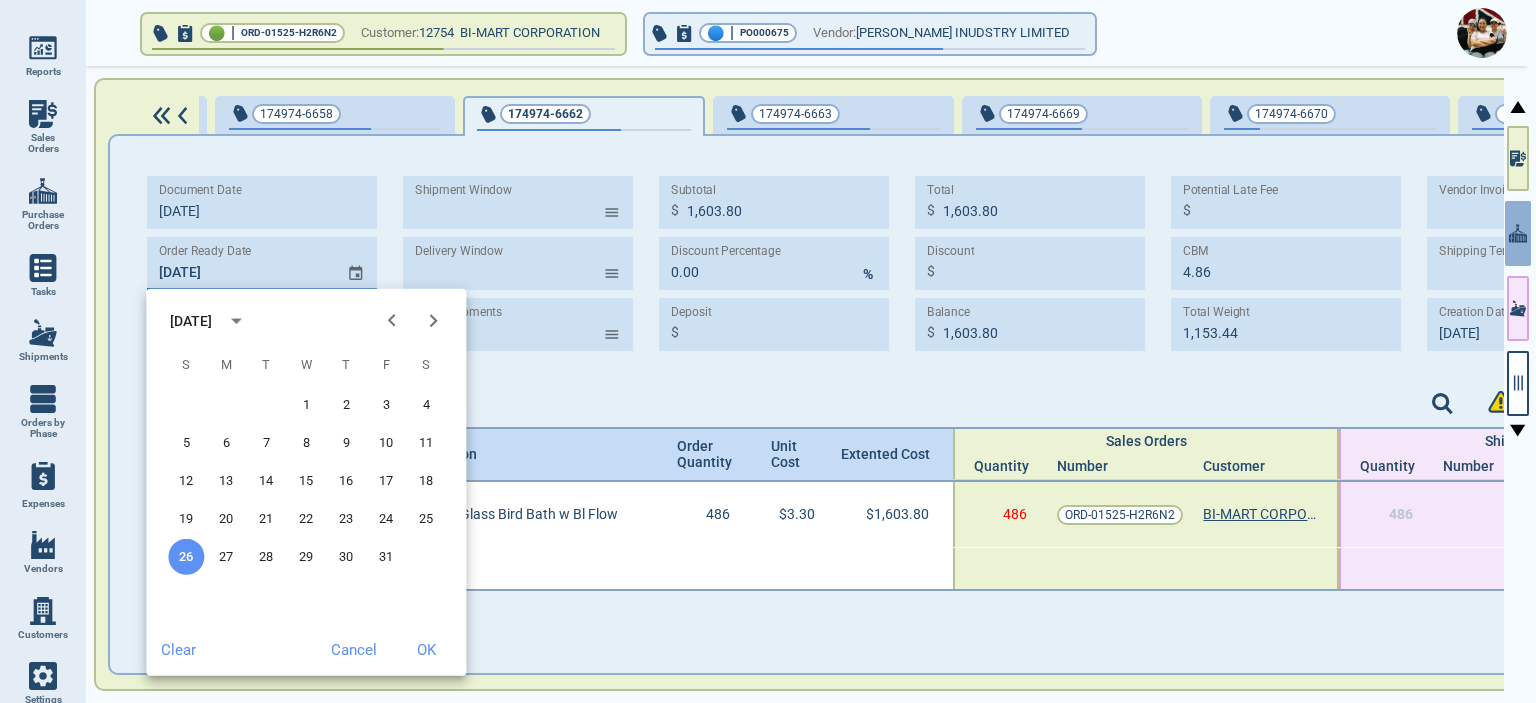 click 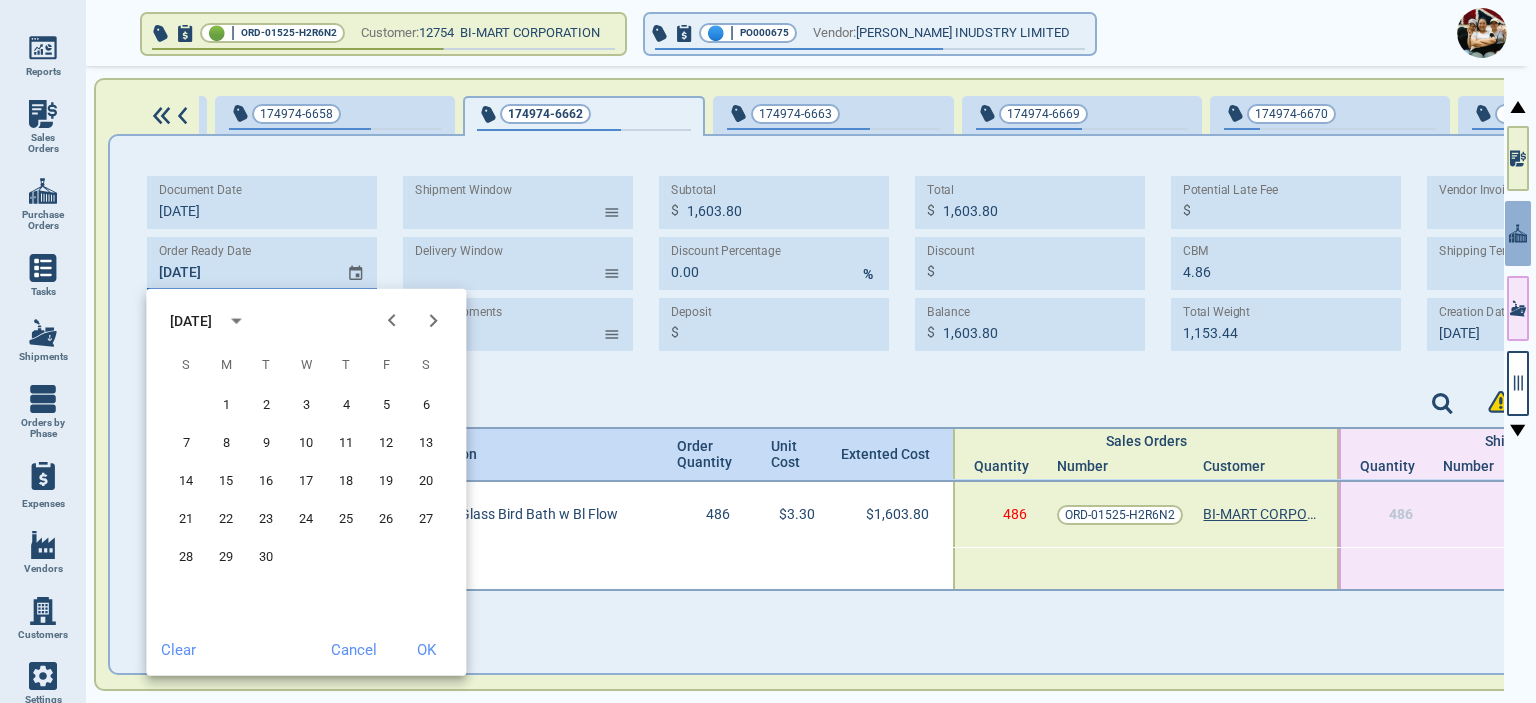 click 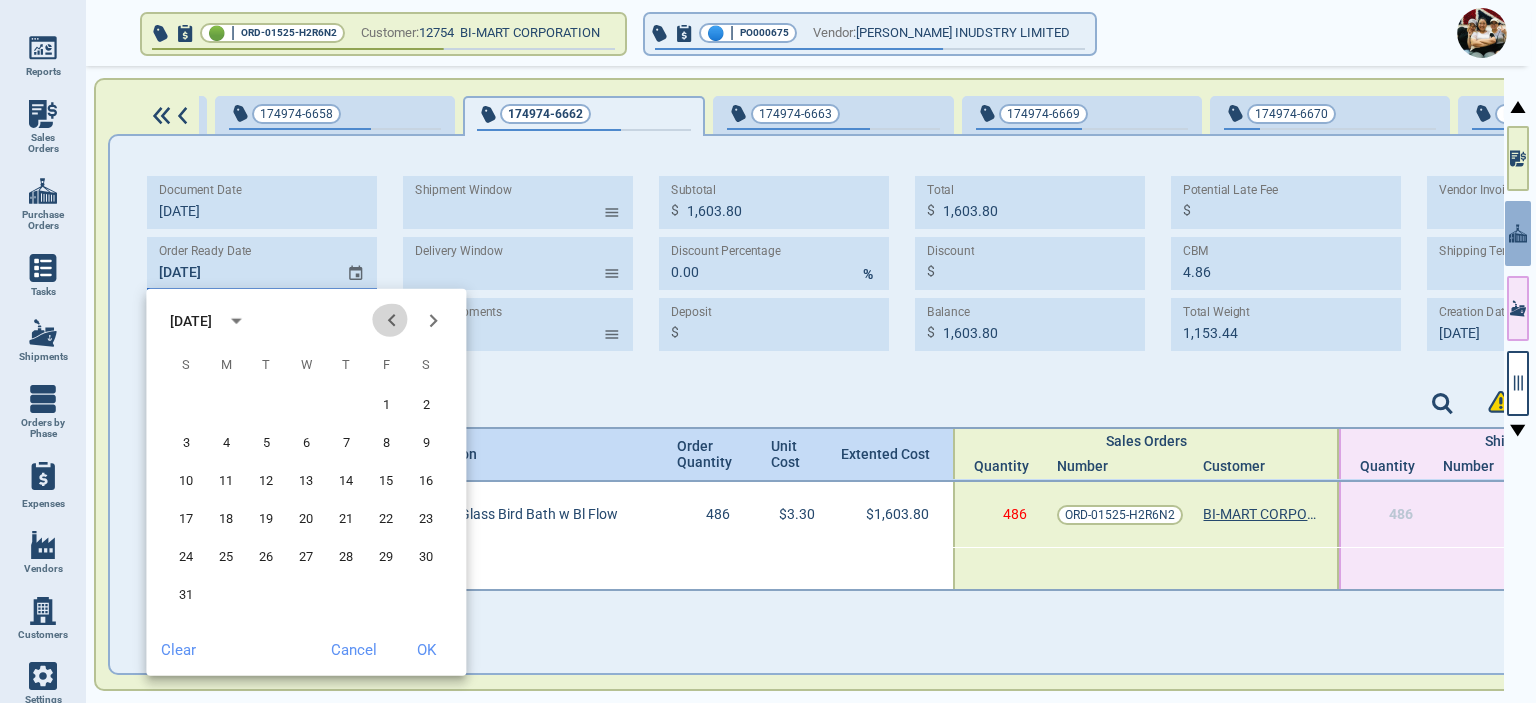 click 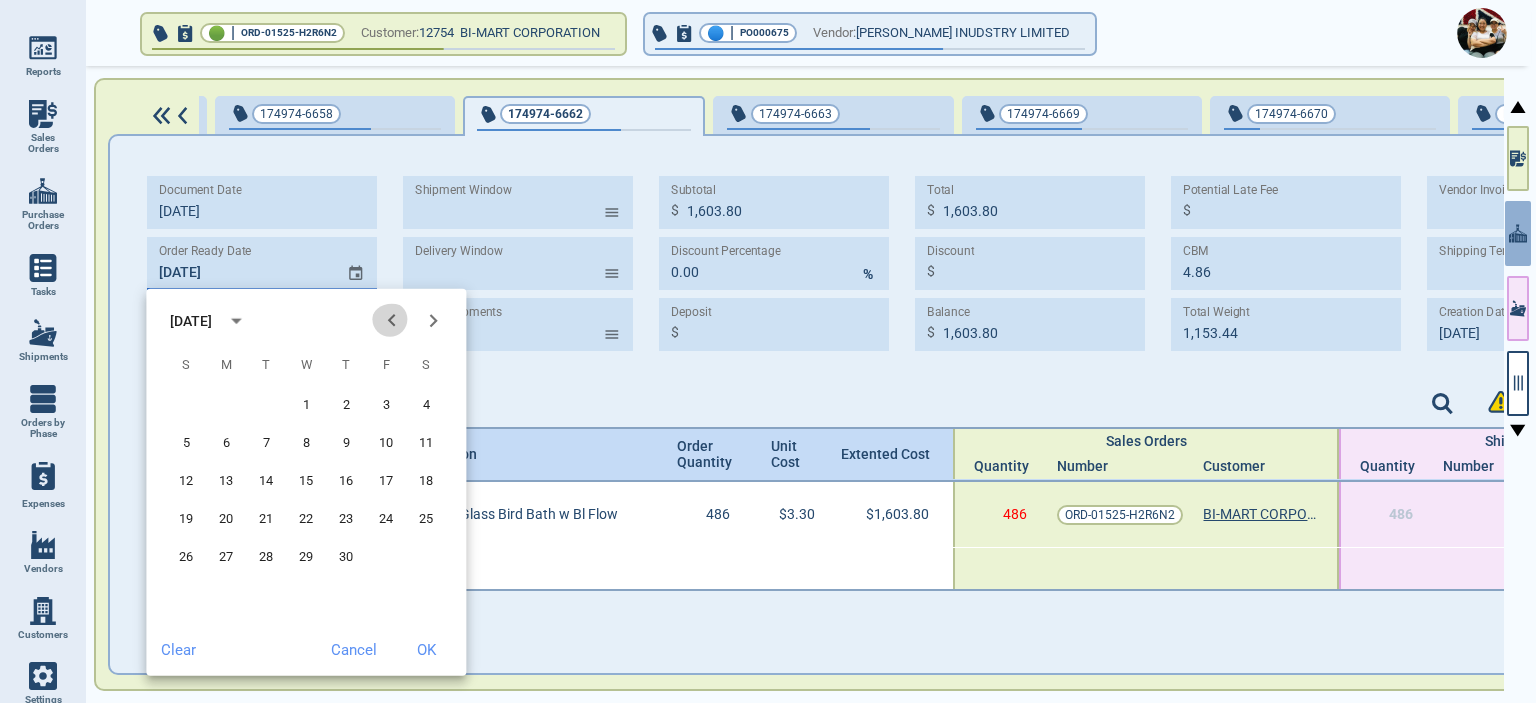 click 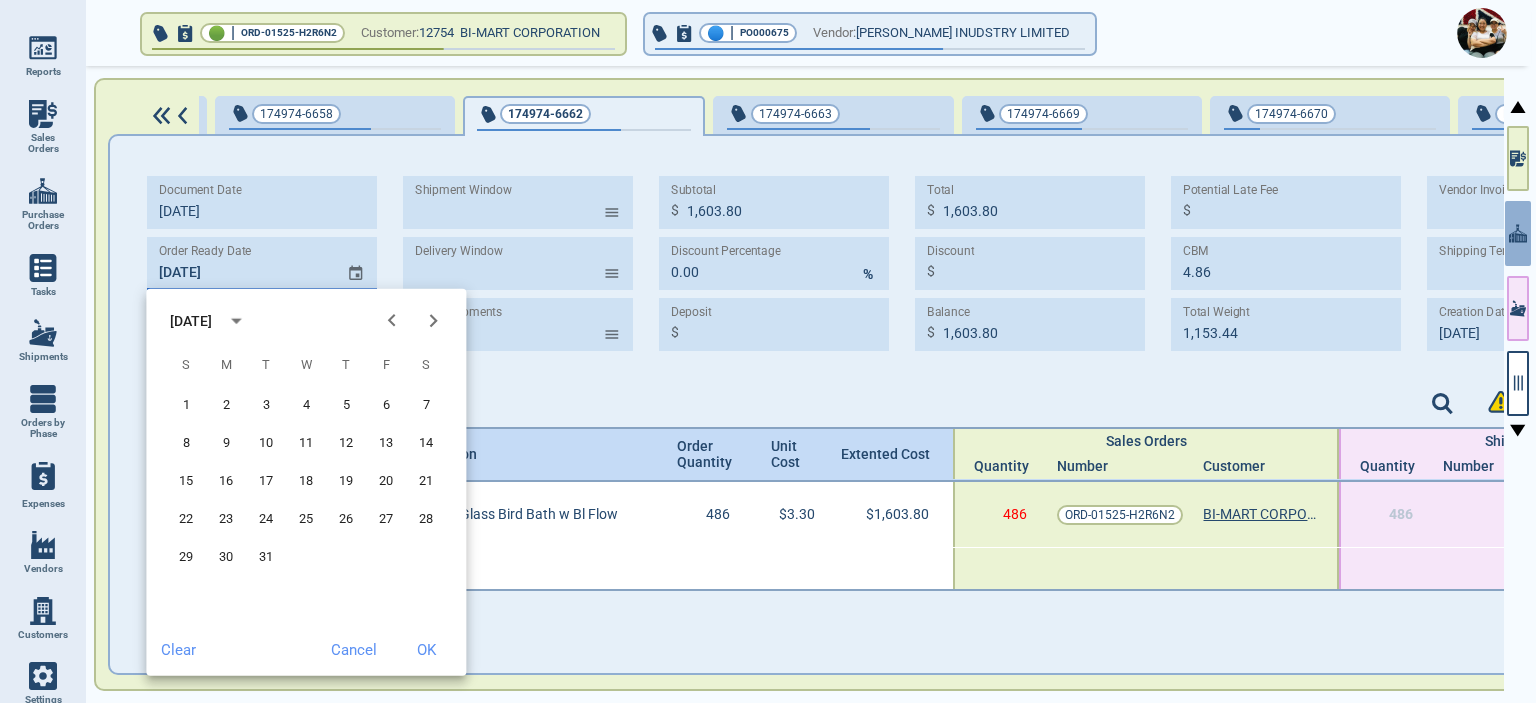 click 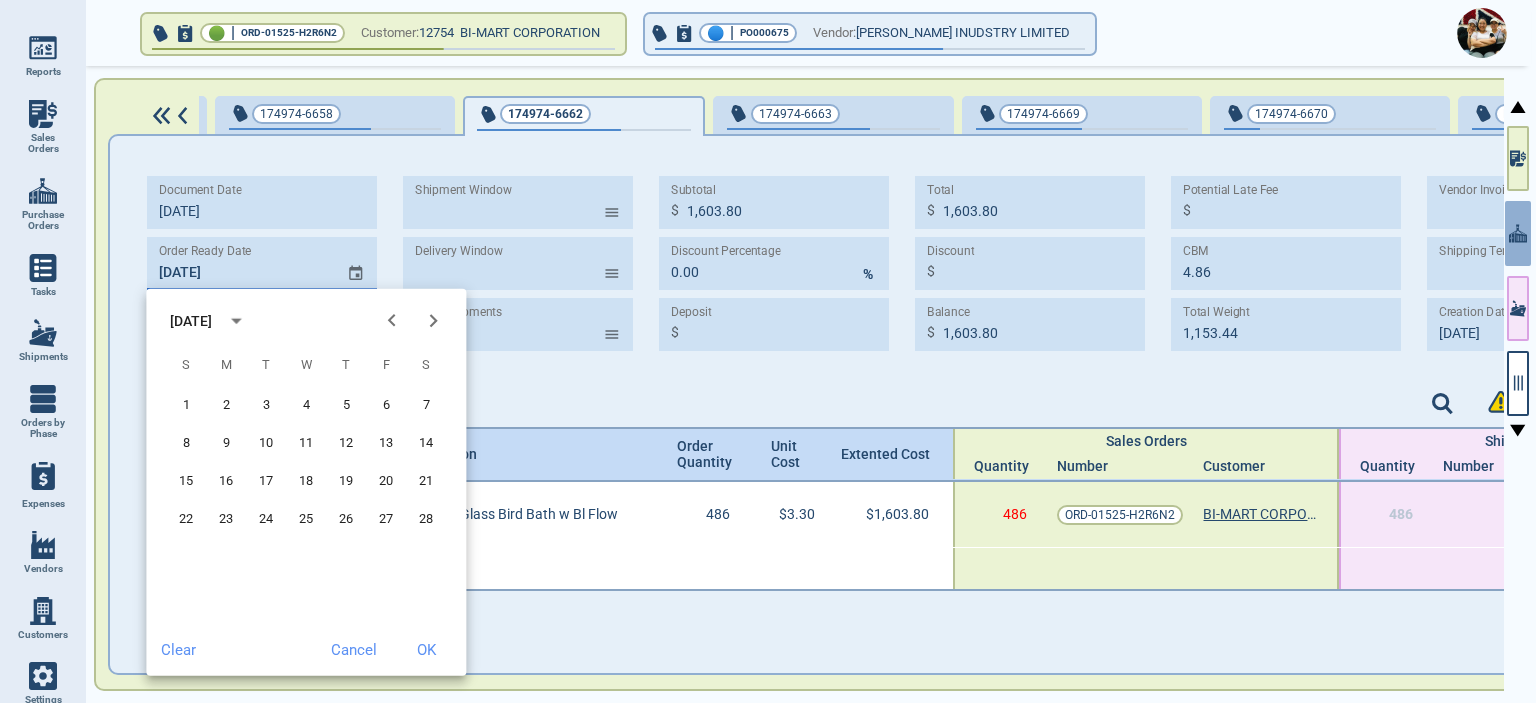click 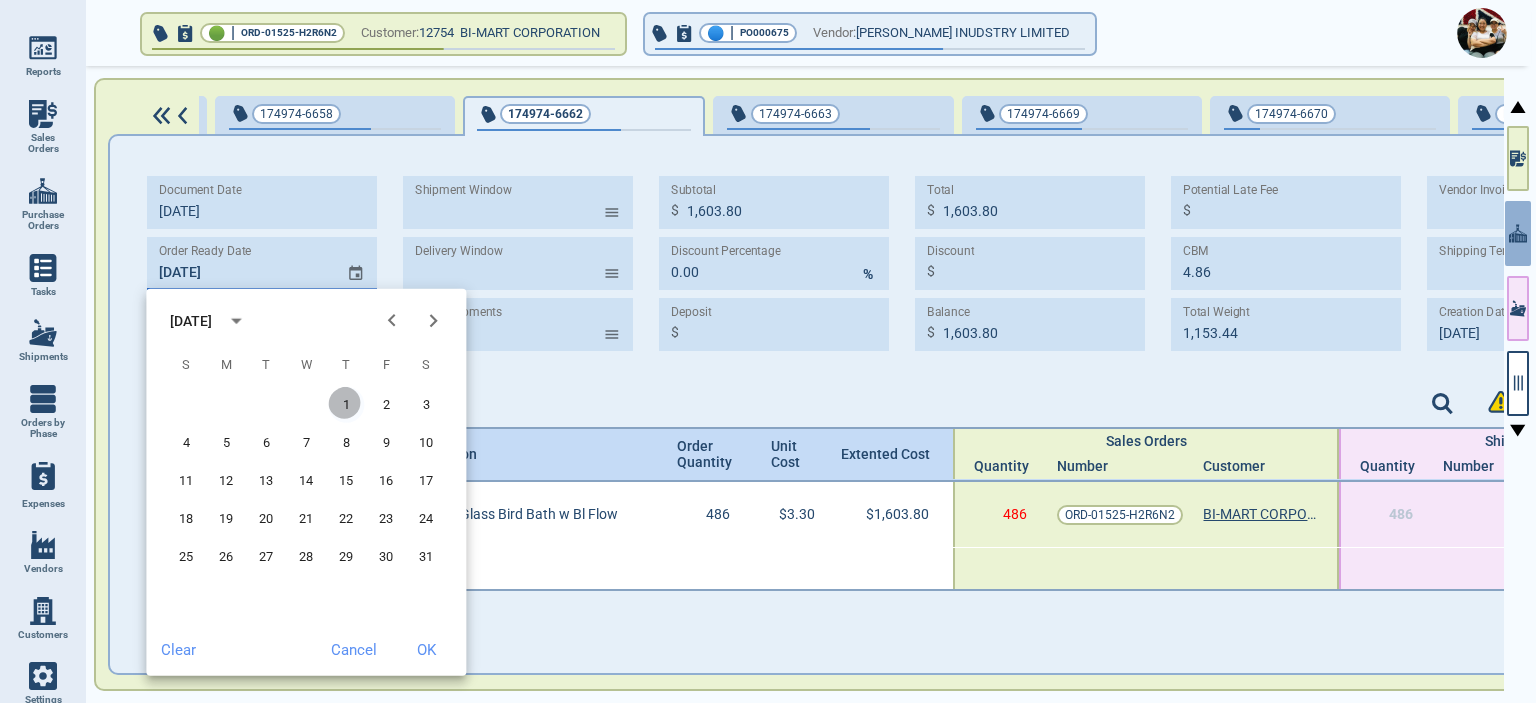 click on "1" at bounding box center (346, 405) 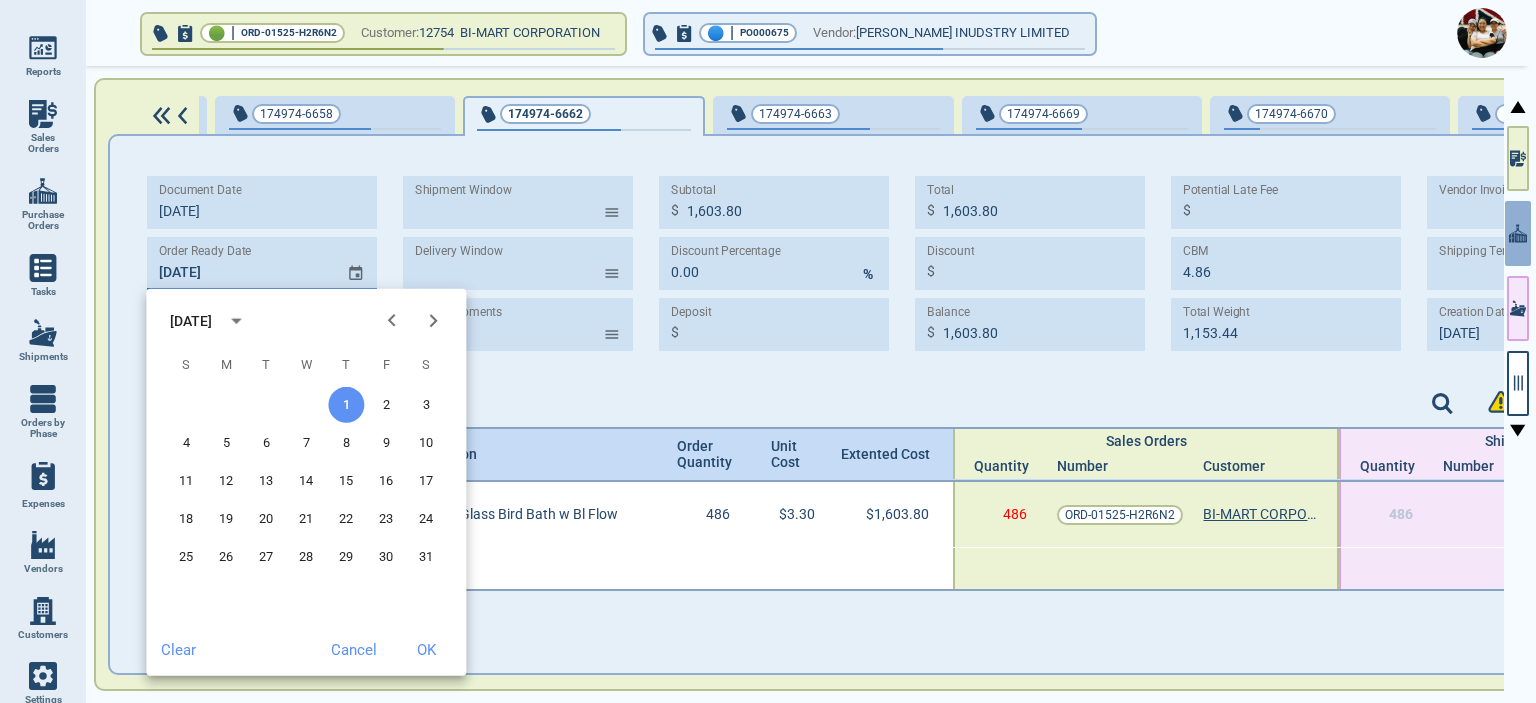 click on "OK" at bounding box center (426, 650) 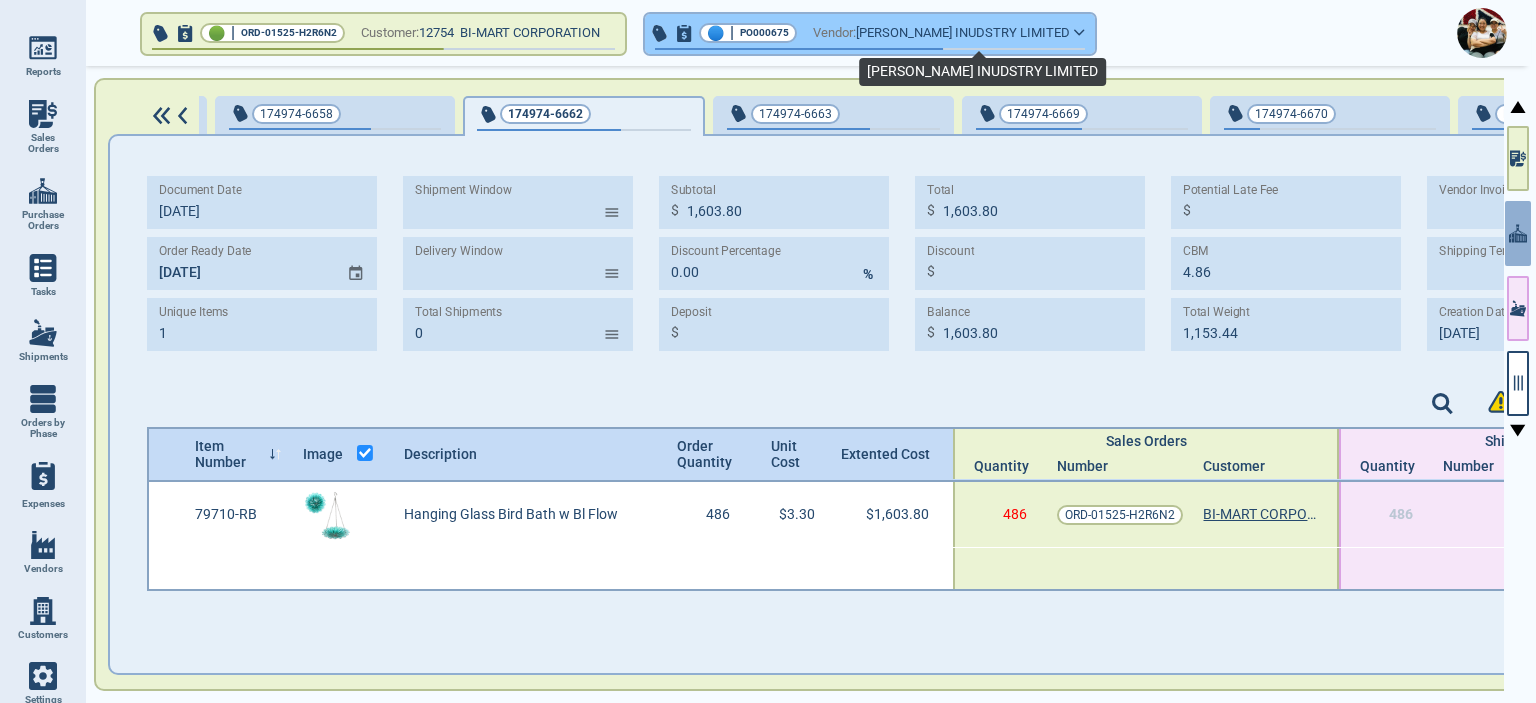 click on "TINGLE-TINGLE INUDSTRY LIMITED" at bounding box center [963, 33] 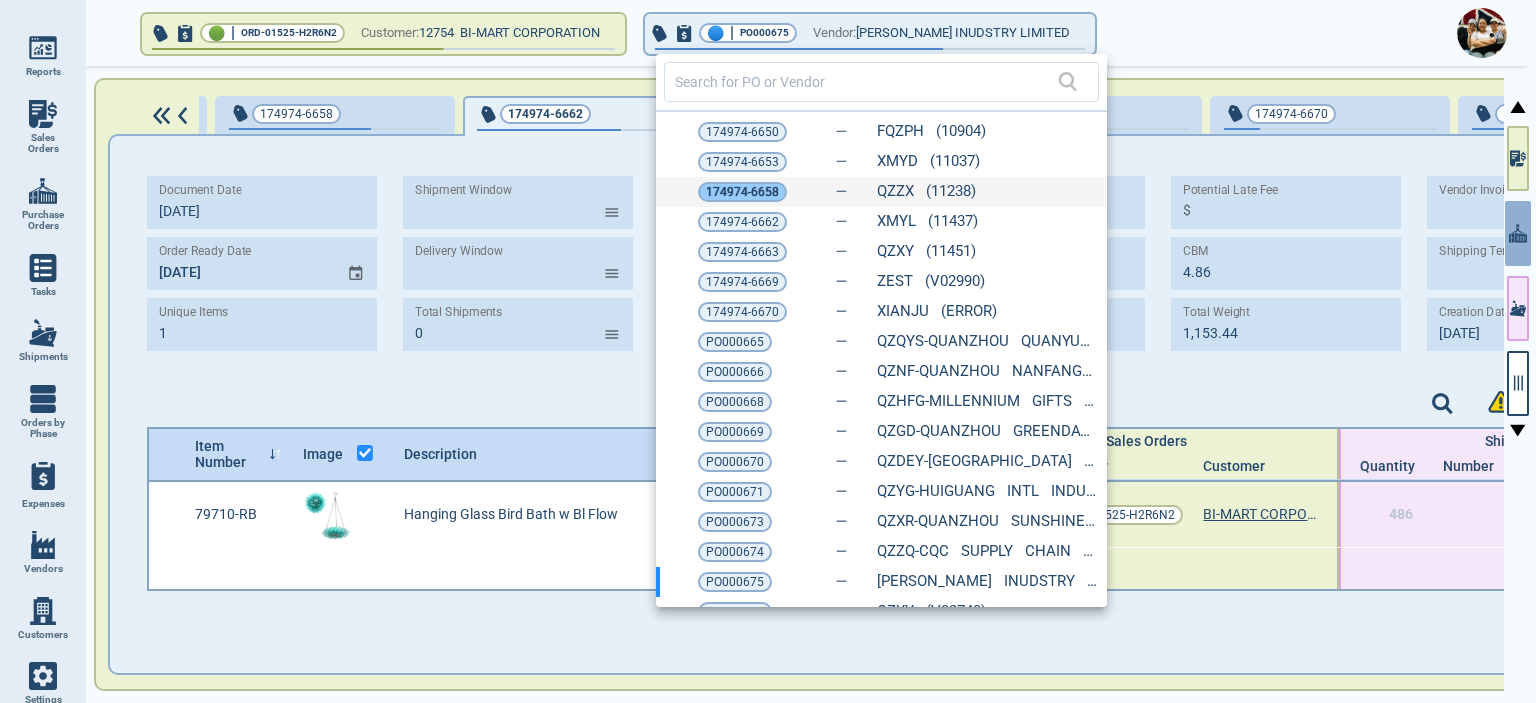 click on "174974-6658" at bounding box center (742, 192) 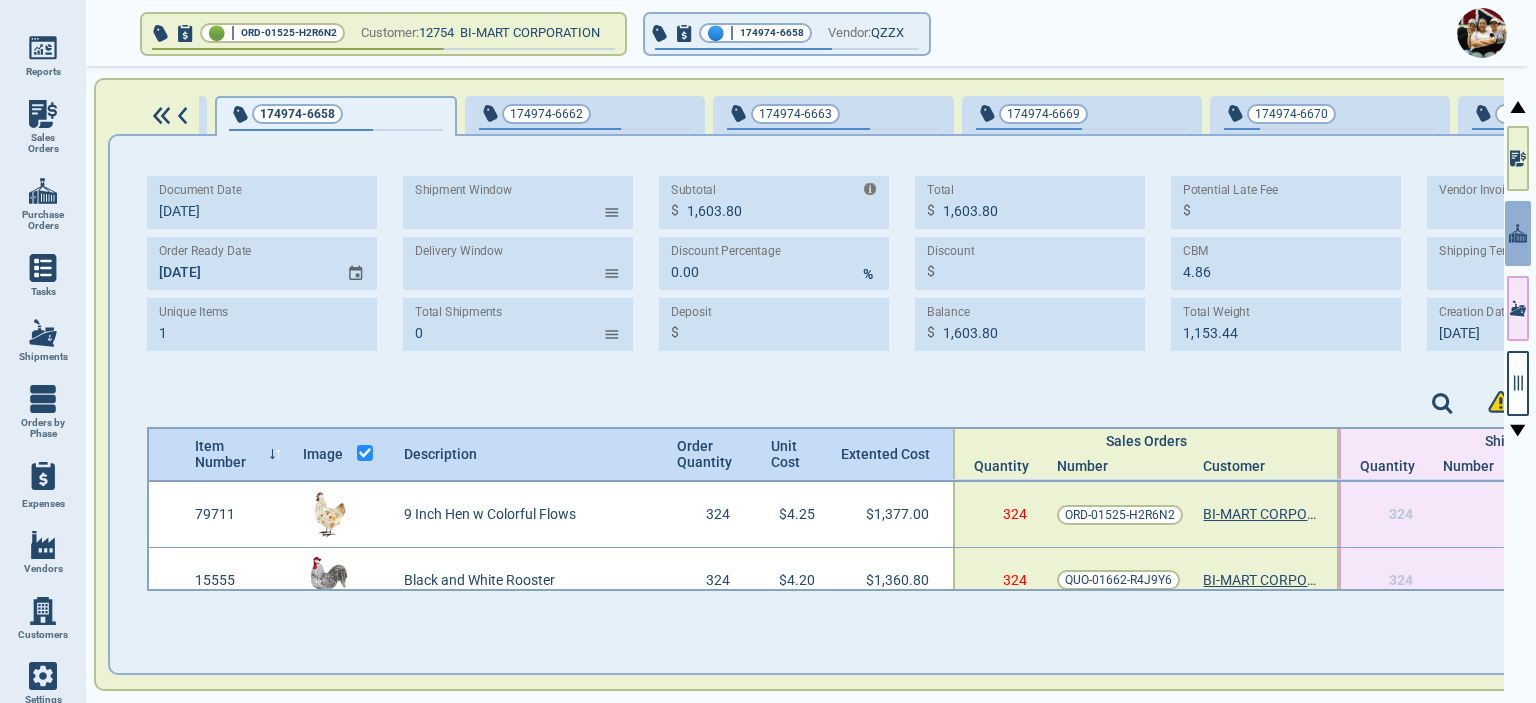 type on "2" 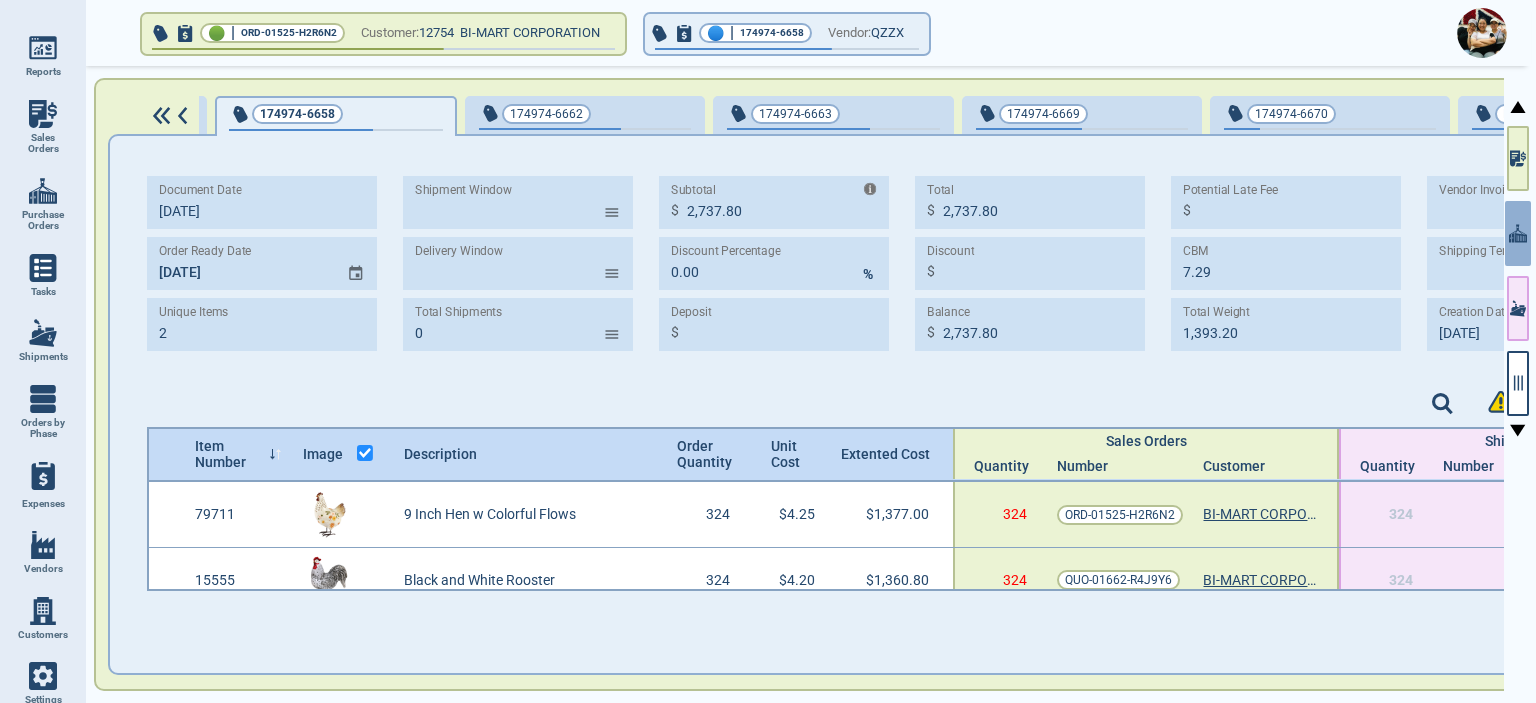 type on "[DATE]" 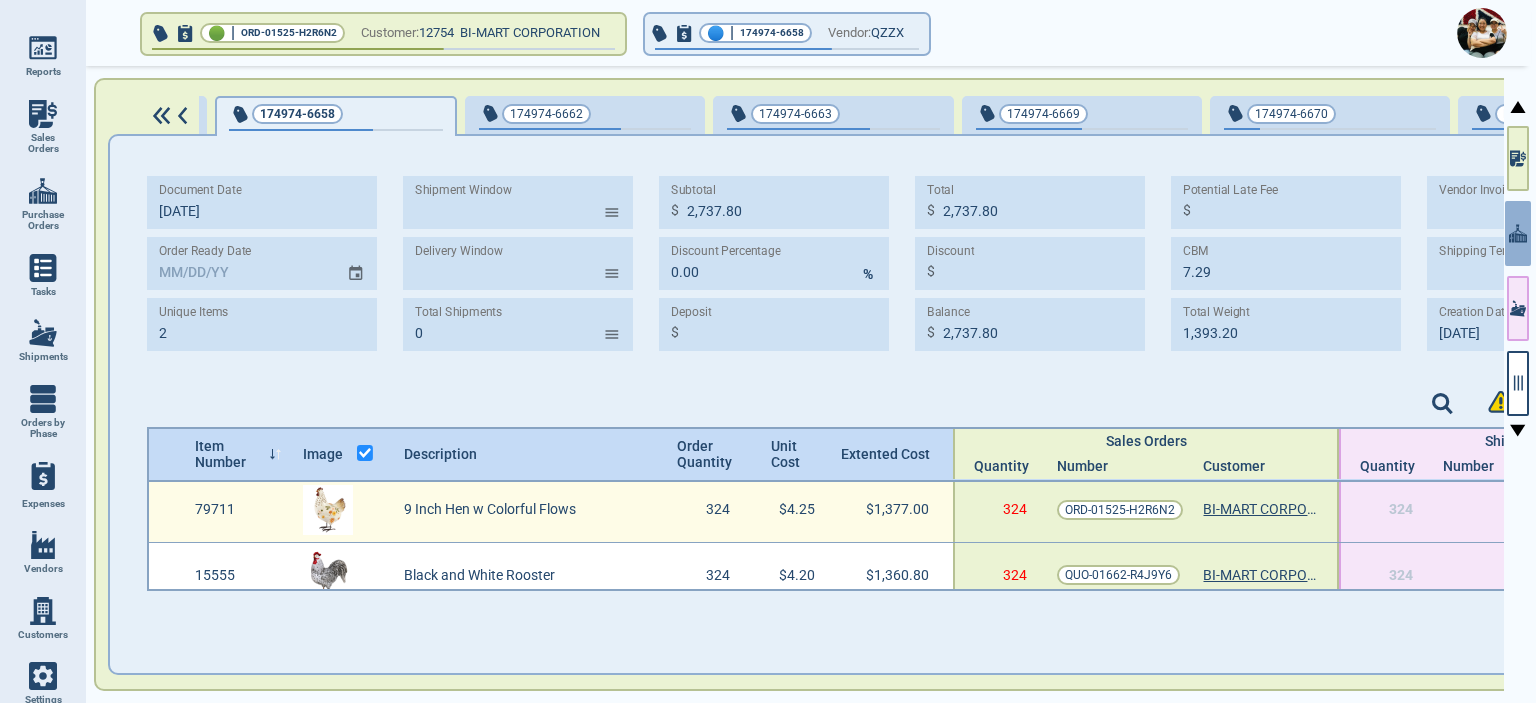 scroll, scrollTop: 0, scrollLeft: 0, axis: both 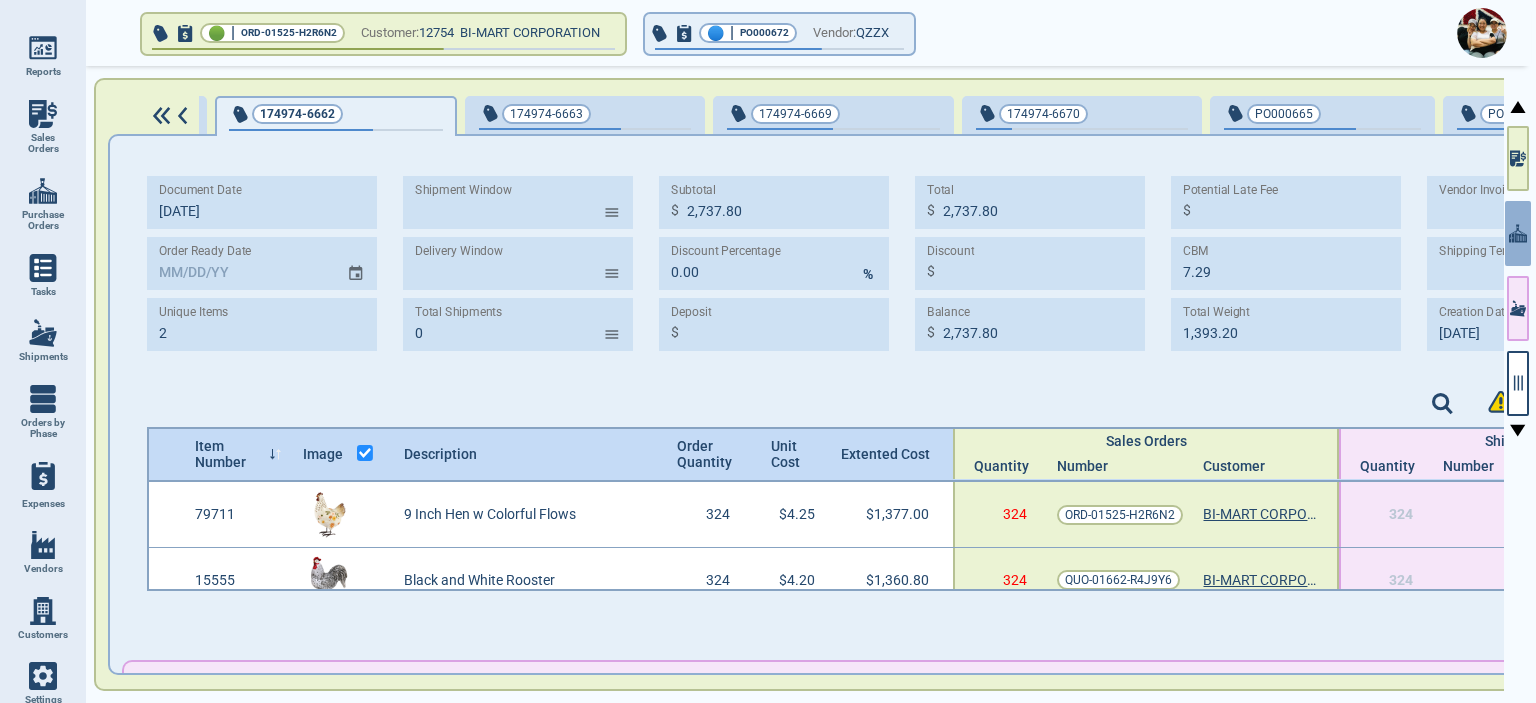 type on "[DATE]" 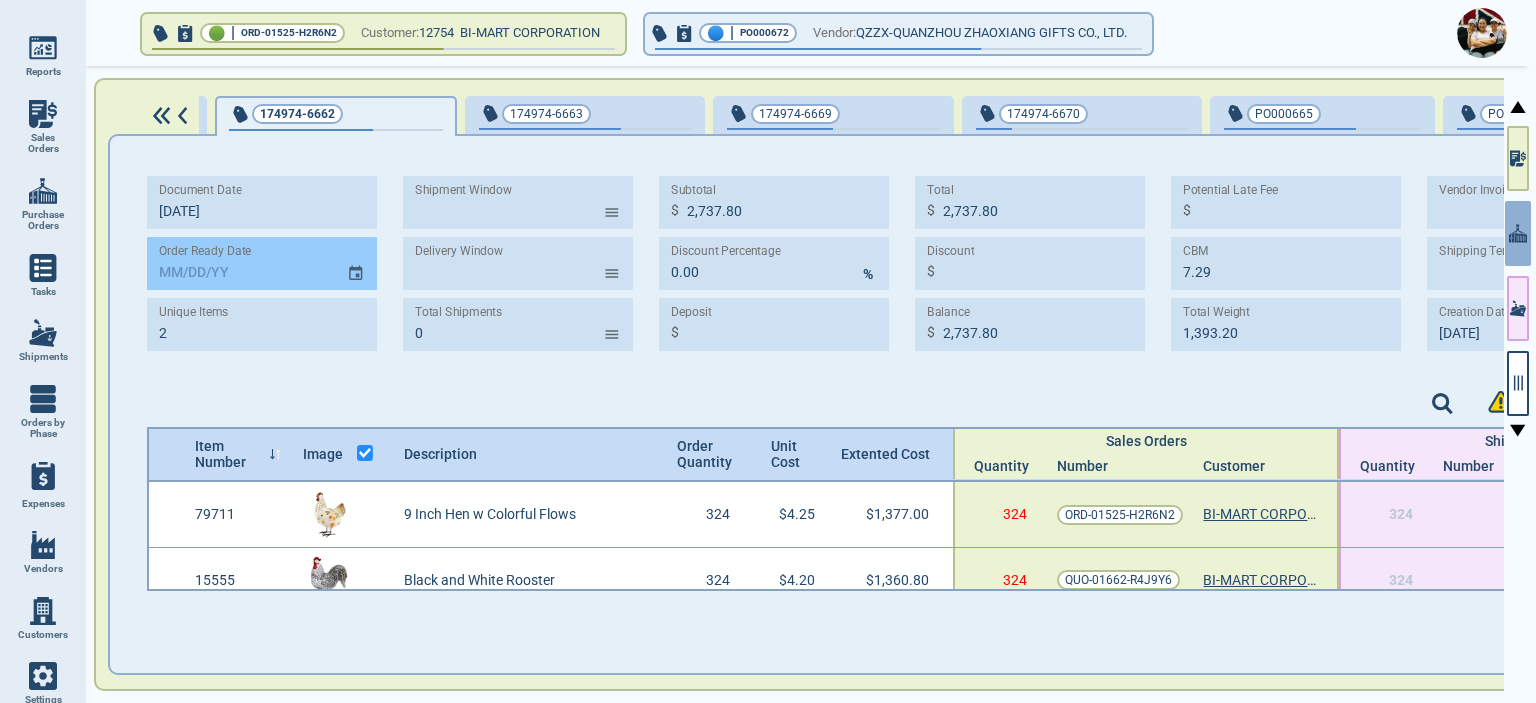 click 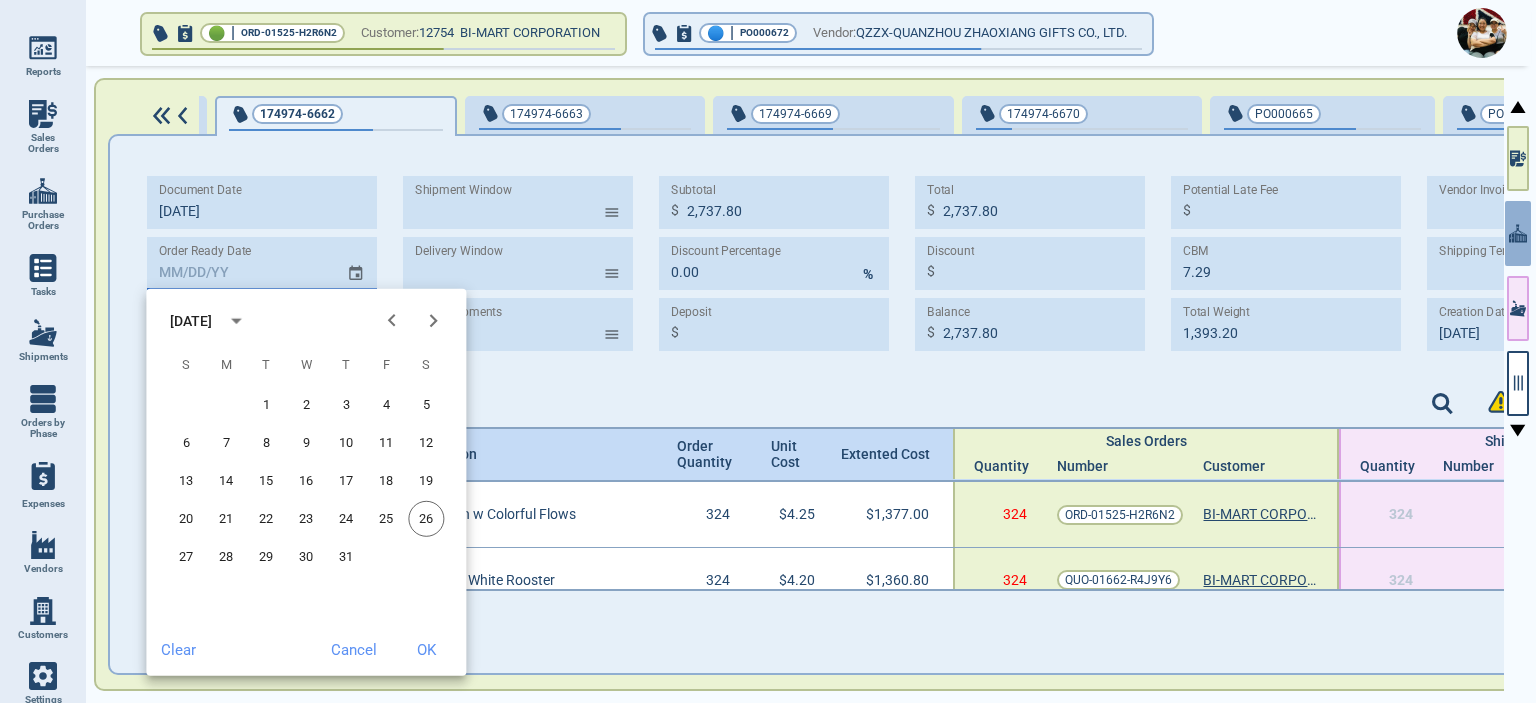 click on "[DATE]" at bounding box center (191, 320) 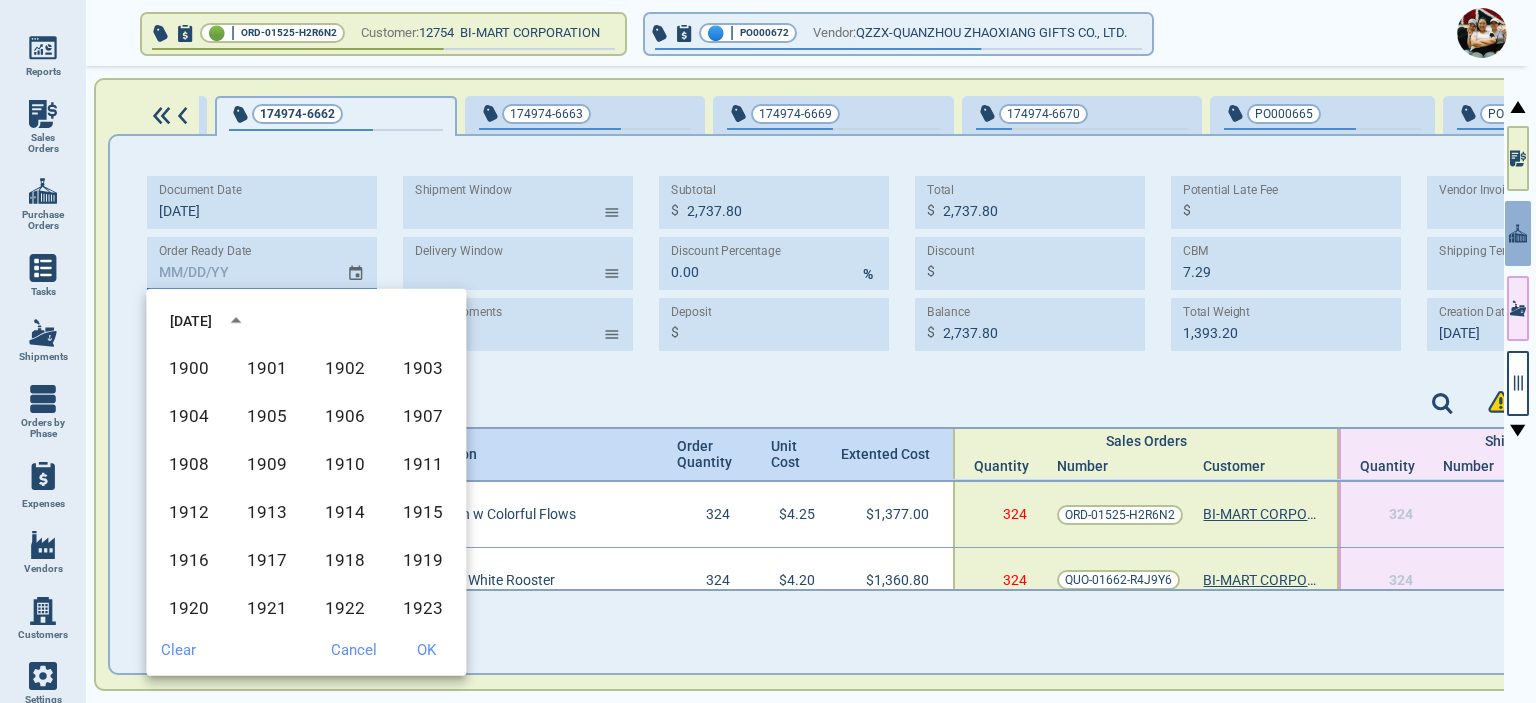 scroll, scrollTop: 1372, scrollLeft: 0, axis: vertical 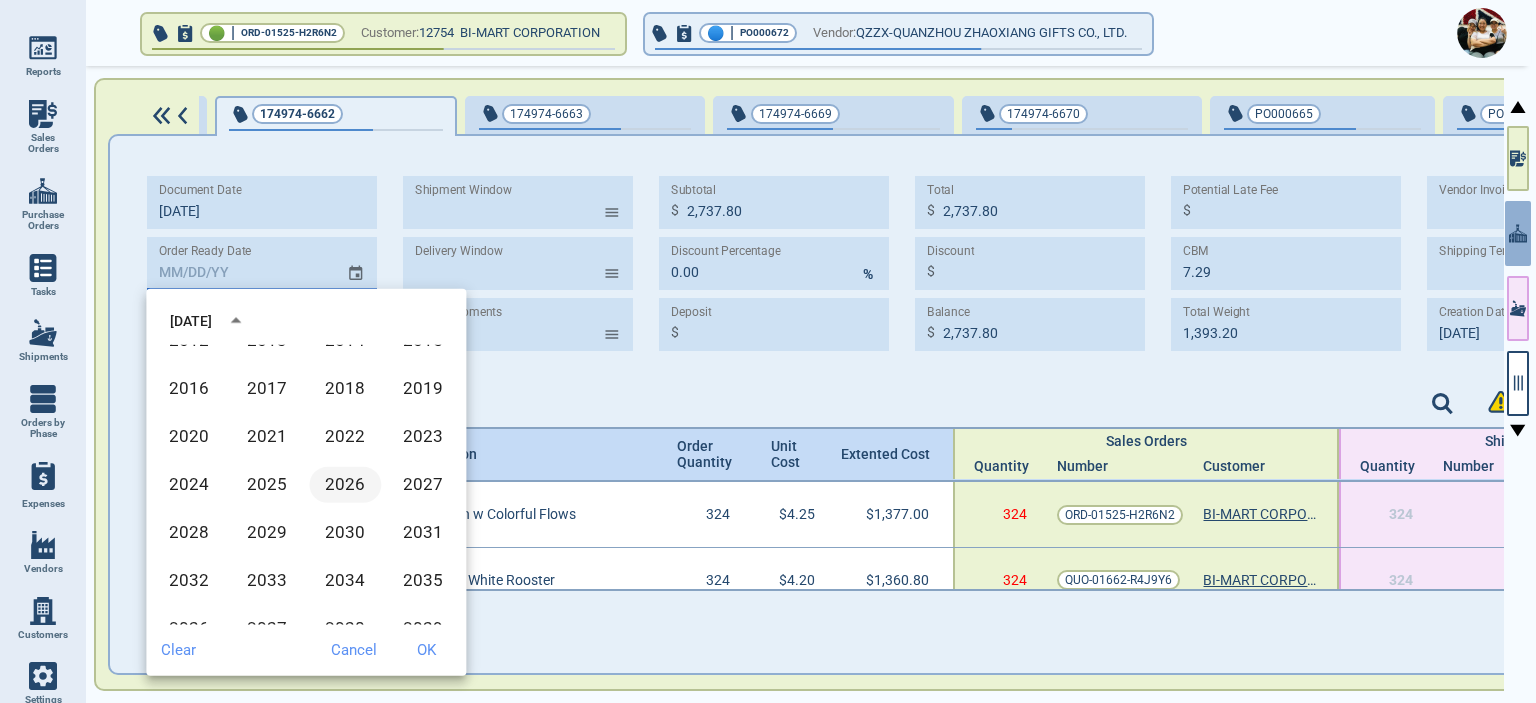 click on "2026" at bounding box center [345, 485] 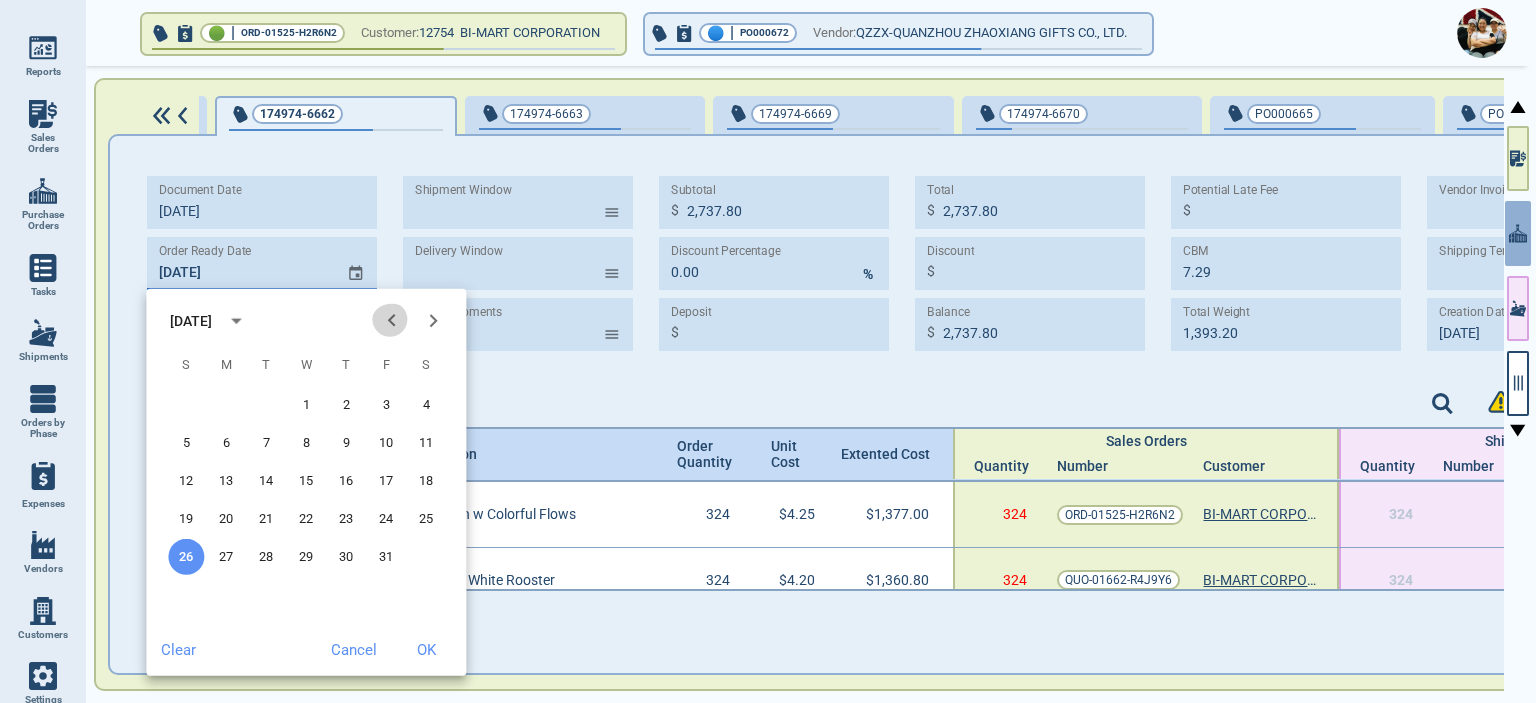 click 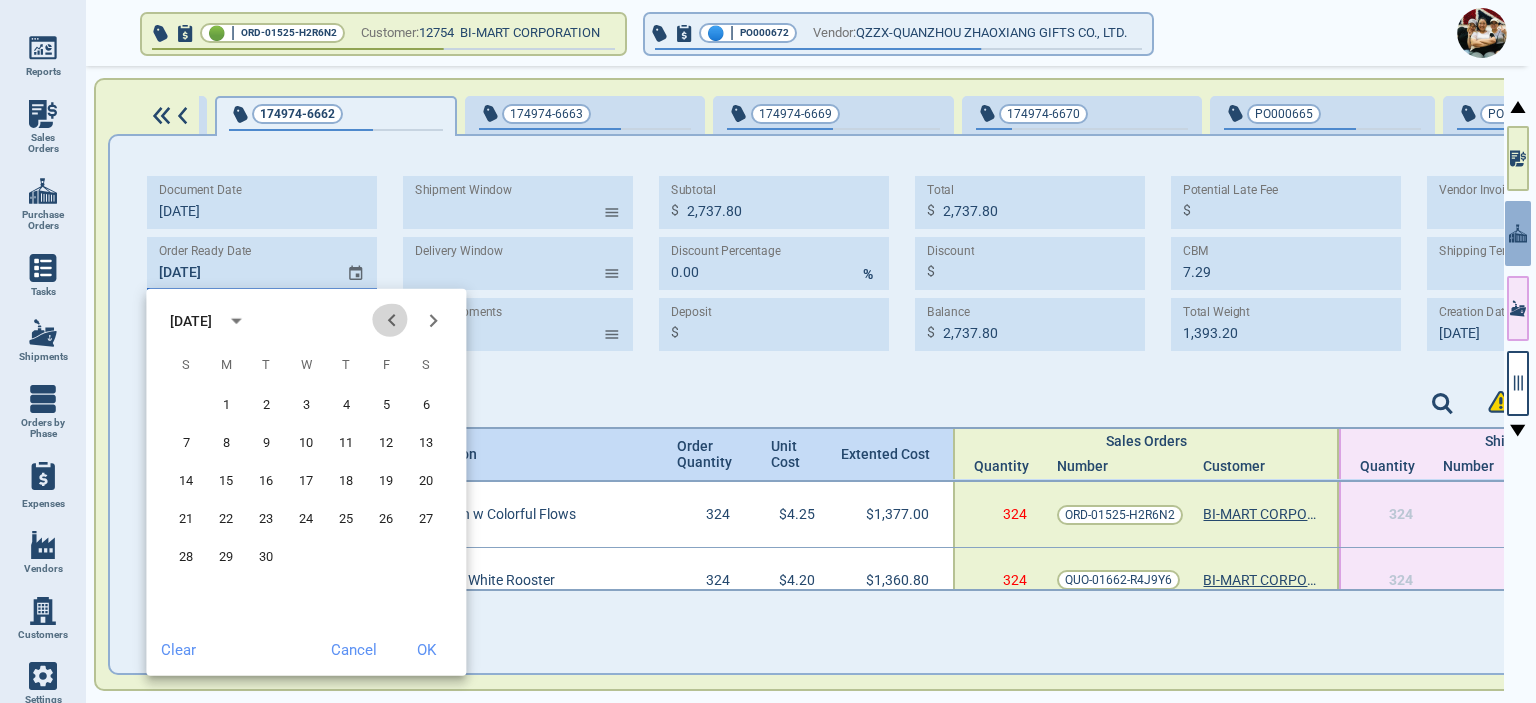 click 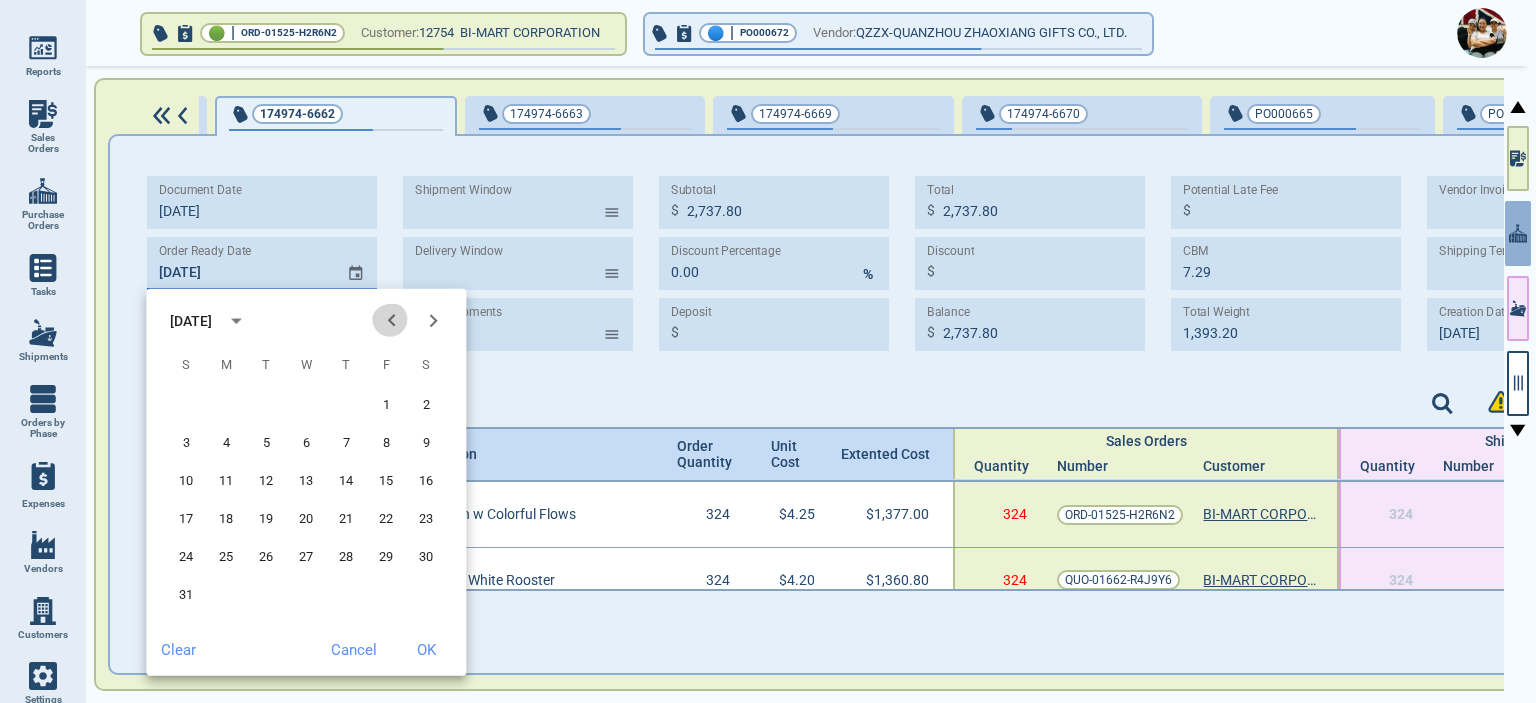 click 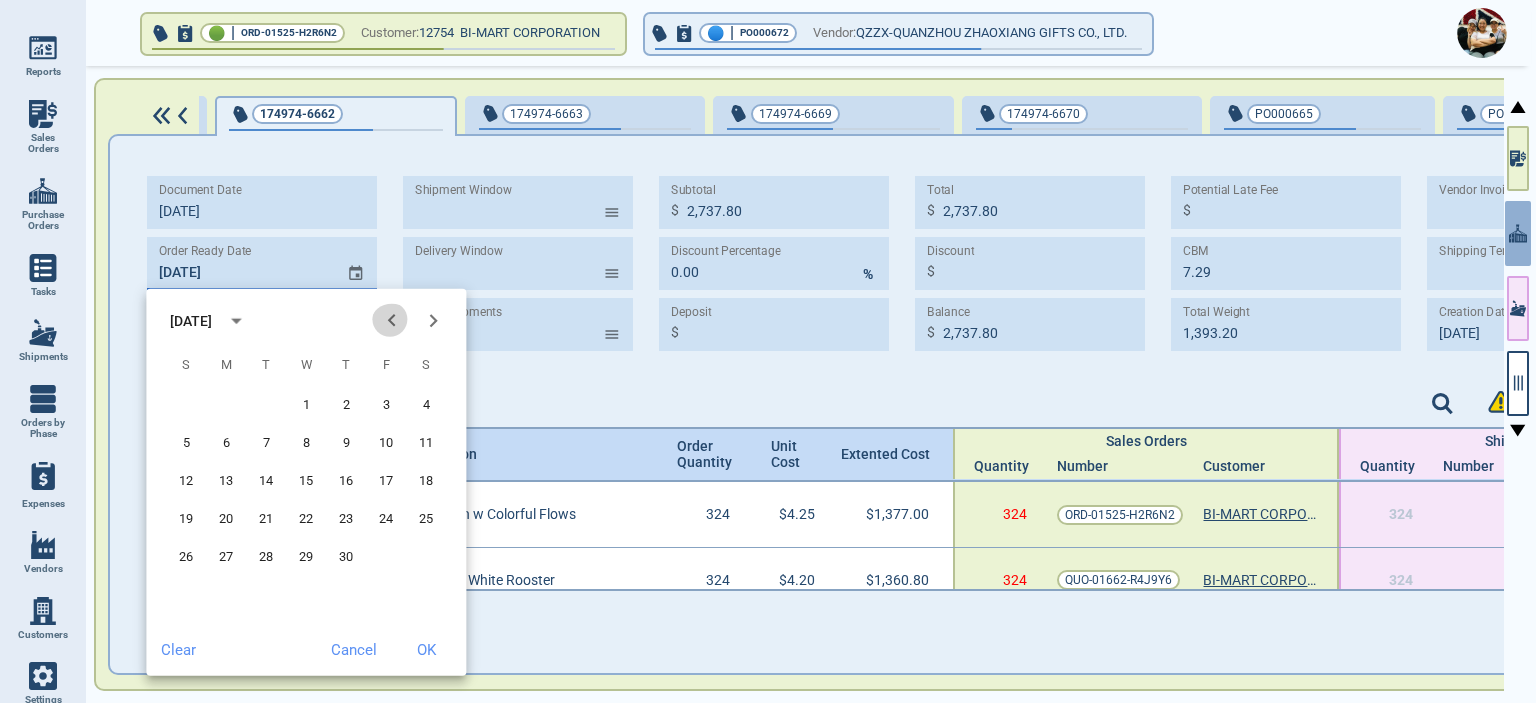 click 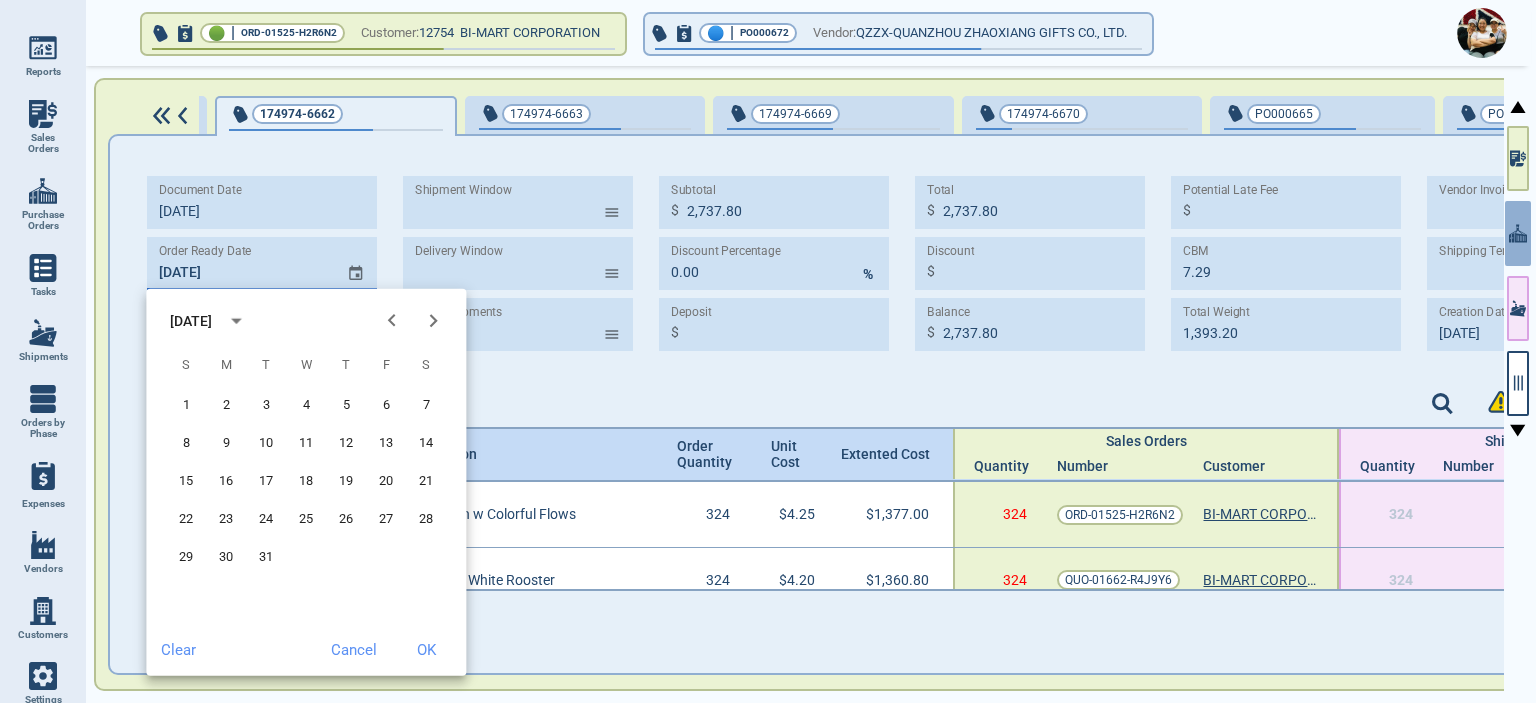 click 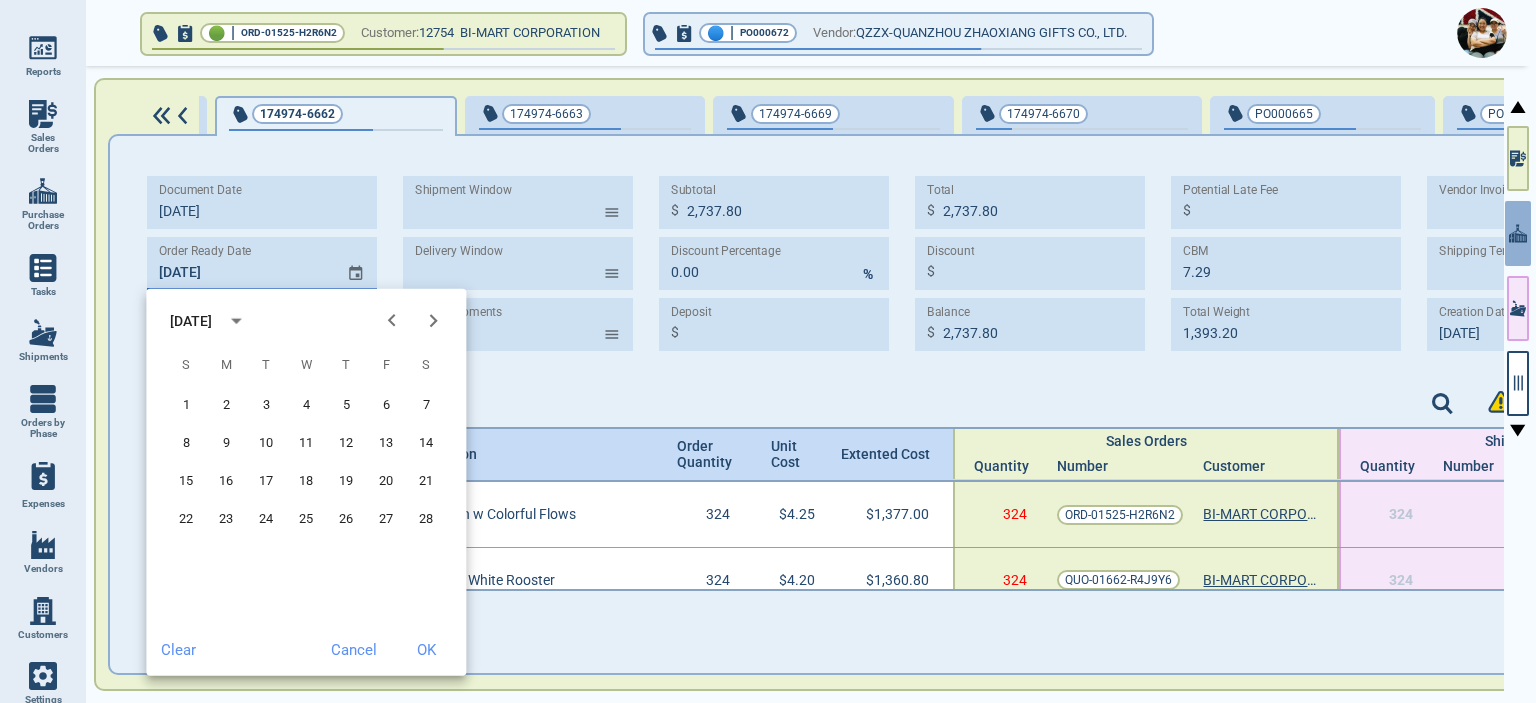click 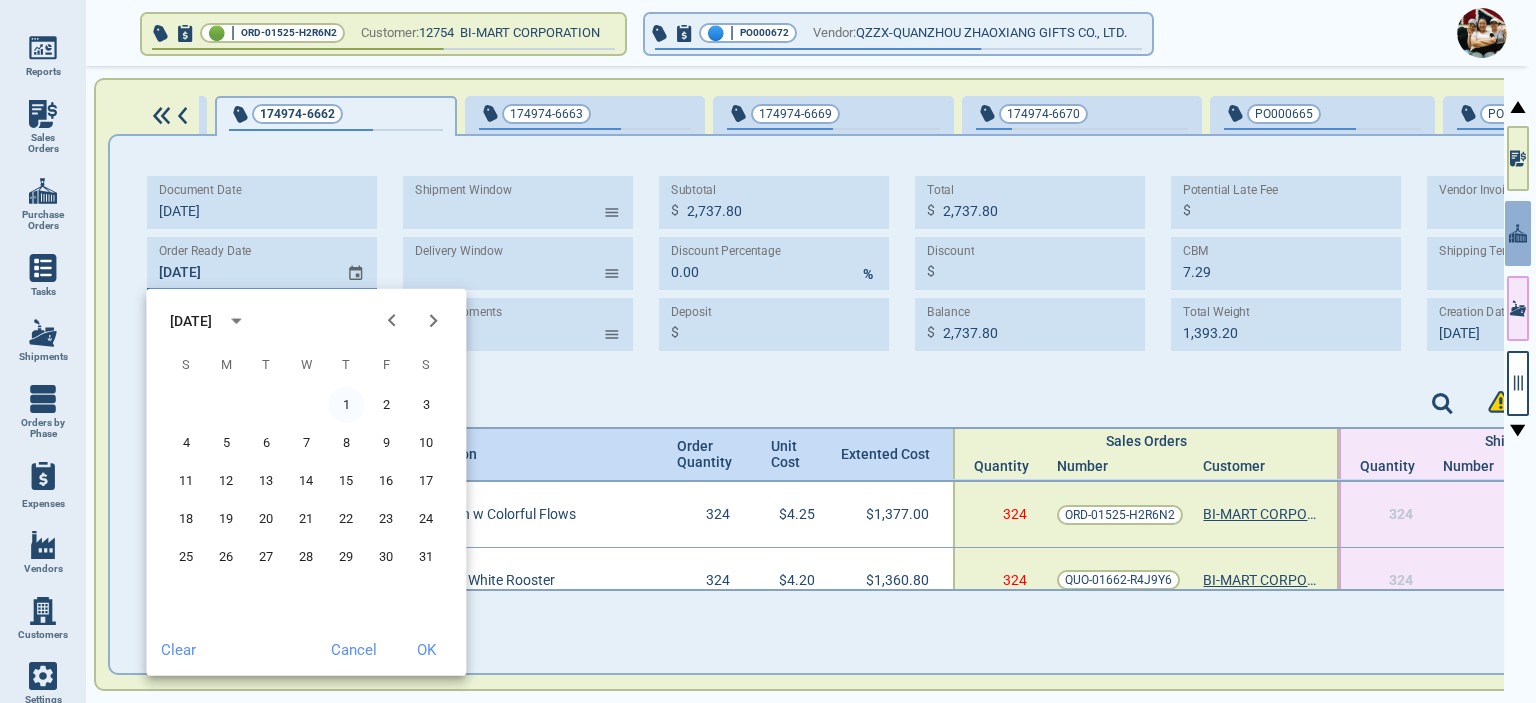 click on "1" at bounding box center [346, 405] 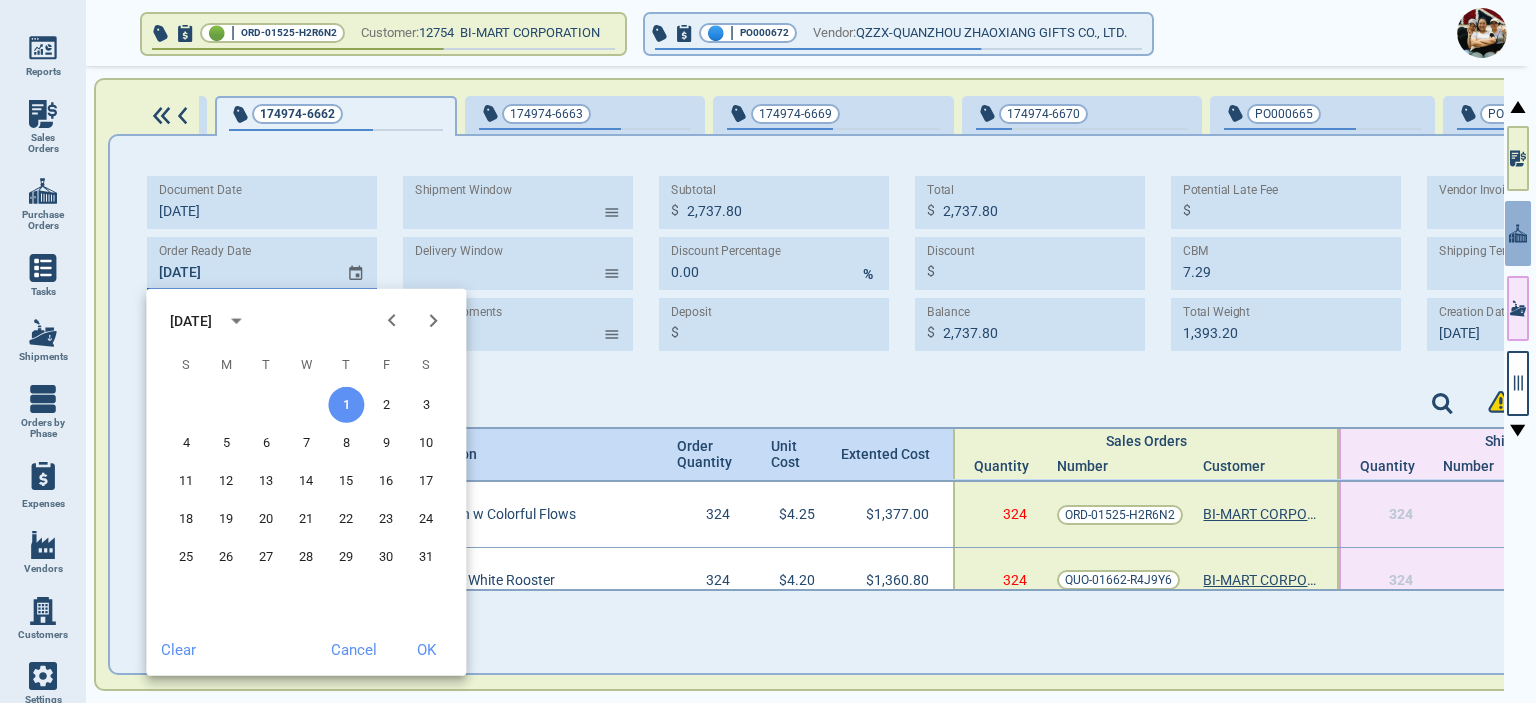 click on "OK" at bounding box center [426, 650] 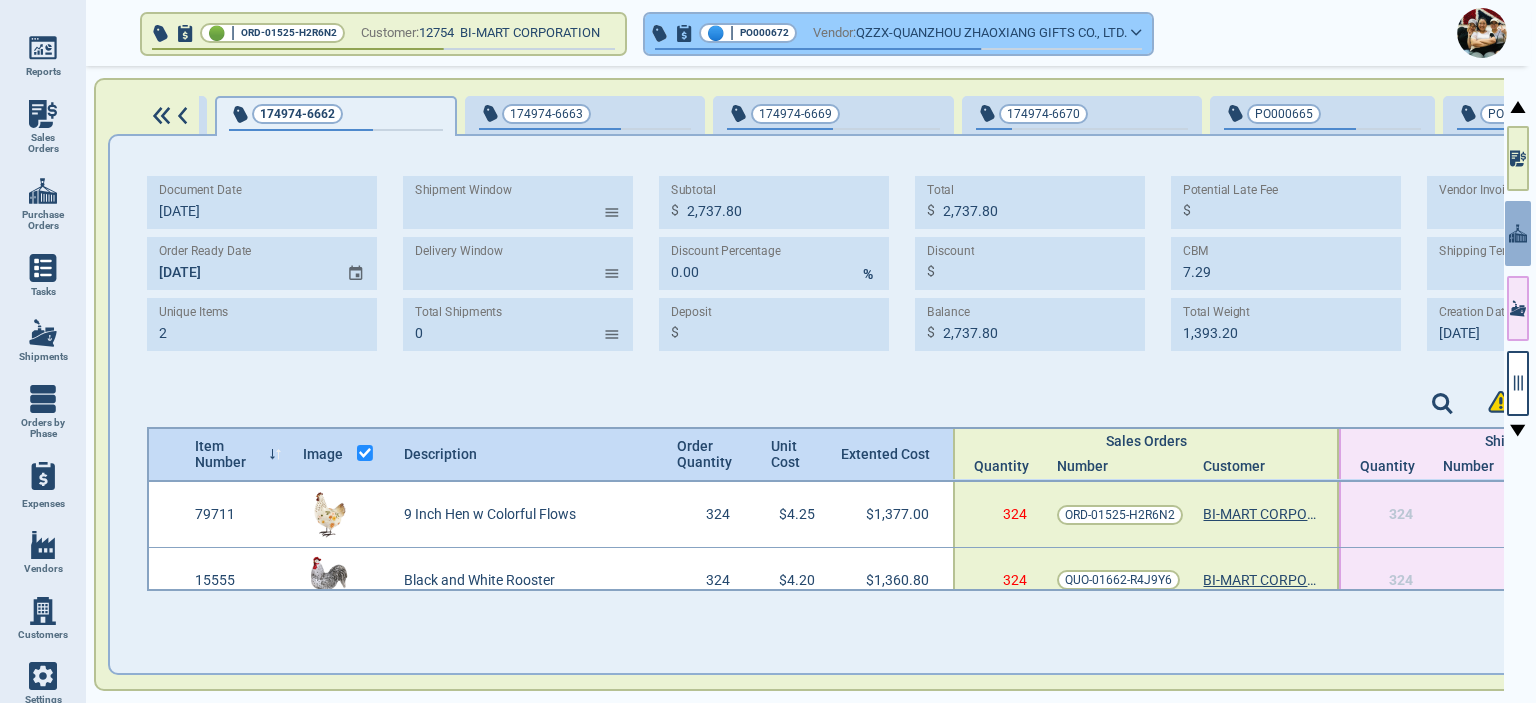 click 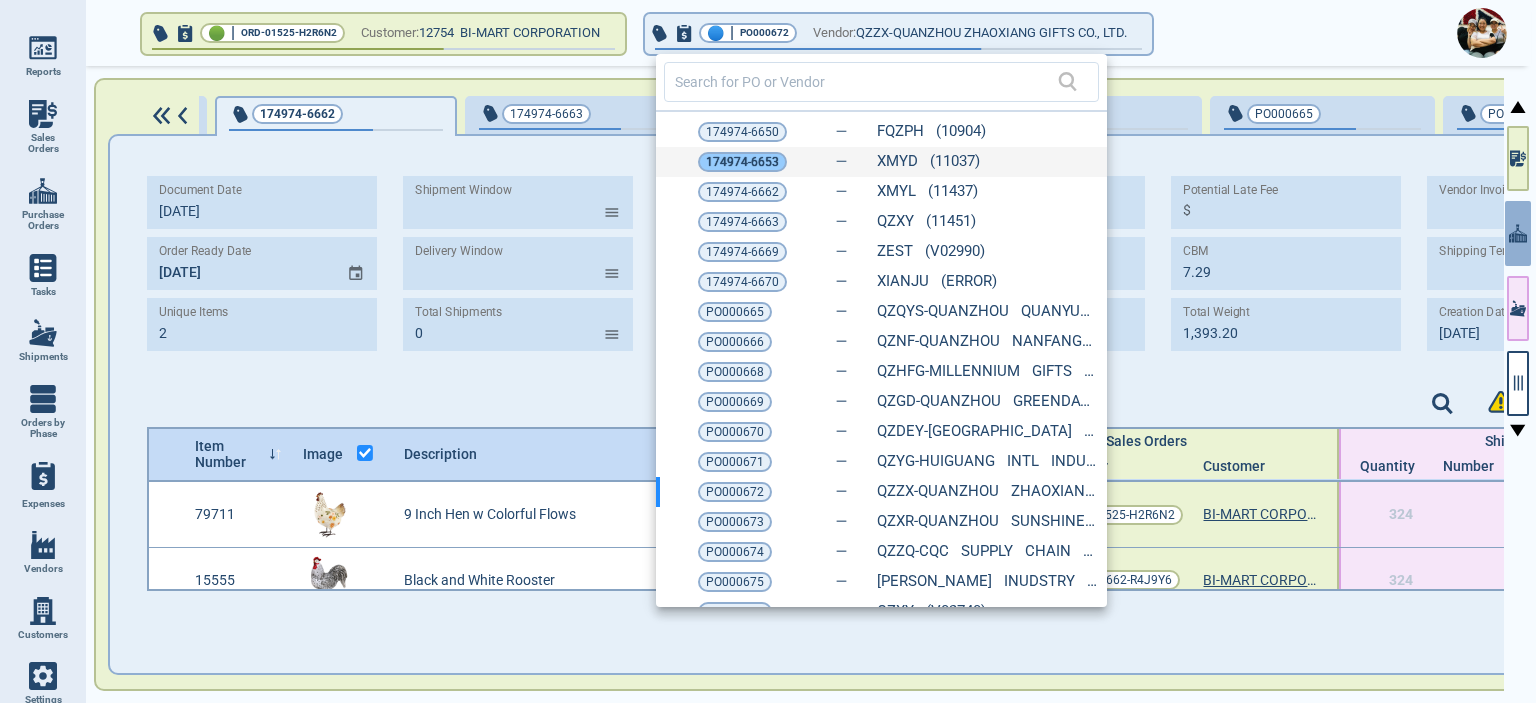 click on "174974-6653" at bounding box center [742, 162] 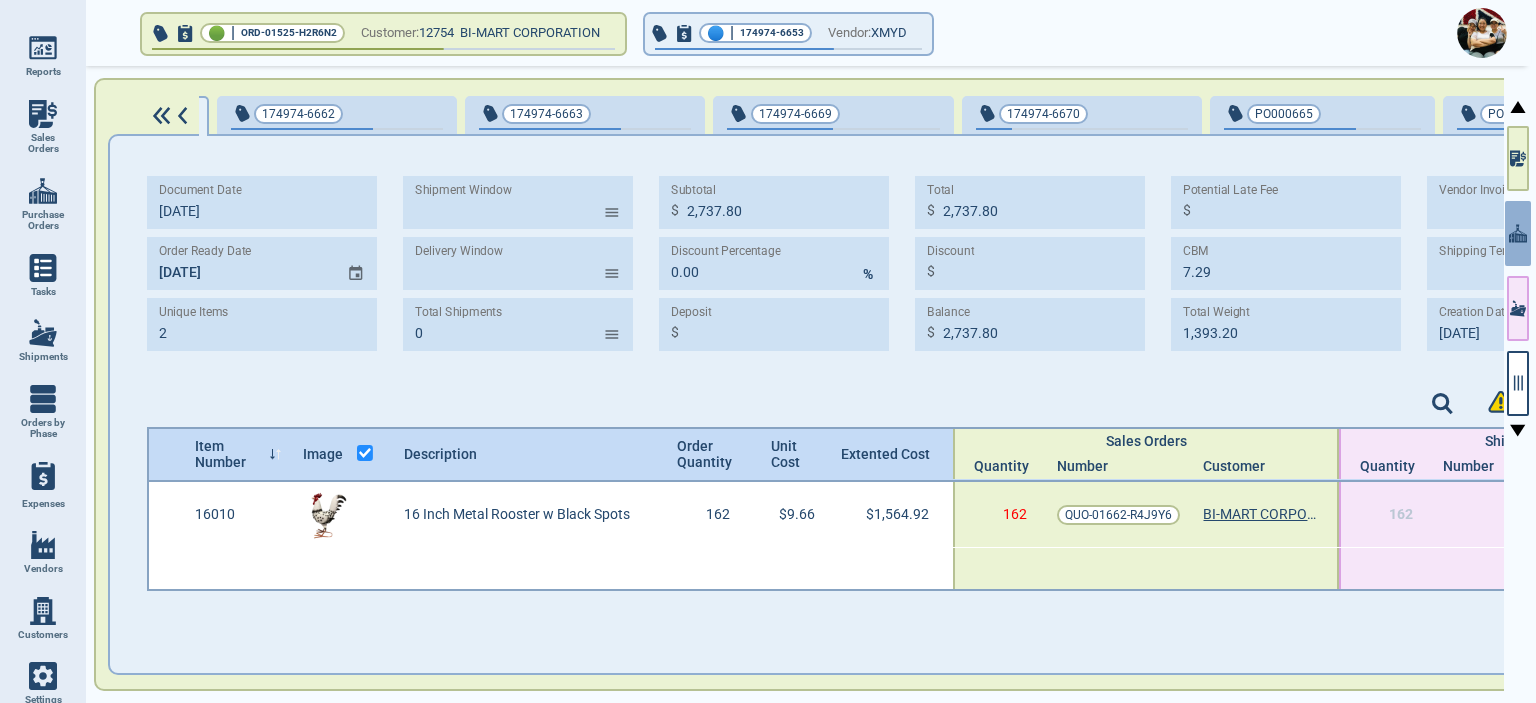 type on "1" 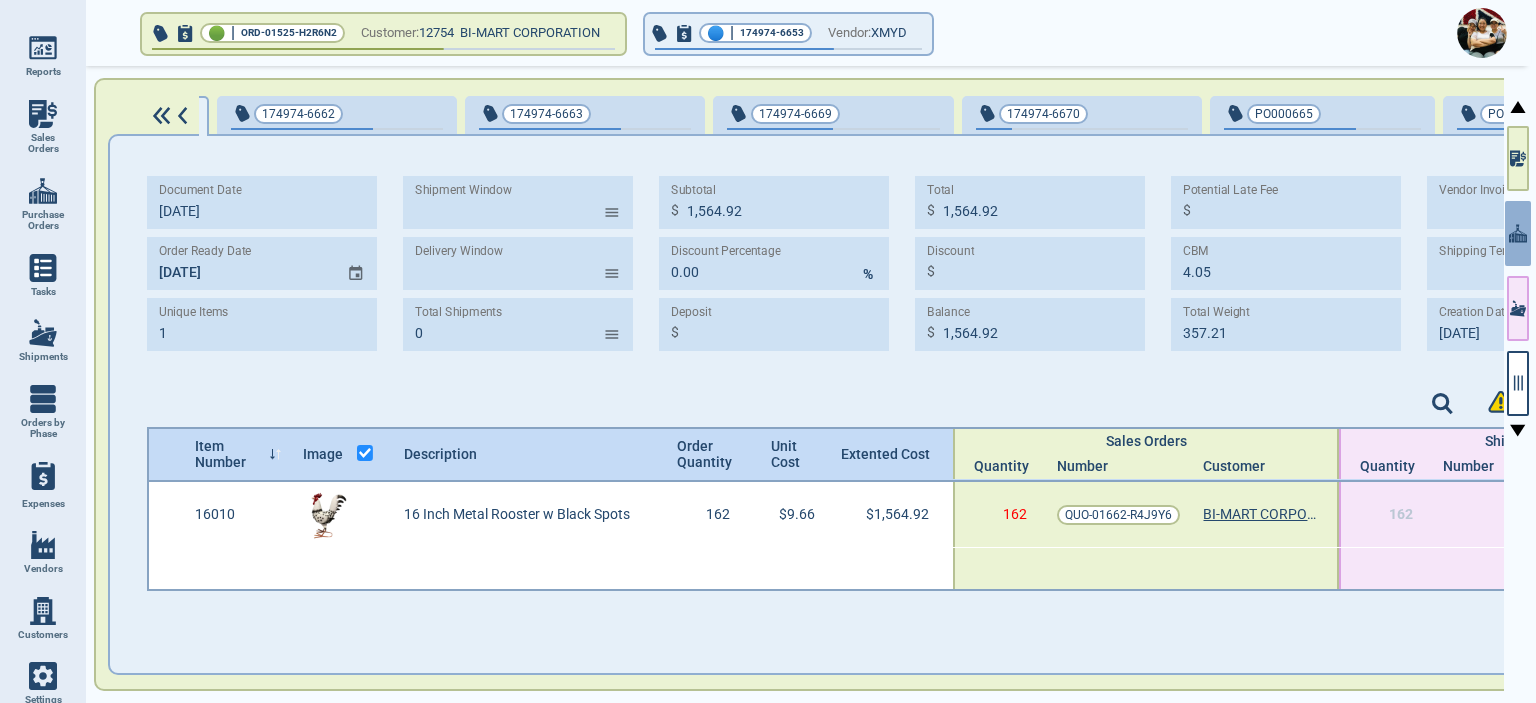 type on "[DATE]" 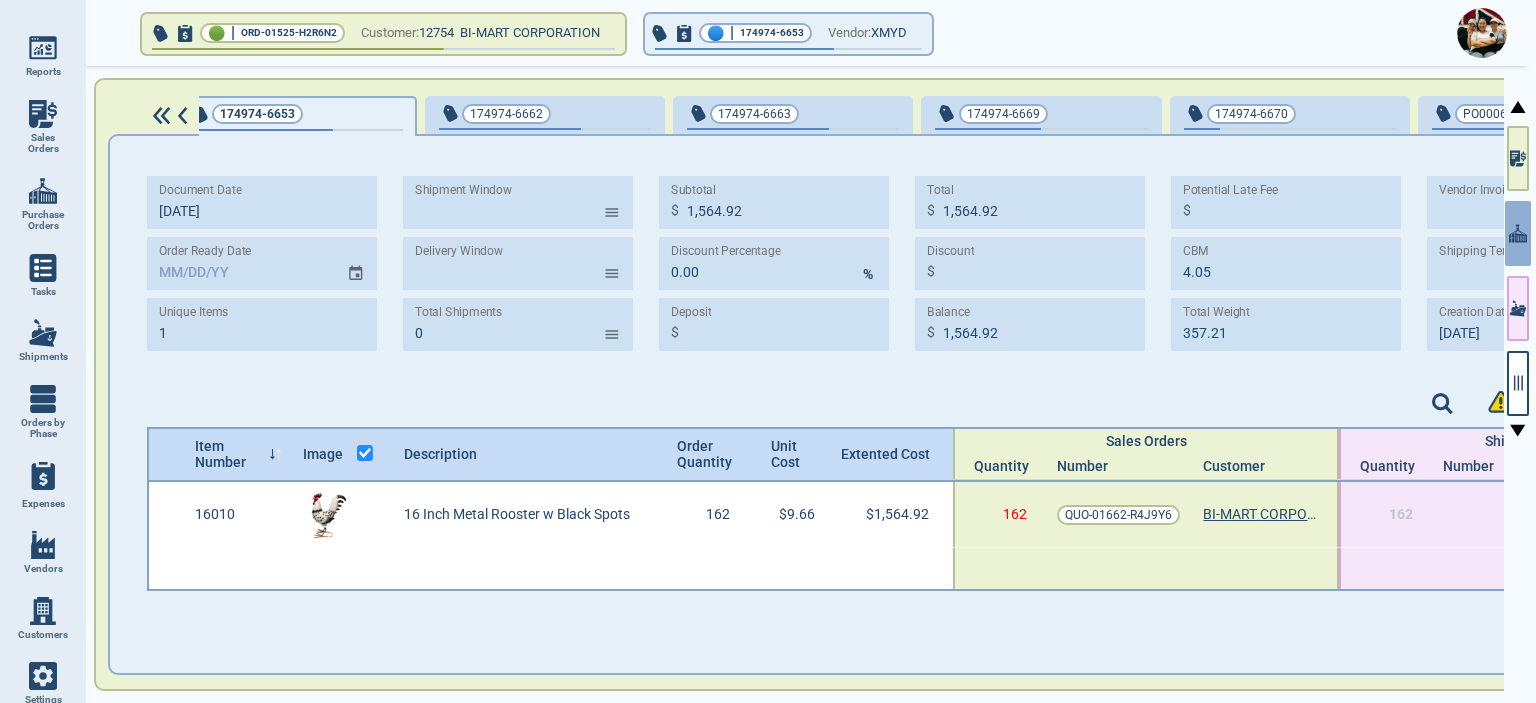 scroll, scrollTop: 0, scrollLeft: 248, axis: horizontal 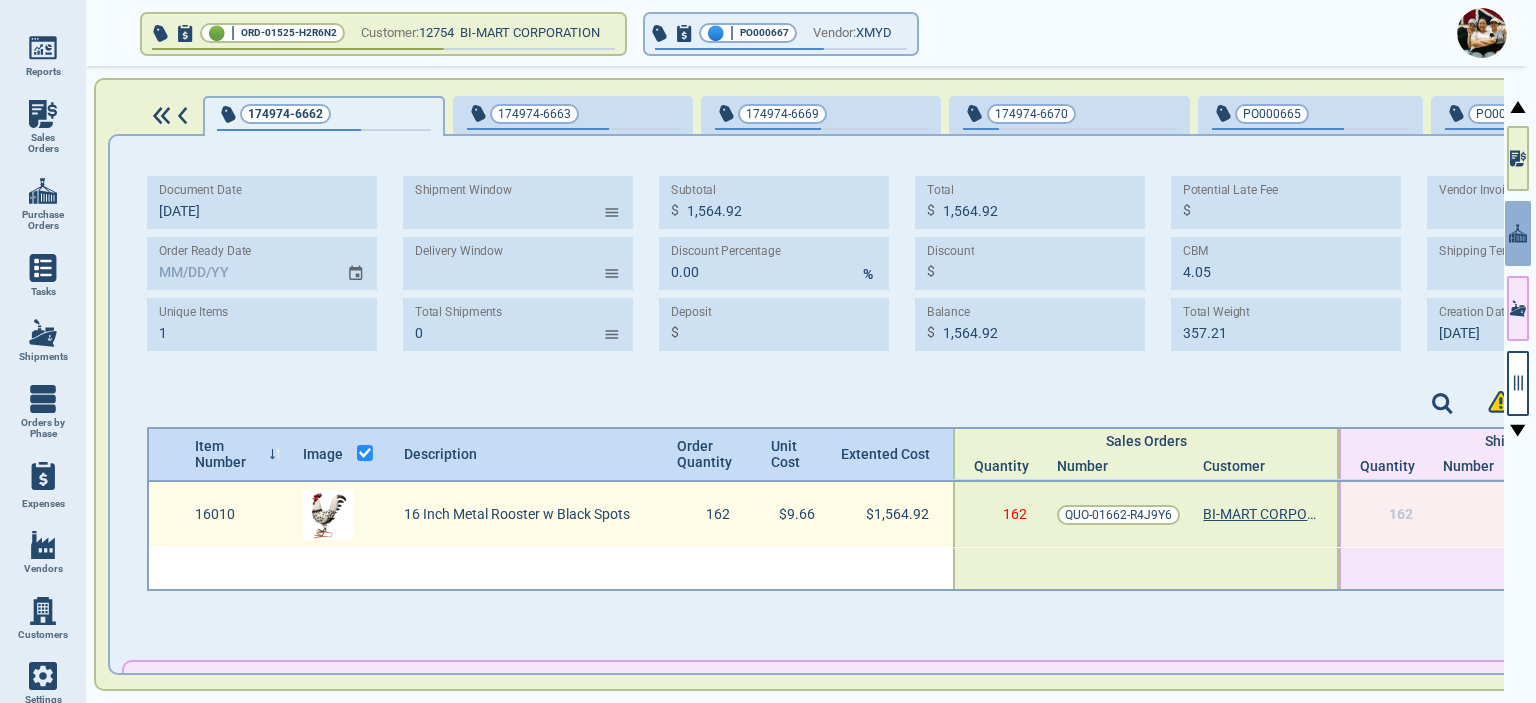 type on "[DATE]" 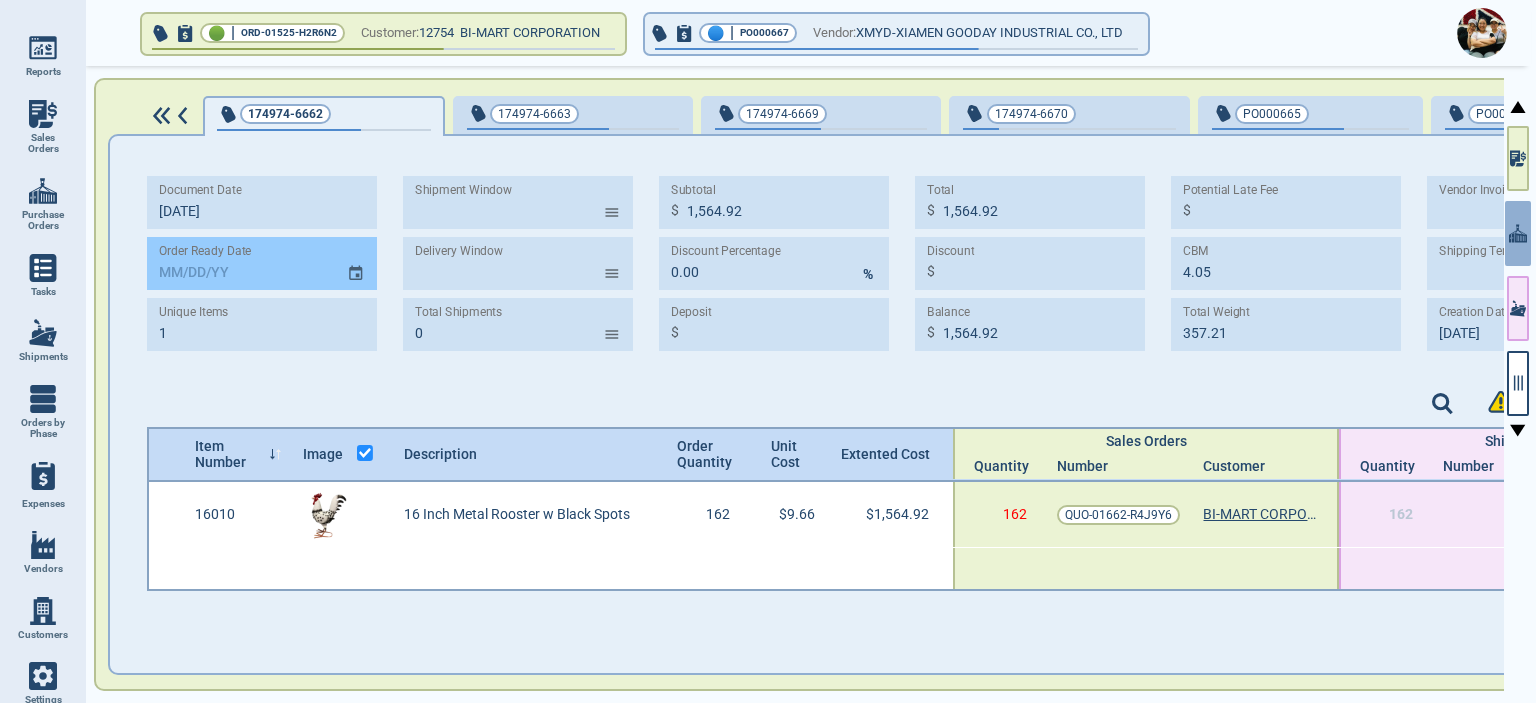 click 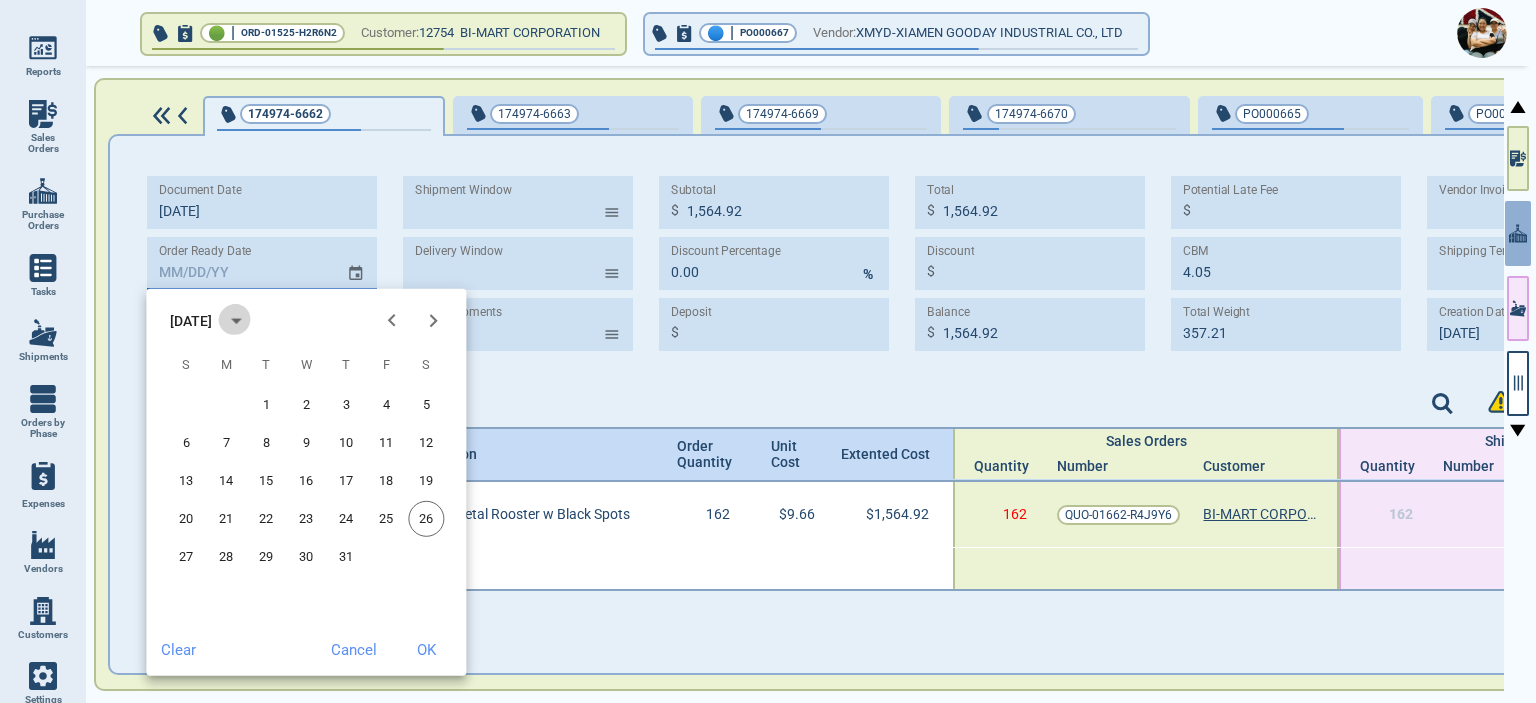 click at bounding box center (236, 320) 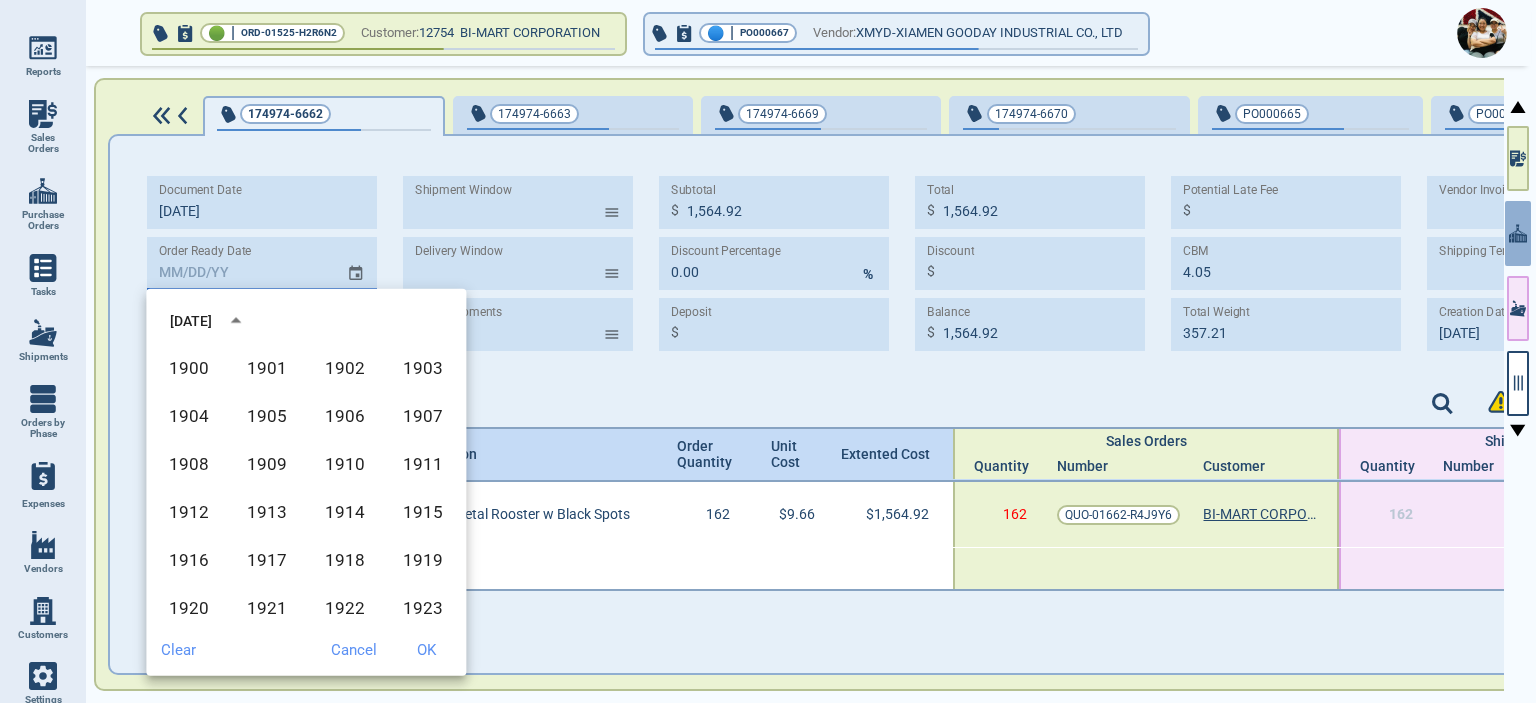 scroll, scrollTop: 1372, scrollLeft: 0, axis: vertical 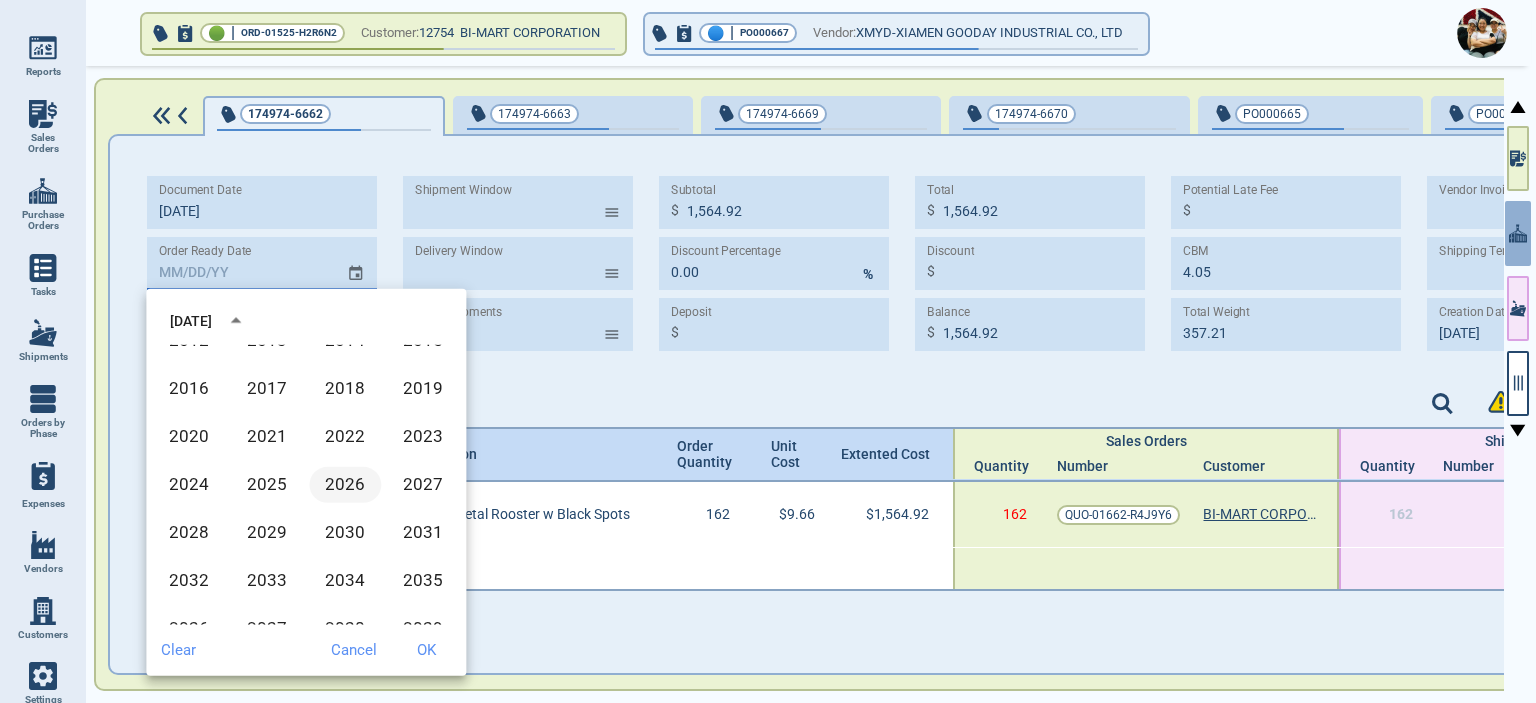 click on "2026" at bounding box center (345, 485) 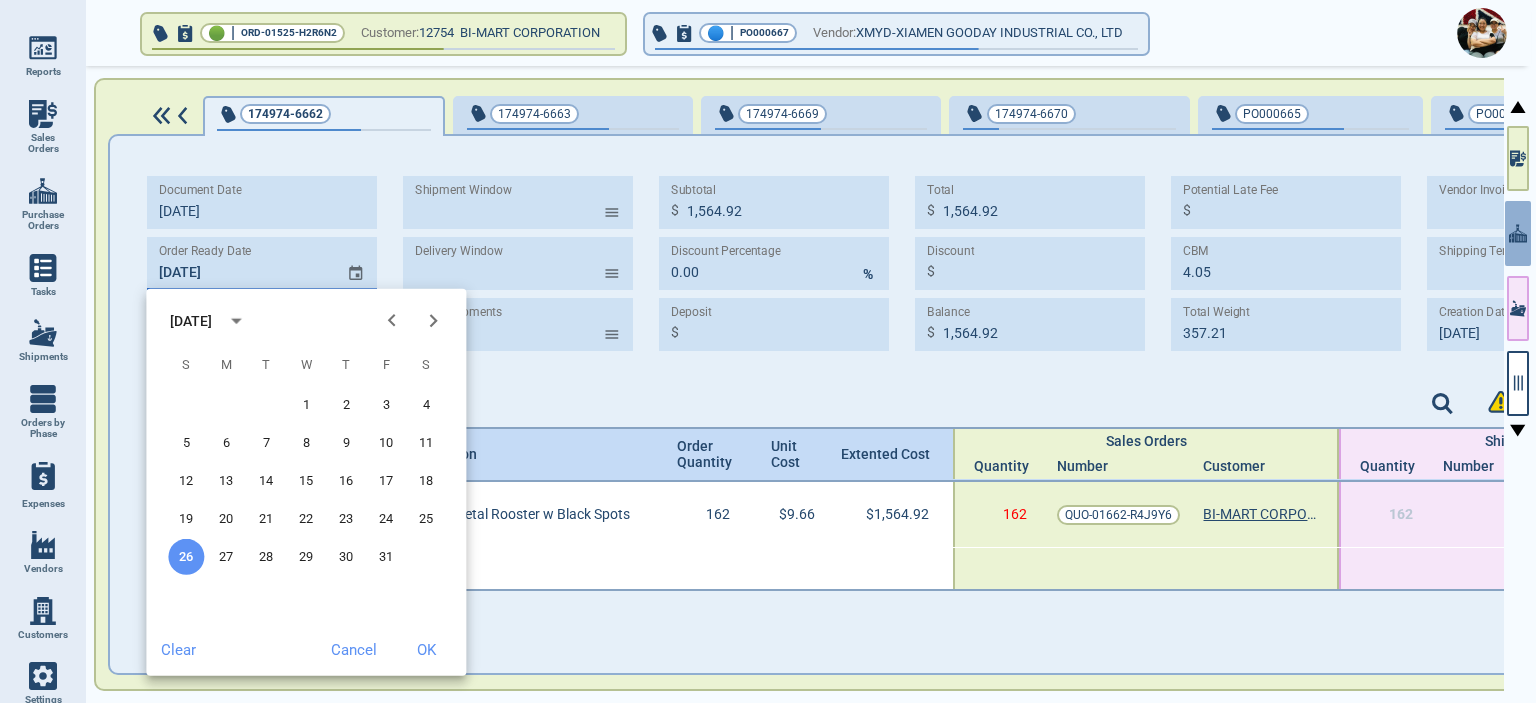 click 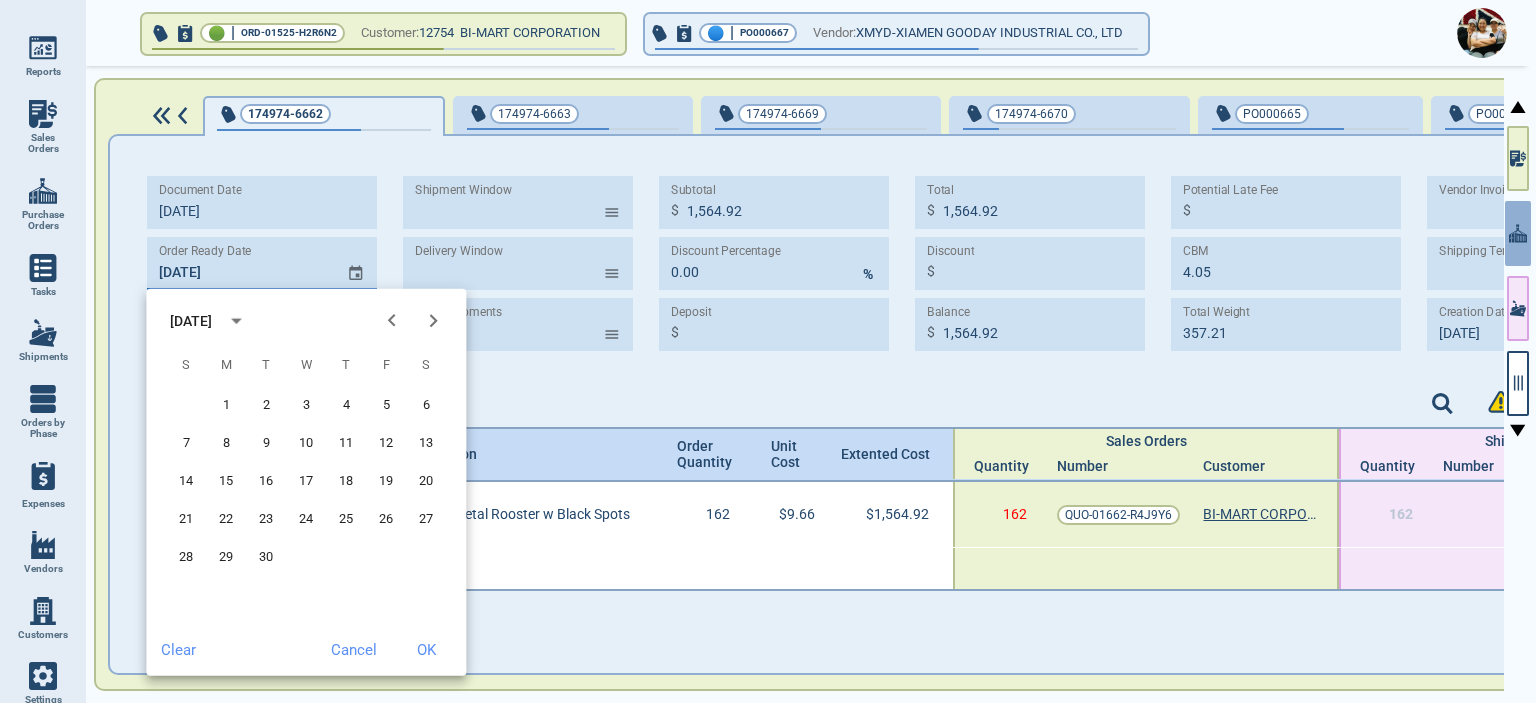 click 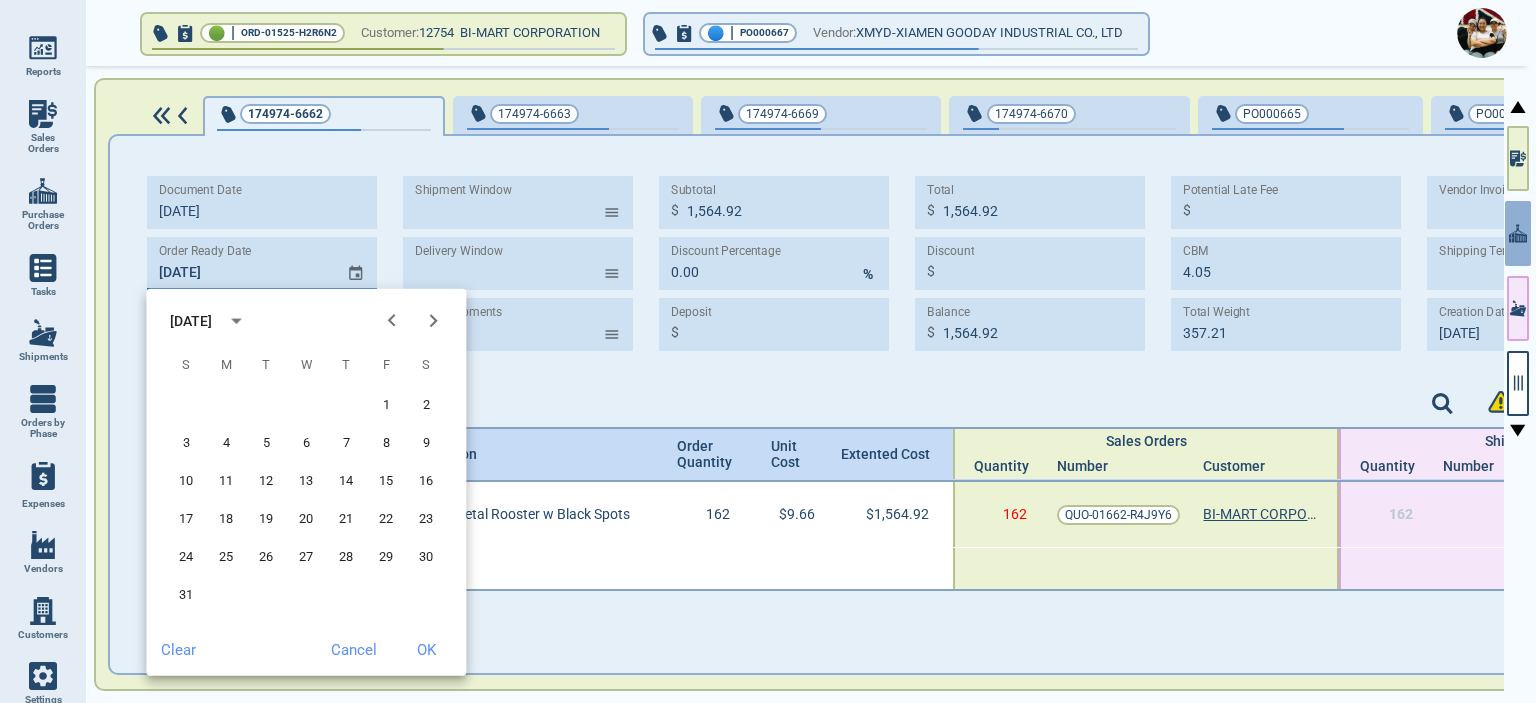 click 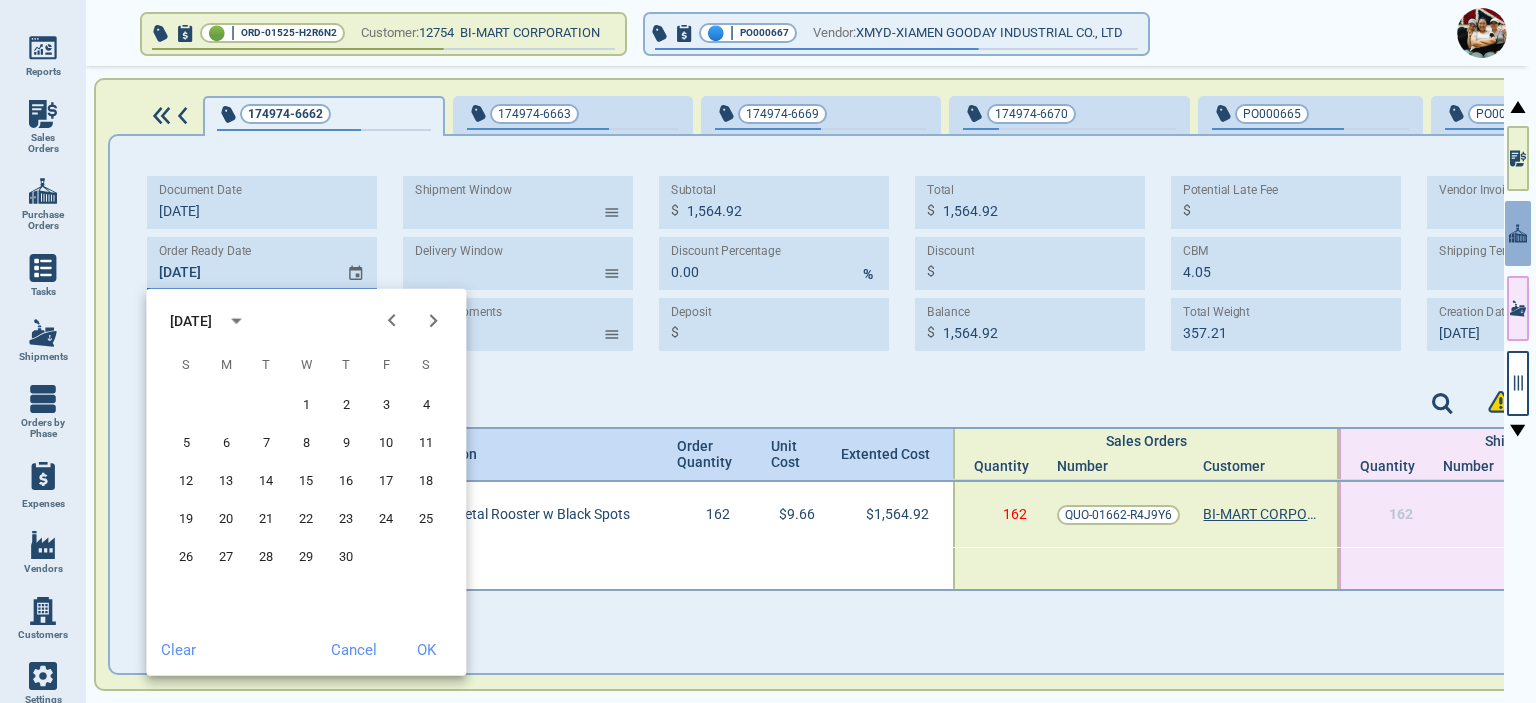 click 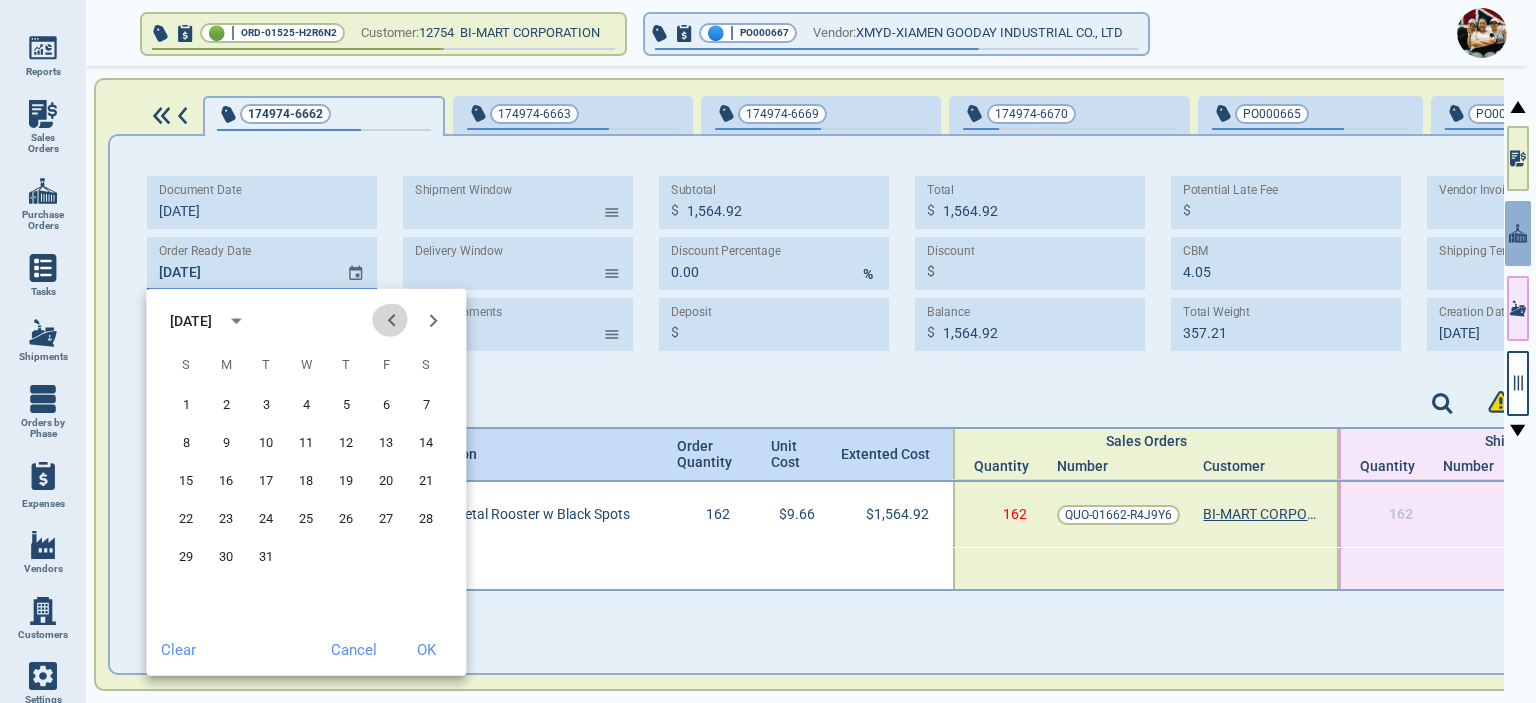 click 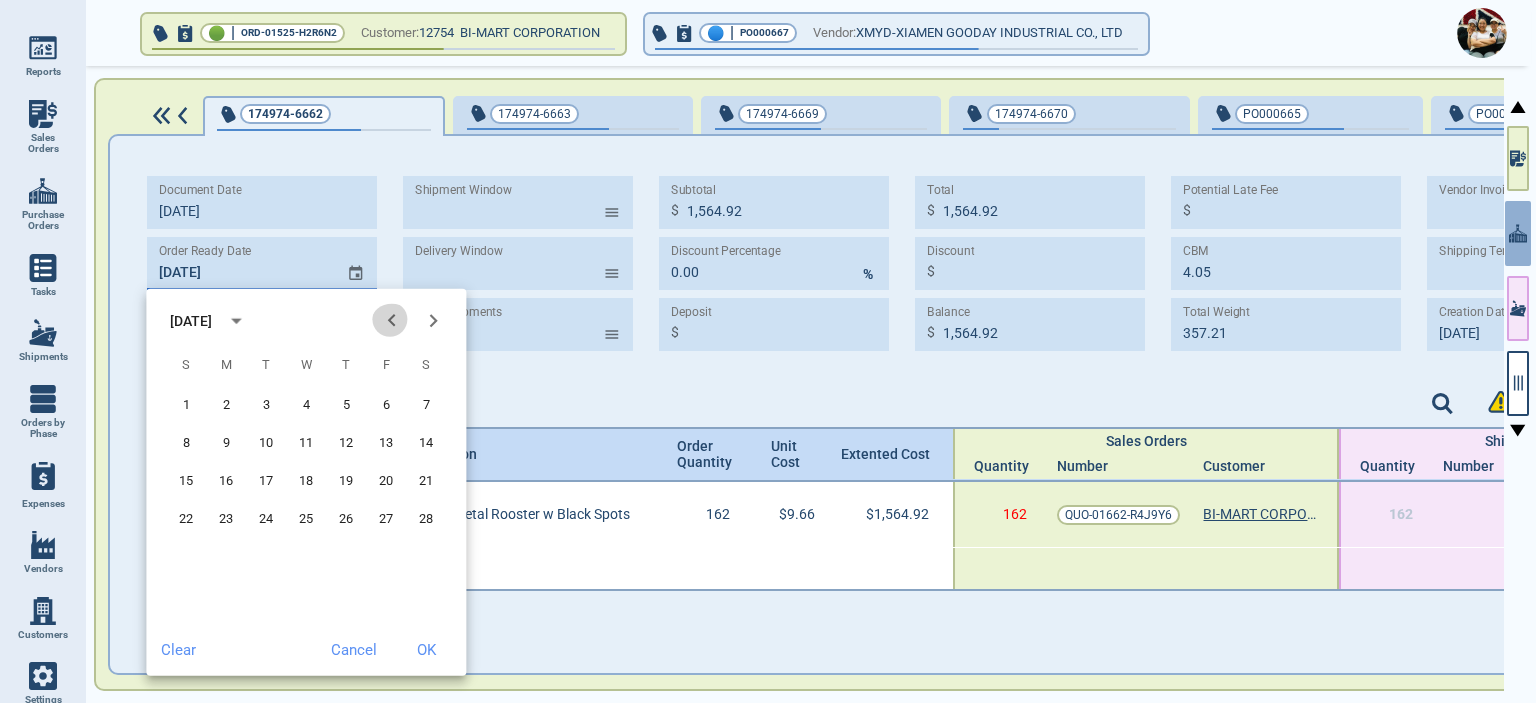 click 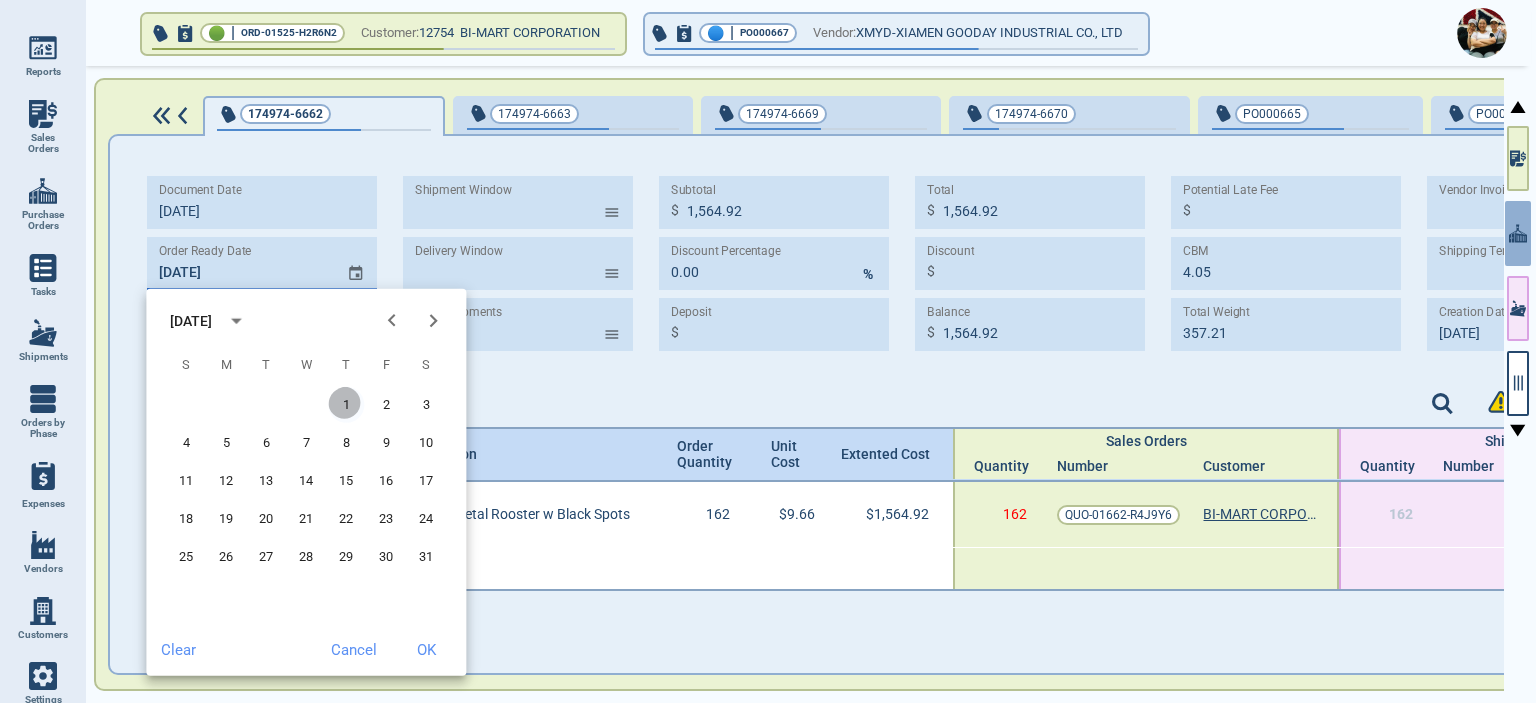 click on "1" at bounding box center (346, 405) 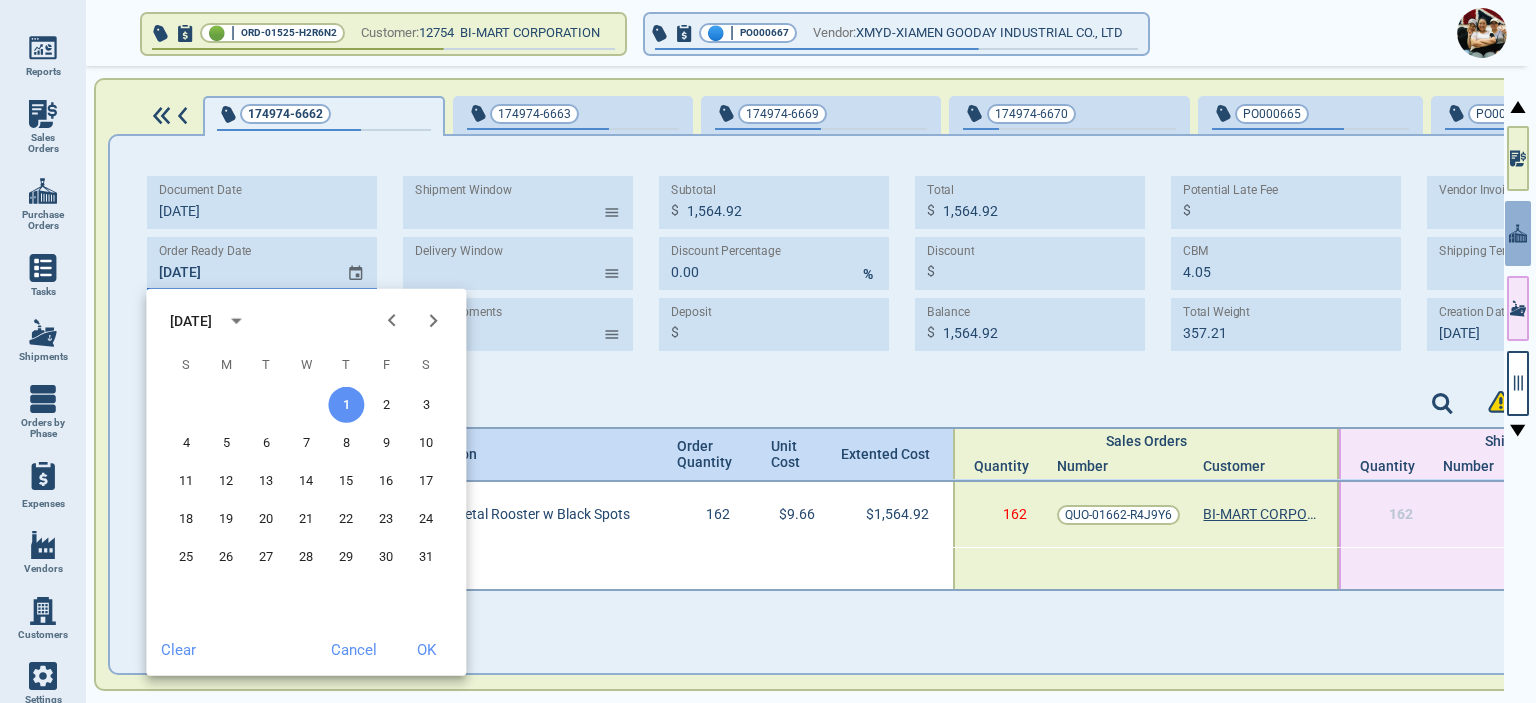 click on "OK" at bounding box center [426, 650] 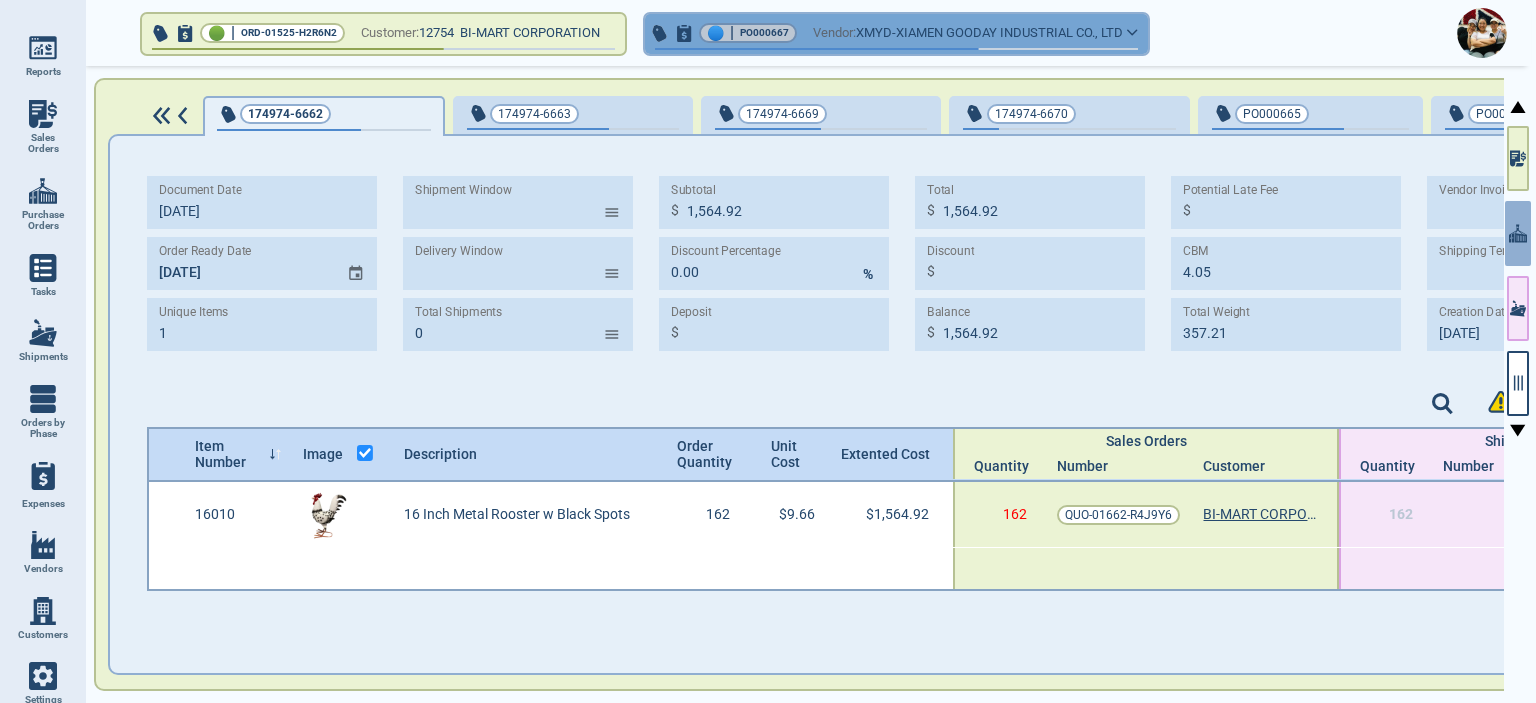 click 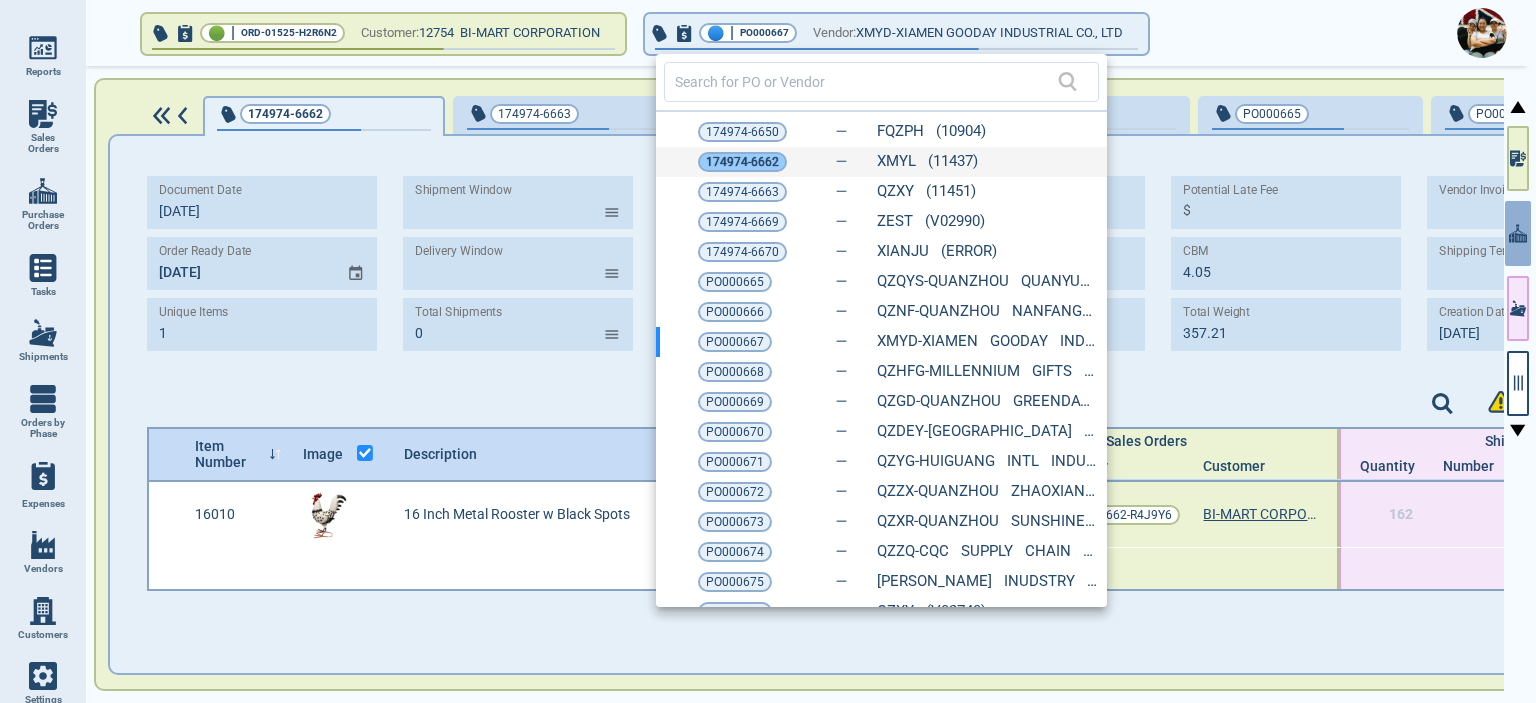 click on "174974-6662" at bounding box center (742, 162) 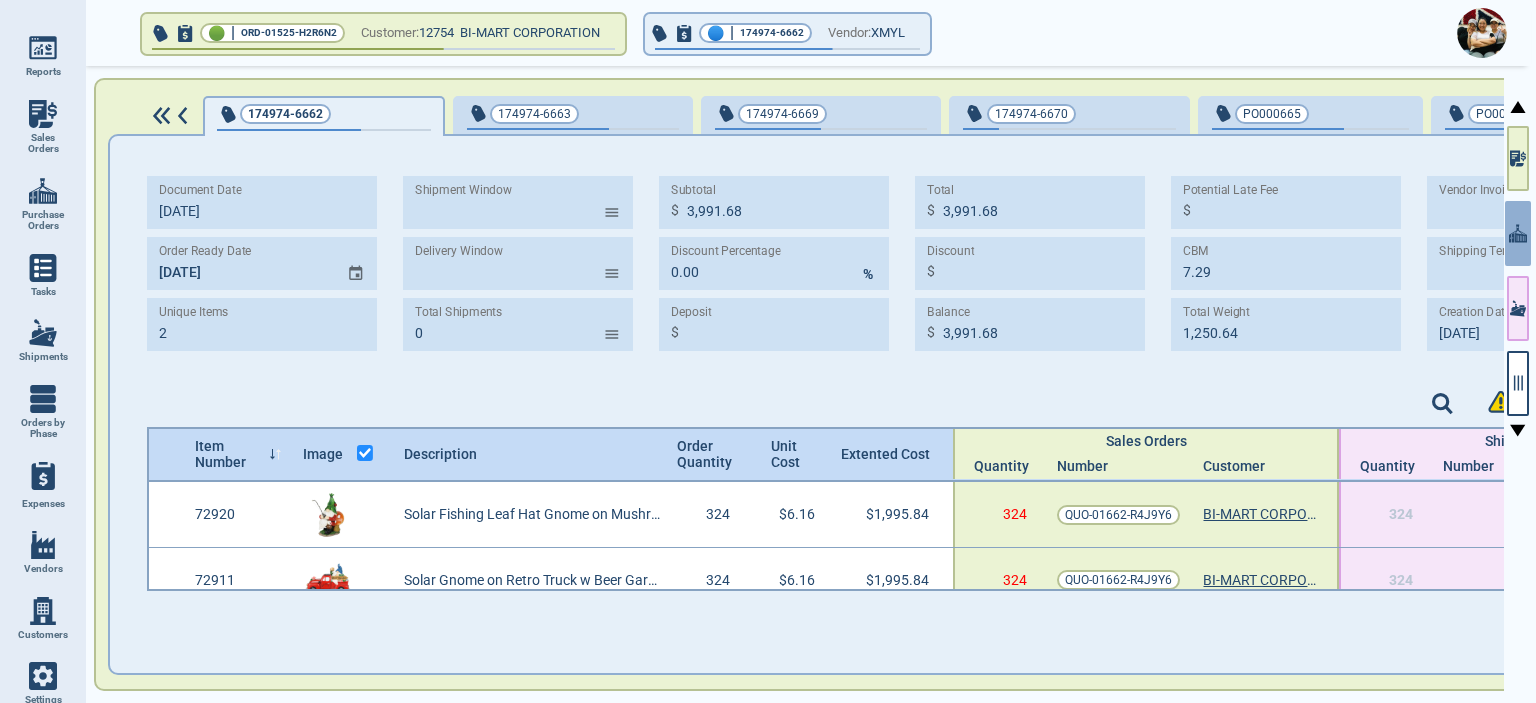 type on "[DATE]" 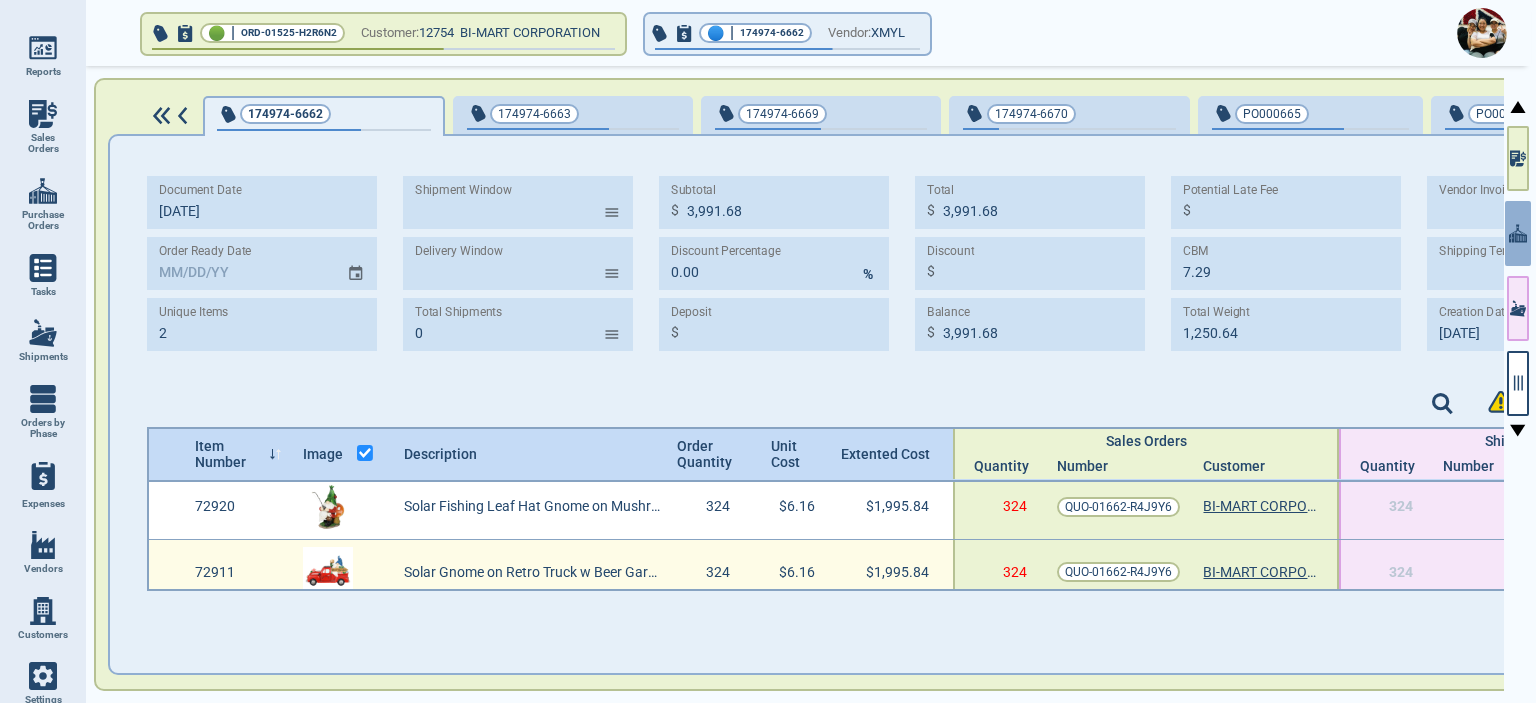 scroll, scrollTop: 0, scrollLeft: 0, axis: both 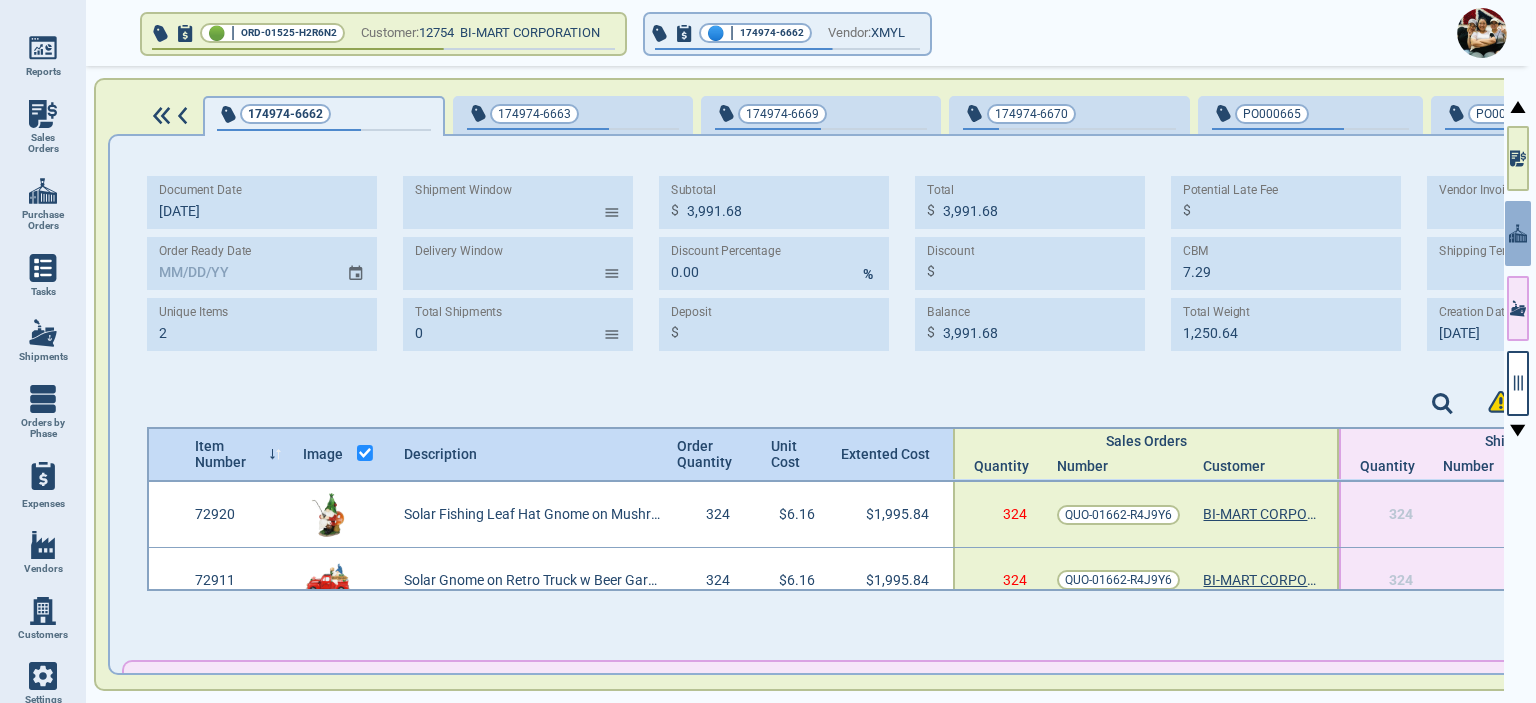 type on "[DATE]" 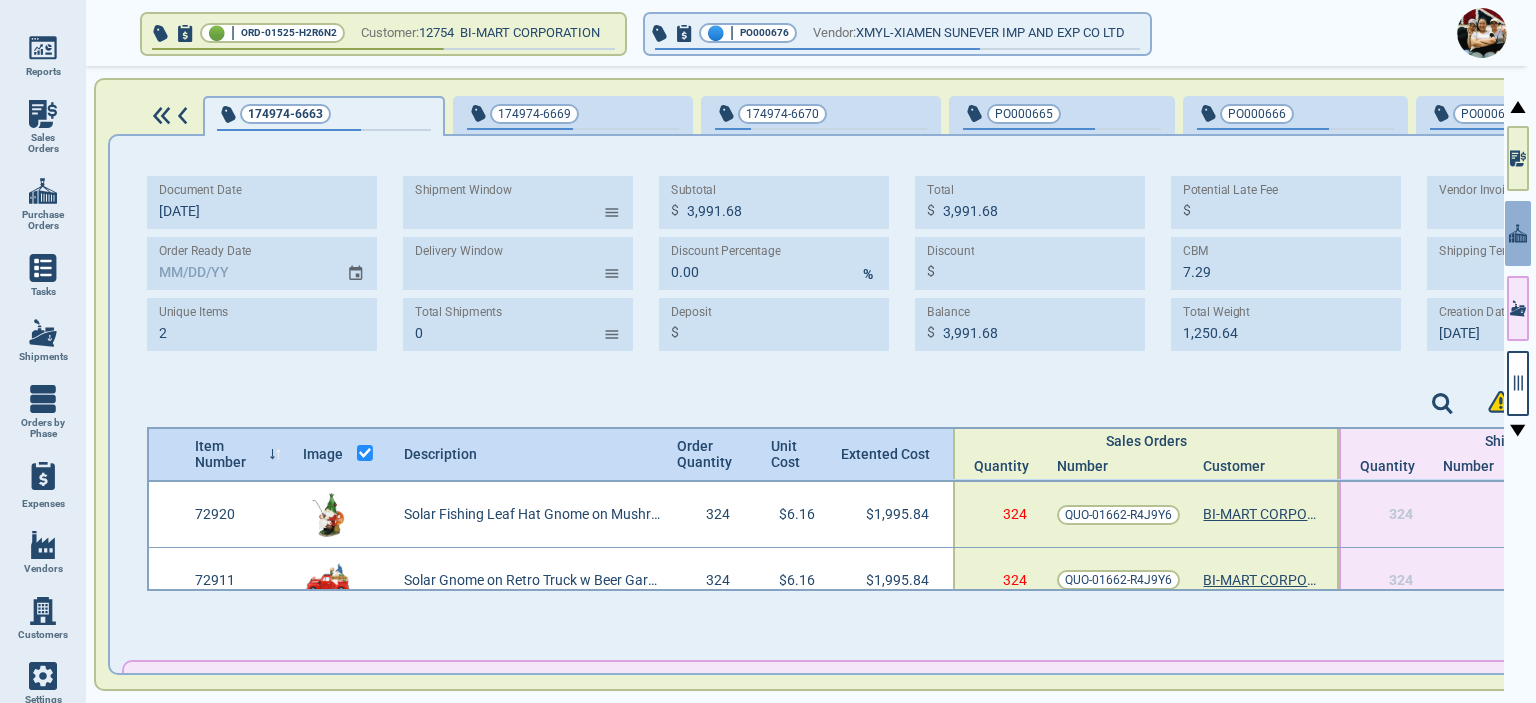 type on "[DATE]" 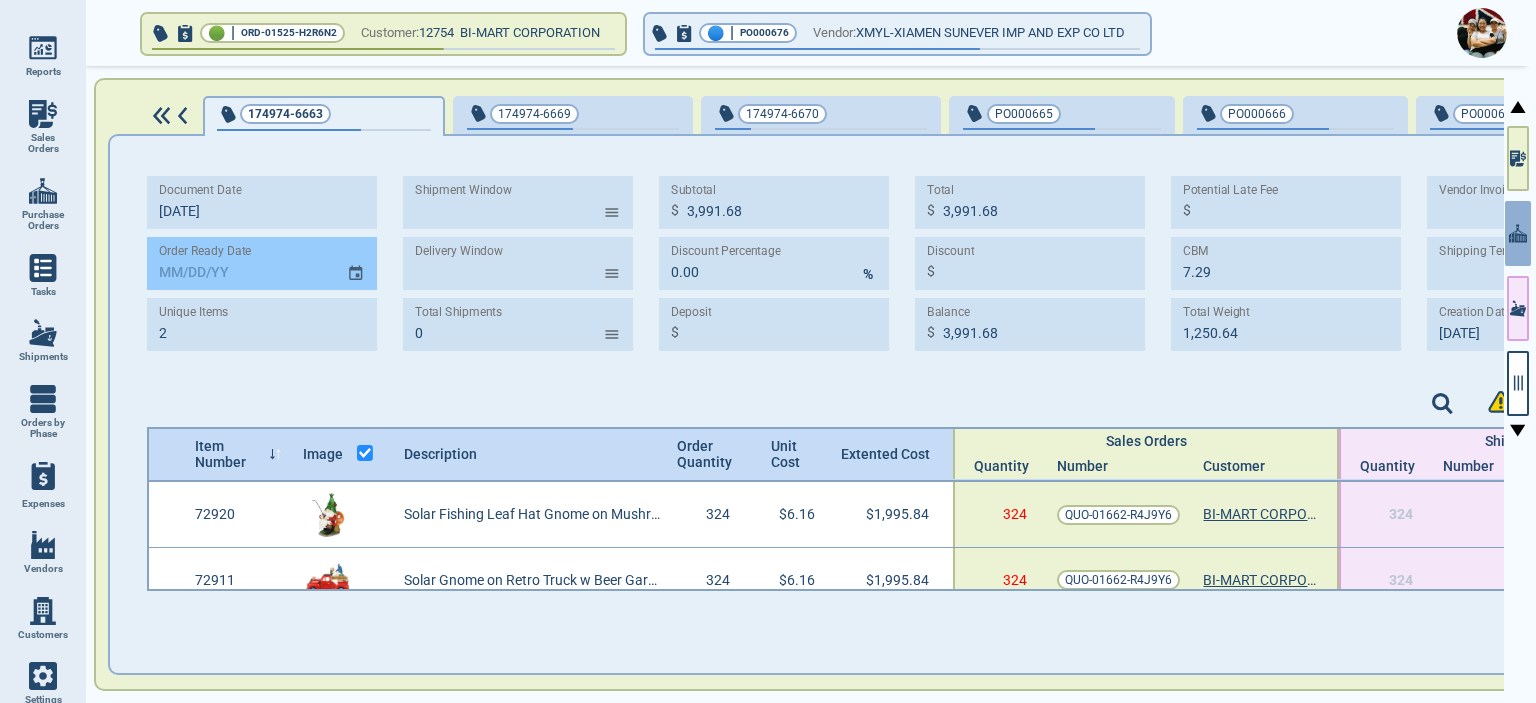 click 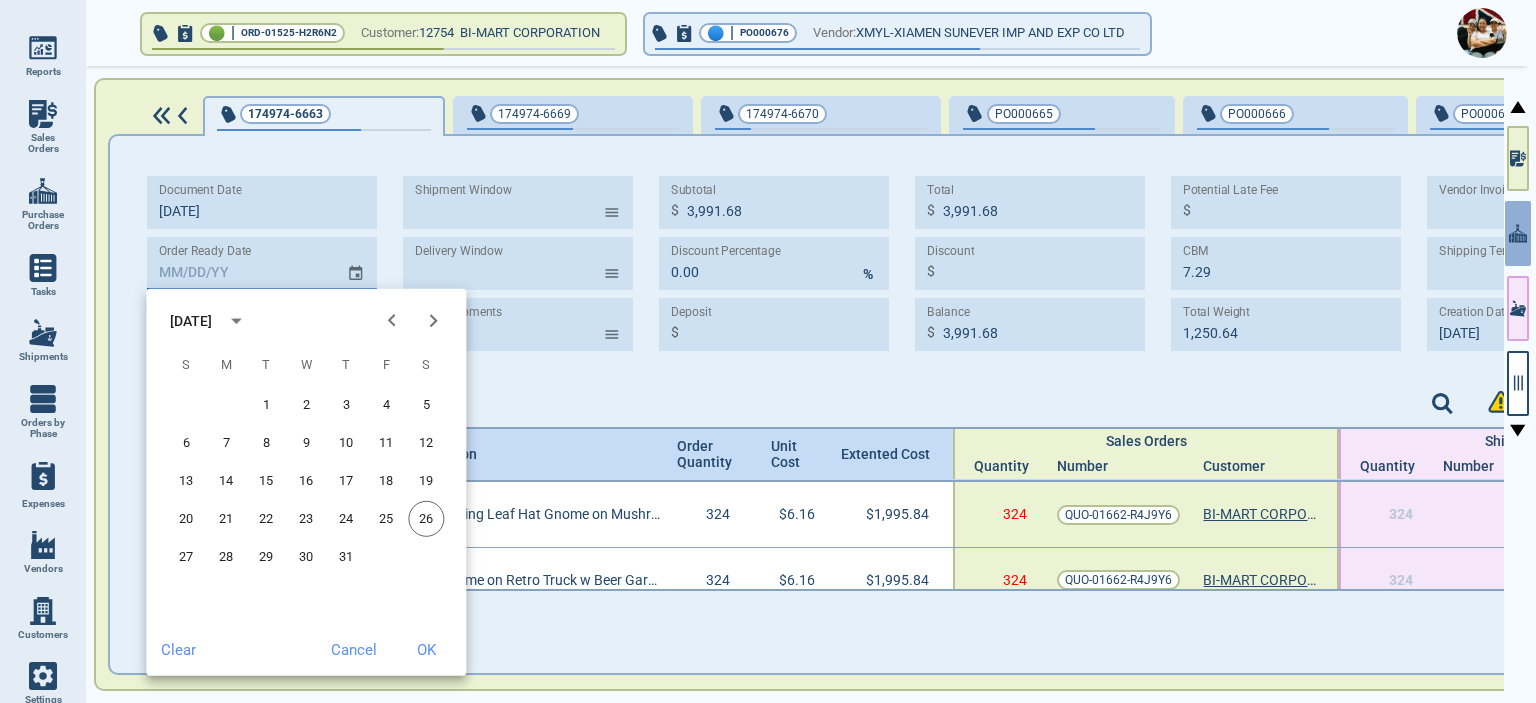 click on "[DATE]" at bounding box center (191, 320) 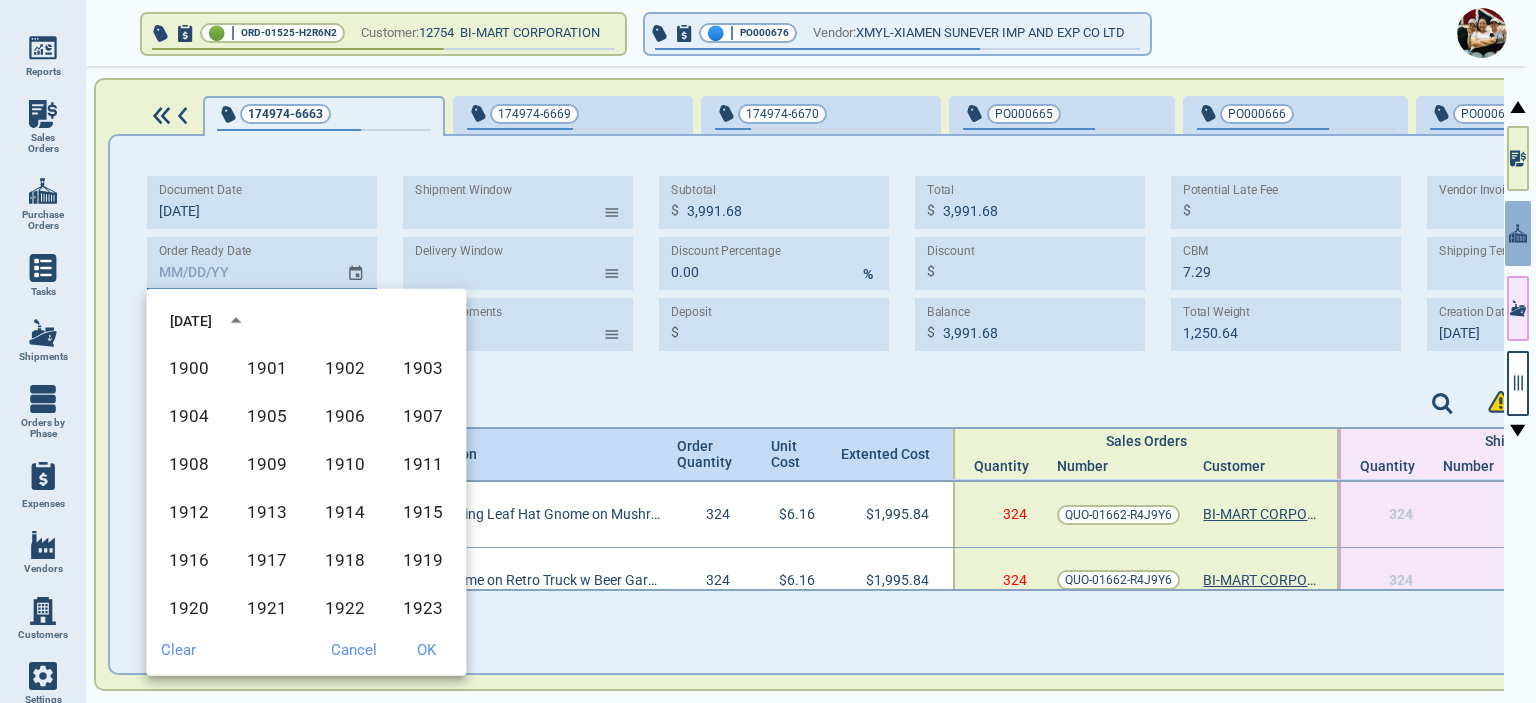 scroll, scrollTop: 1372, scrollLeft: 0, axis: vertical 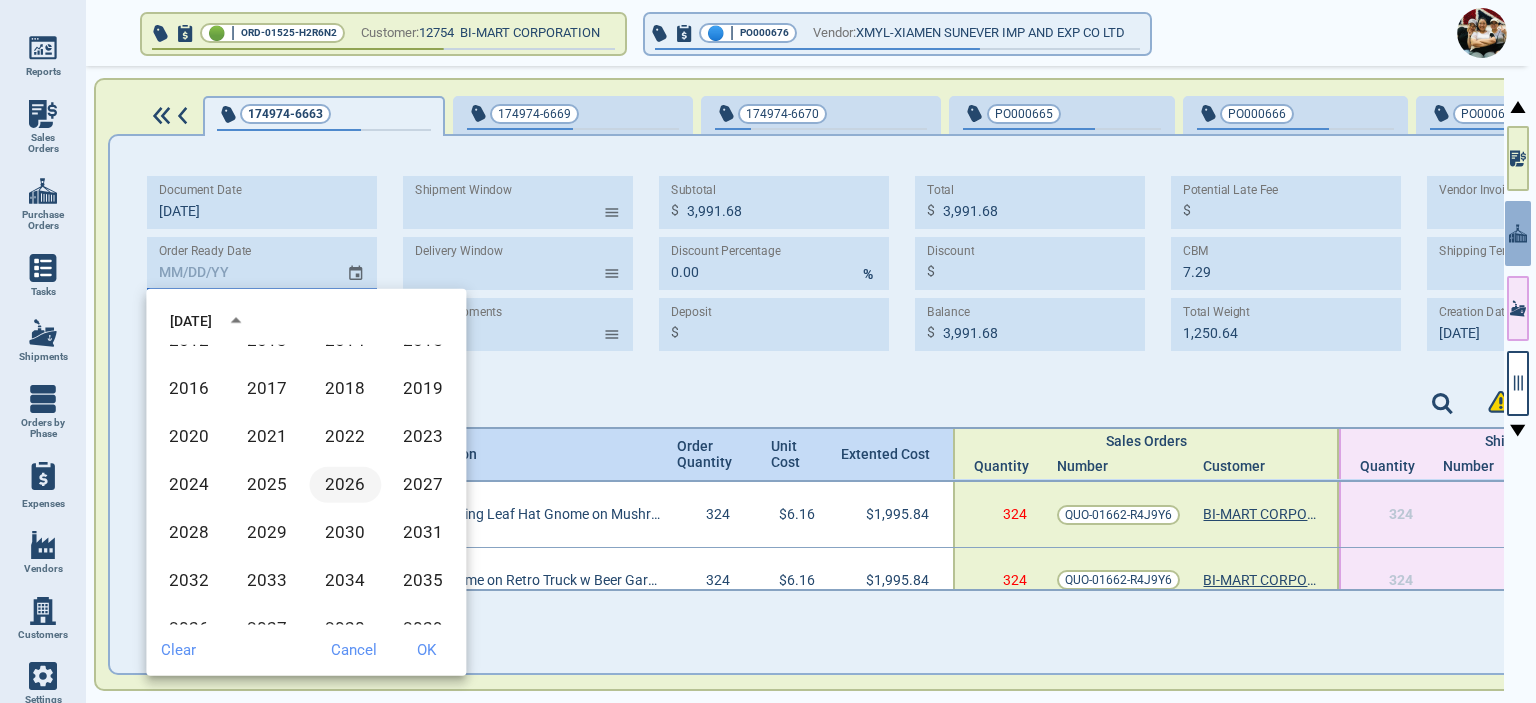 click on "2026" at bounding box center (345, 485) 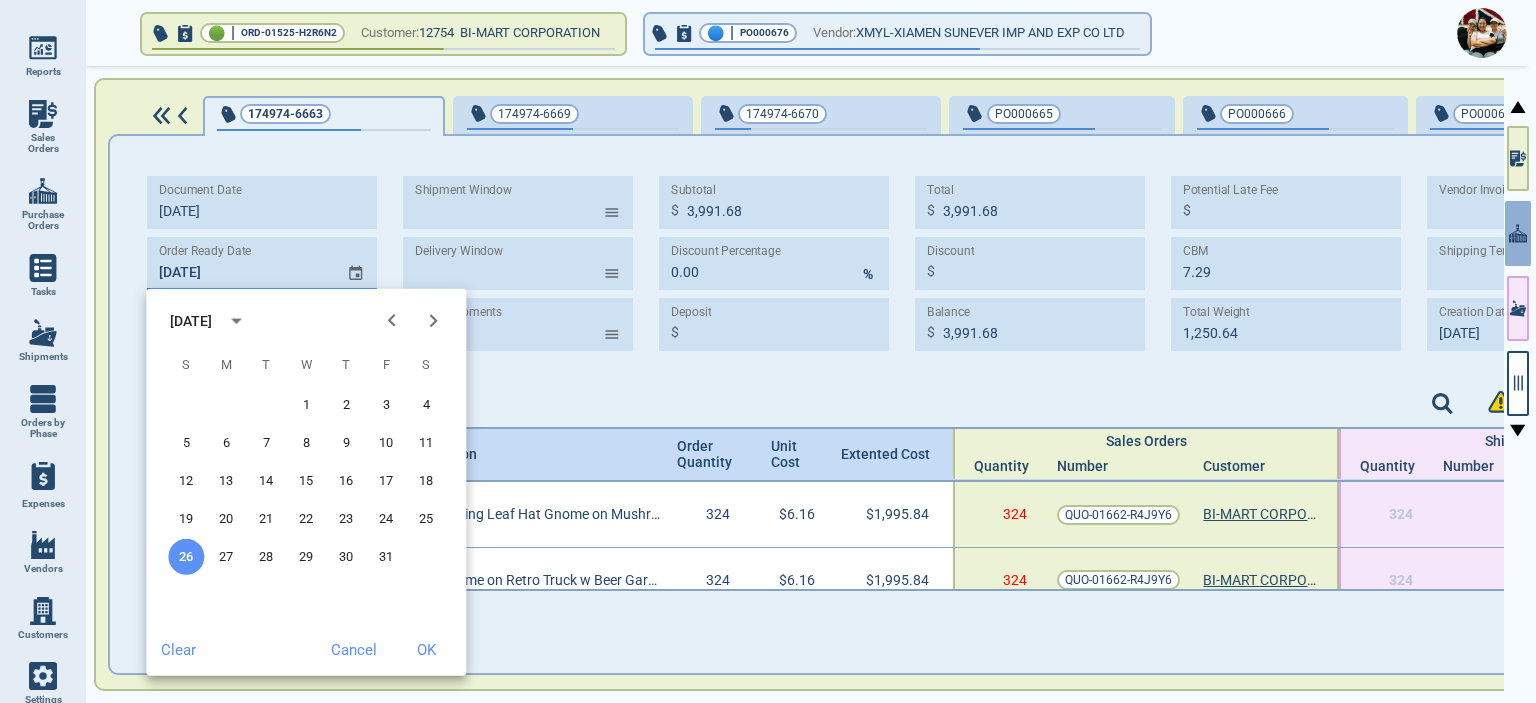 click 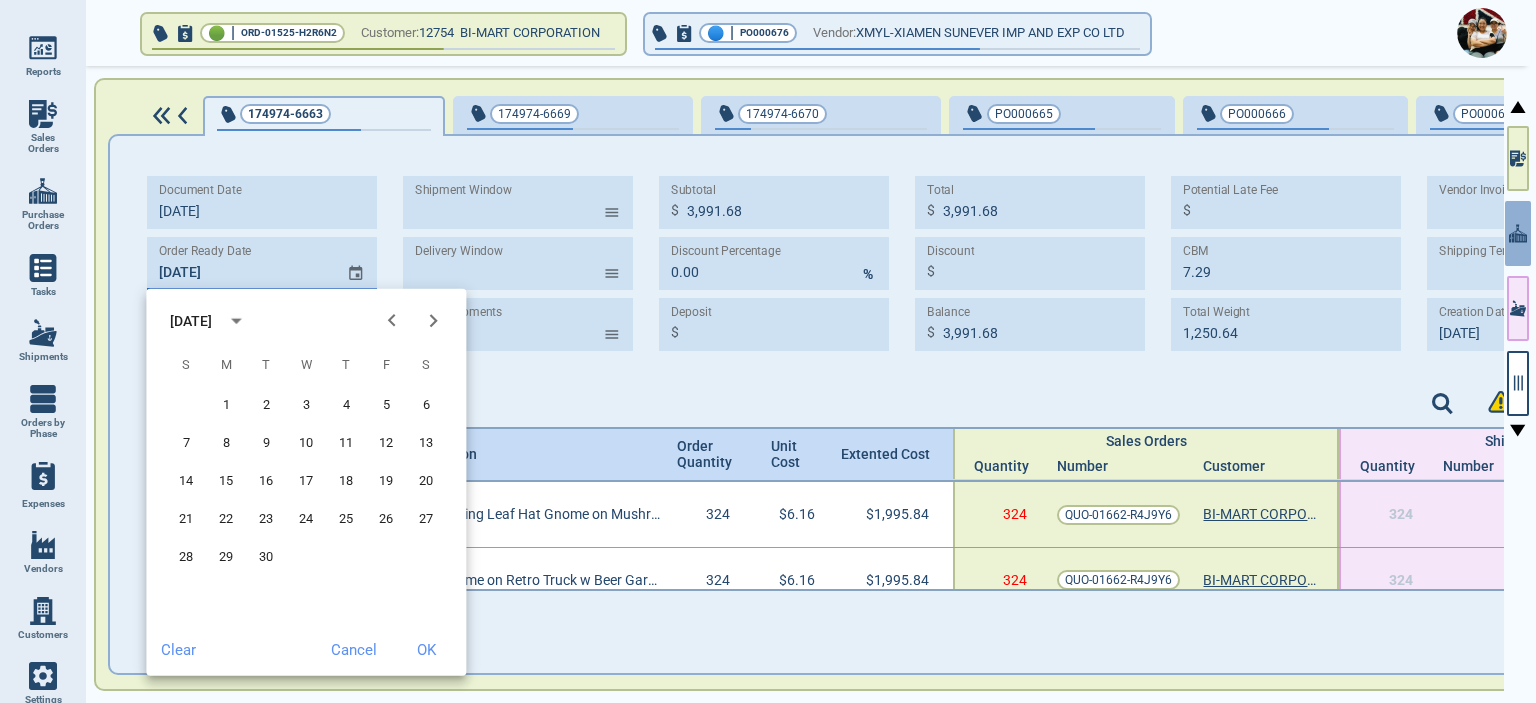 click 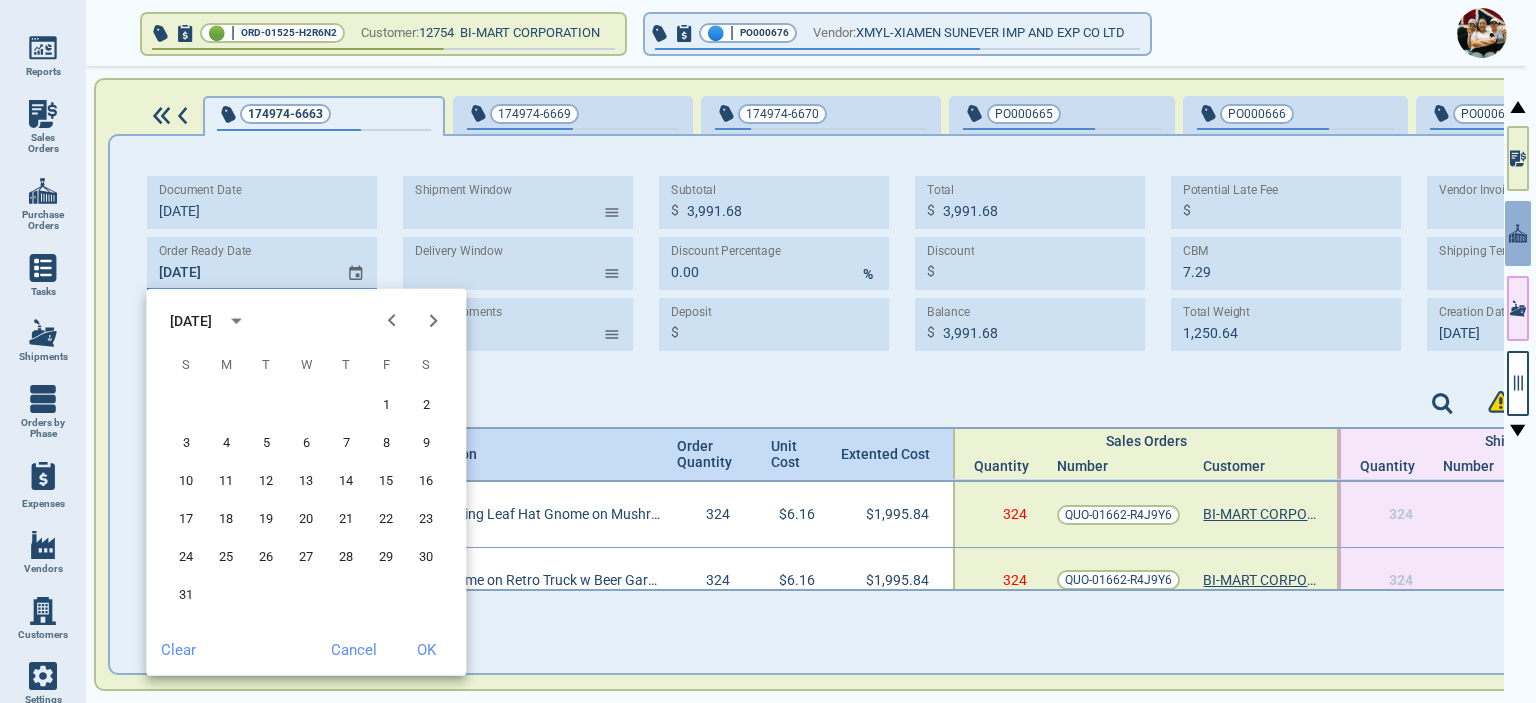 click 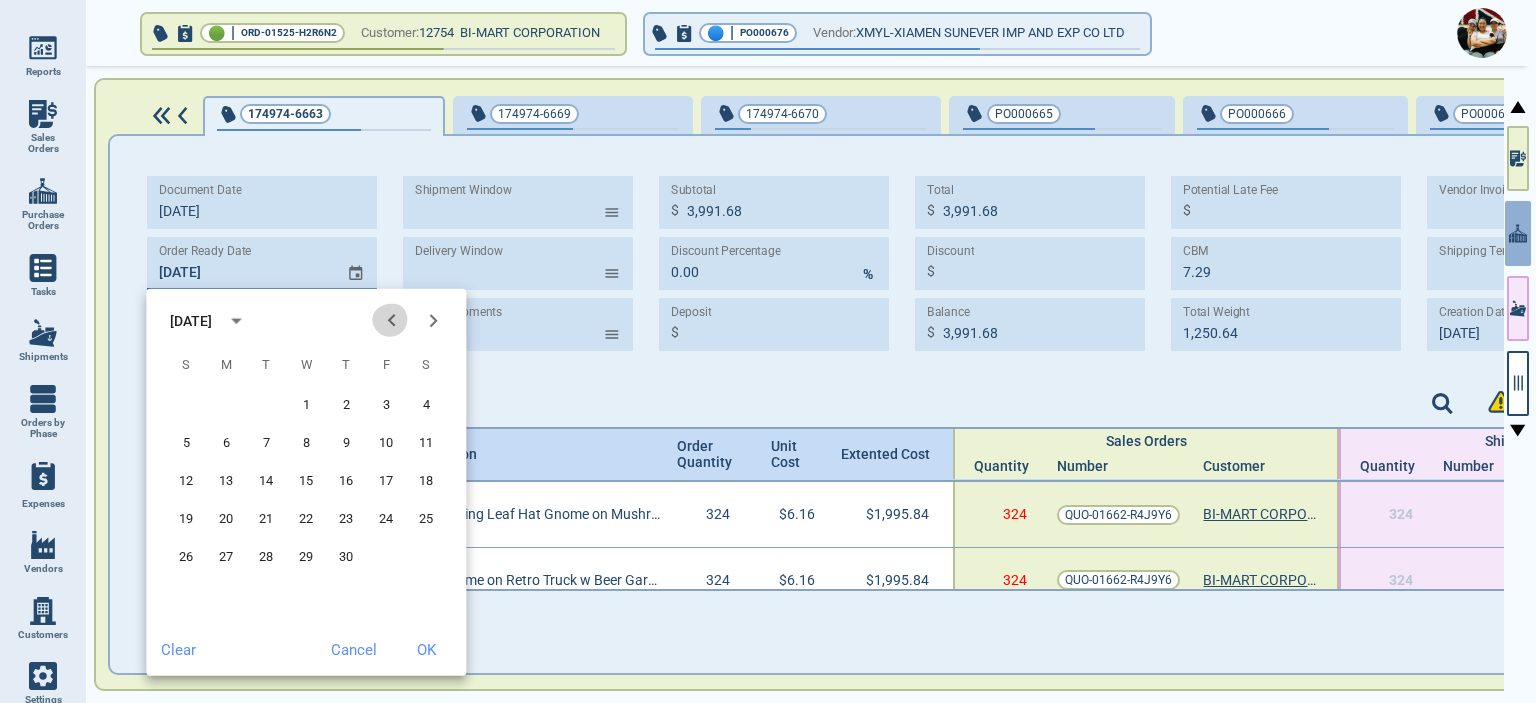 click 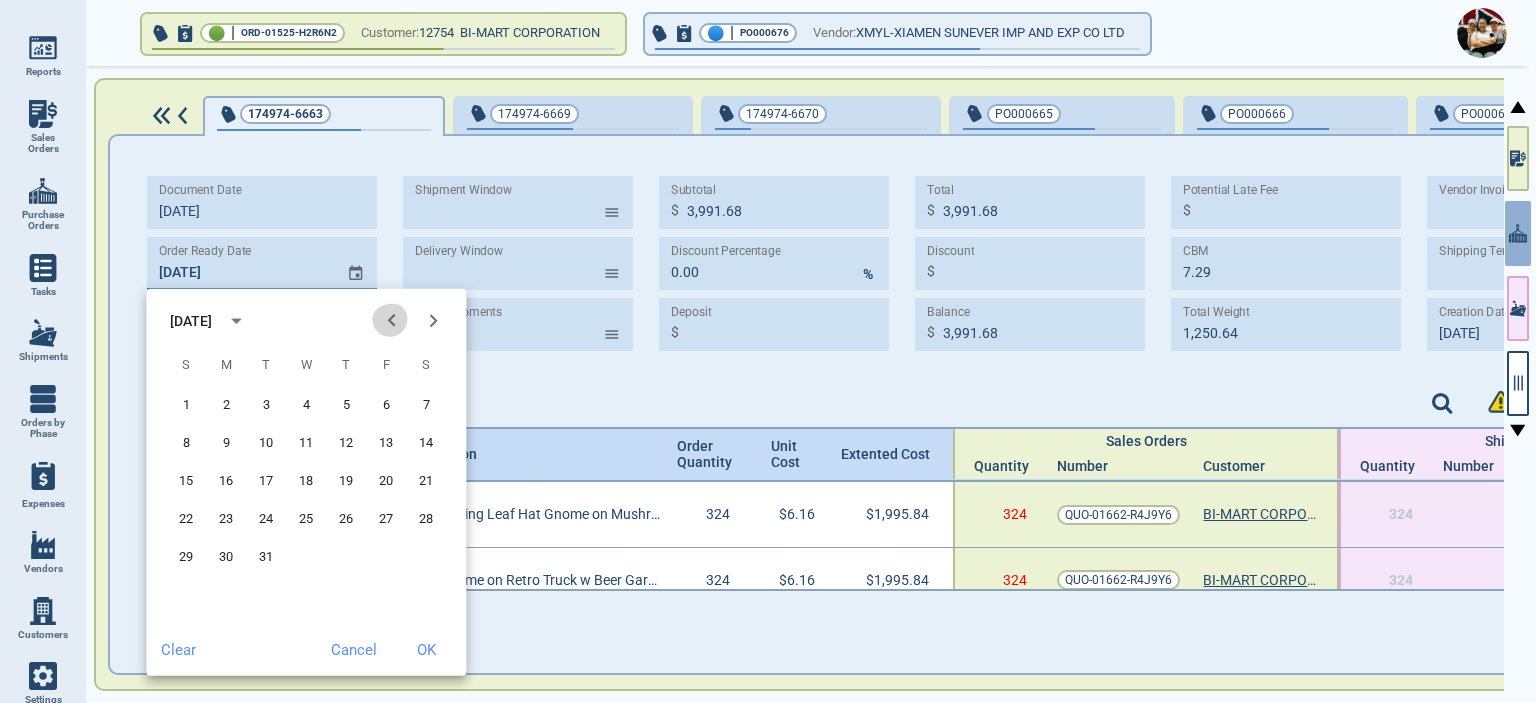 click 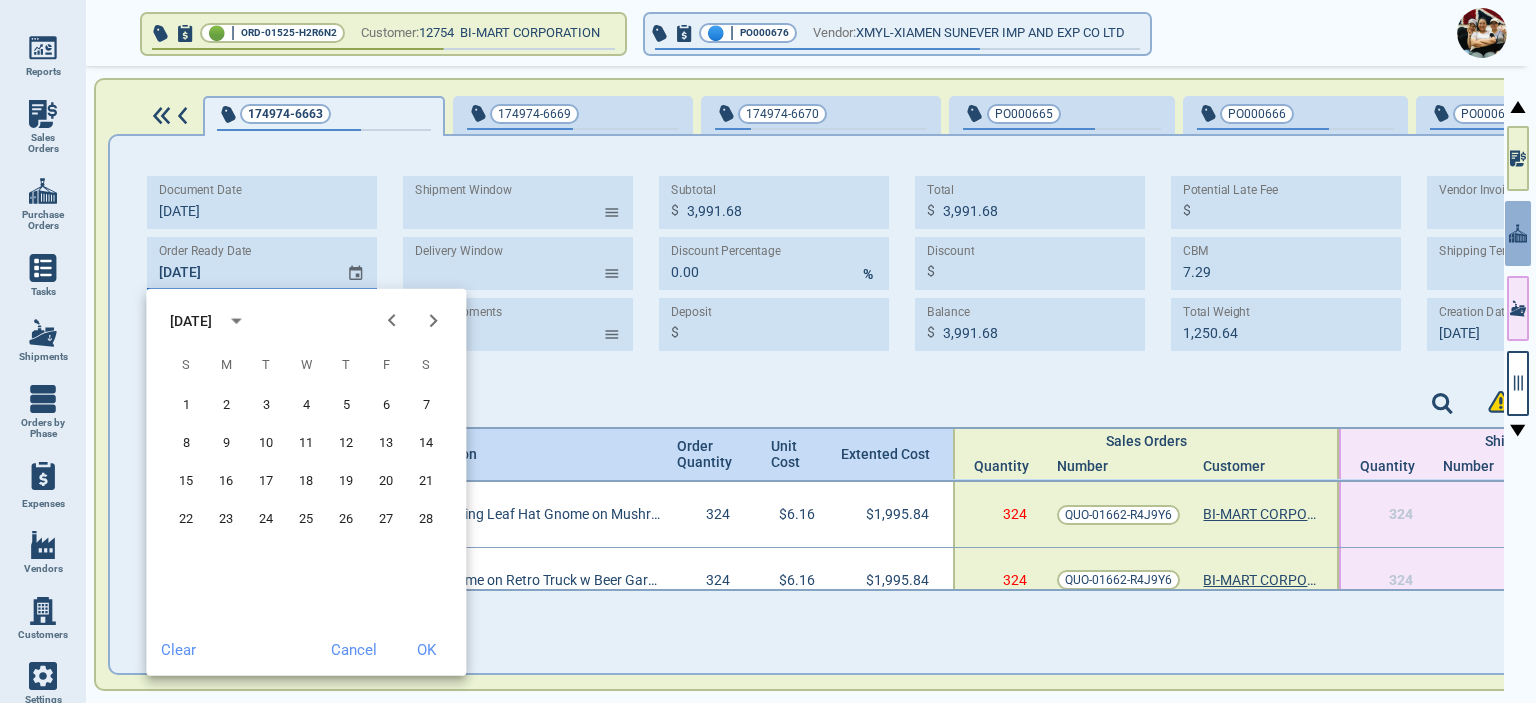 click 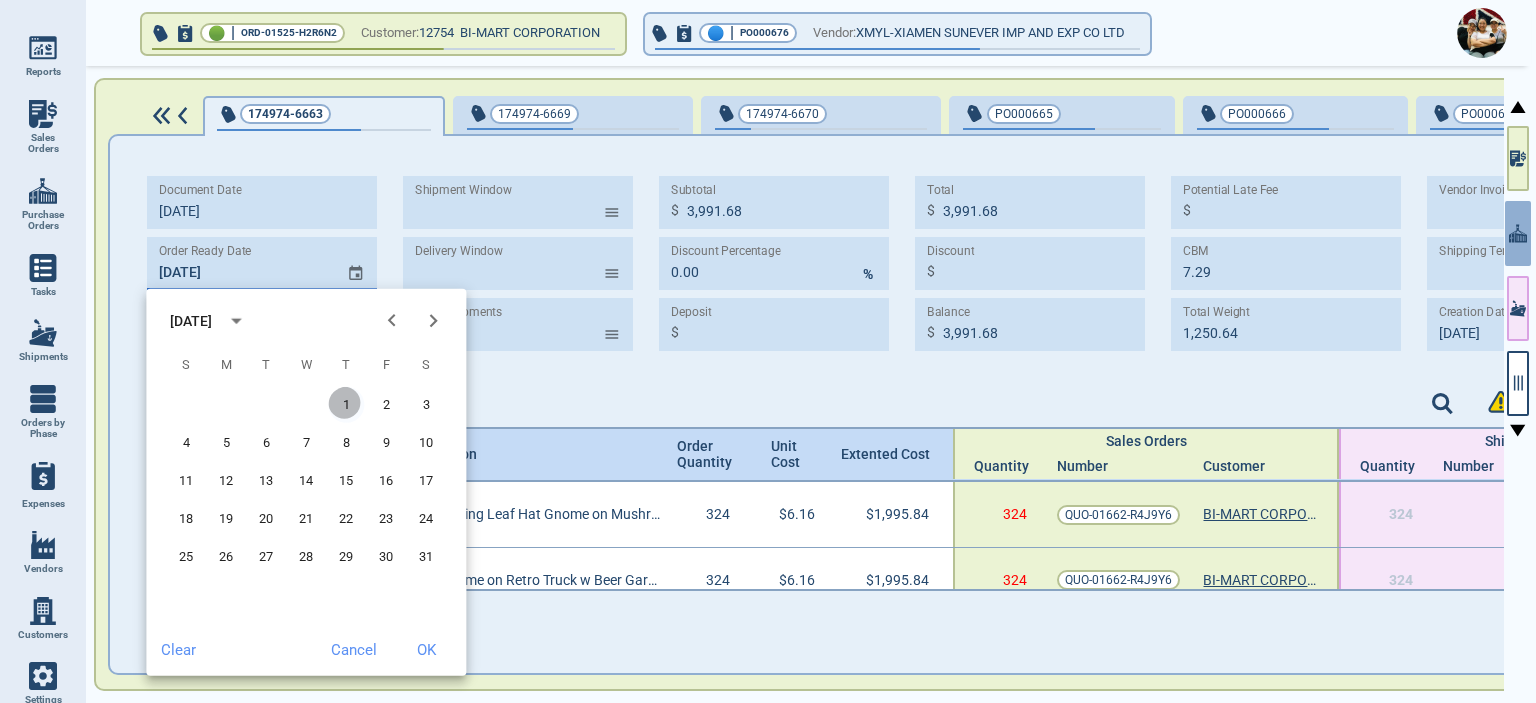 click on "1" at bounding box center (346, 405) 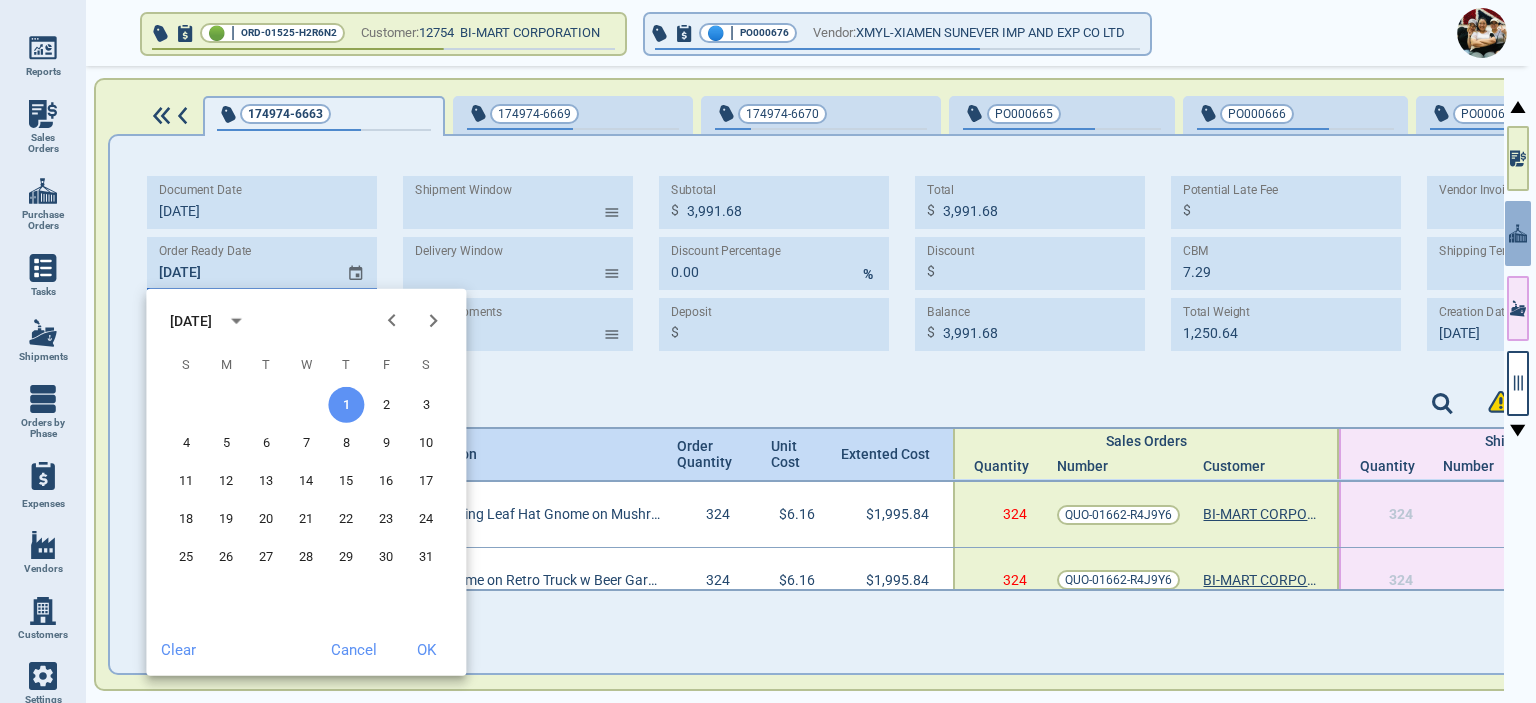 click on "OK" at bounding box center (426, 650) 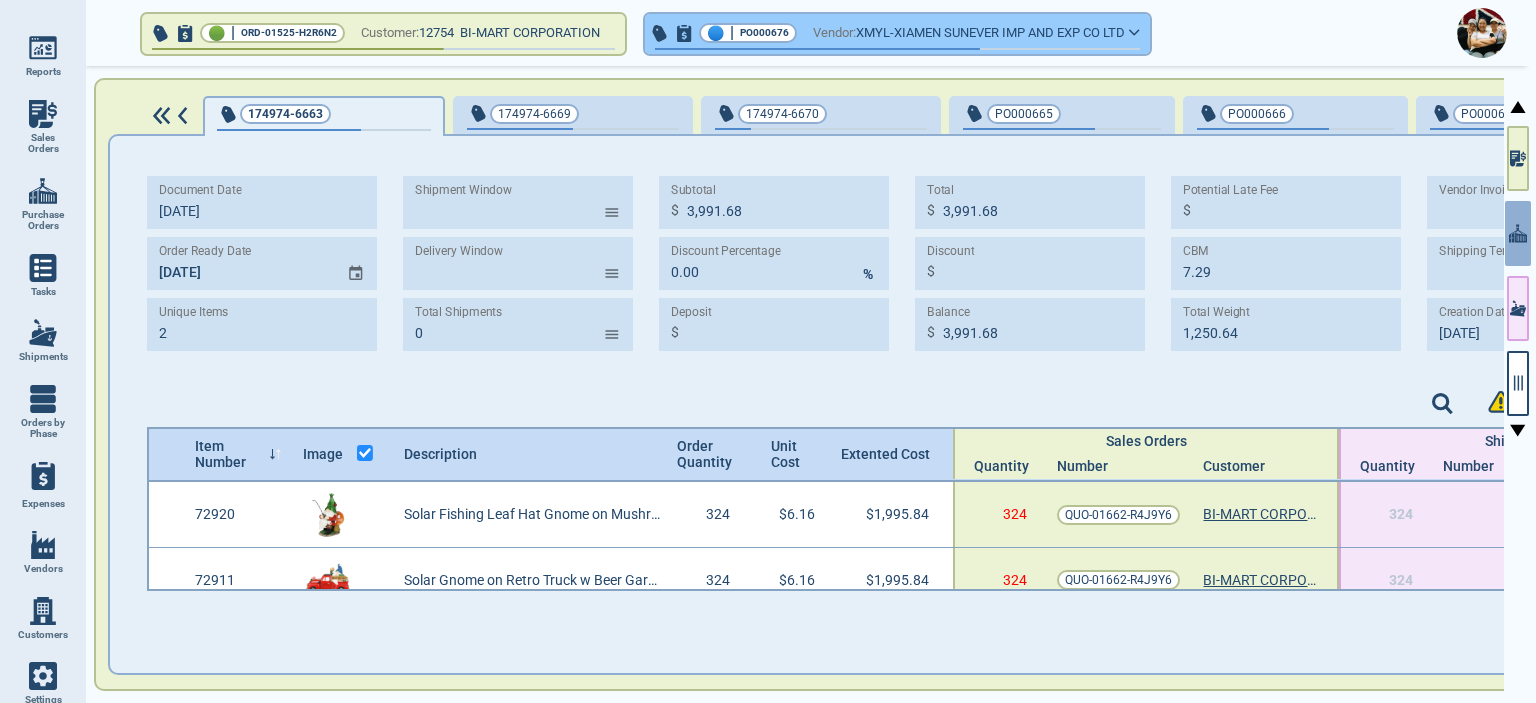 click on "🔵 | PO000676 Vendor:   XMYL-XIAMEN SUNEVER IMP AND EXP CO LTD" at bounding box center [897, 34] 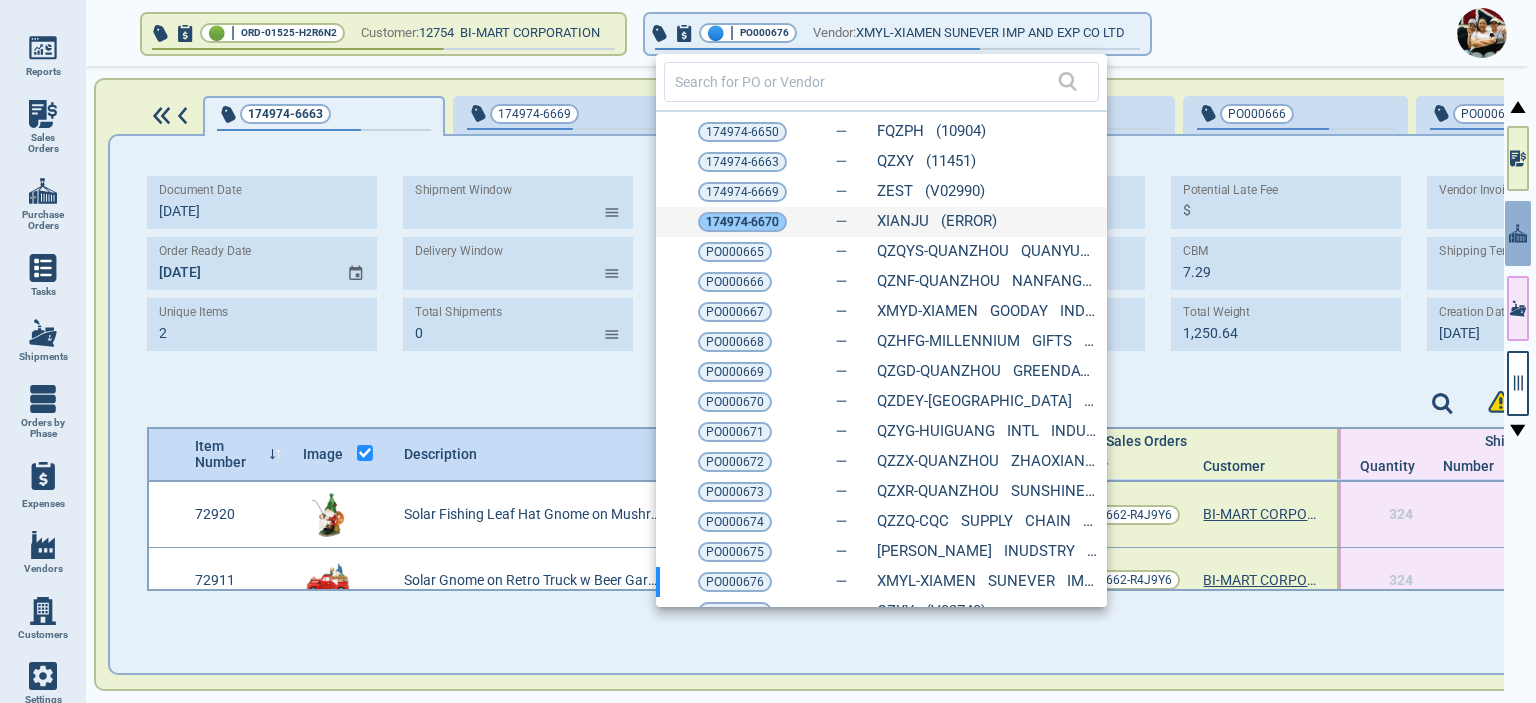 click on "174974-6670" at bounding box center (742, 222) 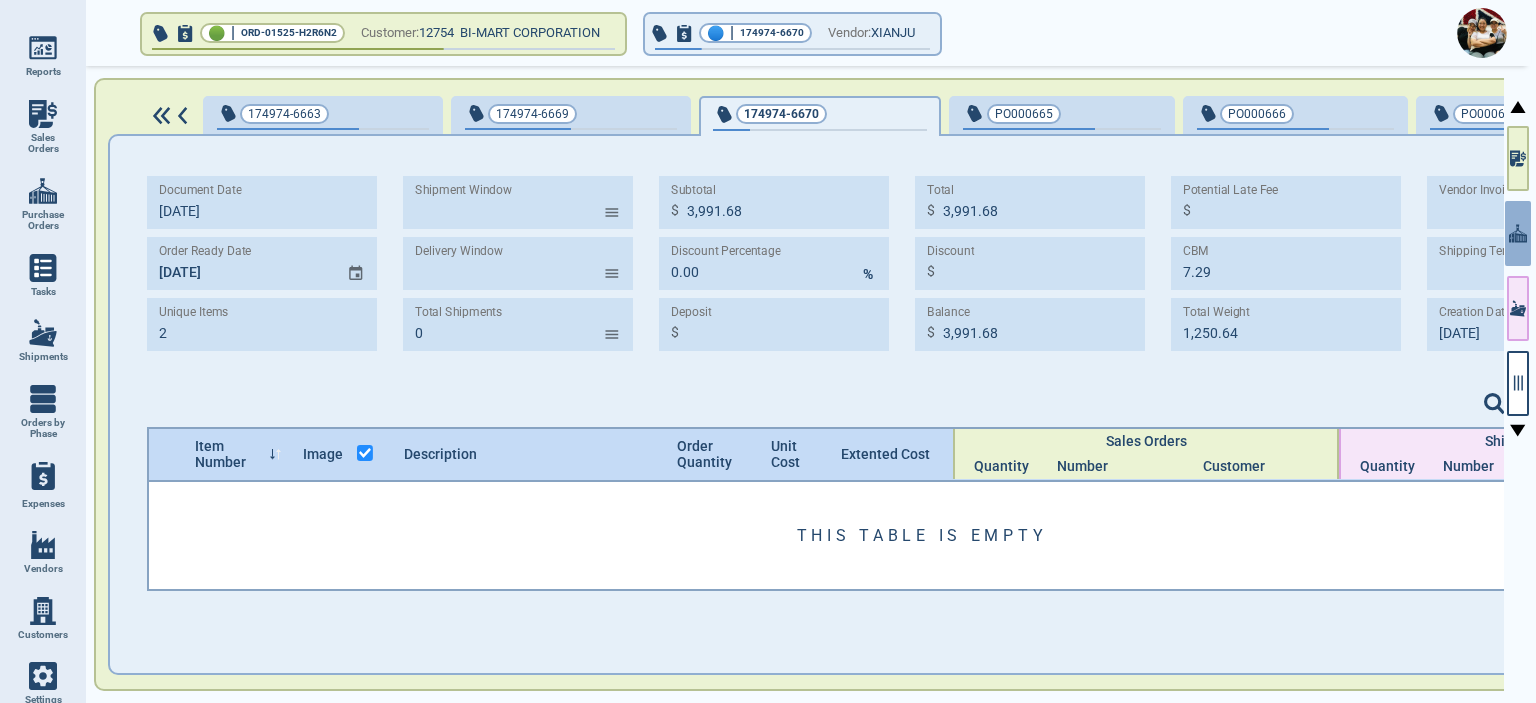 type on "0" 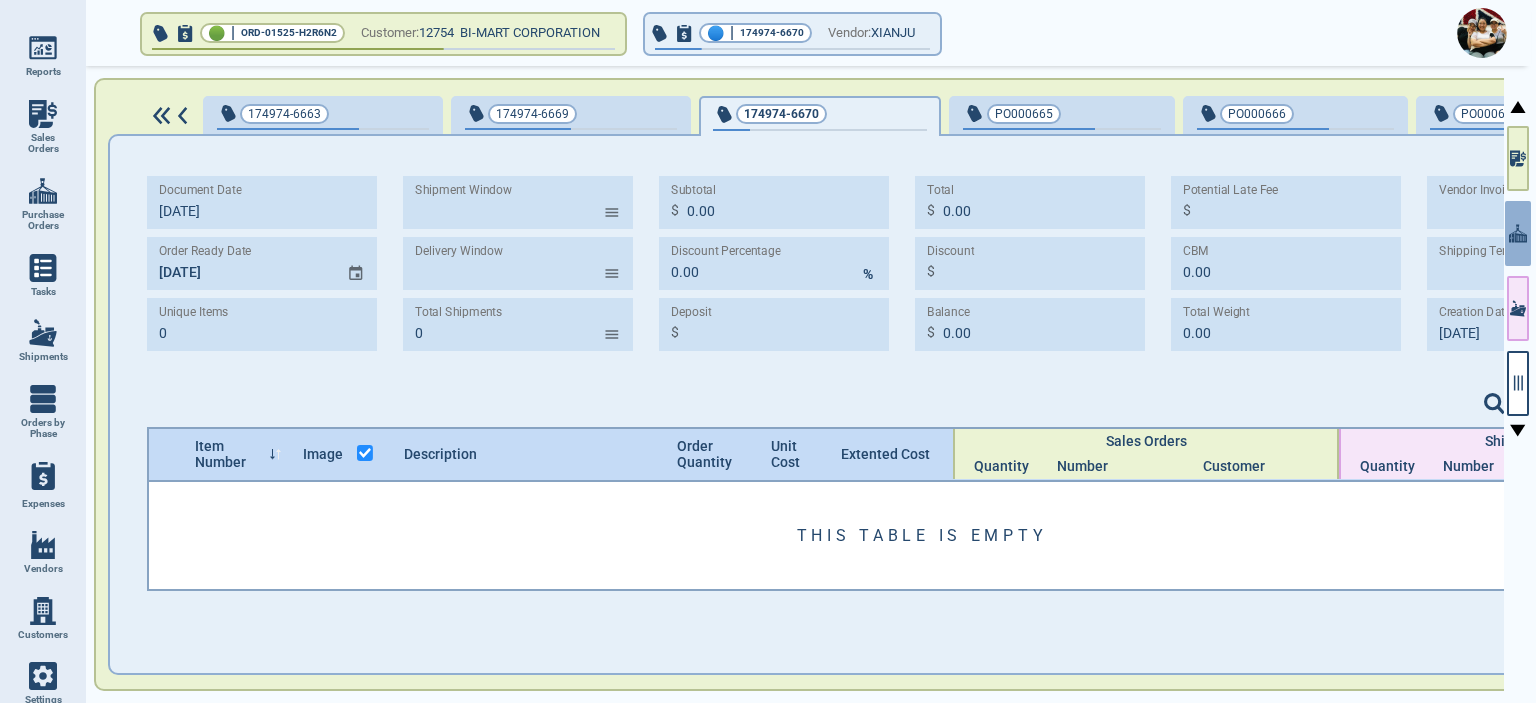 type on "[DATE]" 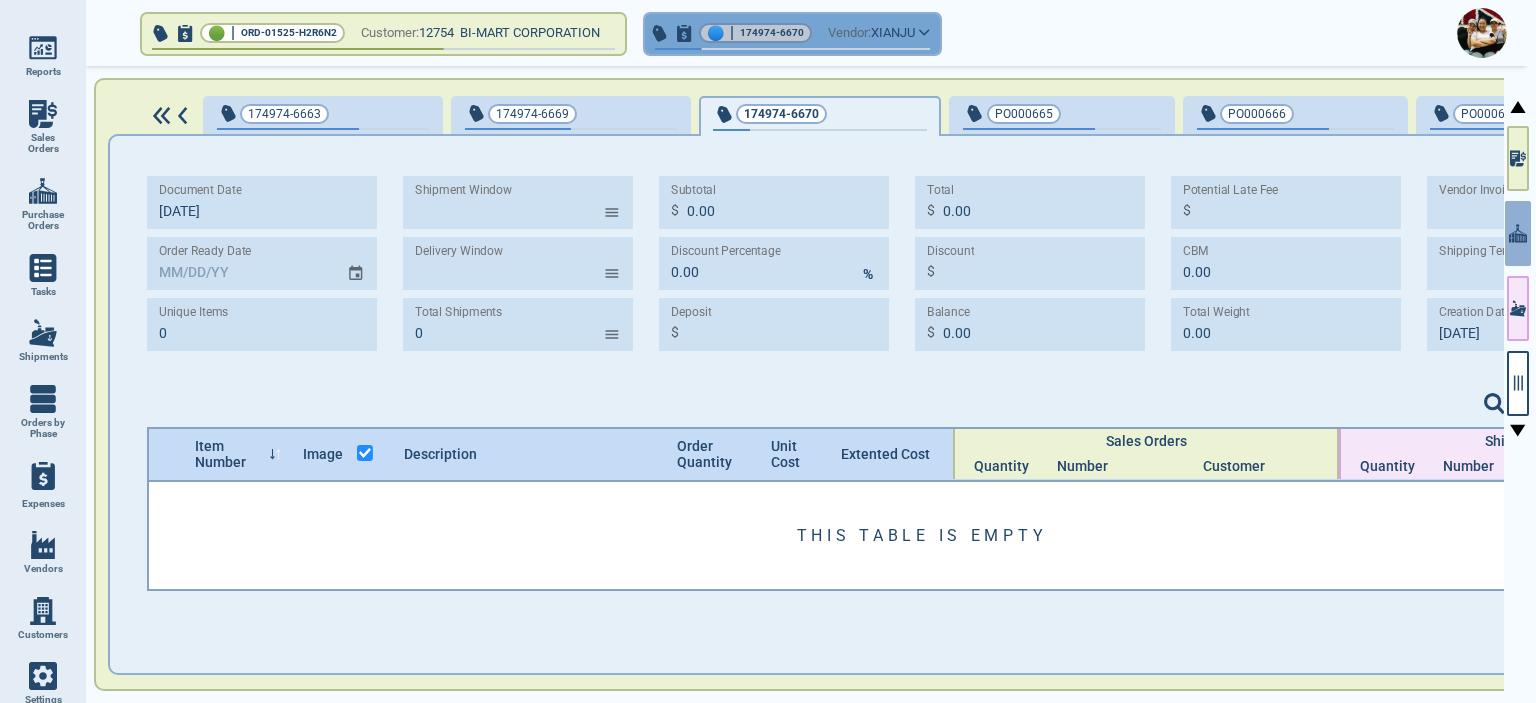 click on "🔵 | 174974-6670 Vendor:   XIANJU" at bounding box center (792, 34) 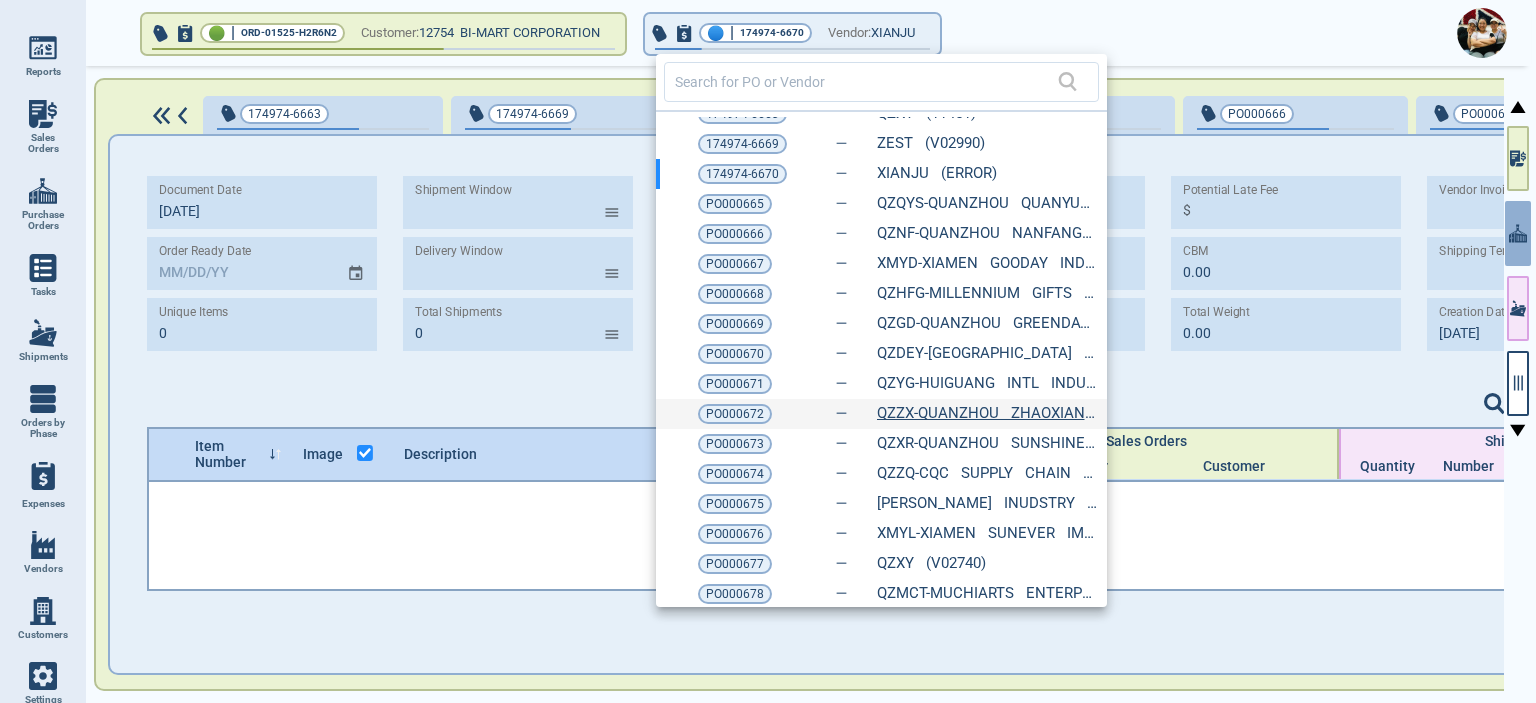 scroll, scrollTop: 0, scrollLeft: 0, axis: both 